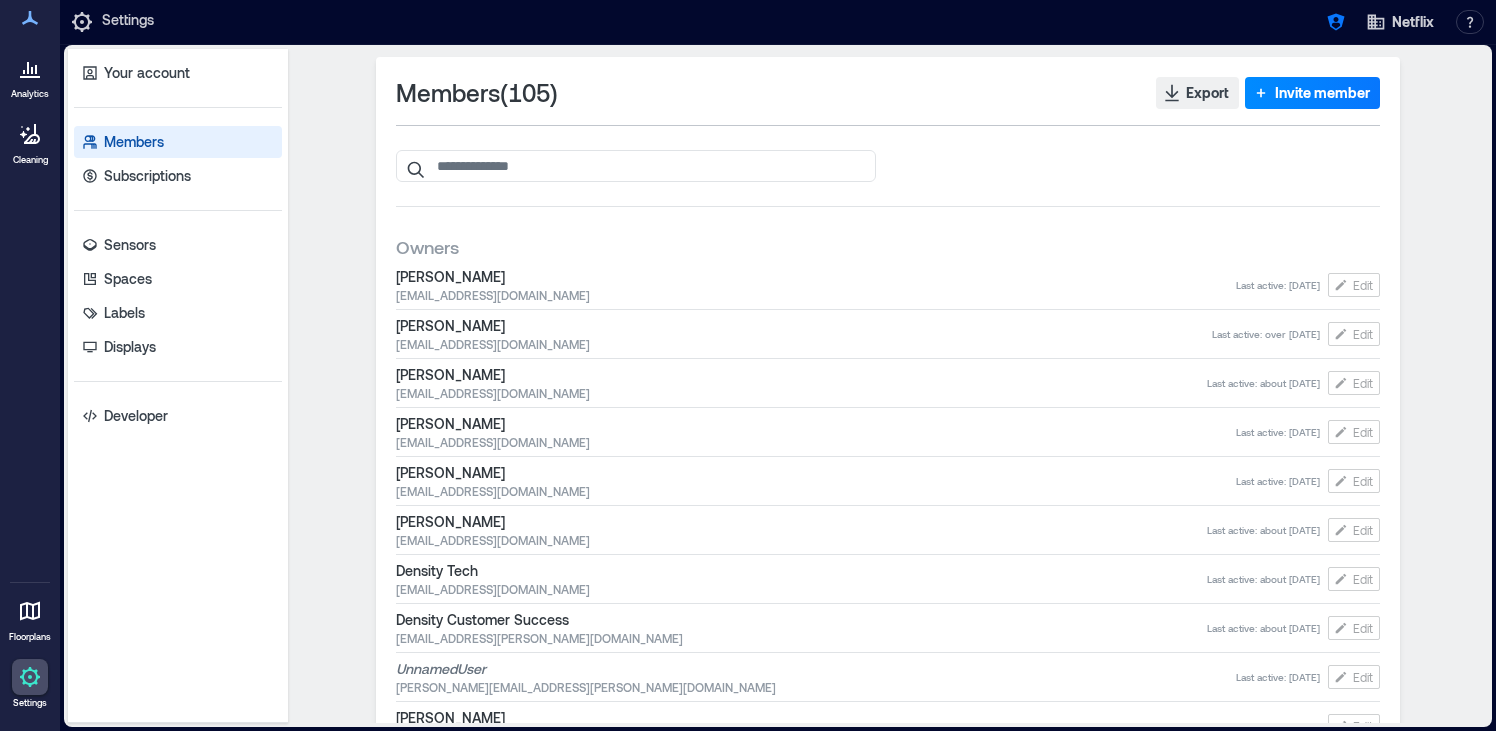 scroll, scrollTop: 0, scrollLeft: 0, axis: both 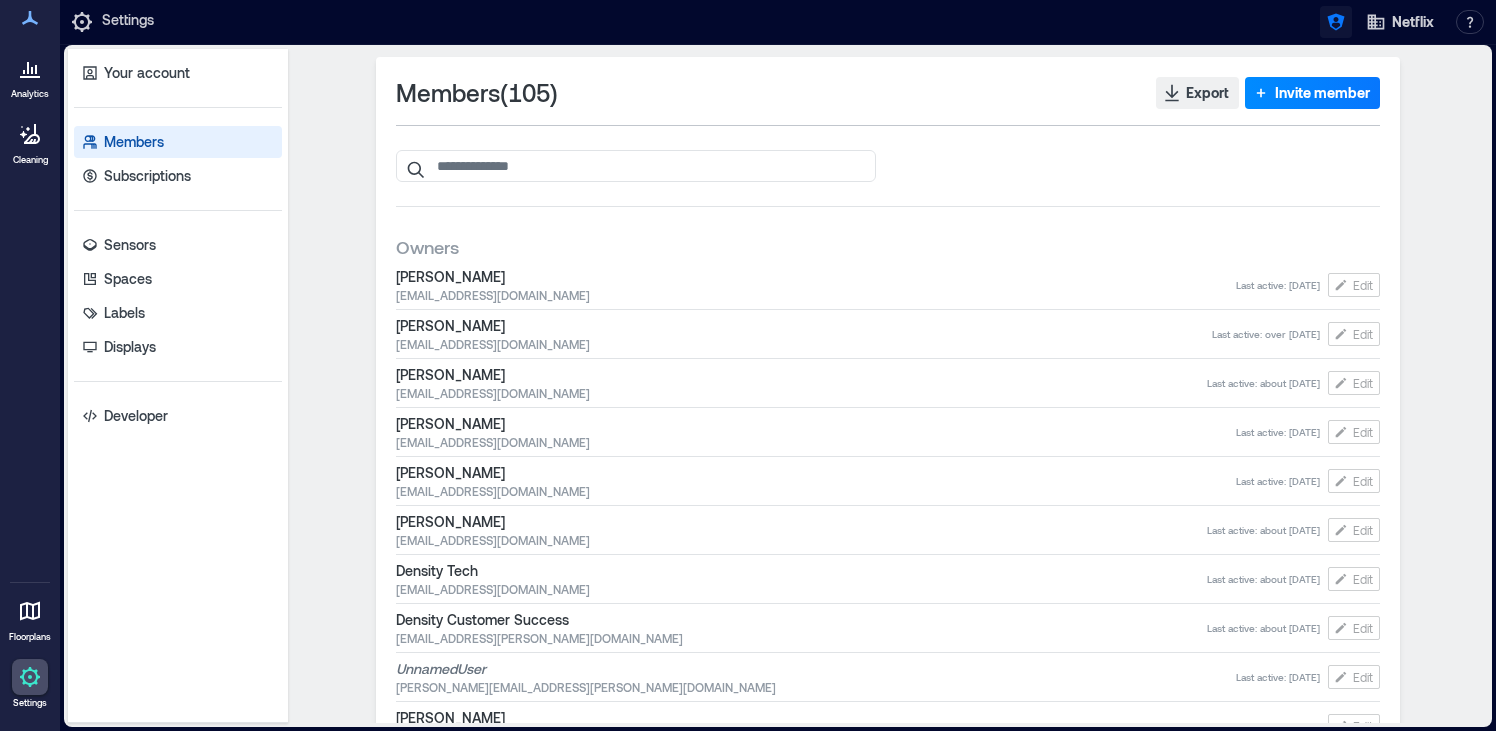 click at bounding box center (1336, 22) 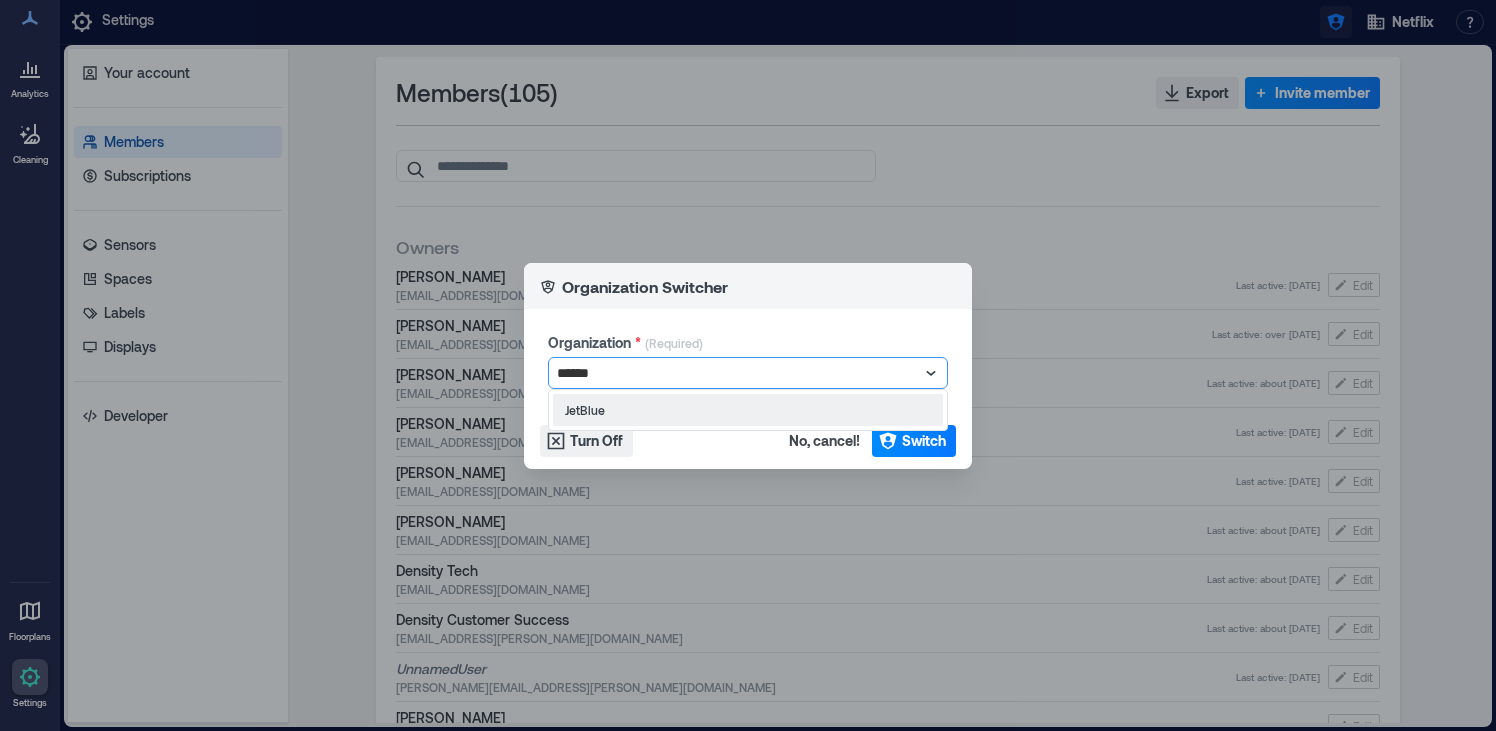 type on "*******" 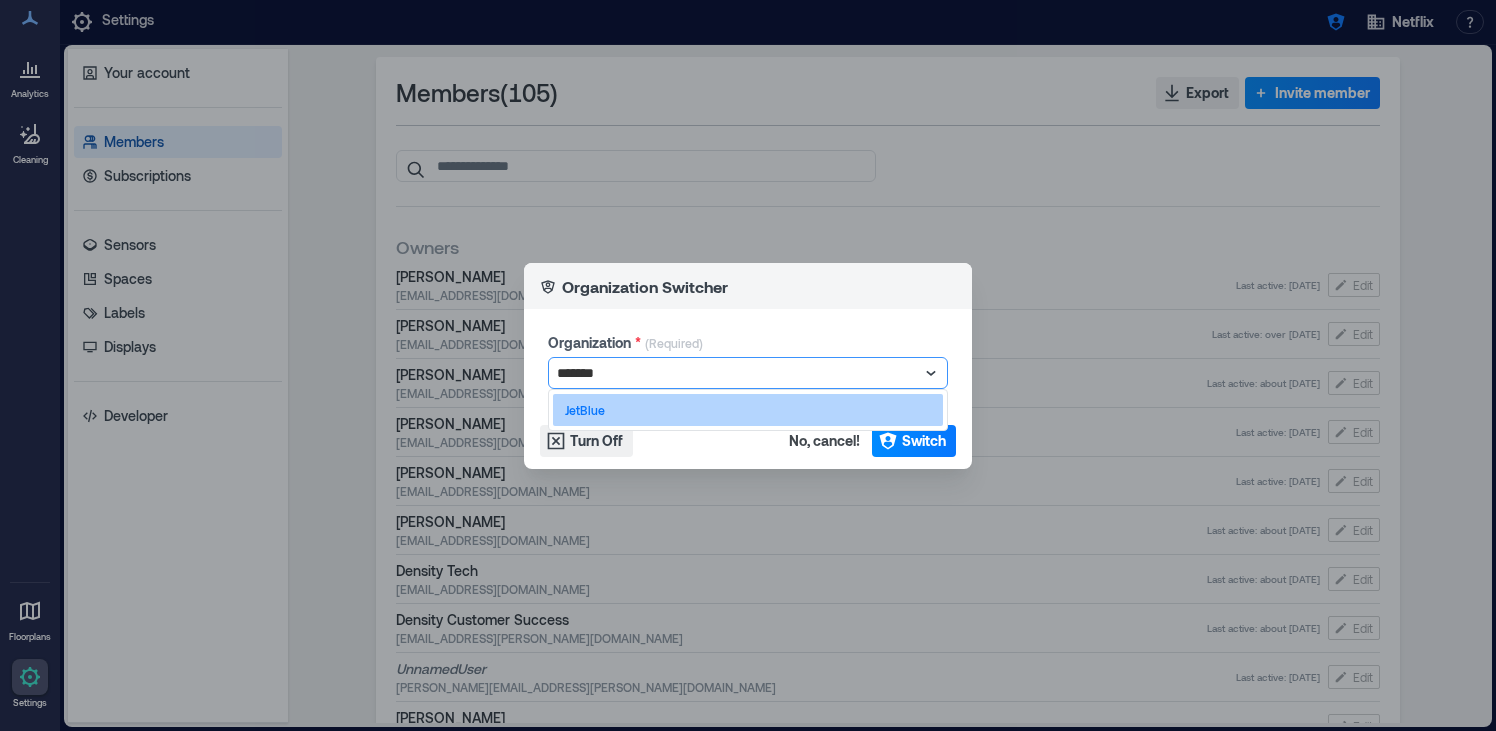 click on "JetBlue" at bounding box center (748, 410) 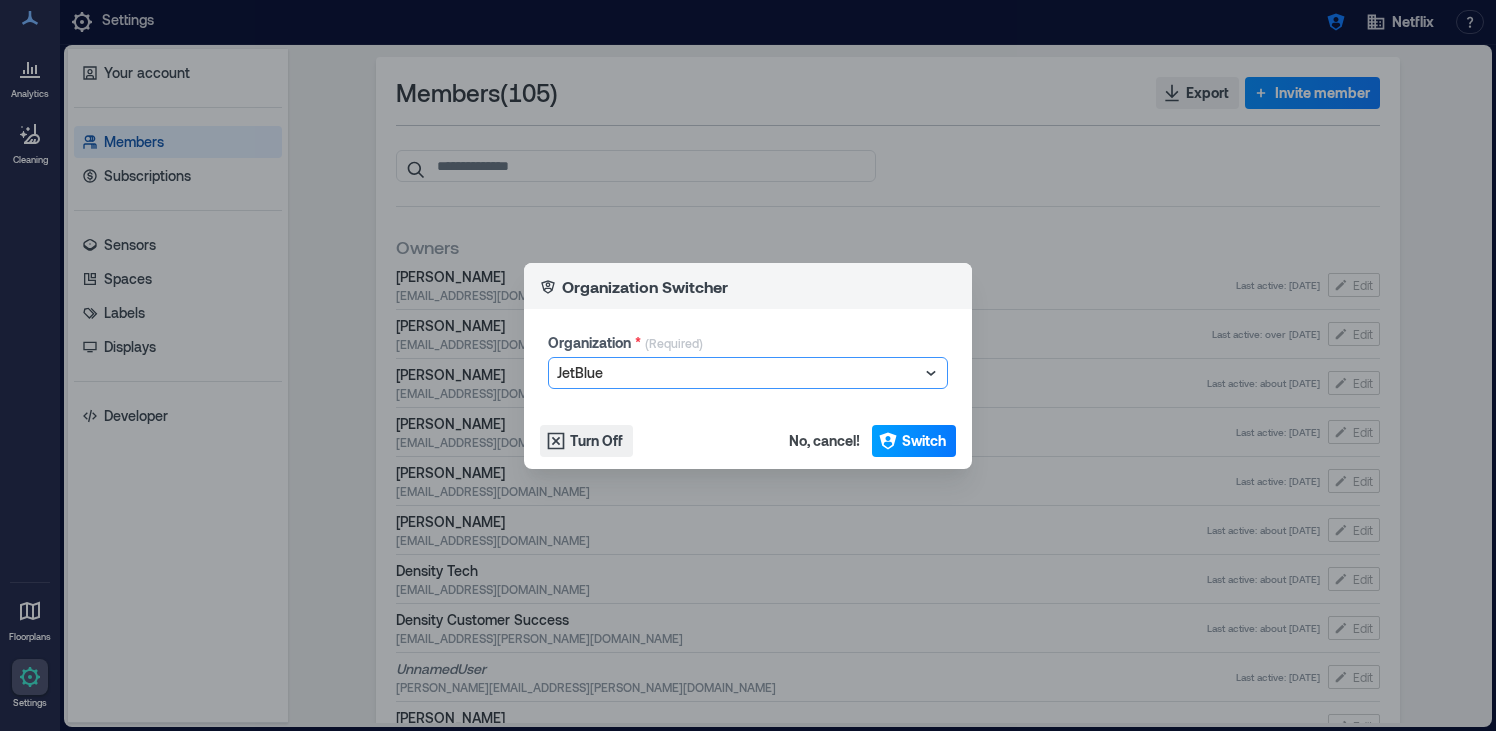 click 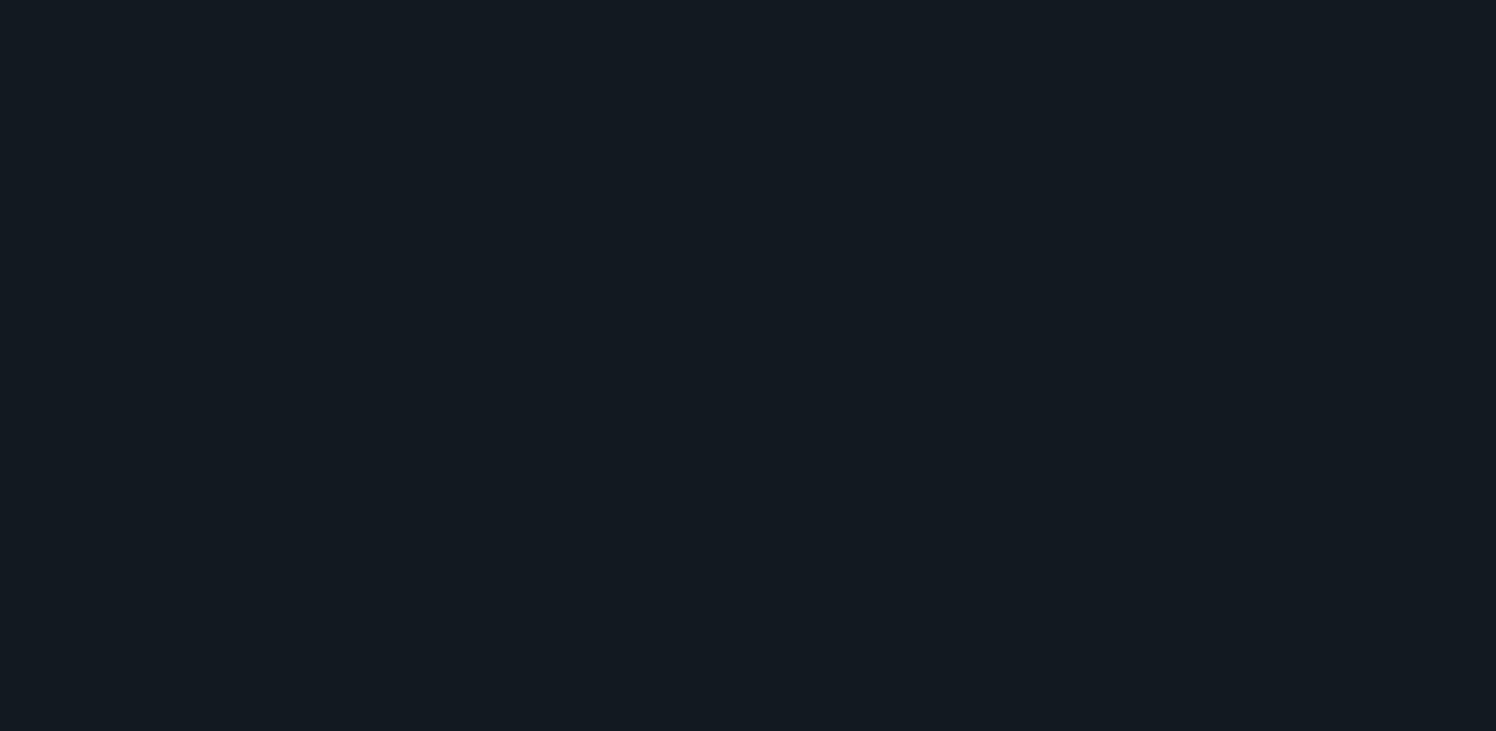 scroll, scrollTop: 0, scrollLeft: 0, axis: both 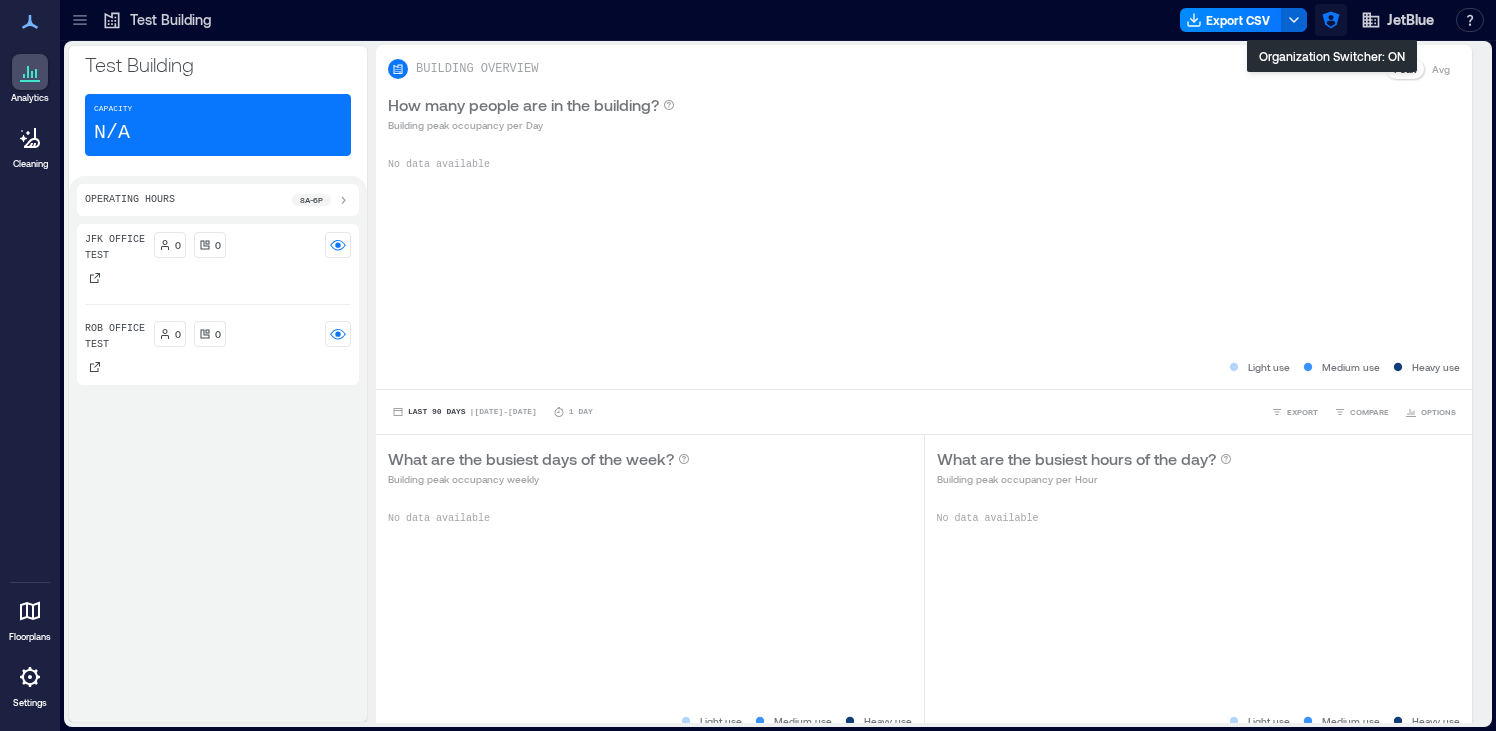 click 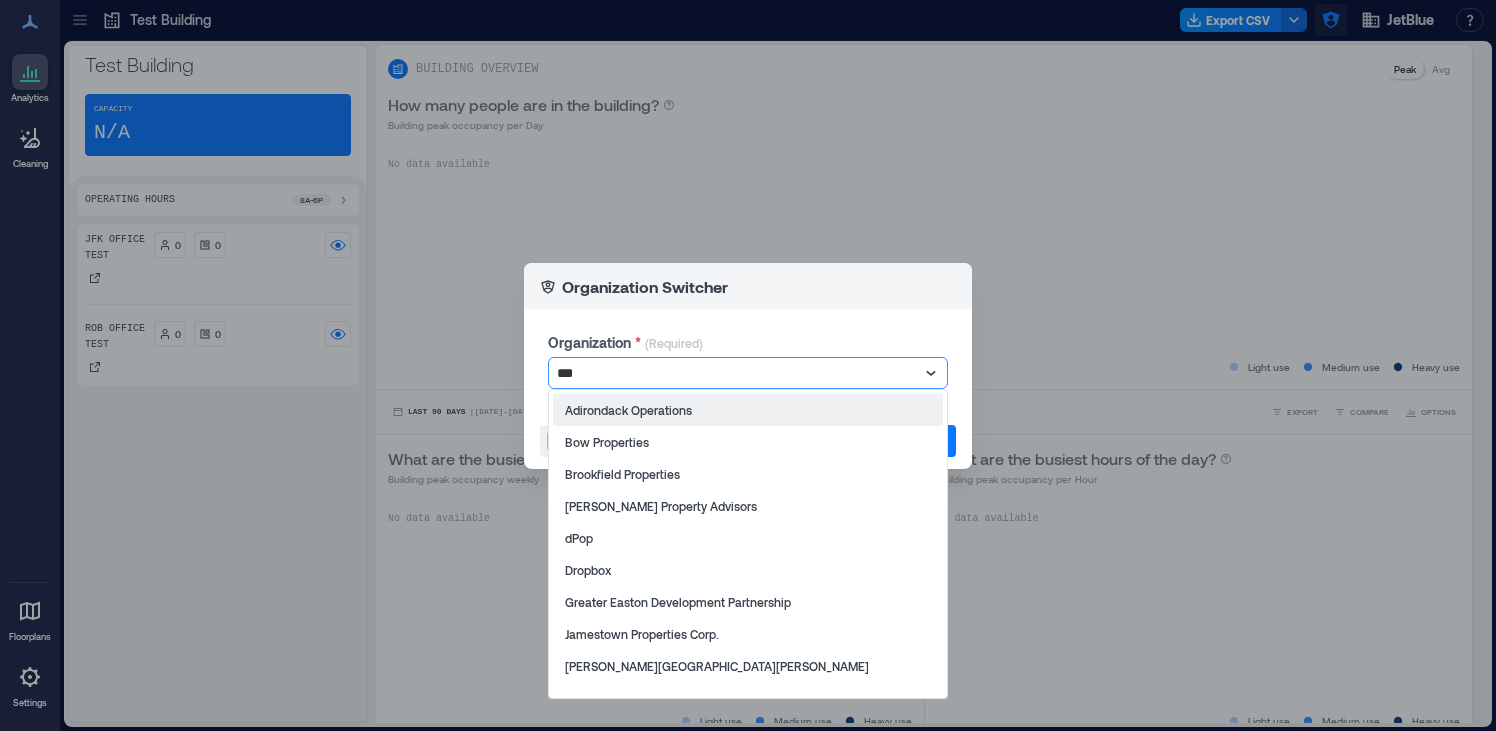 type on "****" 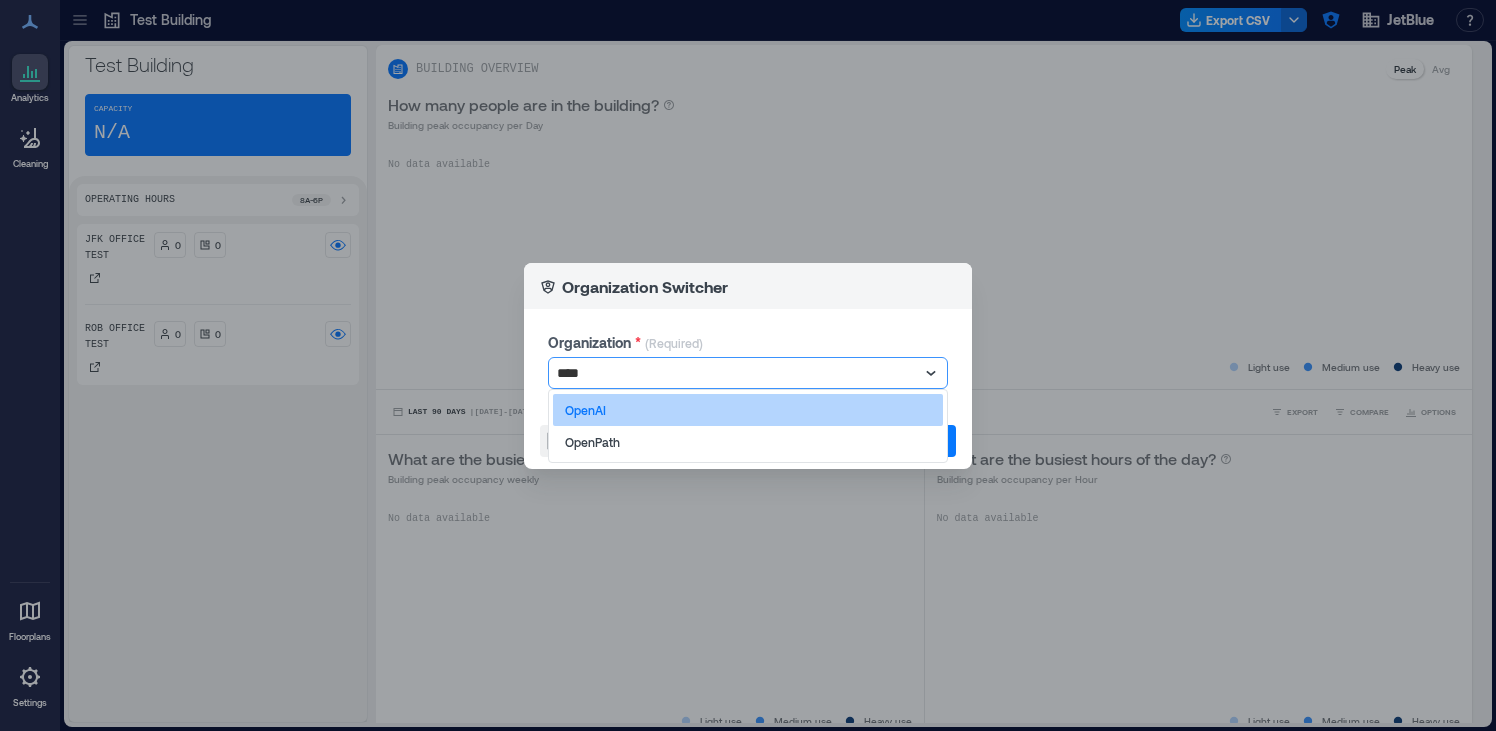 click on "OpenAI" at bounding box center (748, 410) 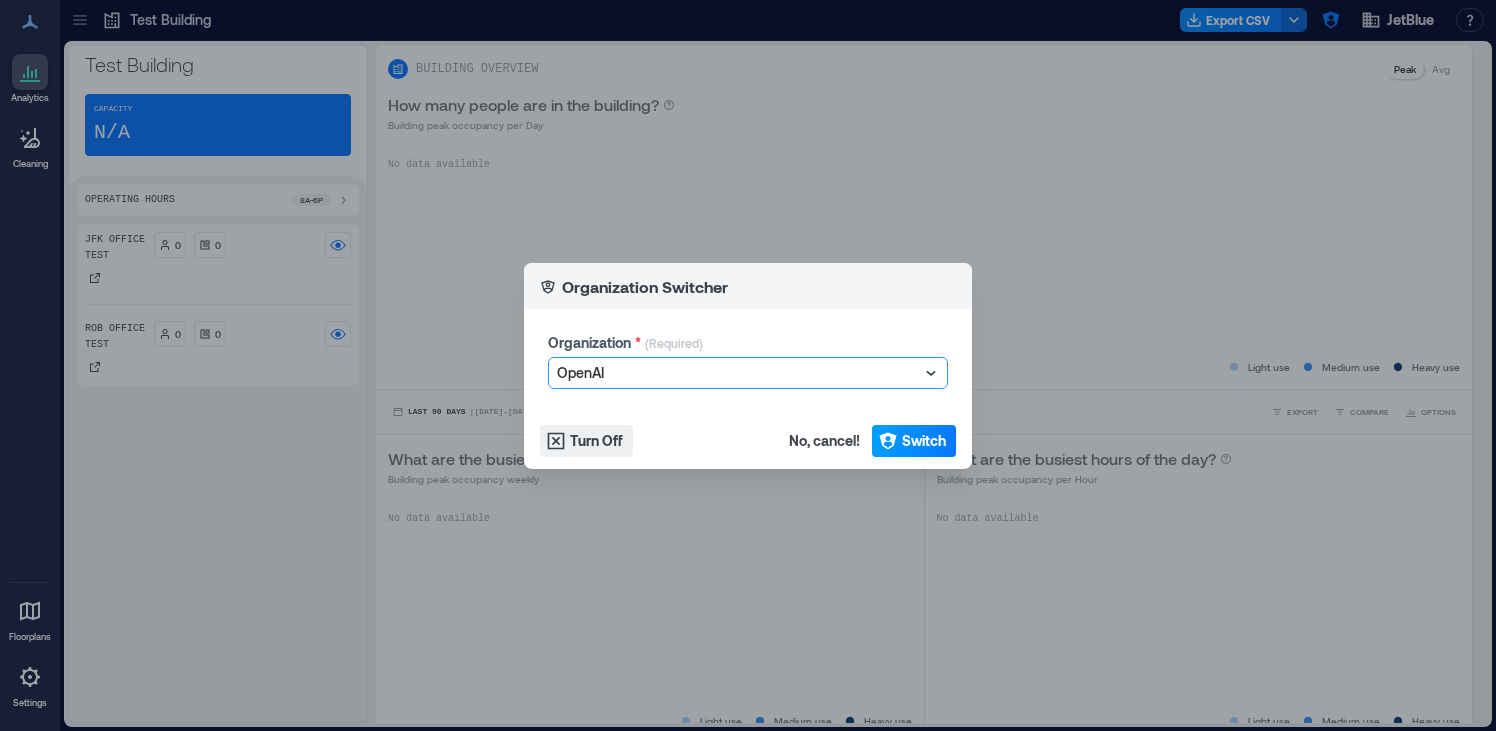 click on "Switch" at bounding box center (924, 441) 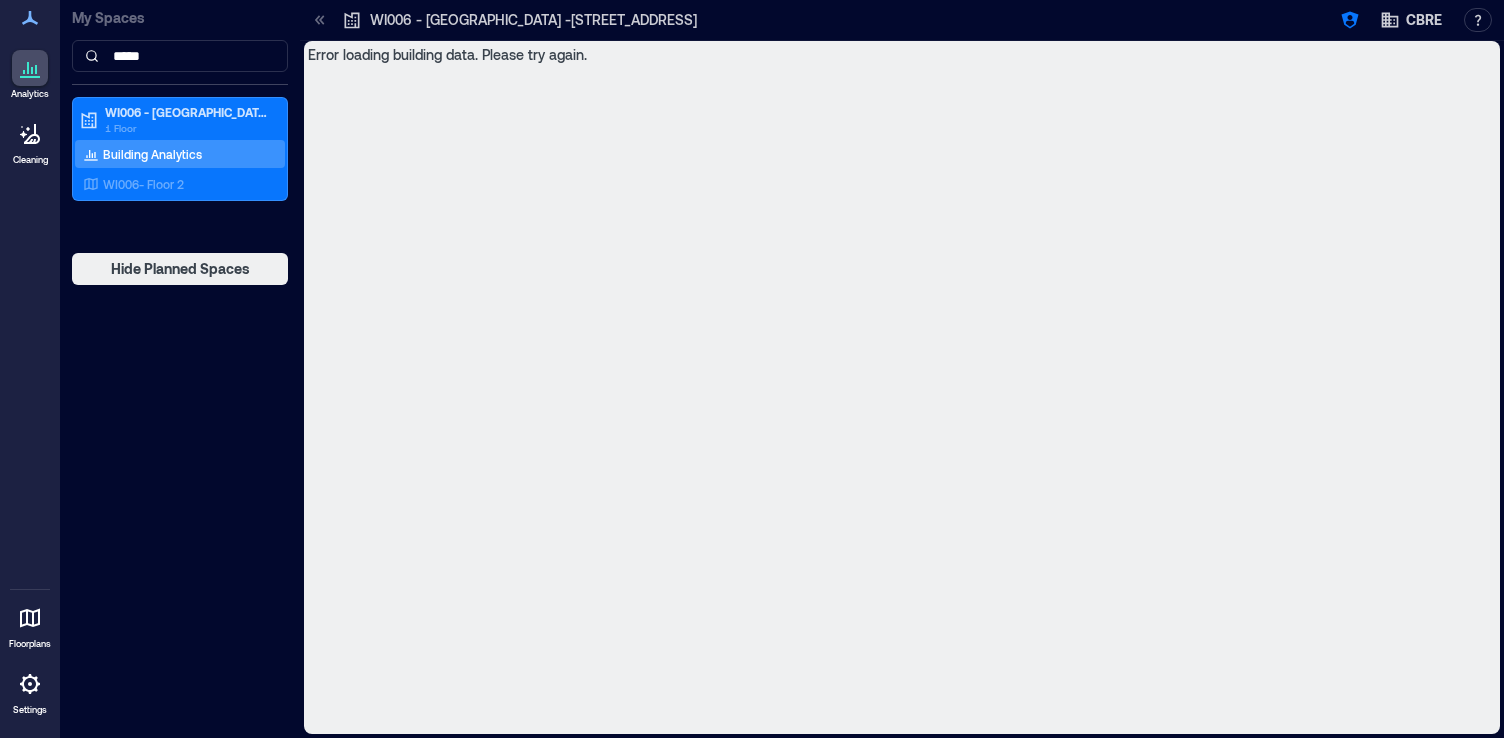 scroll, scrollTop: 0, scrollLeft: 0, axis: both 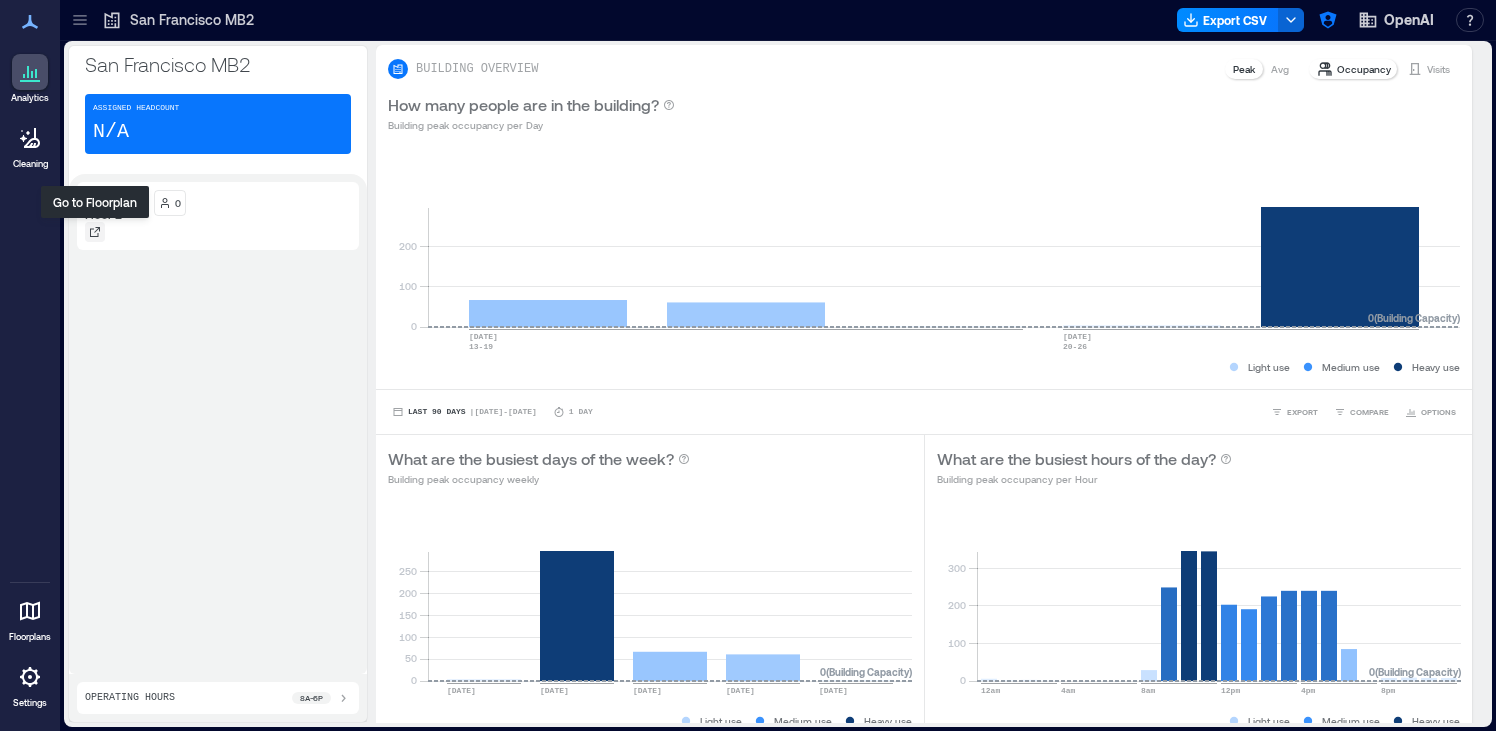 click 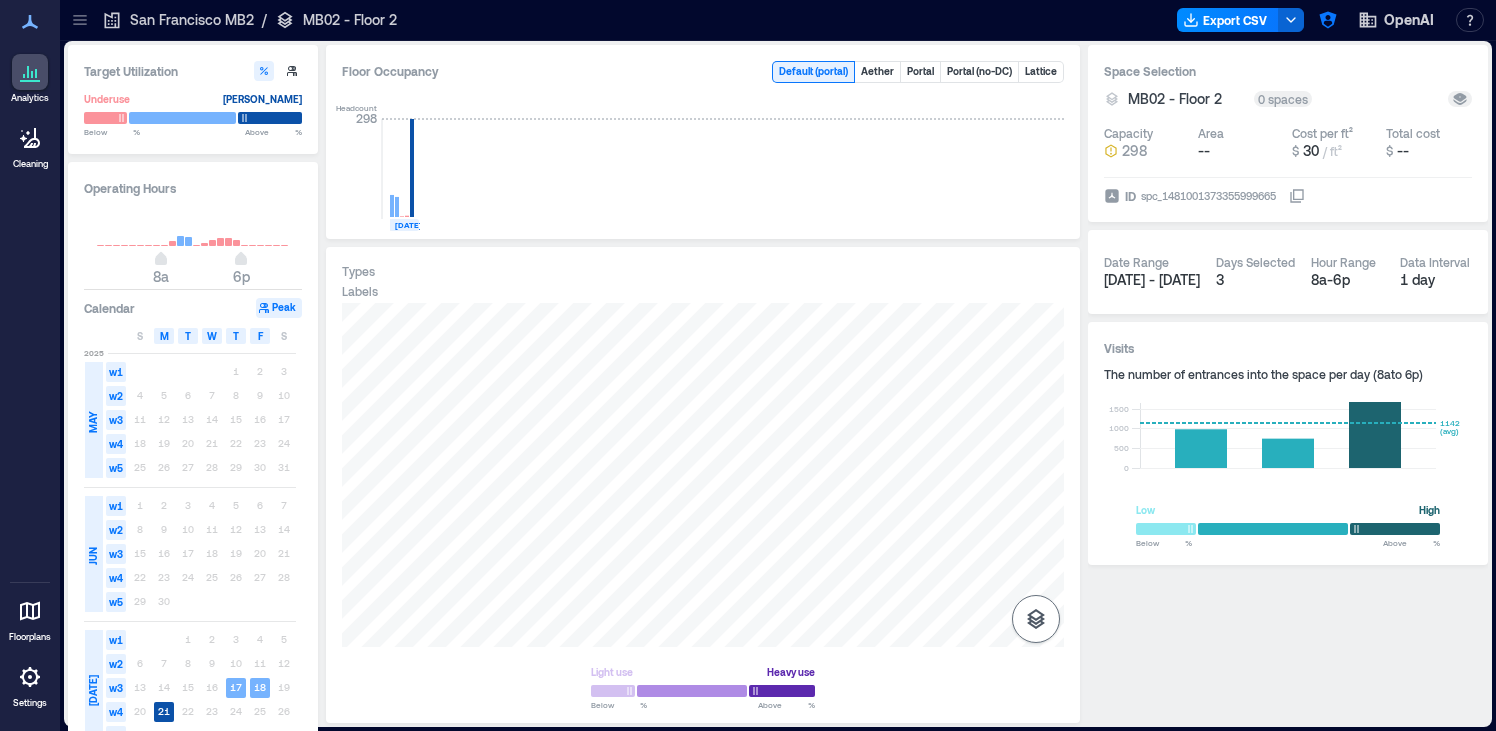click at bounding box center [1036, 619] 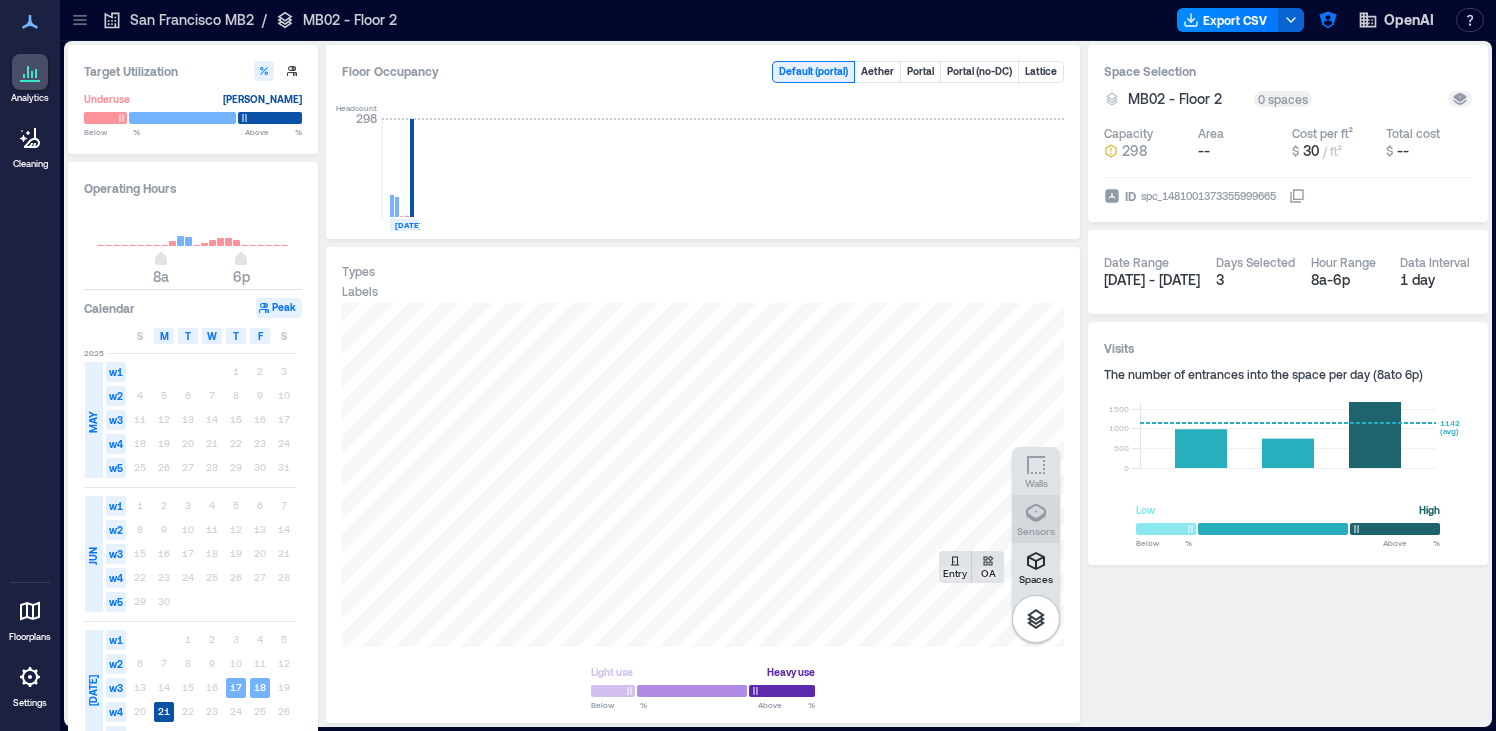 click on "Sensors" at bounding box center (1036, 531) 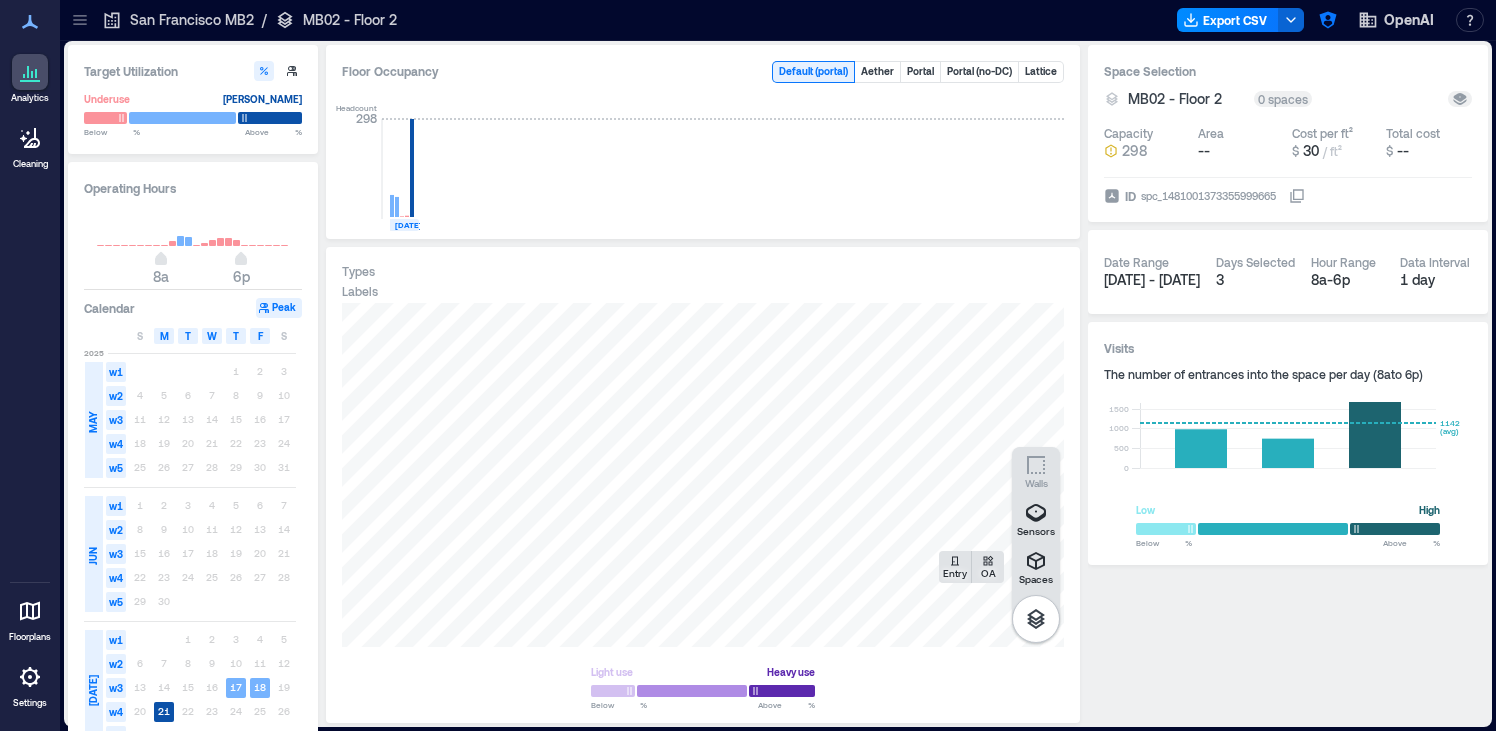 click 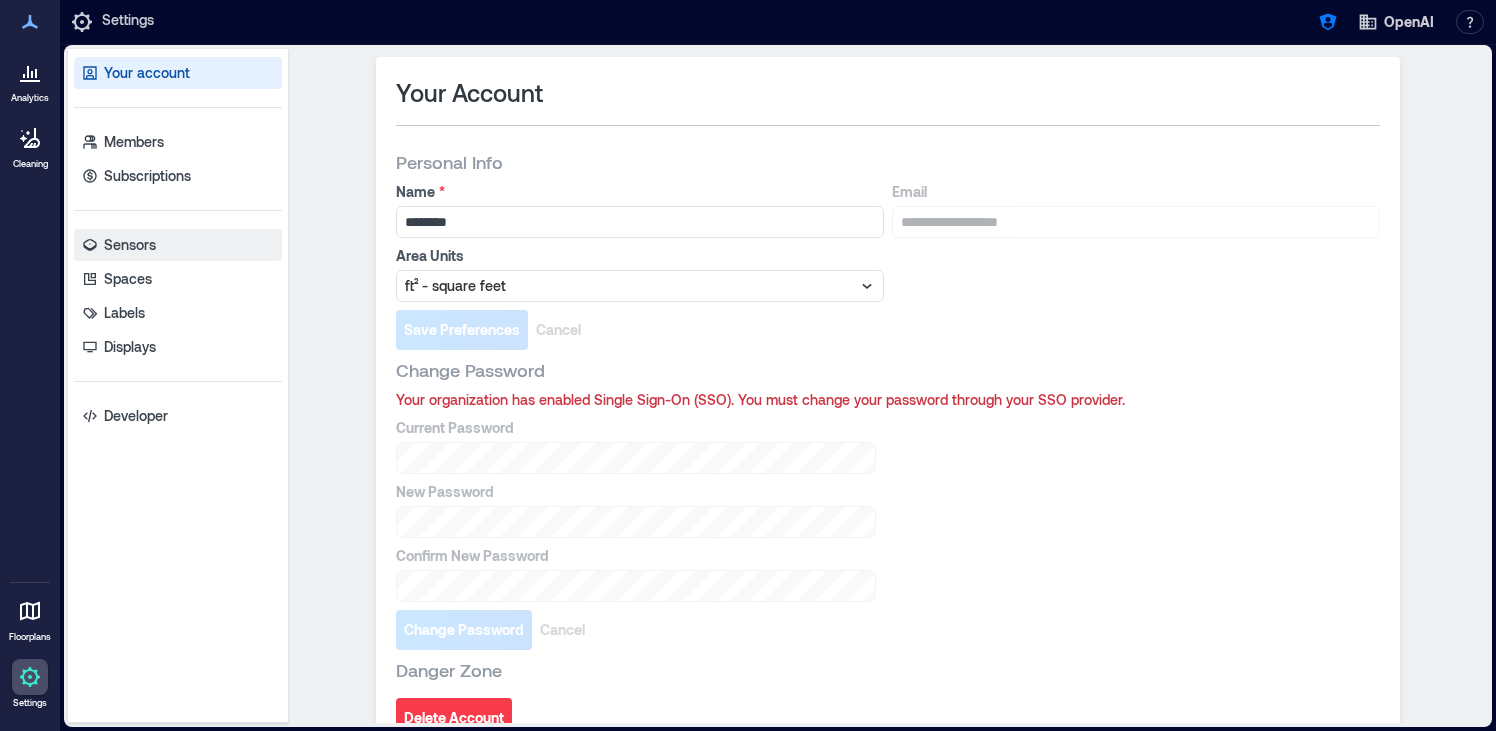 click on "Sensors" at bounding box center (178, 245) 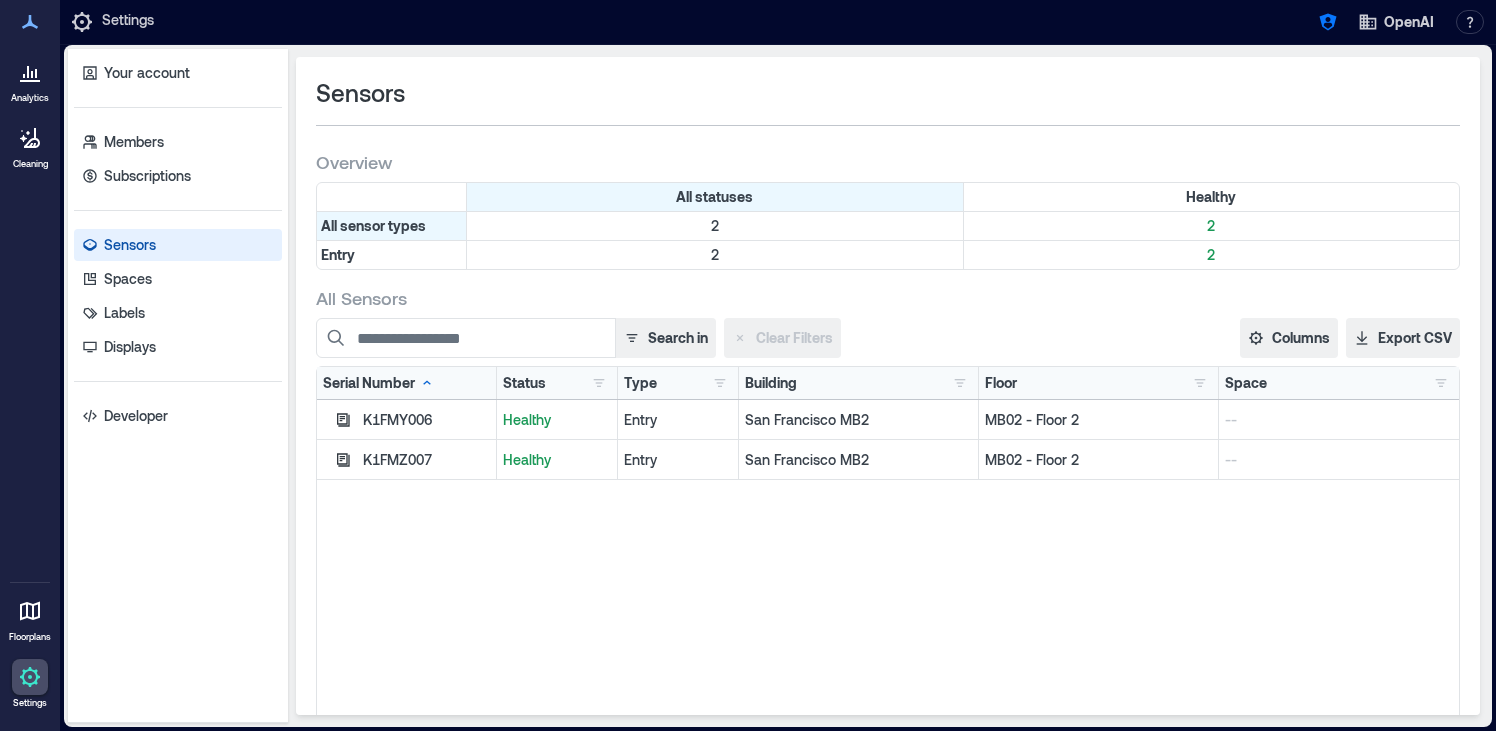 click 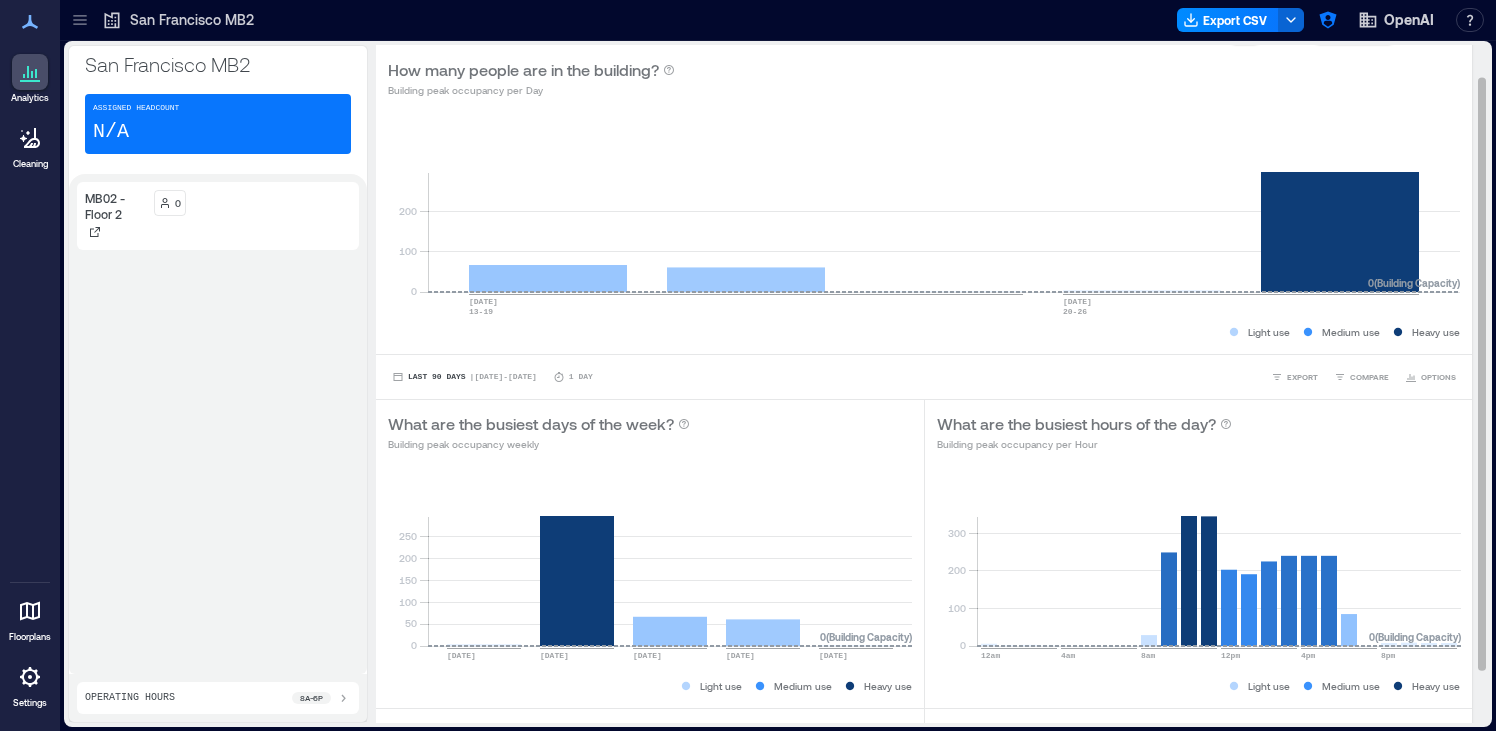scroll, scrollTop: 0, scrollLeft: 0, axis: both 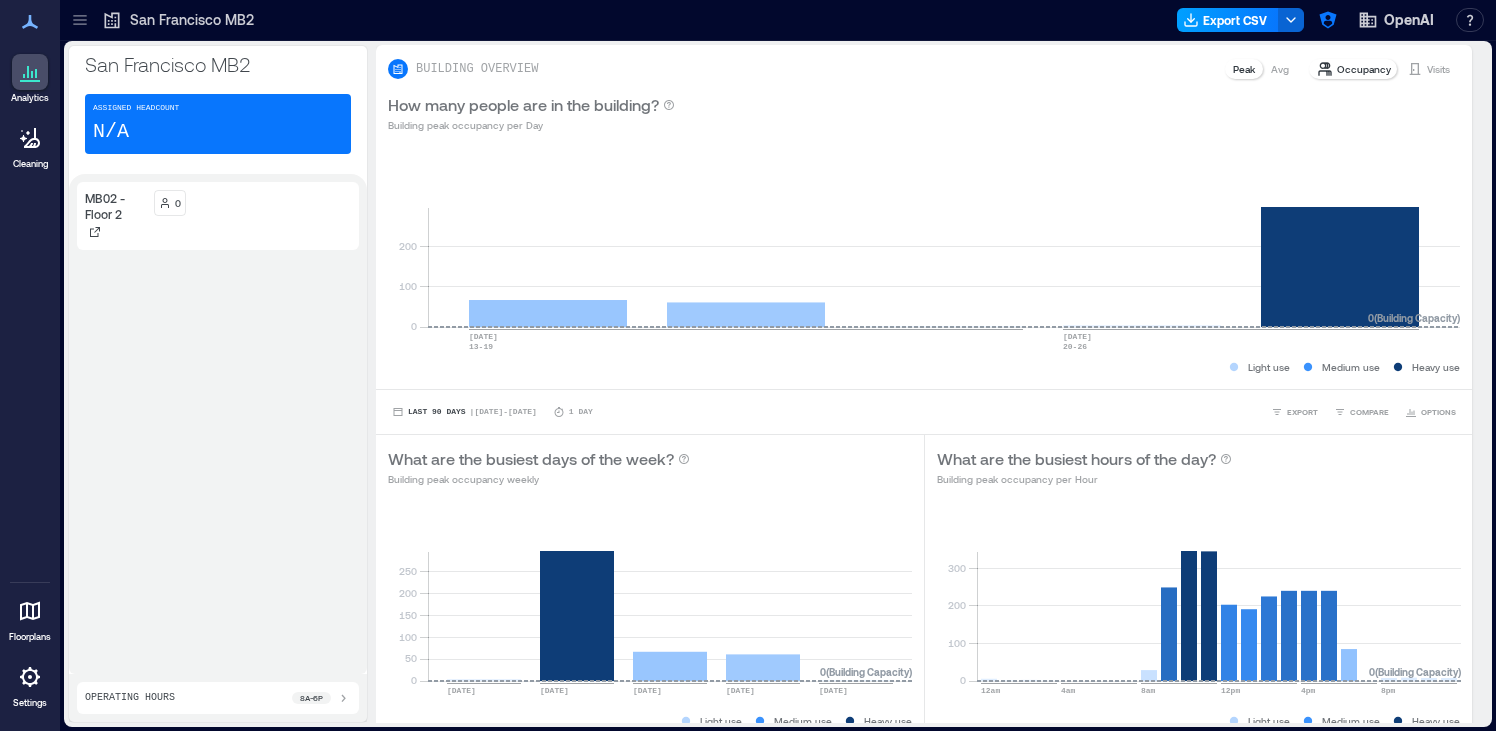 click on "Export CSV" at bounding box center [1228, 20] 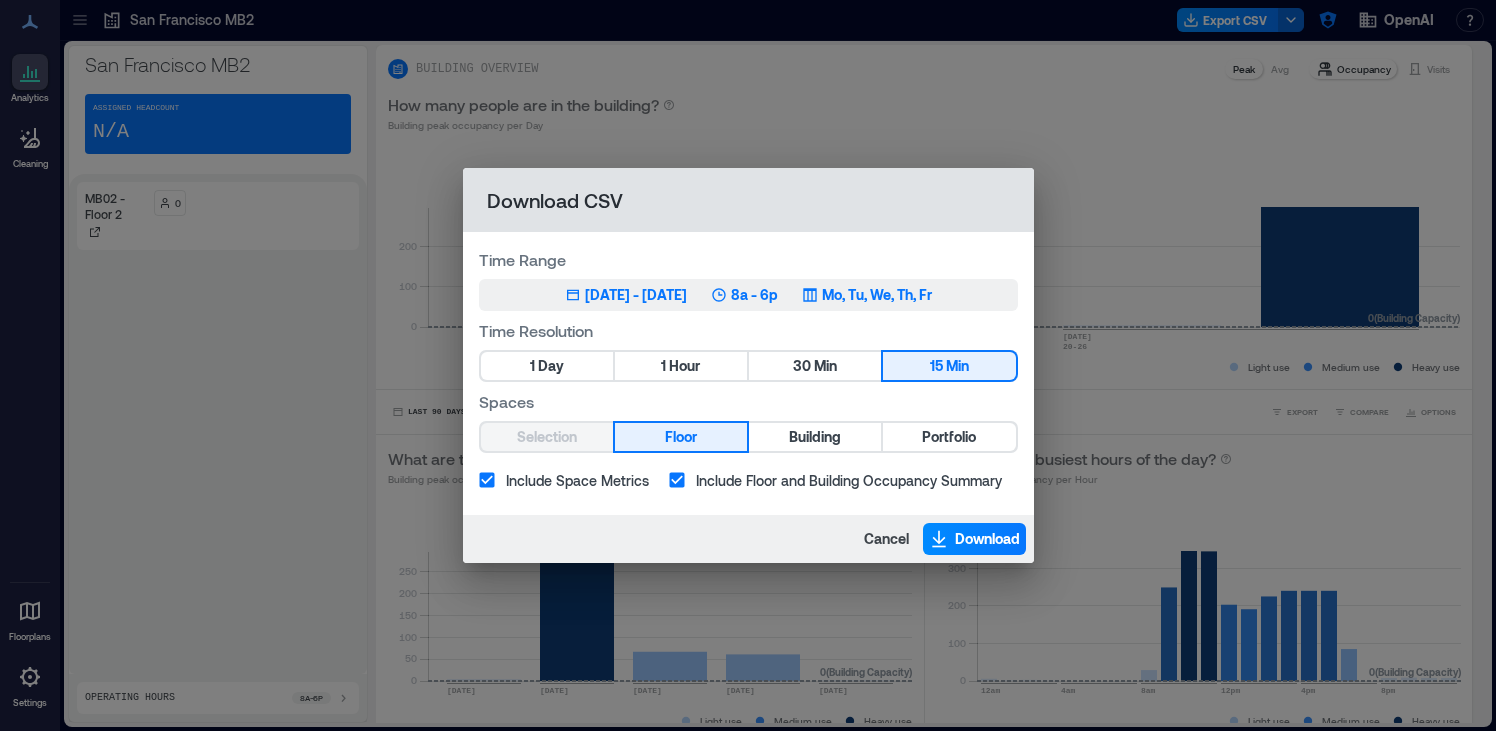 click on "Apr 22, 2025 - Jul 21, 2025" at bounding box center [636, 295] 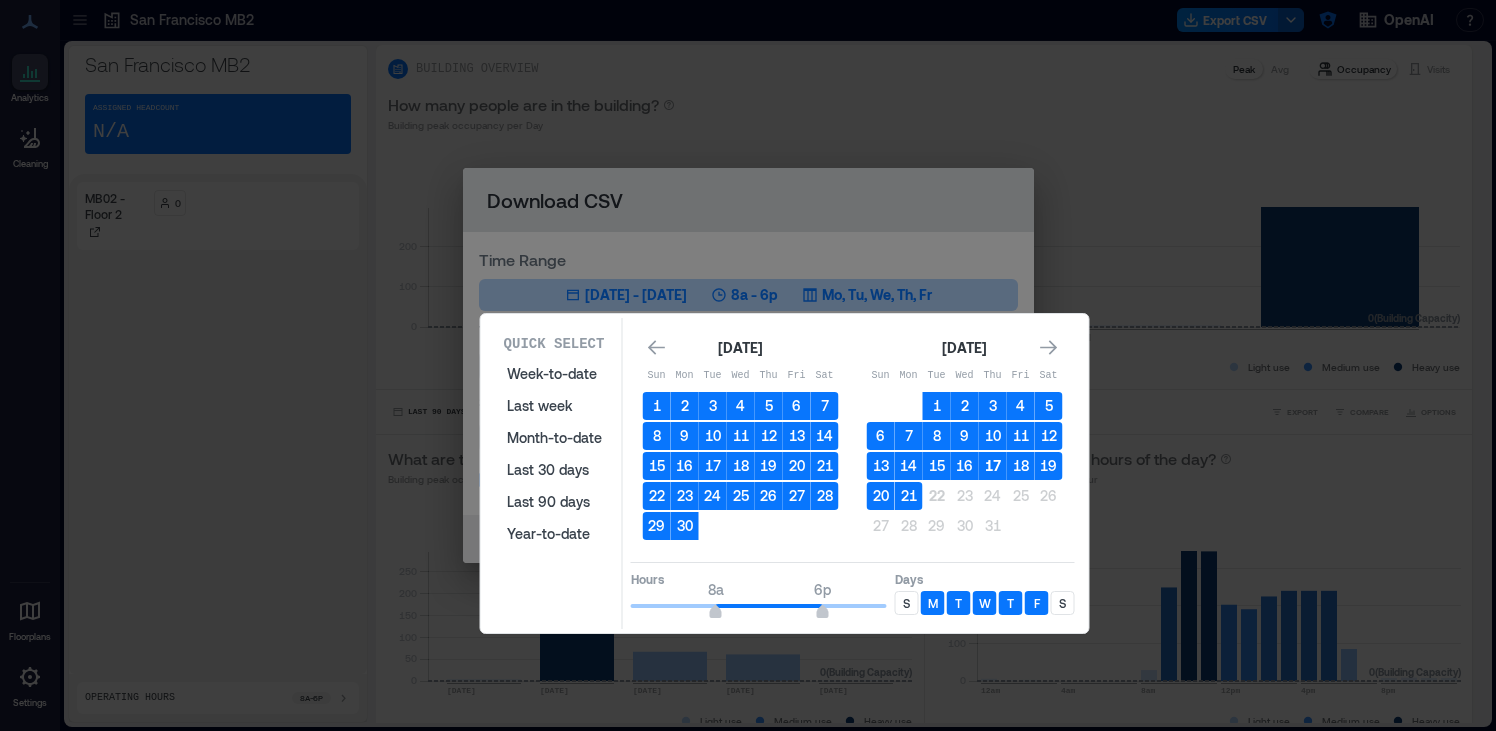 click on "17" at bounding box center (993, 466) 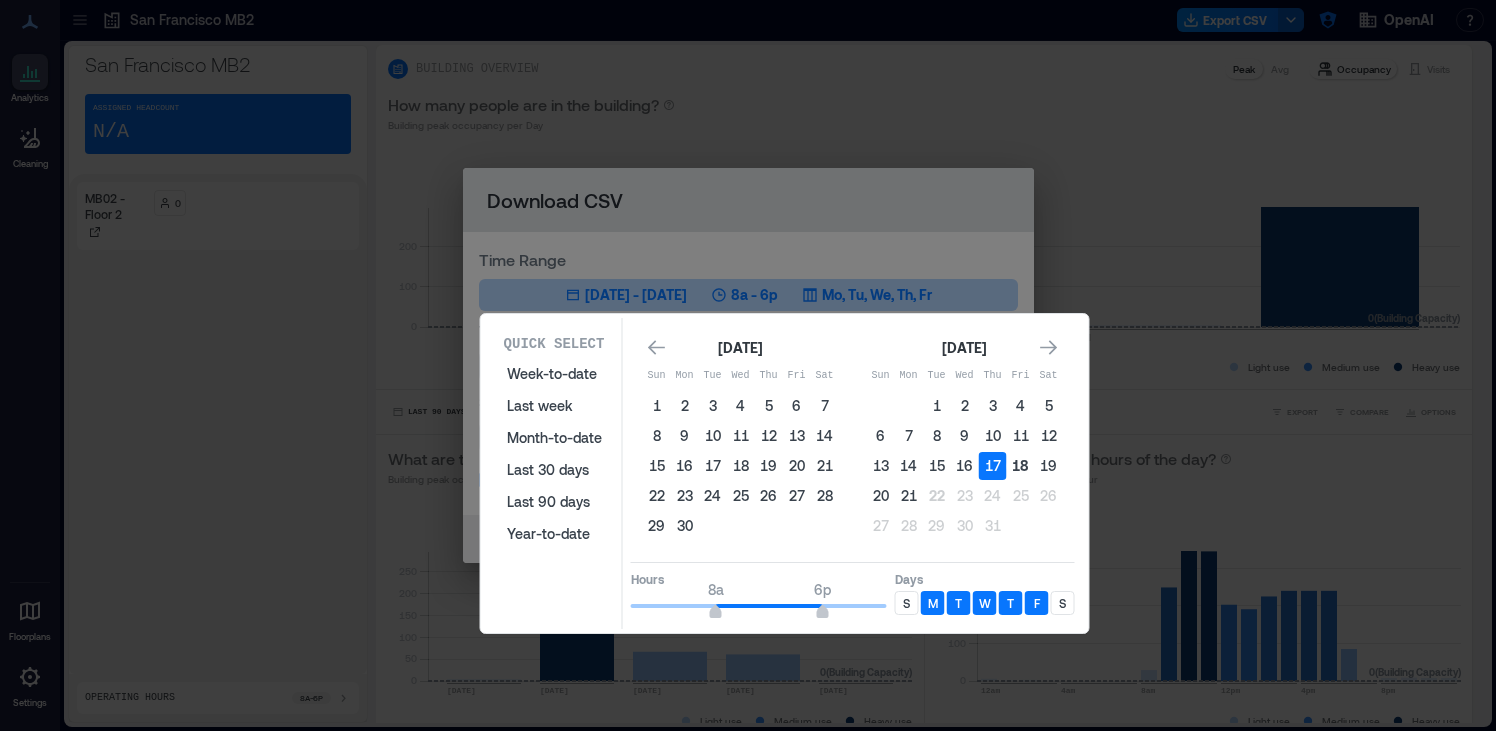 click on "18" at bounding box center (1021, 466) 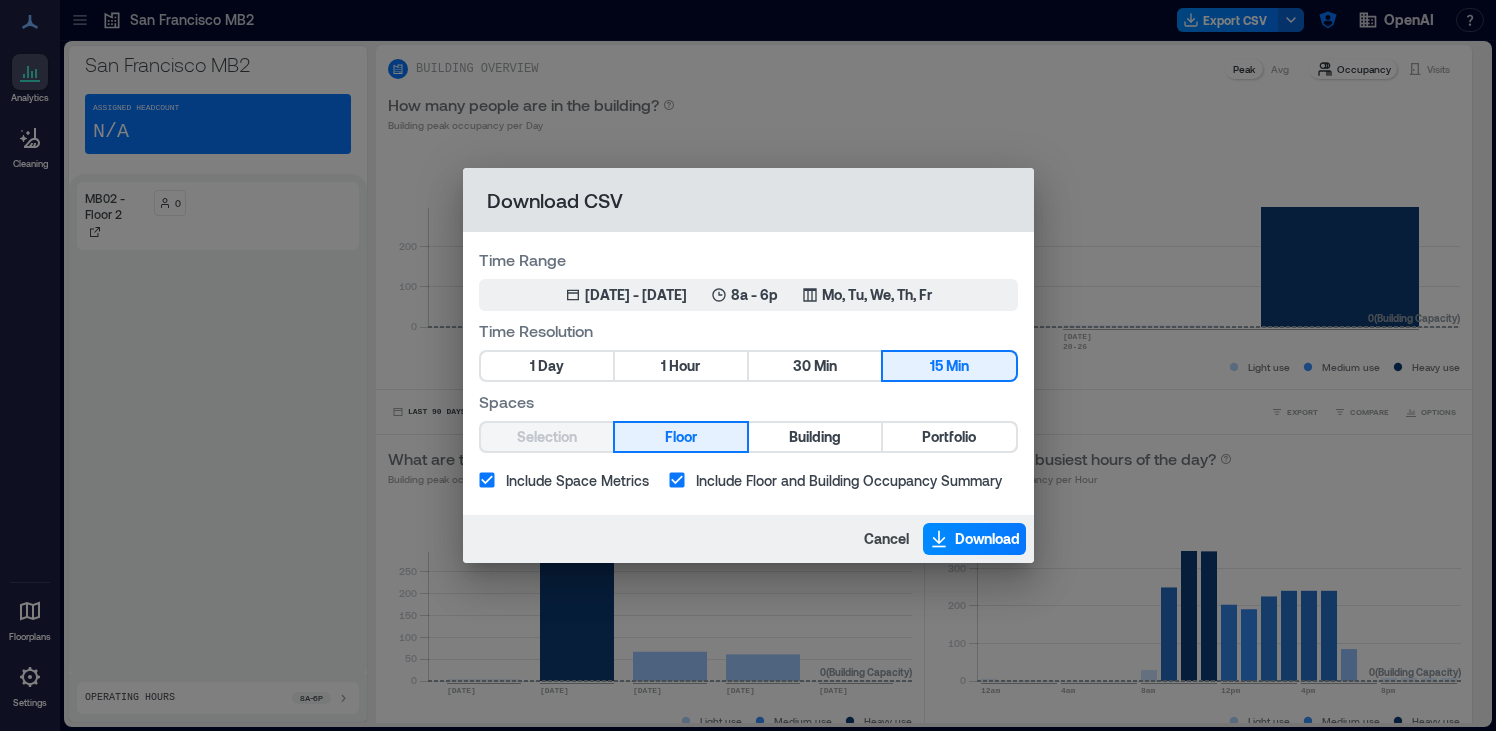 drag, startPoint x: 979, startPoint y: 538, endPoint x: 906, endPoint y: 464, distance: 103.947105 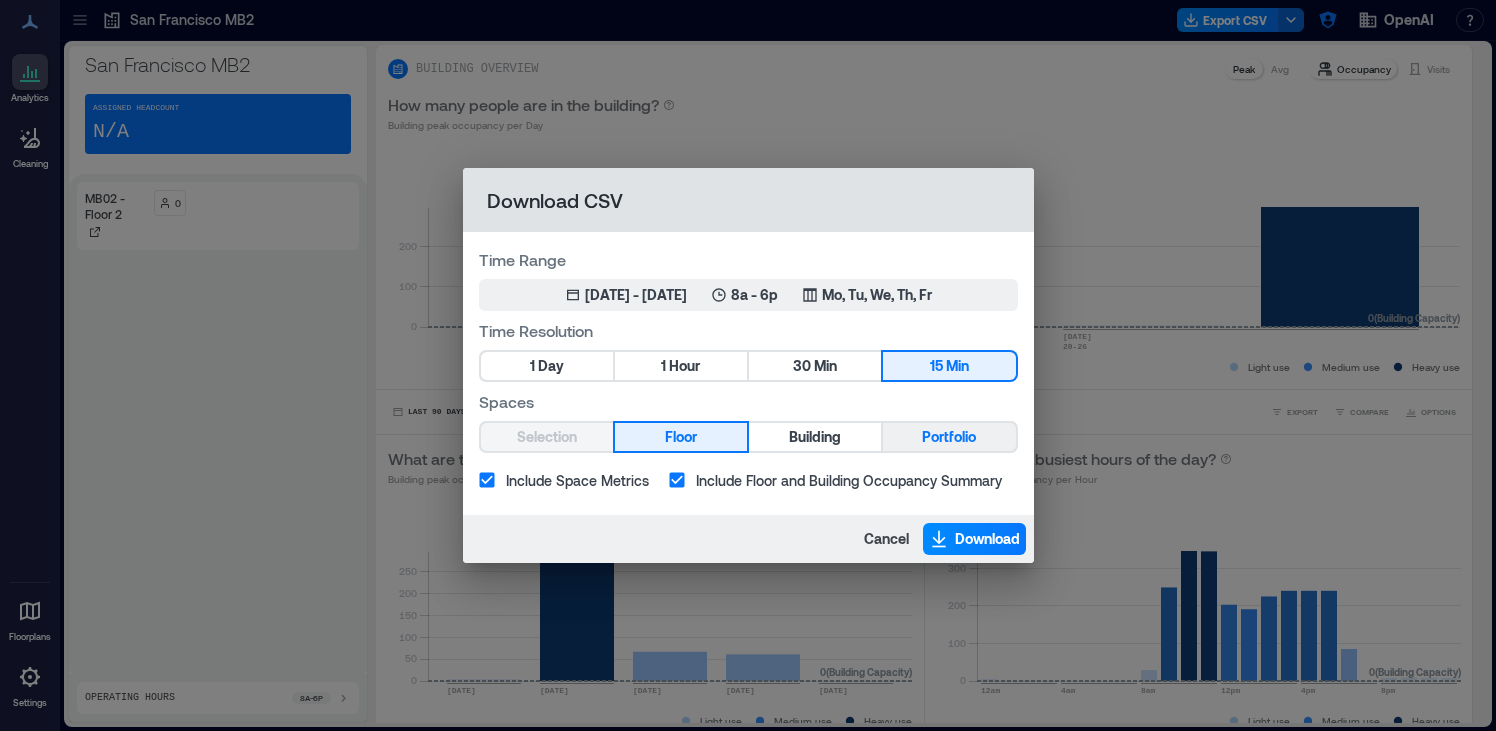 click on "Portfolio" at bounding box center (949, 437) 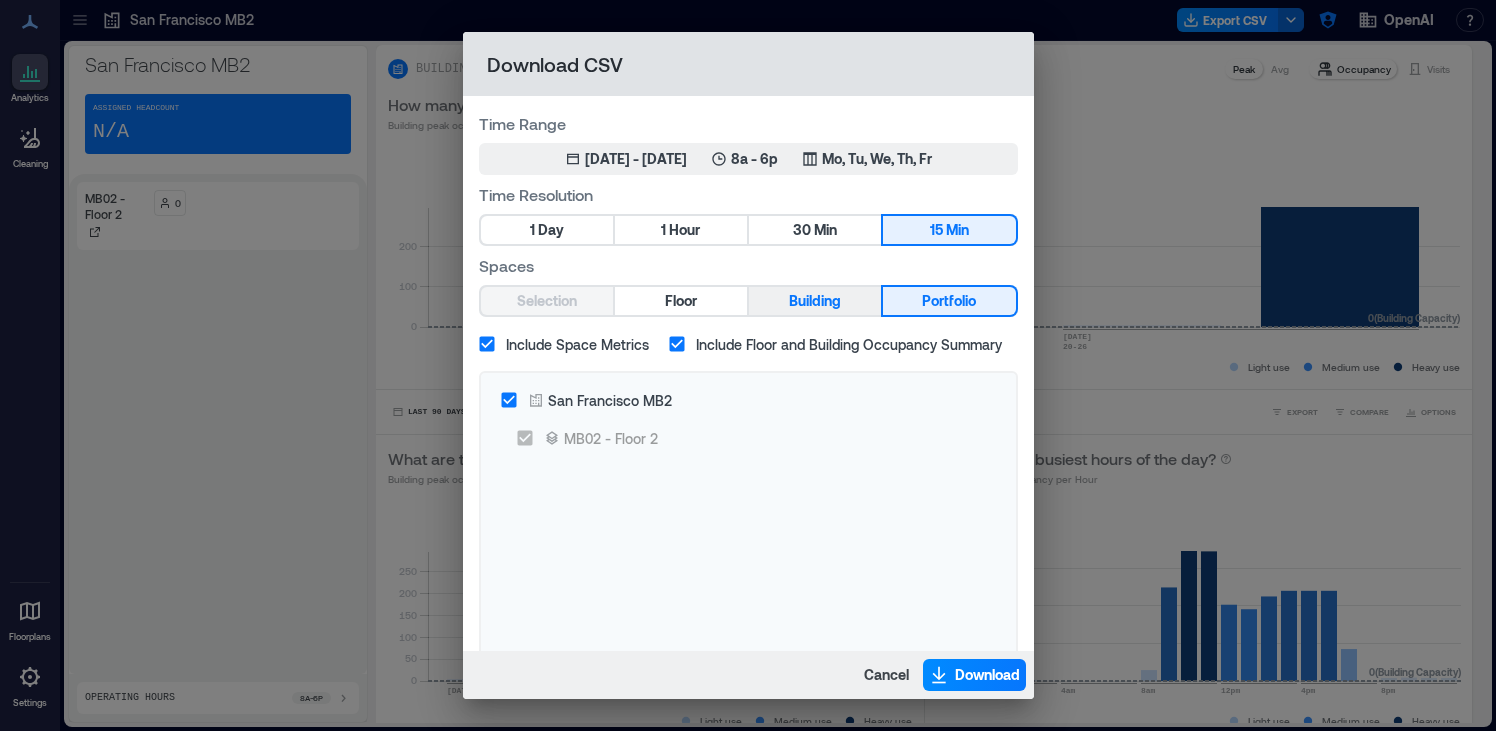 click on "Building" at bounding box center (815, 301) 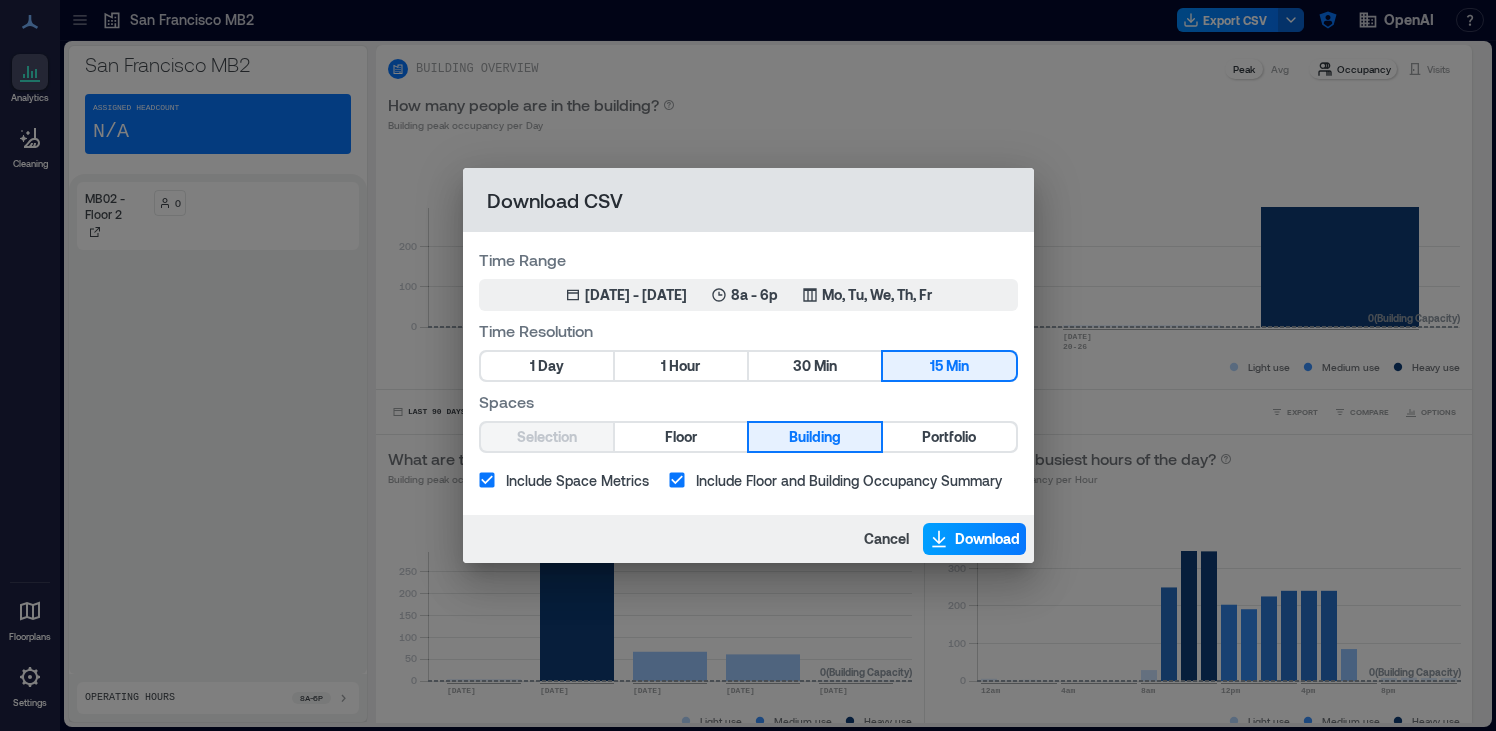 click on "Download" at bounding box center (987, 539) 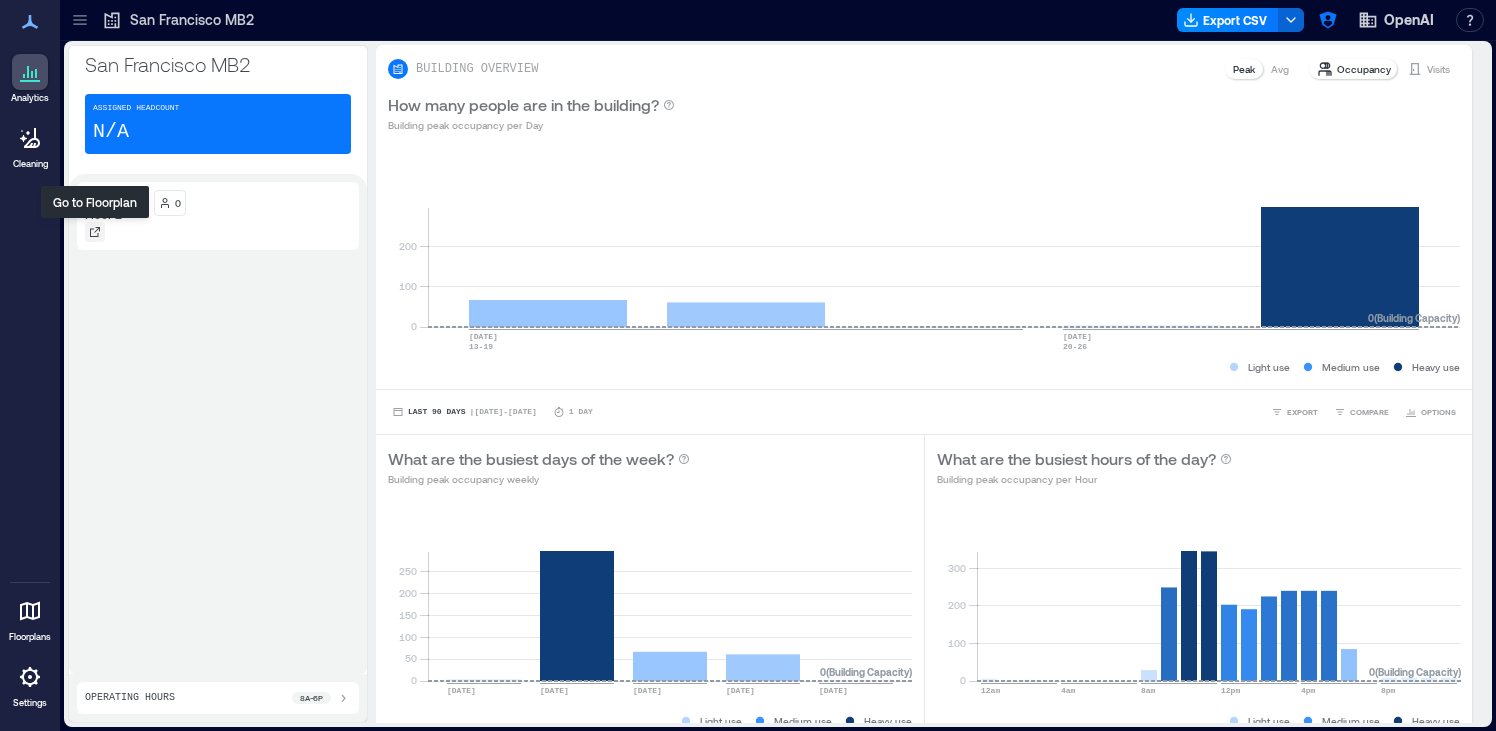 click 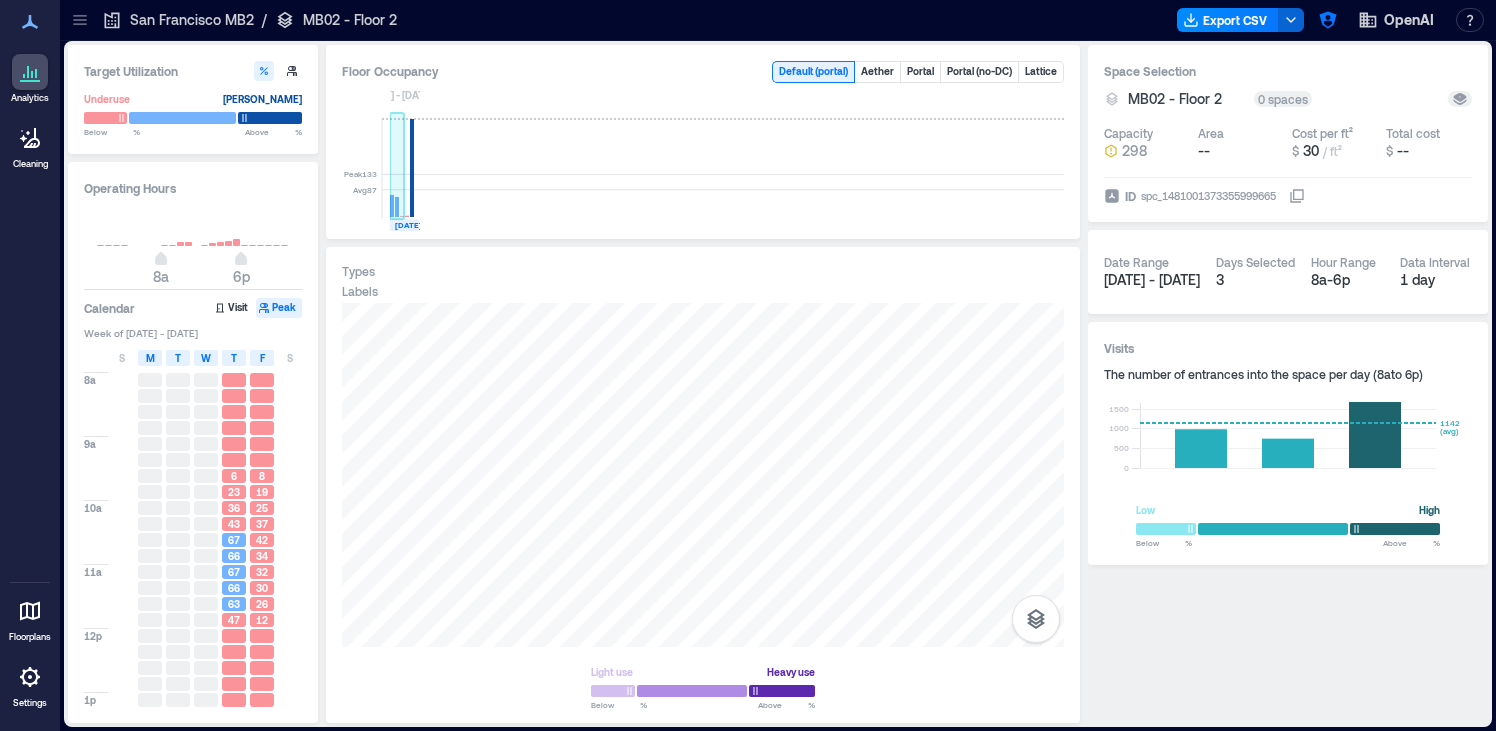 click 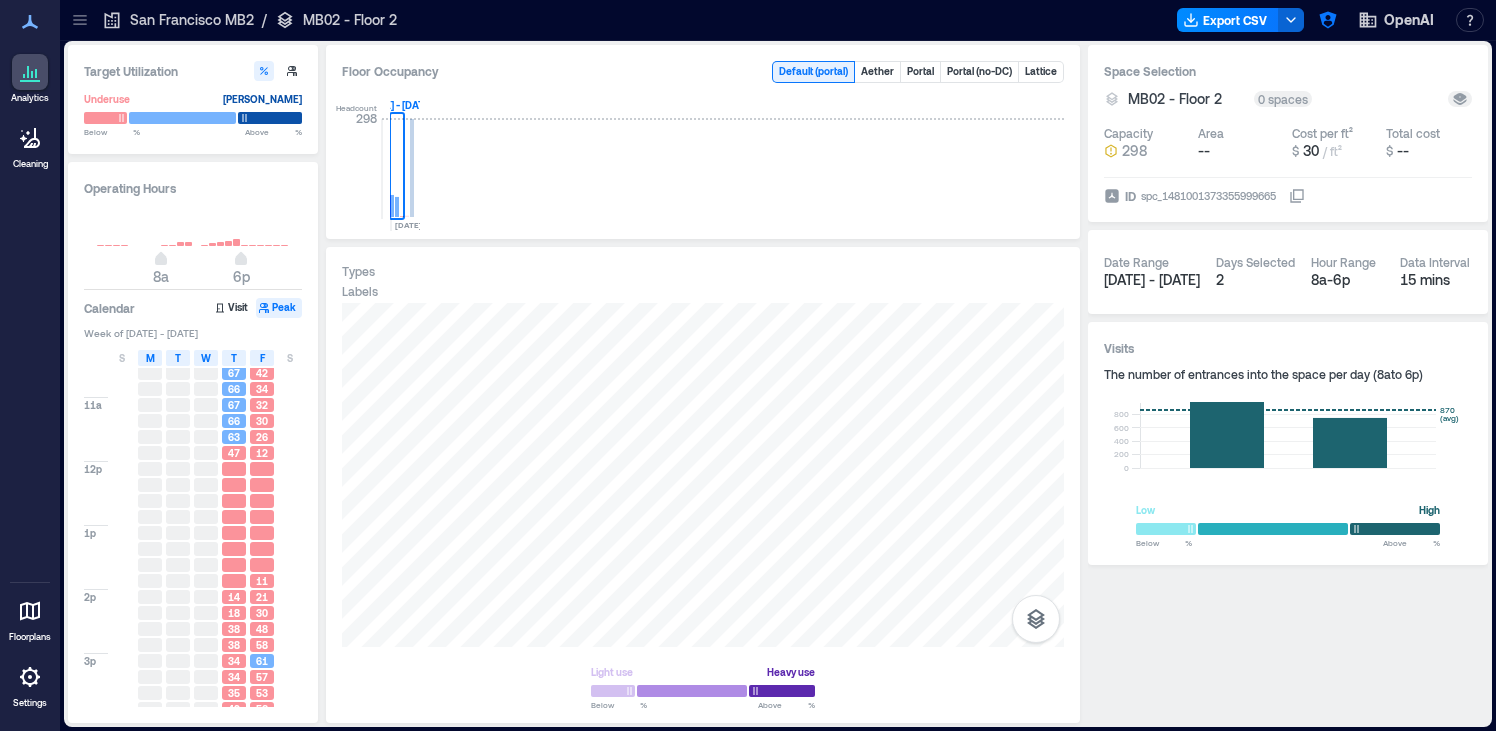 scroll, scrollTop: 0, scrollLeft: 0, axis: both 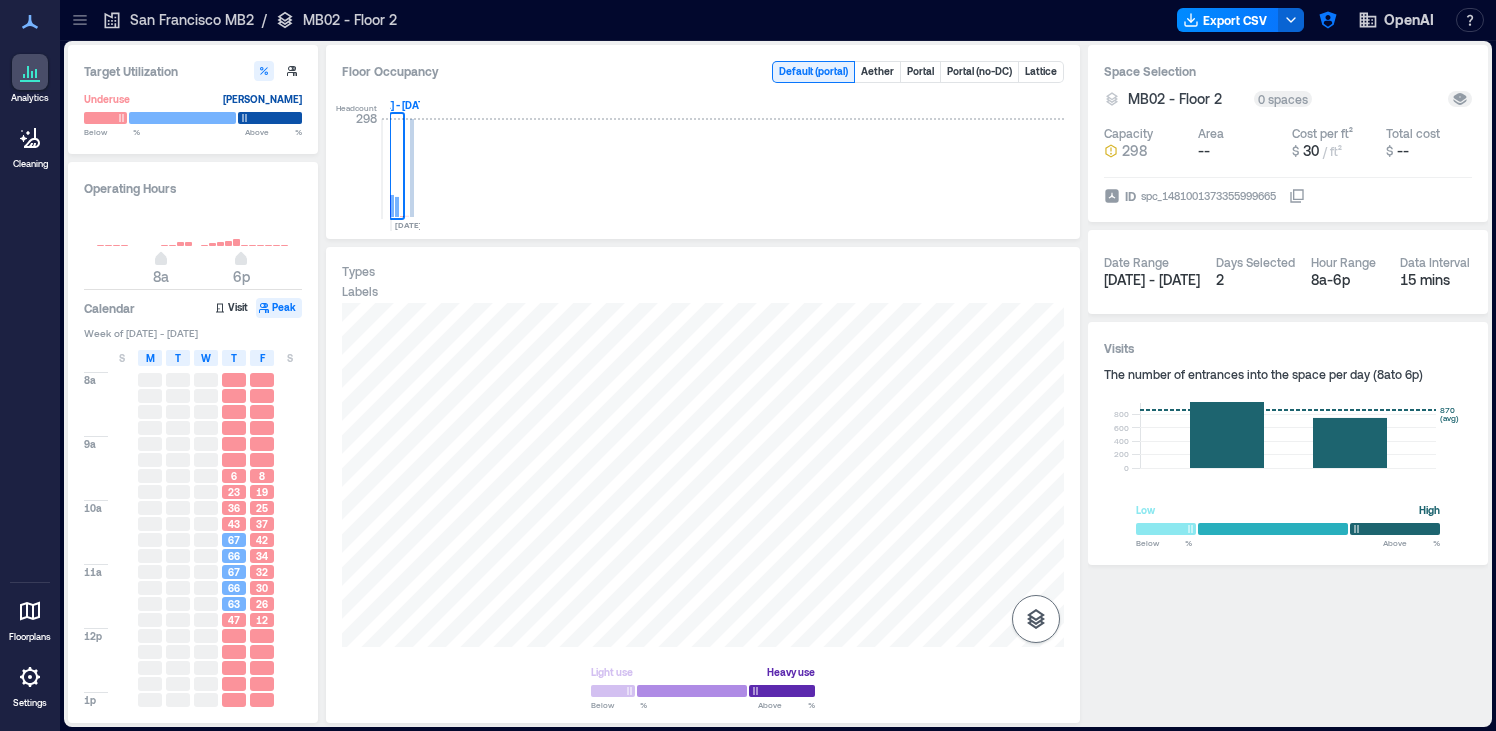 click 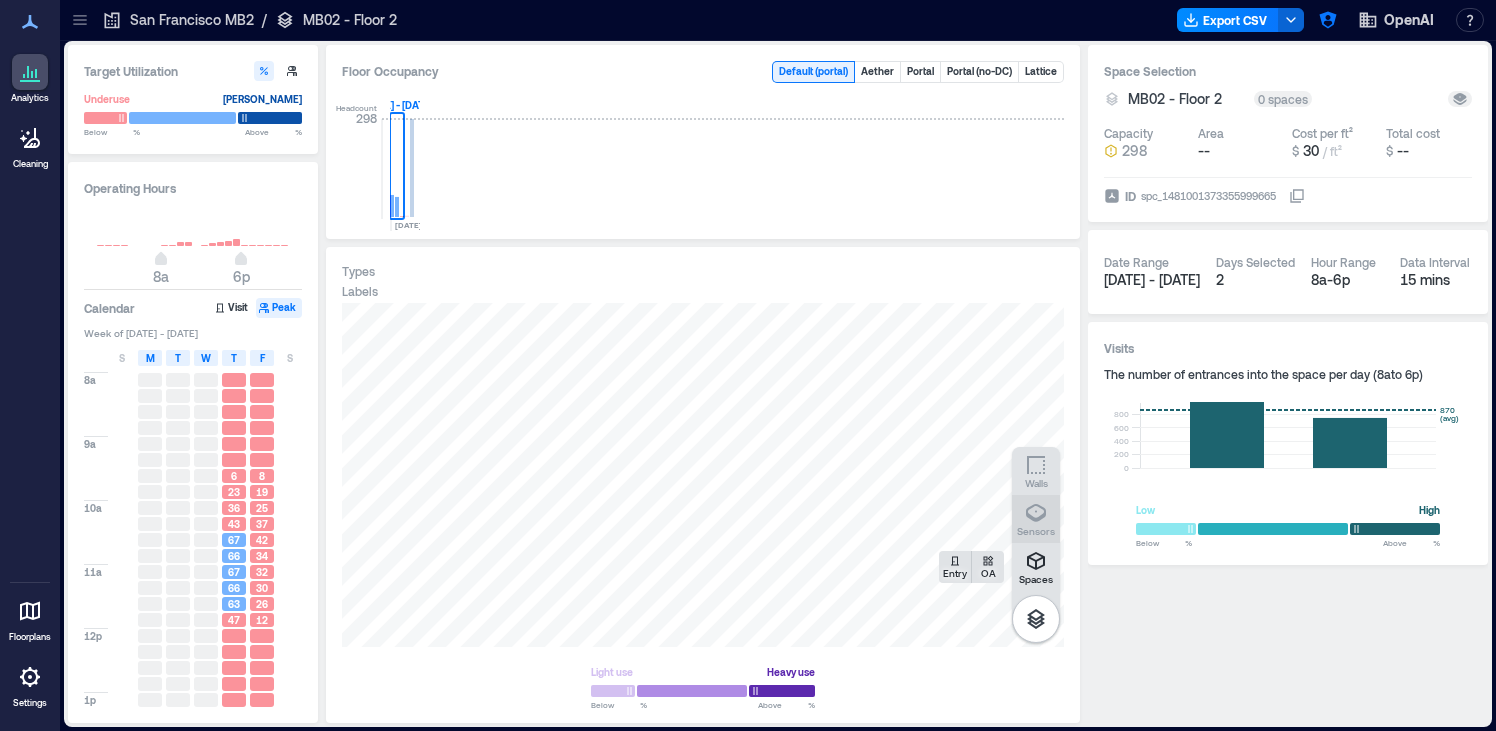 click 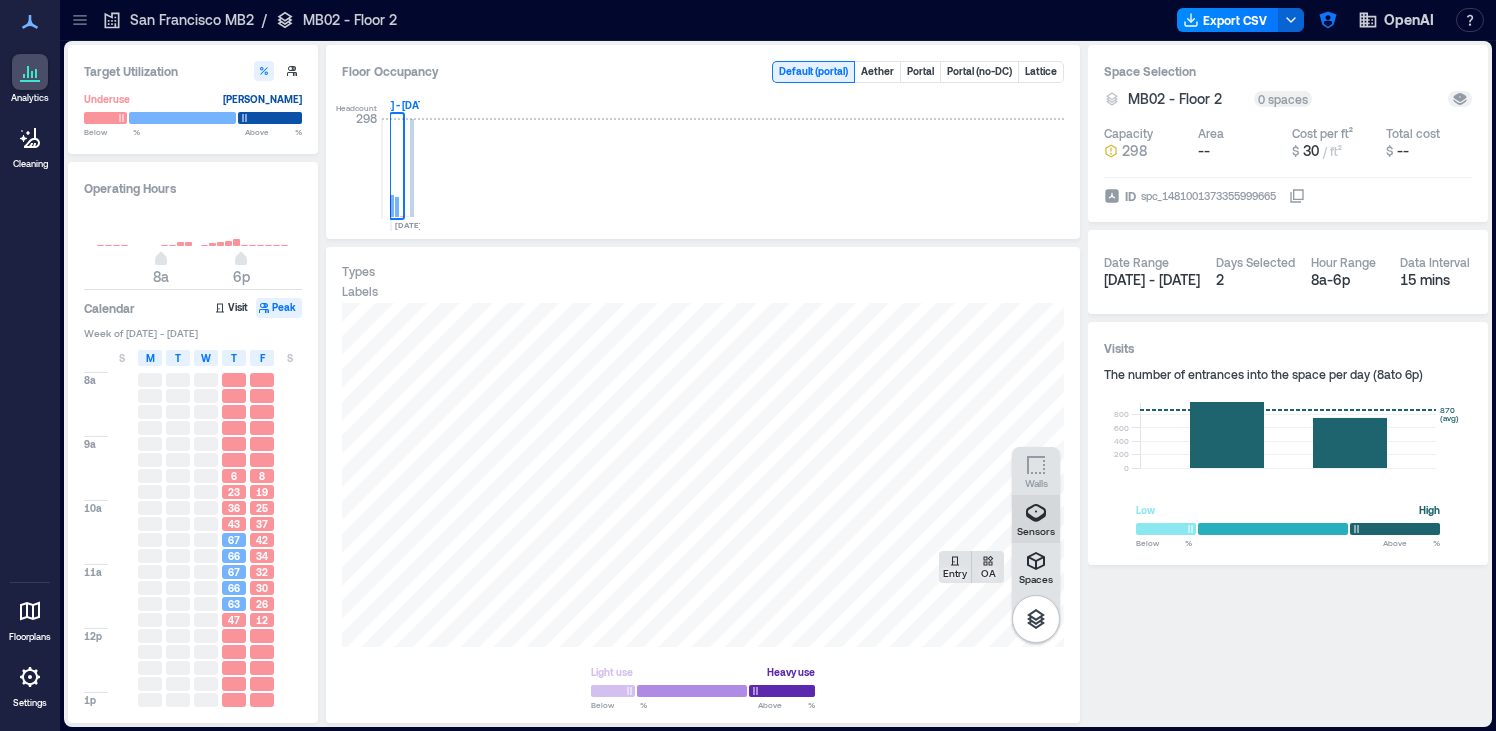 click 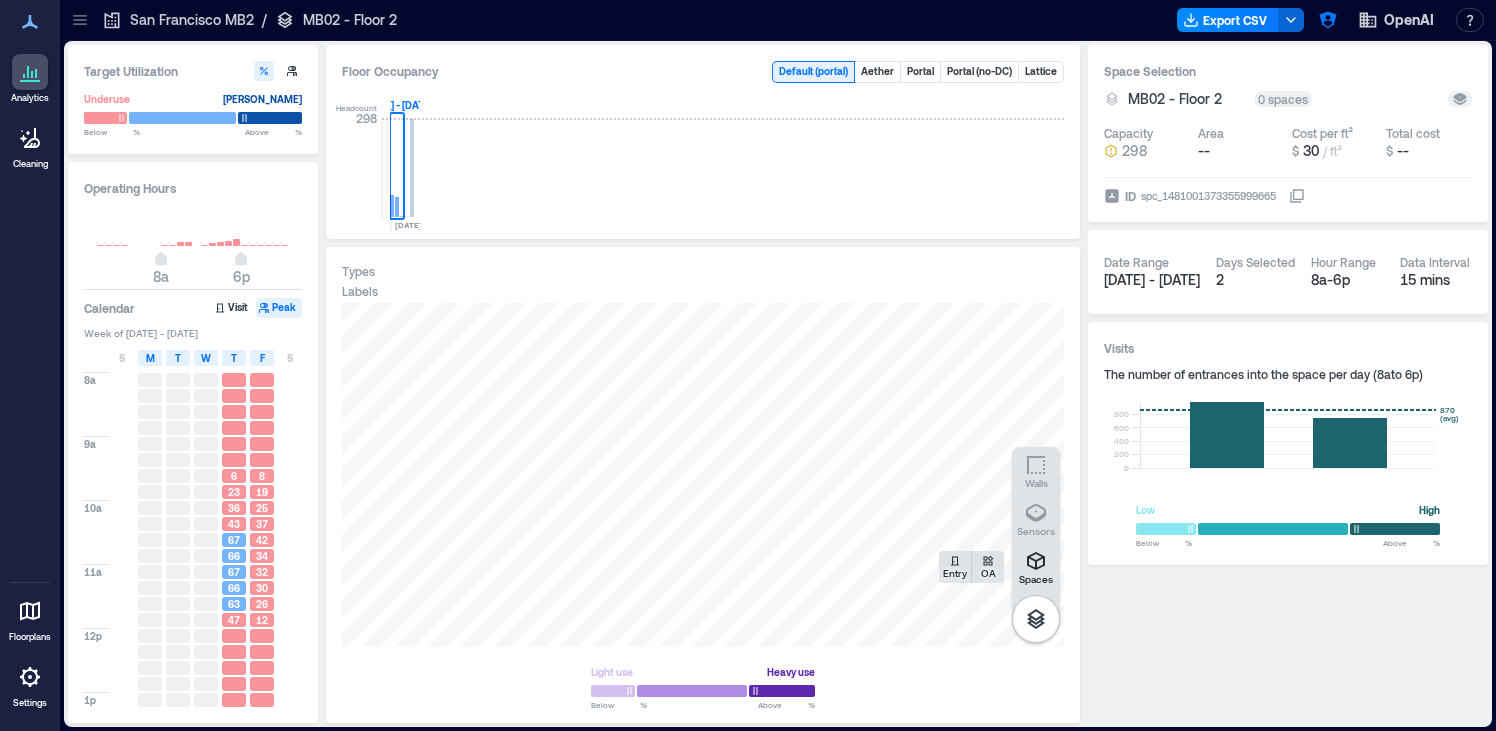 click 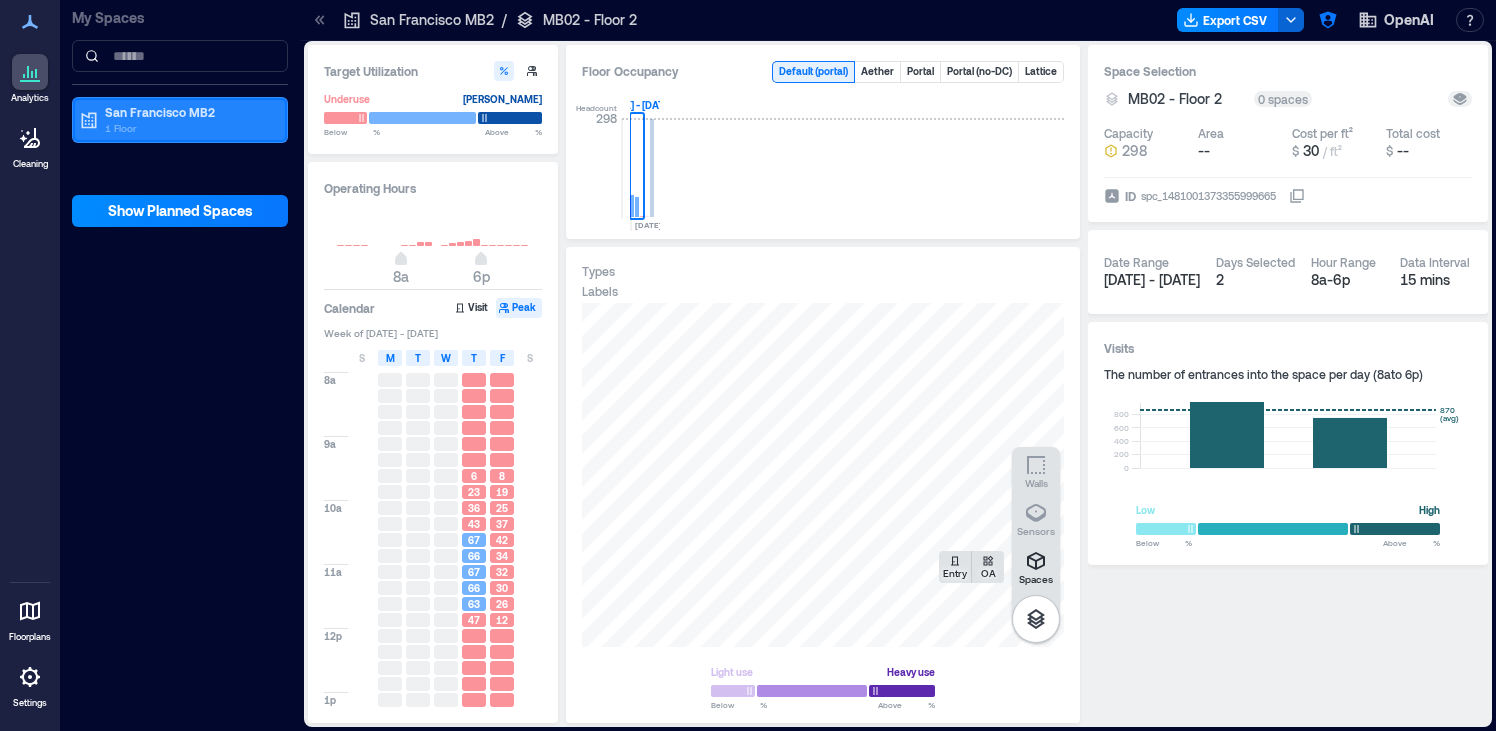 click on "San Francisco MB2" at bounding box center [189, 112] 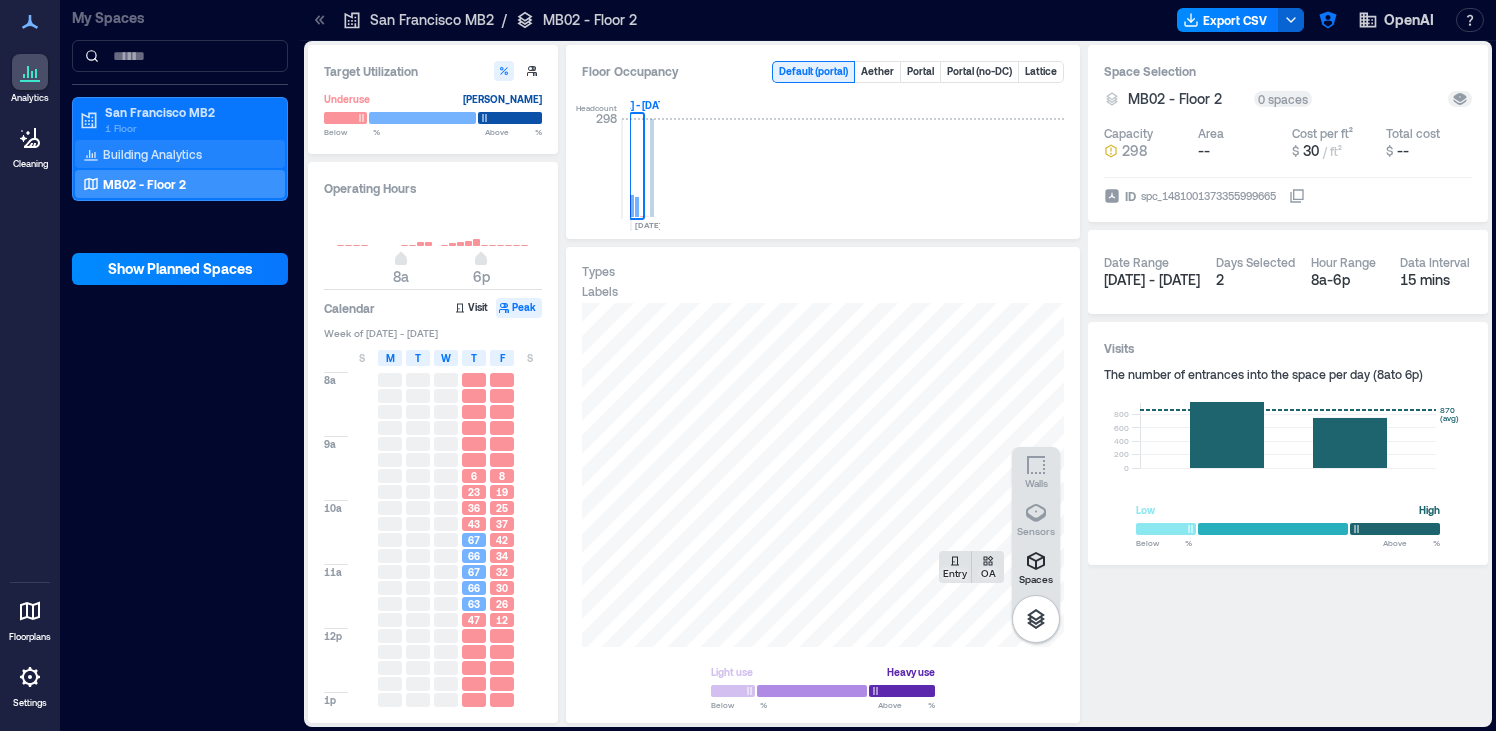 click on "Building Analytics" at bounding box center [152, 154] 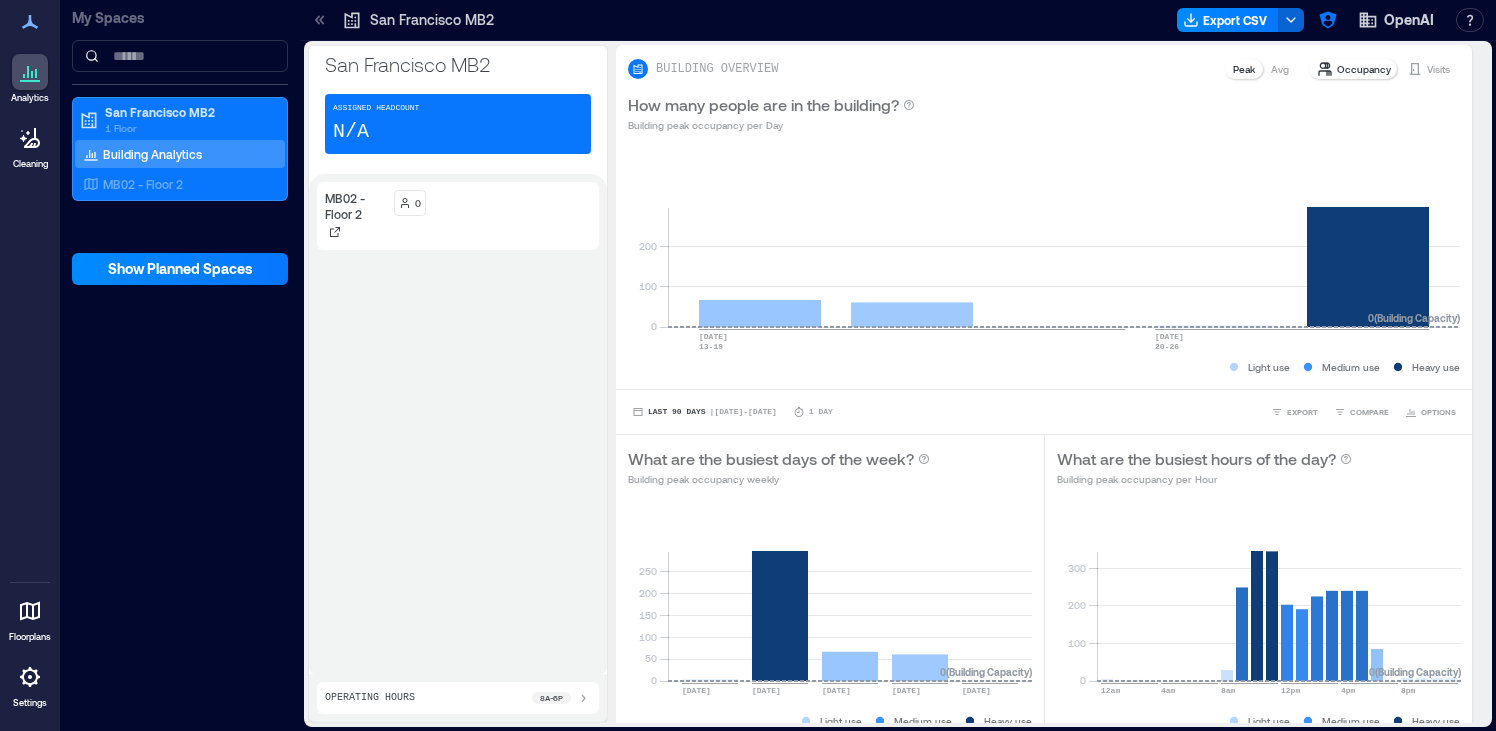 click 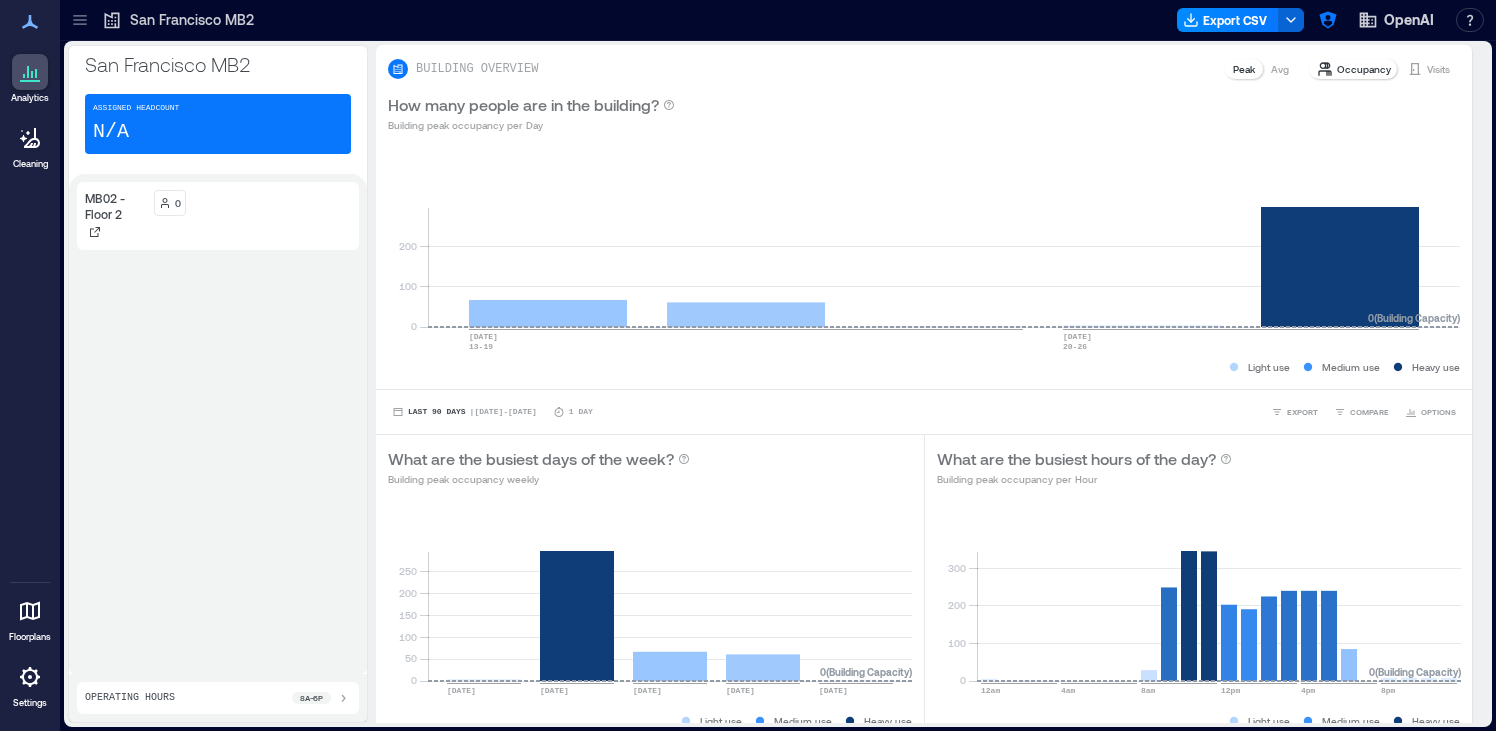 click 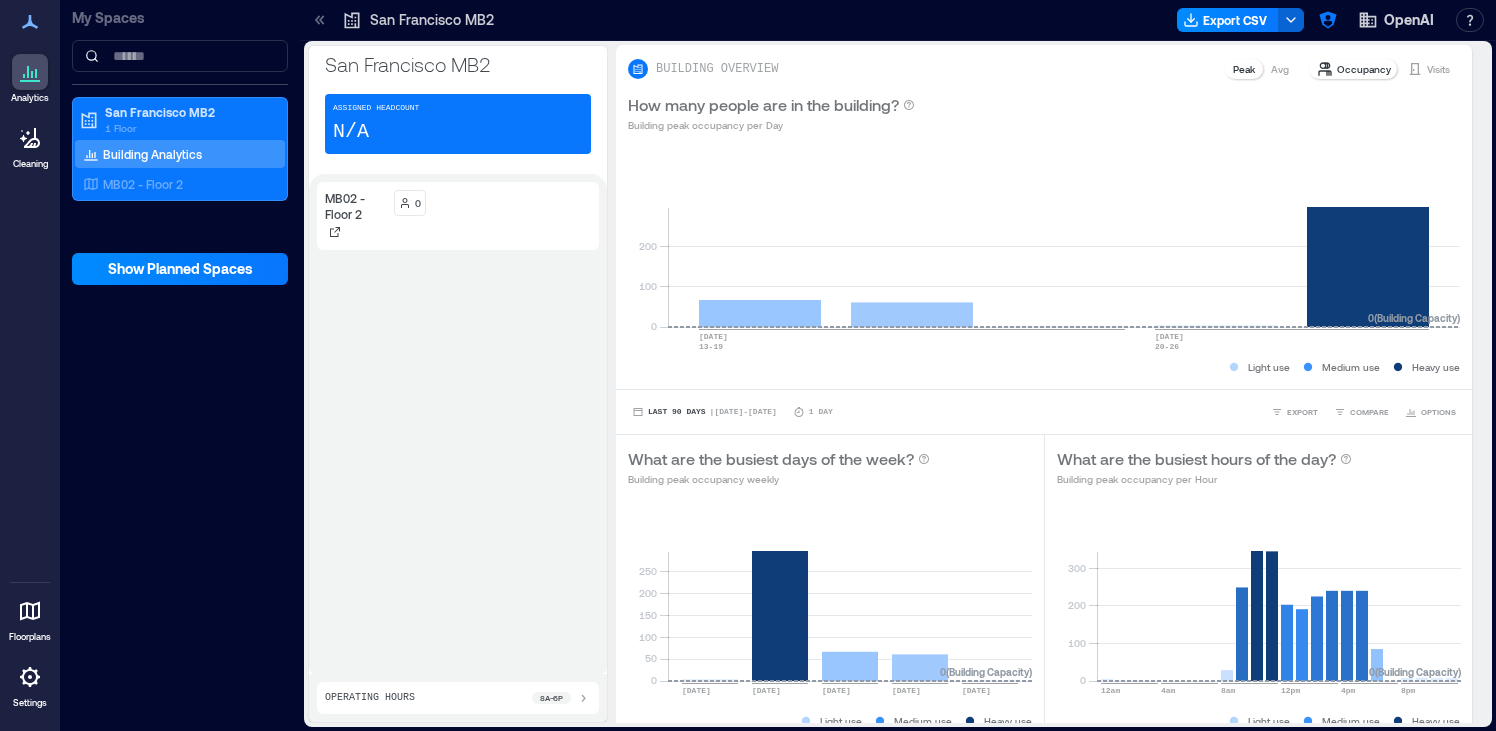 click 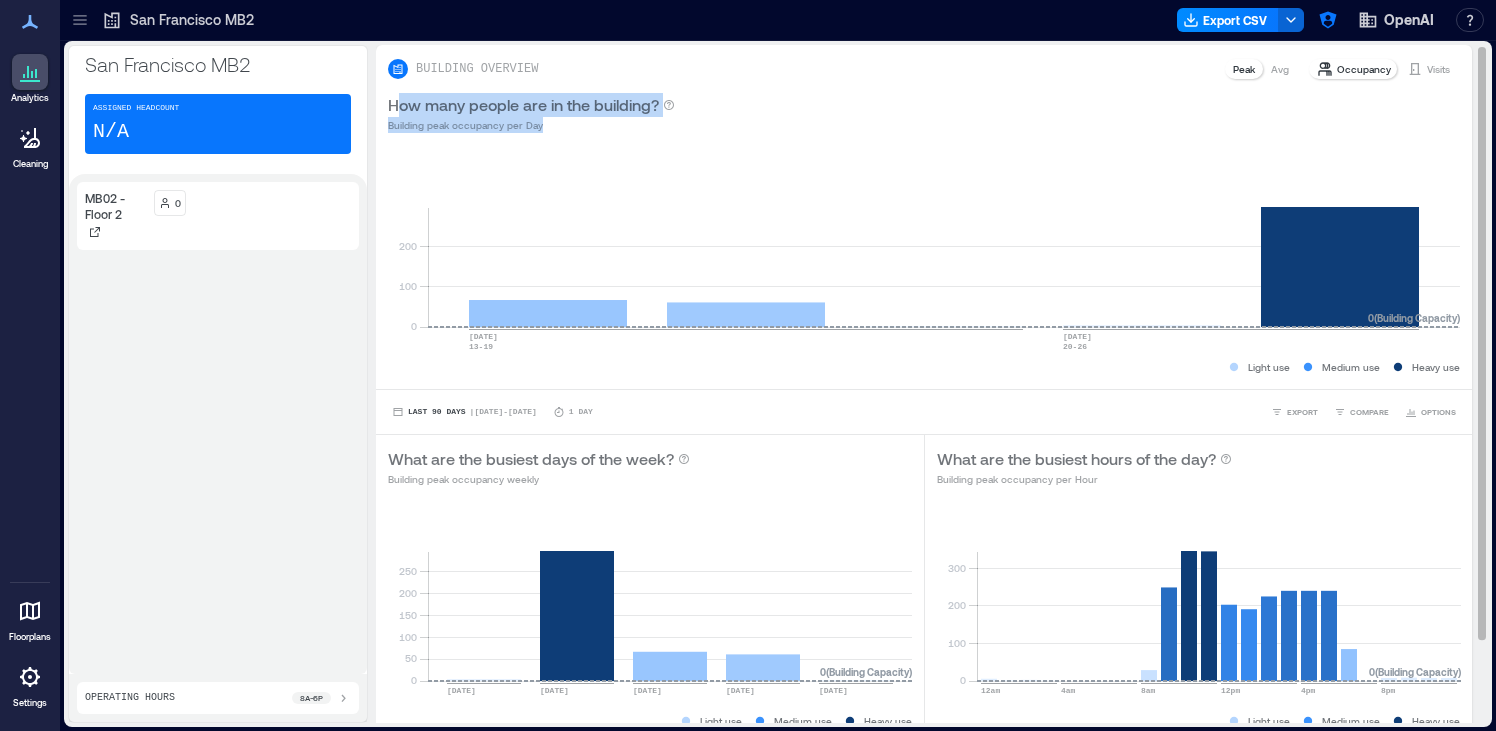 drag, startPoint x: 543, startPoint y: 125, endPoint x: 396, endPoint y: 115, distance: 147.33974 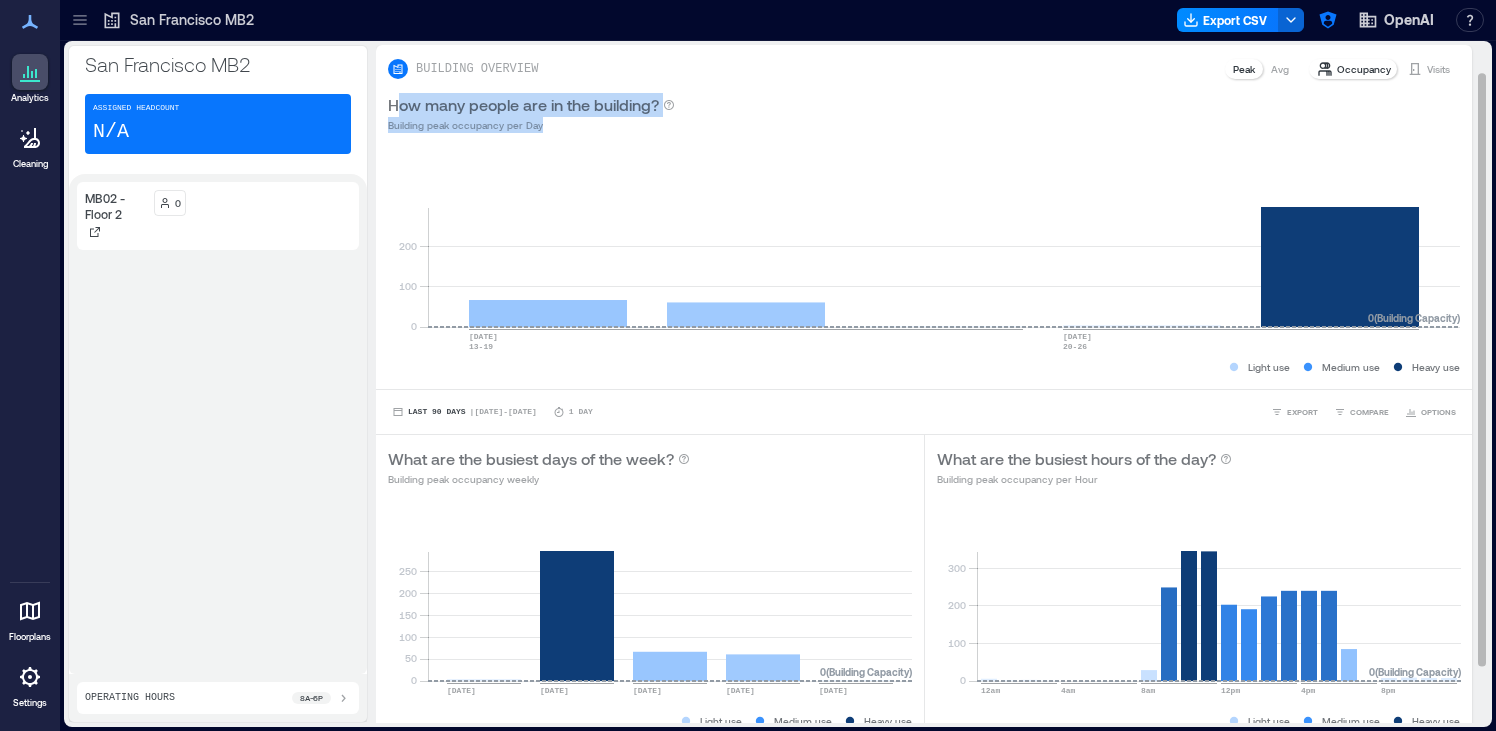 scroll, scrollTop: 97, scrollLeft: 0, axis: vertical 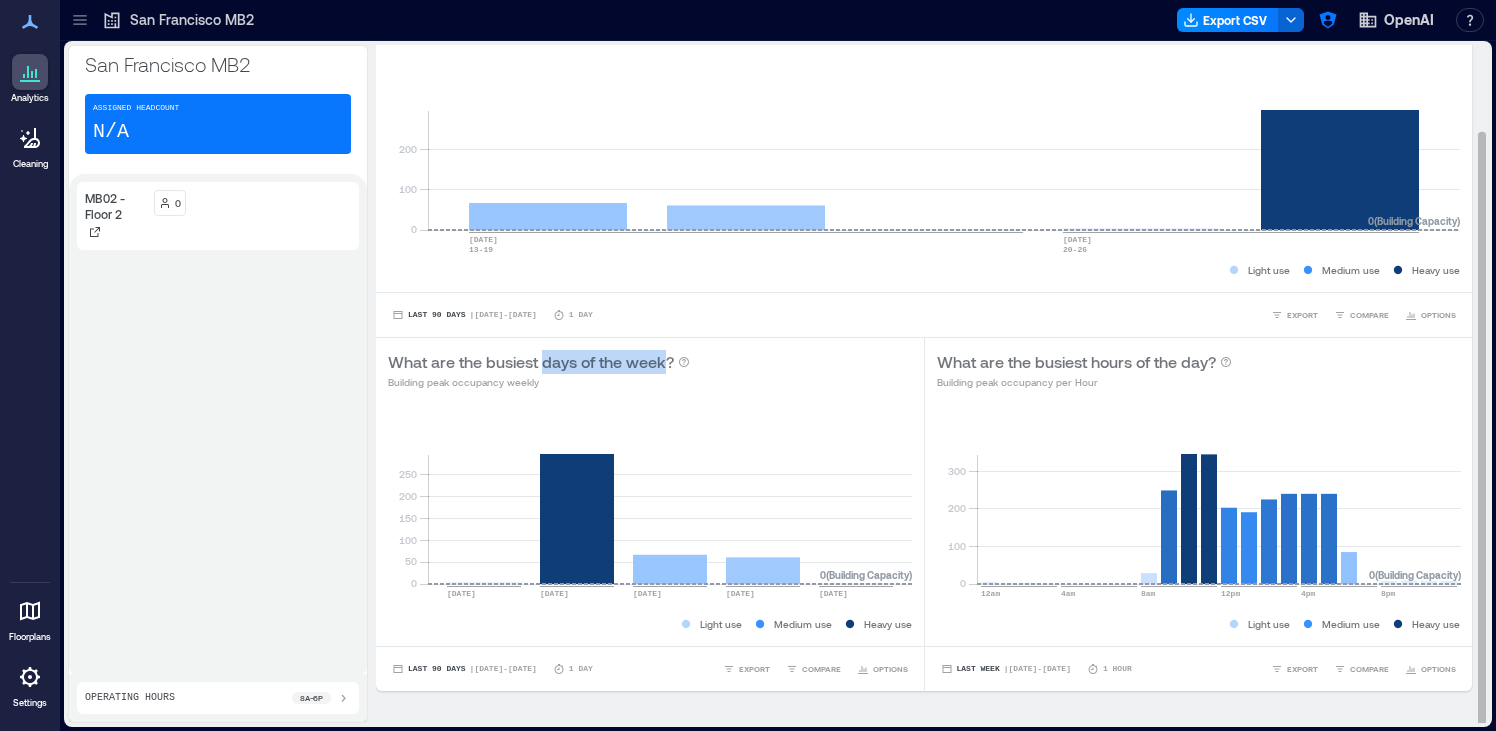 drag, startPoint x: 670, startPoint y: 367, endPoint x: 542, endPoint y: 355, distance: 128.56126 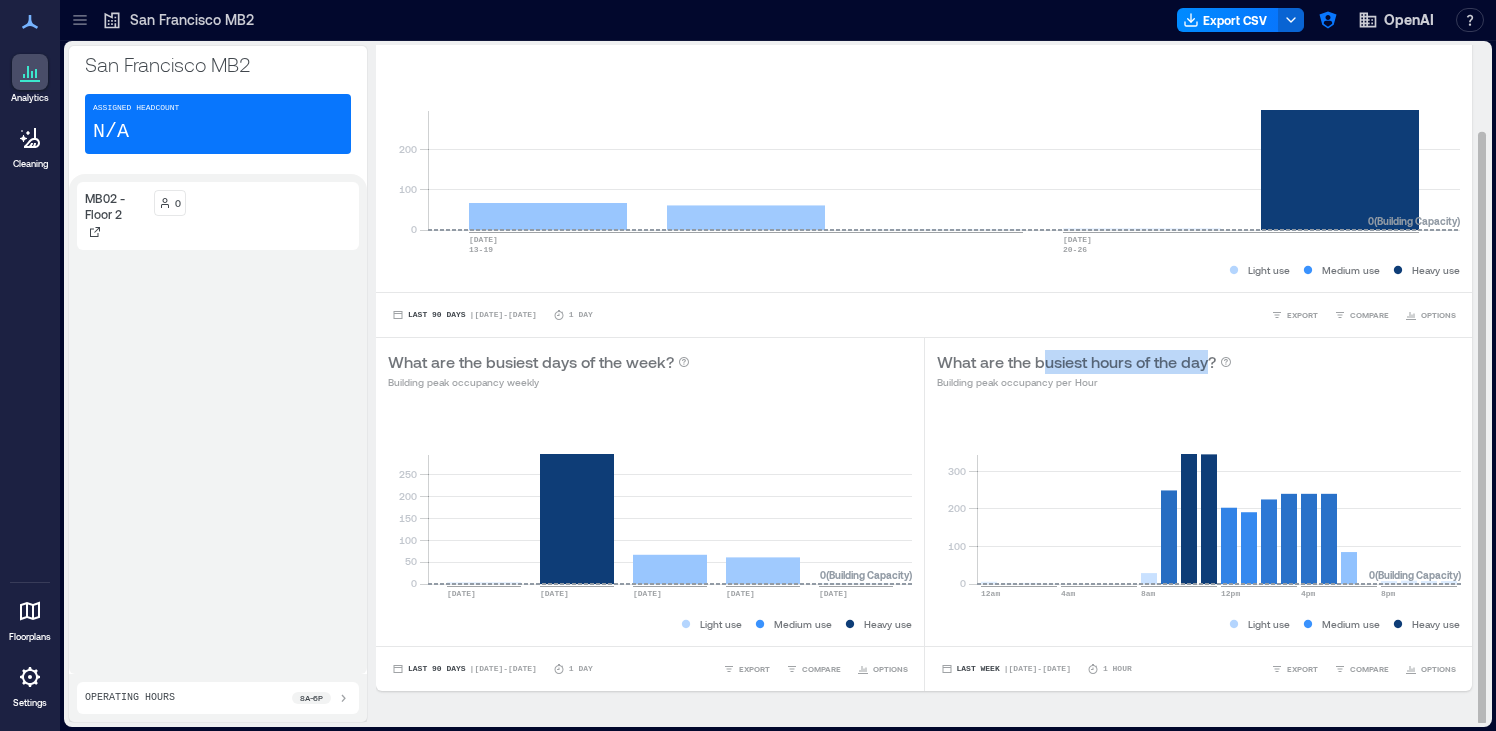 drag, startPoint x: 1212, startPoint y: 364, endPoint x: 1049, endPoint y: 355, distance: 163.24828 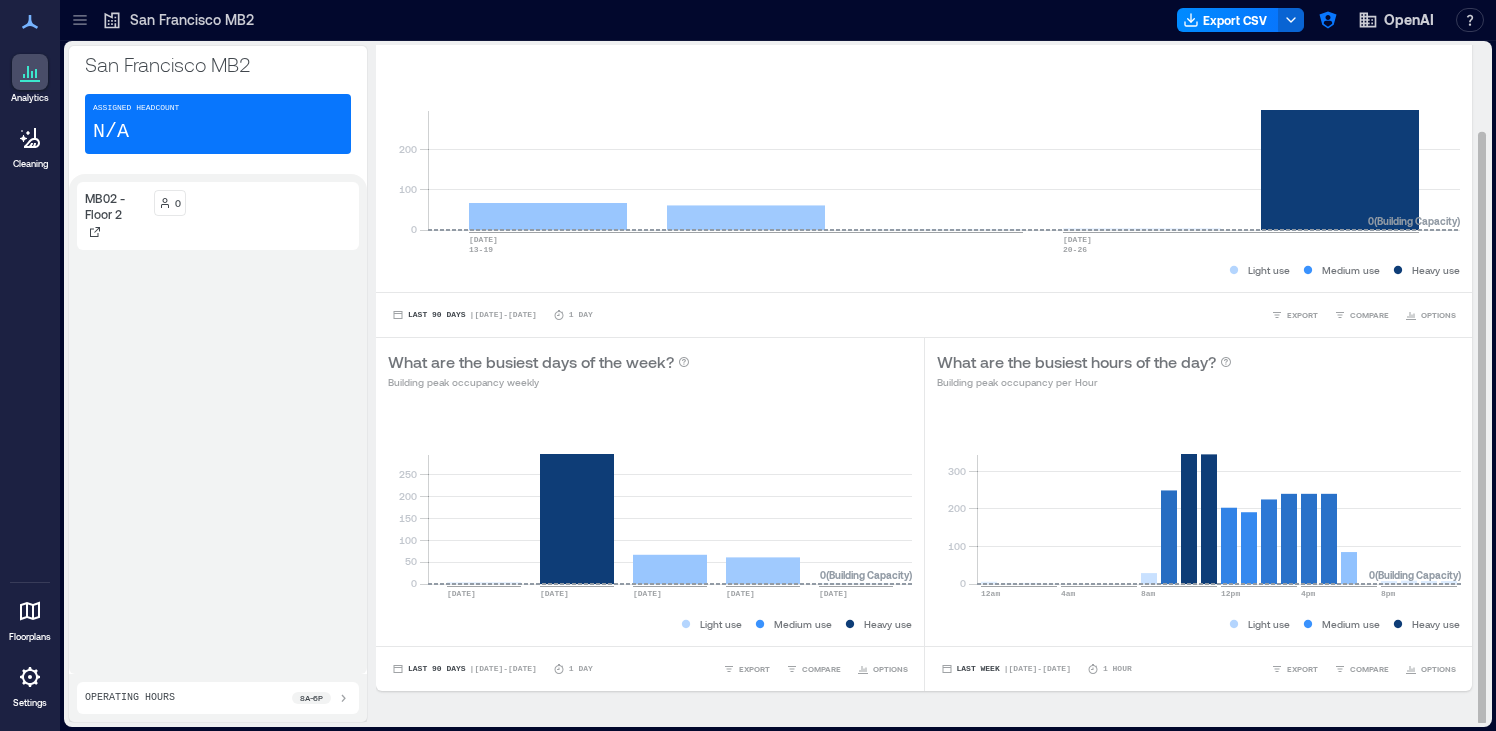 click on "0 100 200 JUL 13-19 JUL 20-26 0  ( Building Capacity ) Light use Medium use Heavy use" at bounding box center (924, 170) 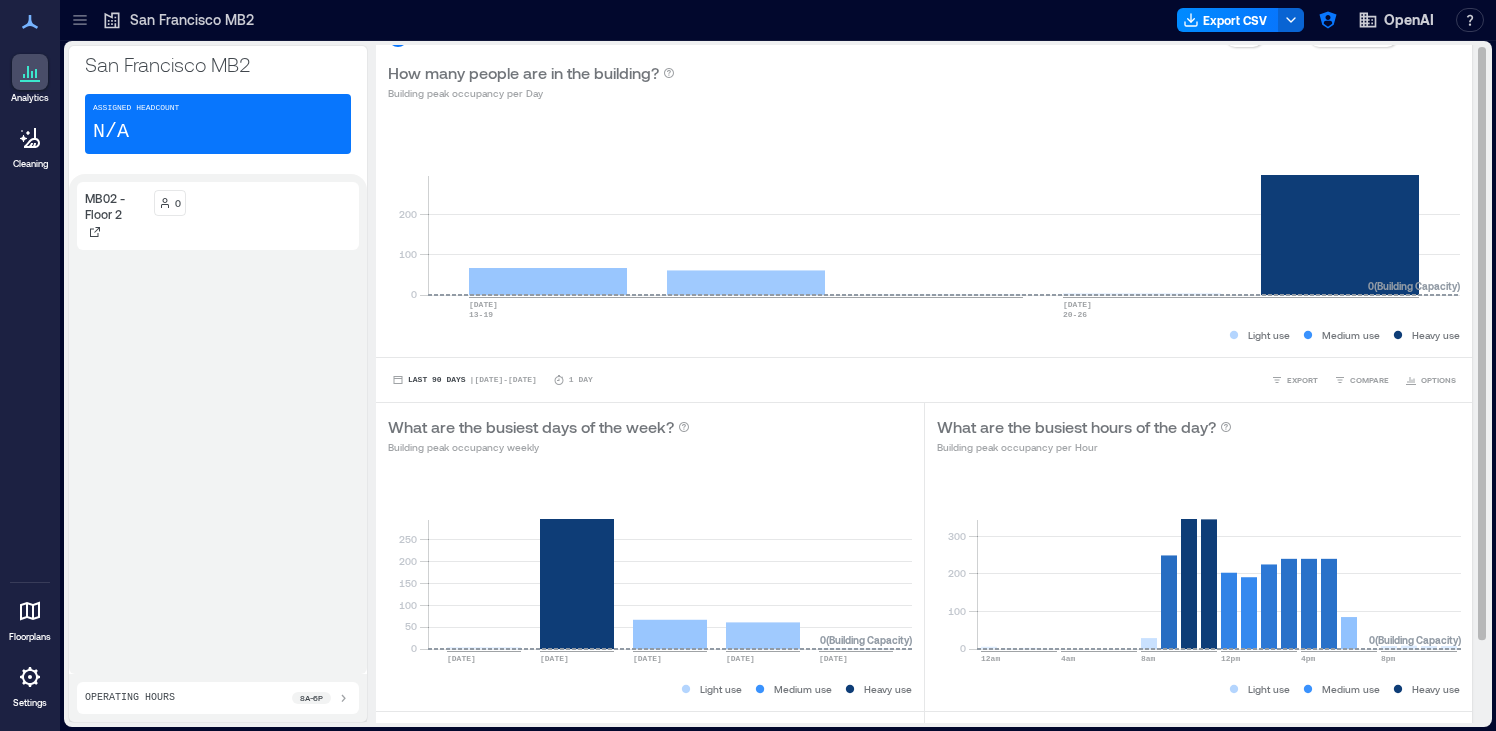 scroll, scrollTop: 0, scrollLeft: 0, axis: both 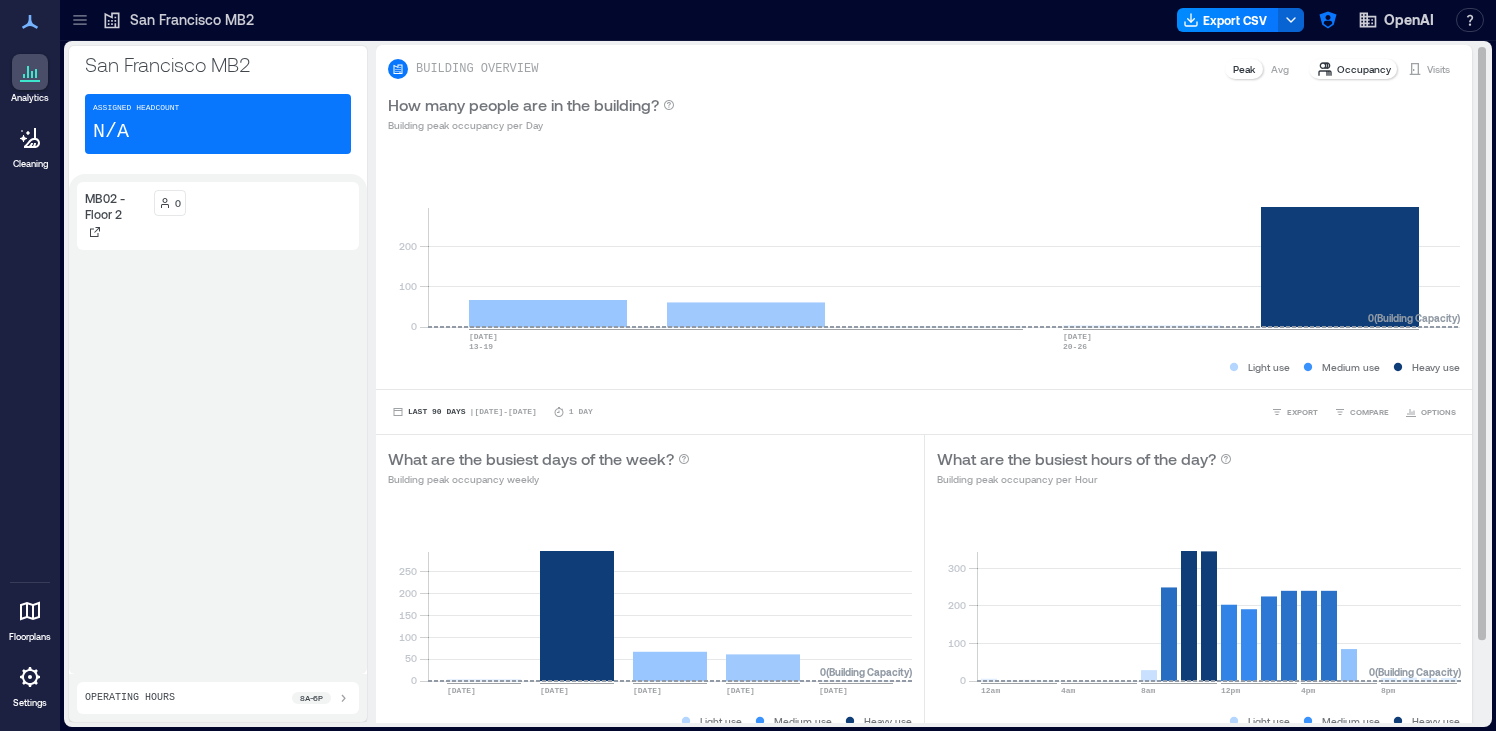 click on "Avg" at bounding box center [1280, 69] 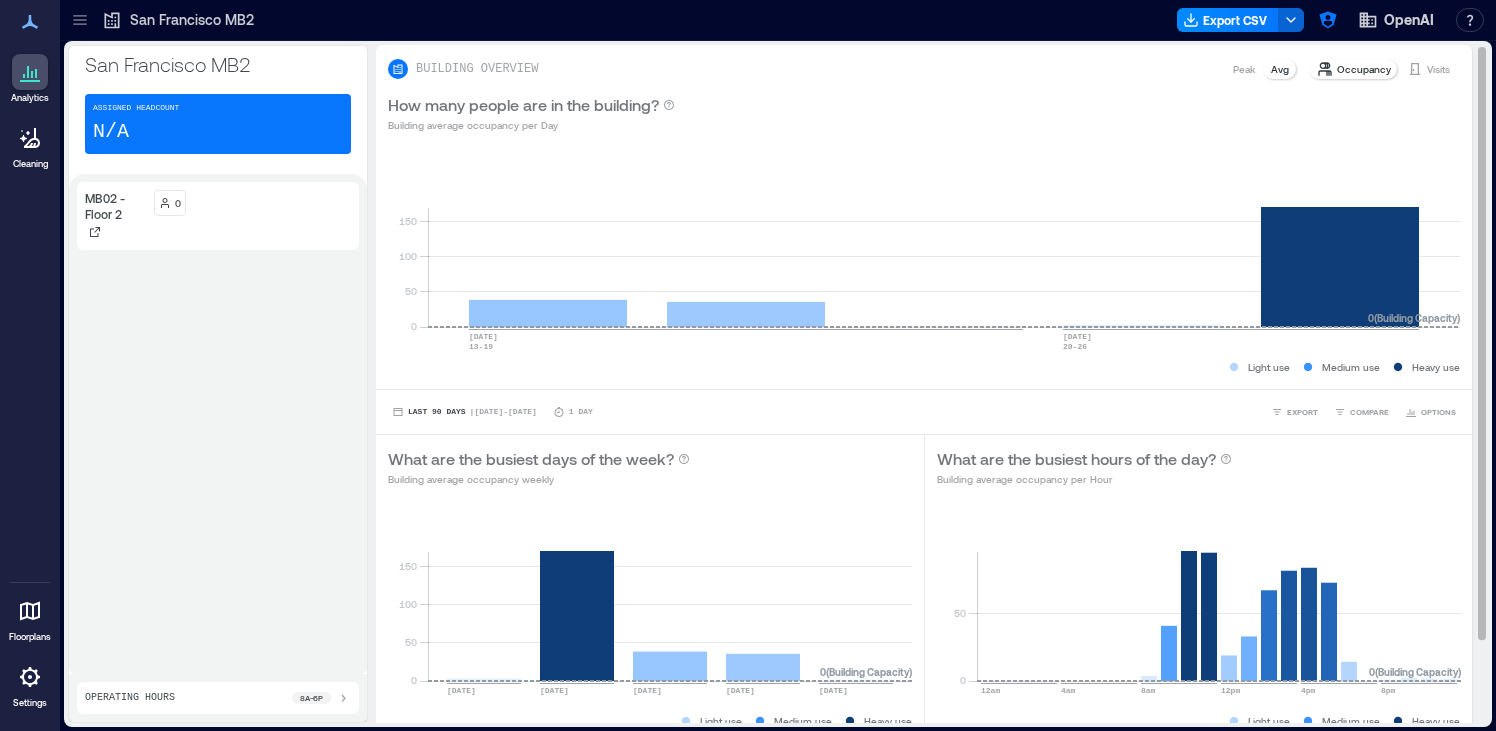 click on "Peak" at bounding box center (1244, 69) 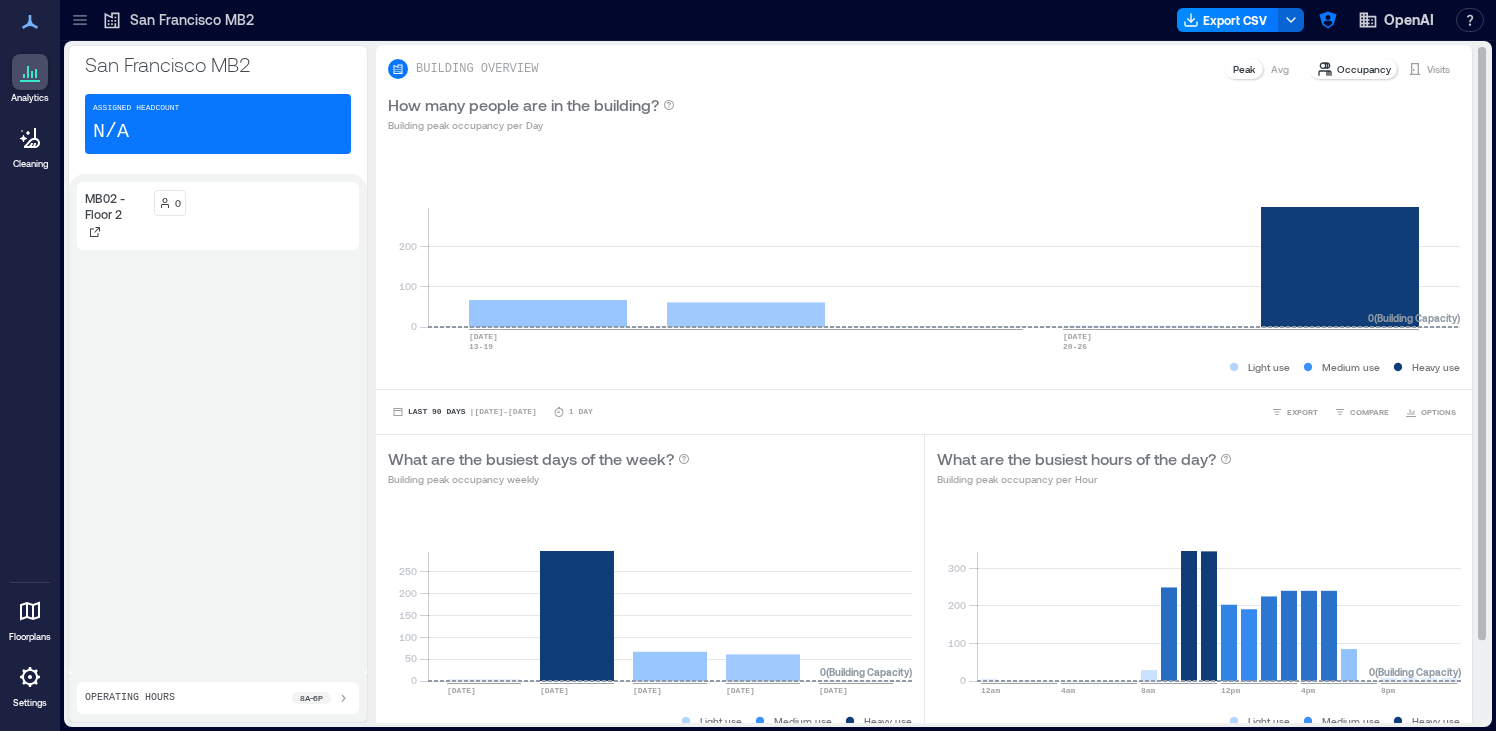 click on "What are the busiest hours of the day?" at bounding box center (1076, 459) 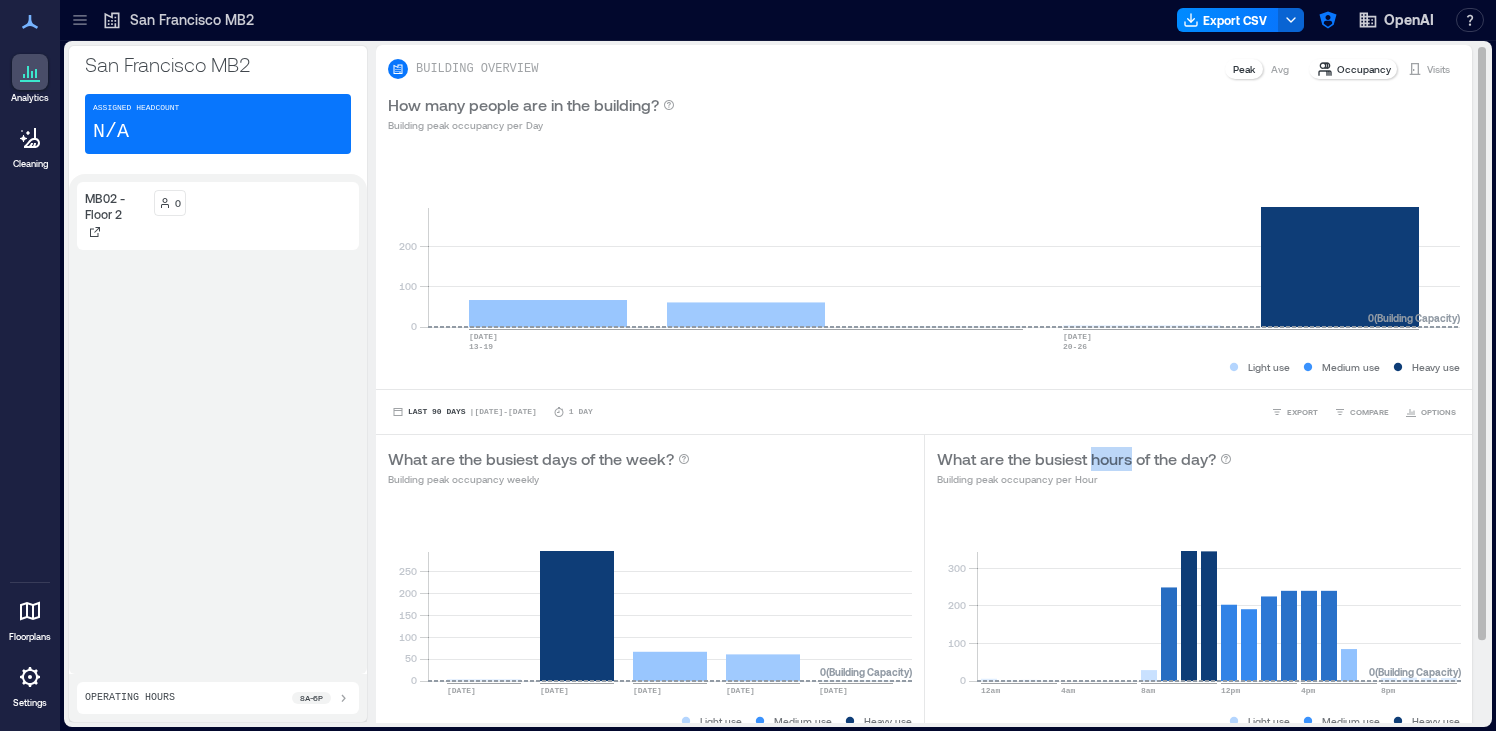 click on "What are the busiest hours of the day?" at bounding box center (1076, 459) 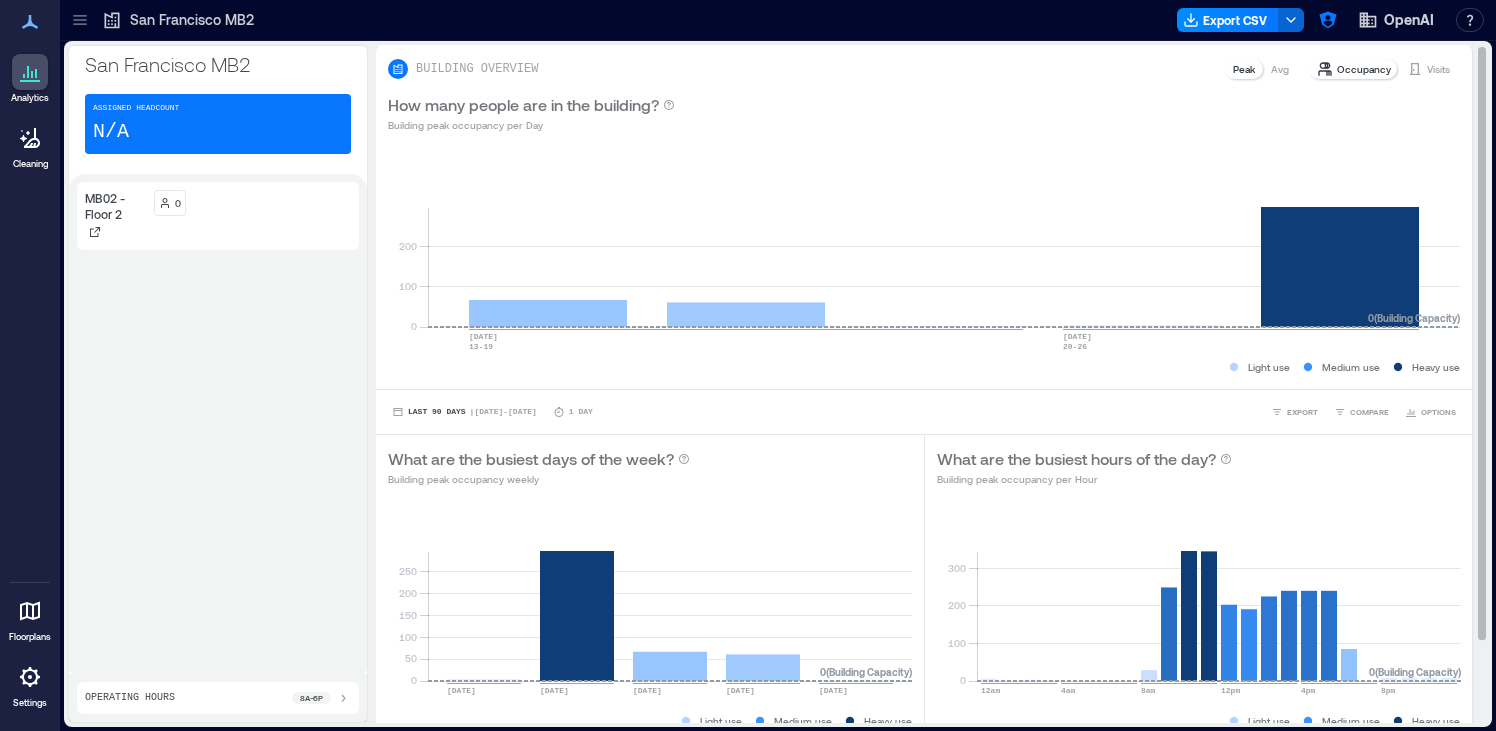 click on "Avg" at bounding box center [1280, 69] 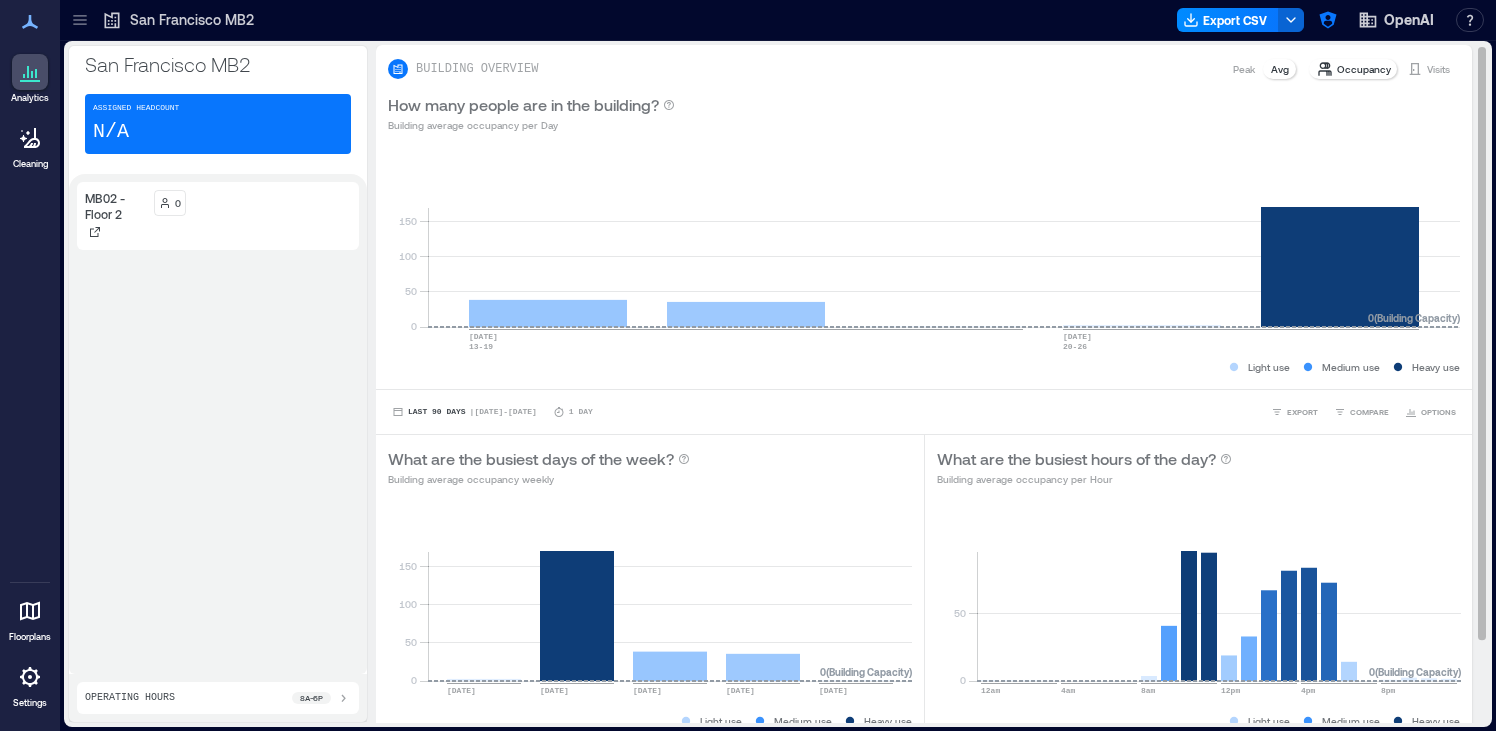 click on "Peak" at bounding box center (1244, 69) 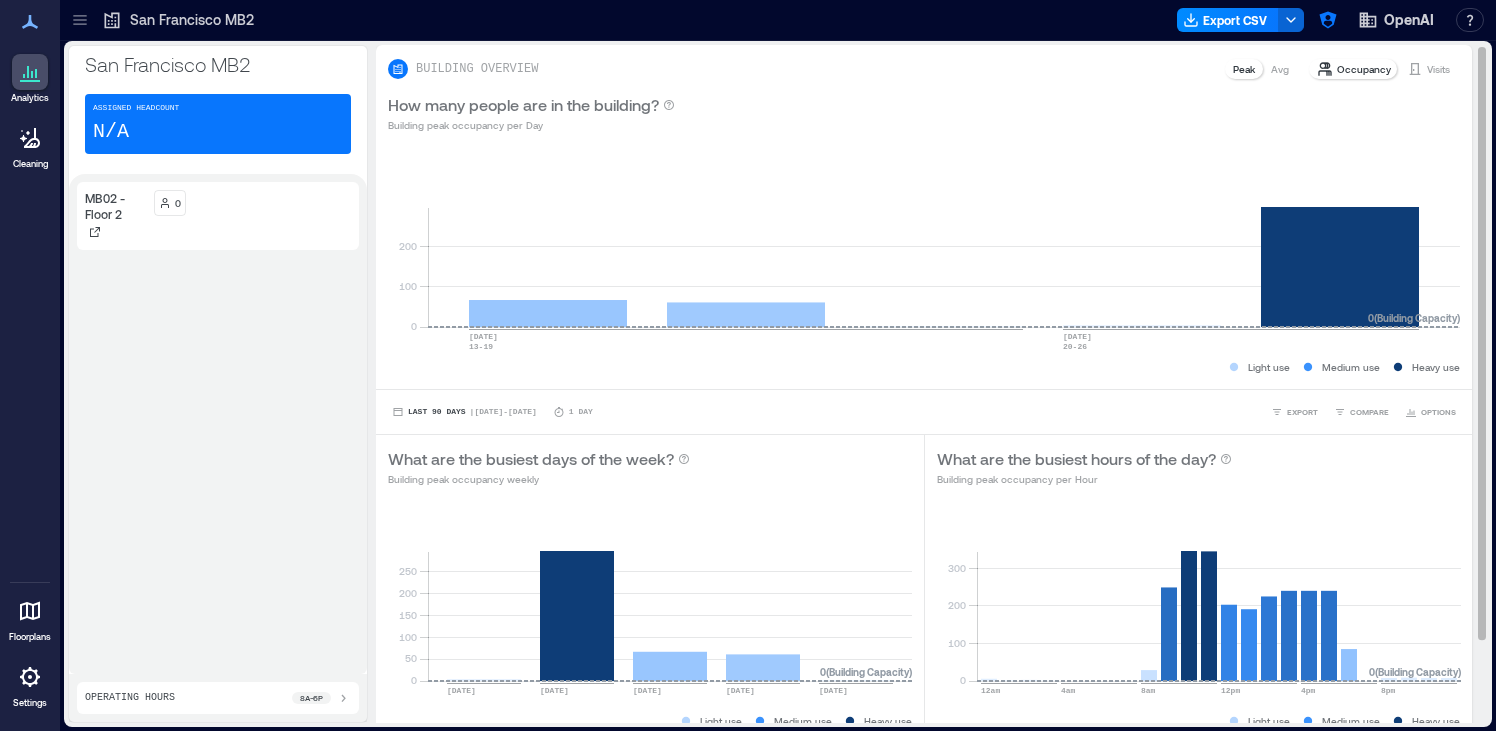 click on "Avg" at bounding box center (1280, 69) 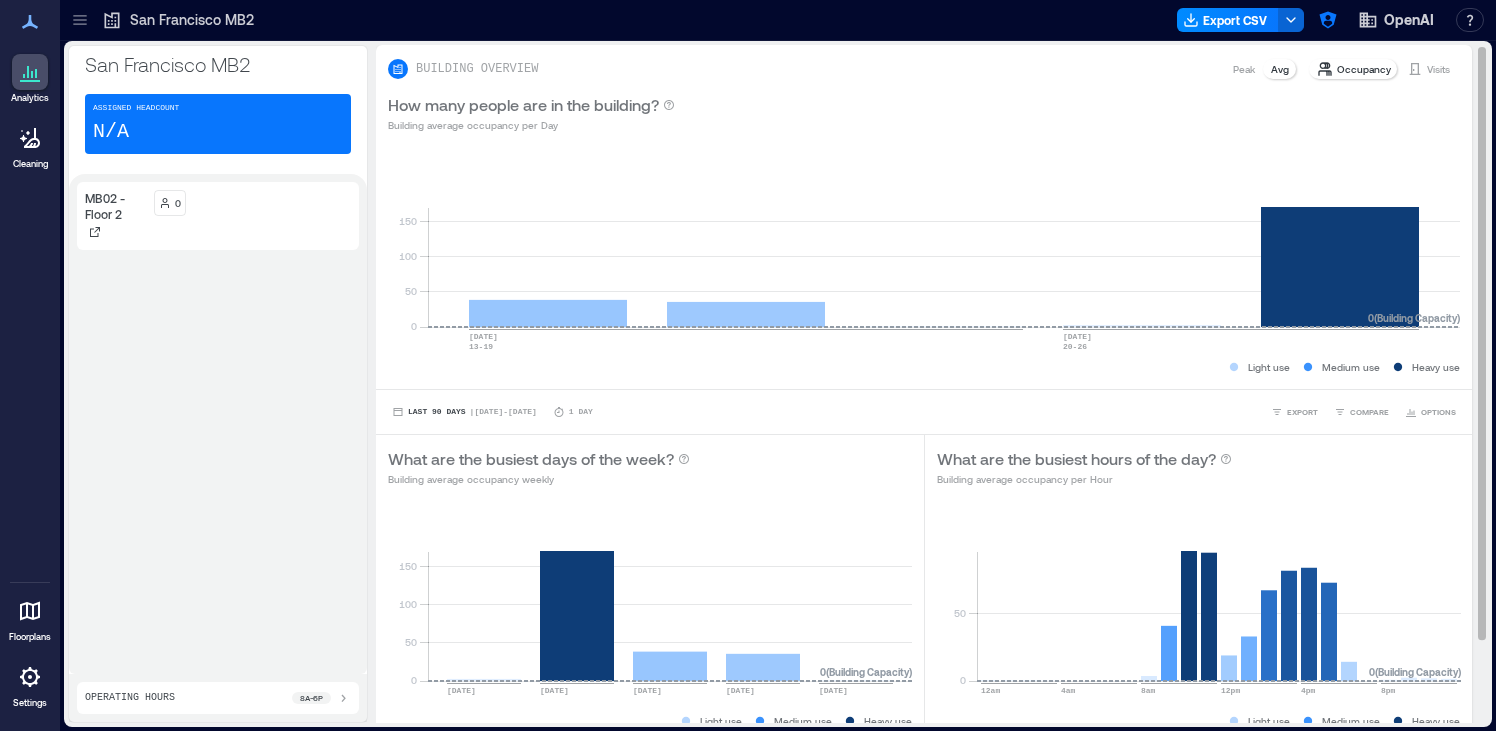 click on "How many people are in the building? Building average occupancy per Day" at bounding box center (924, 113) 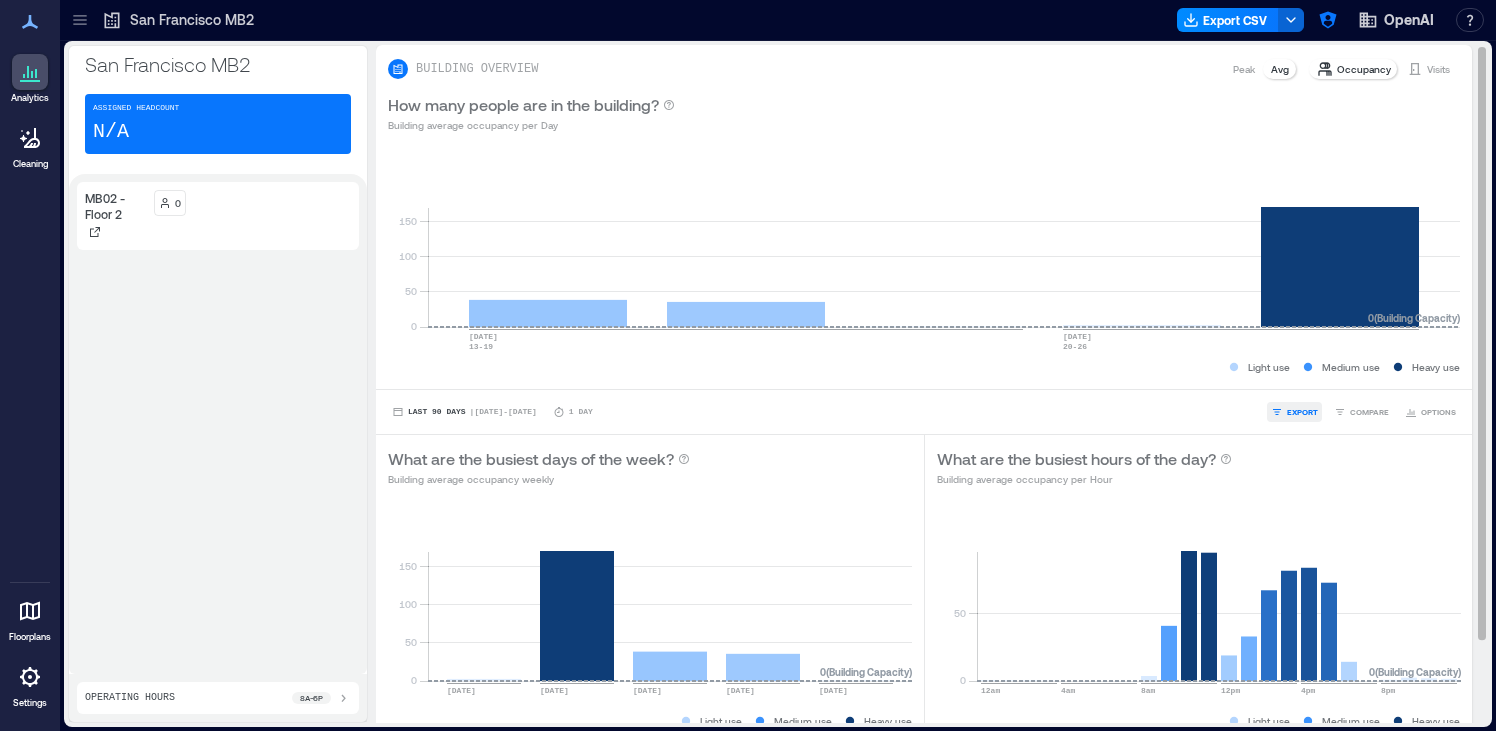 click on "EXPORT" at bounding box center (1302, 412) 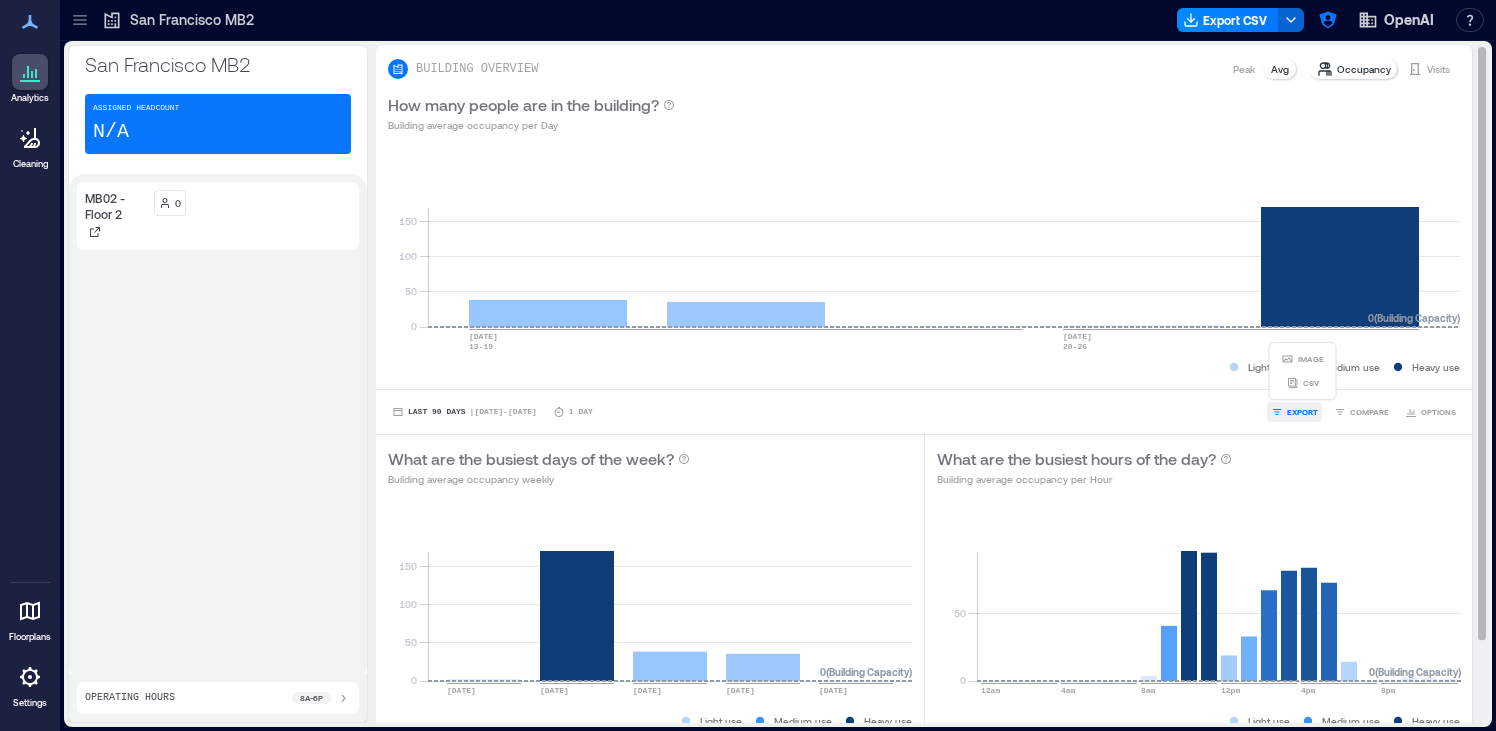 click on "EXPORT" at bounding box center (1302, 412) 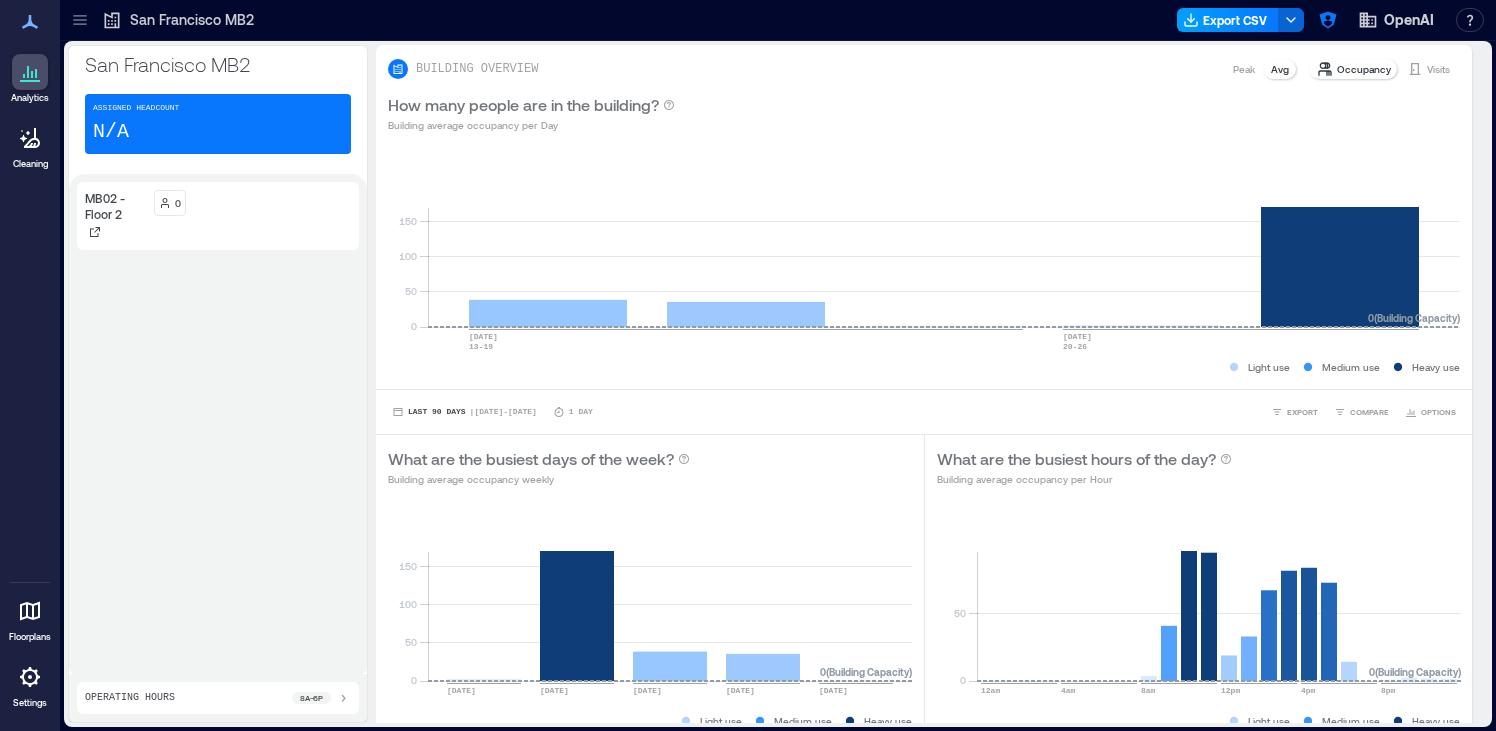 click on "Export CSV" at bounding box center [1228, 20] 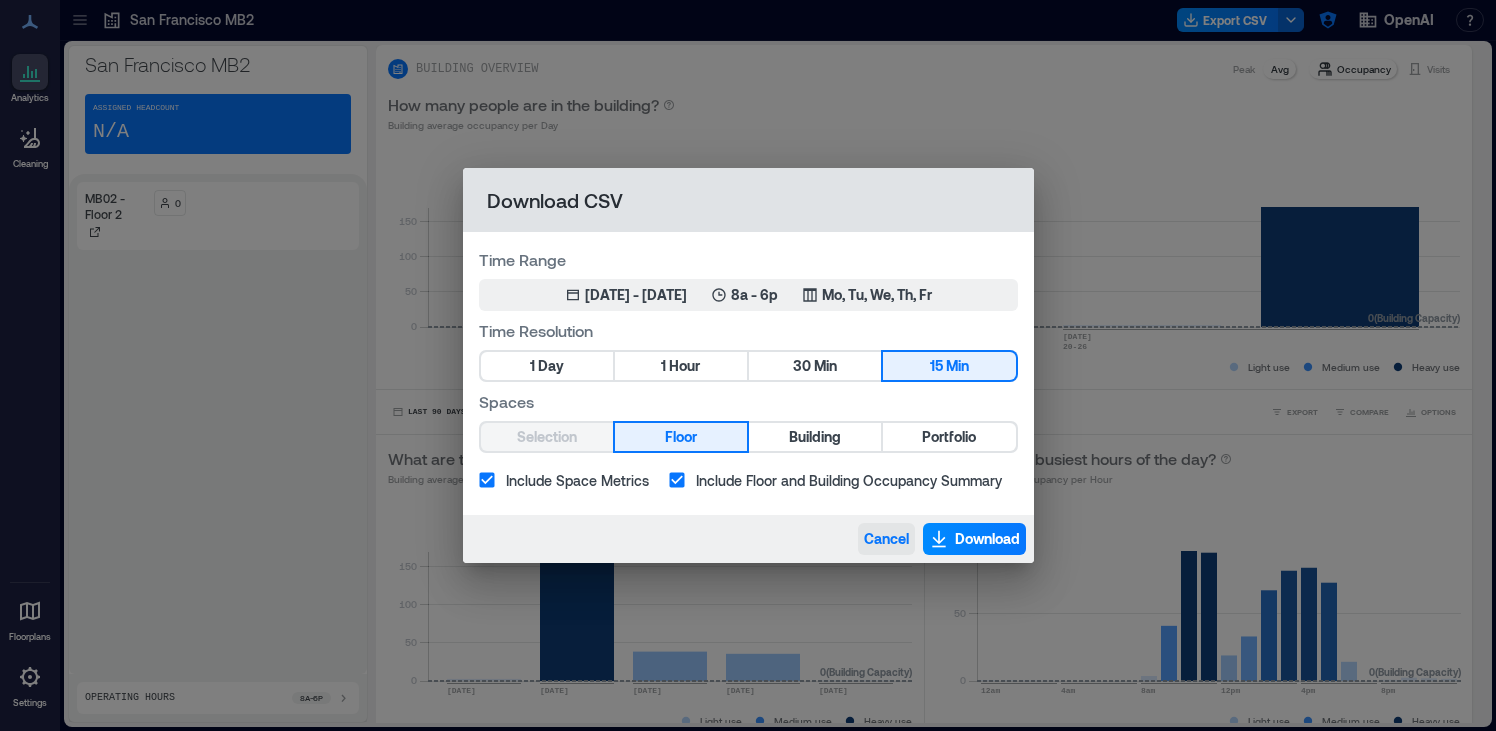 click on "Cancel" at bounding box center [886, 539] 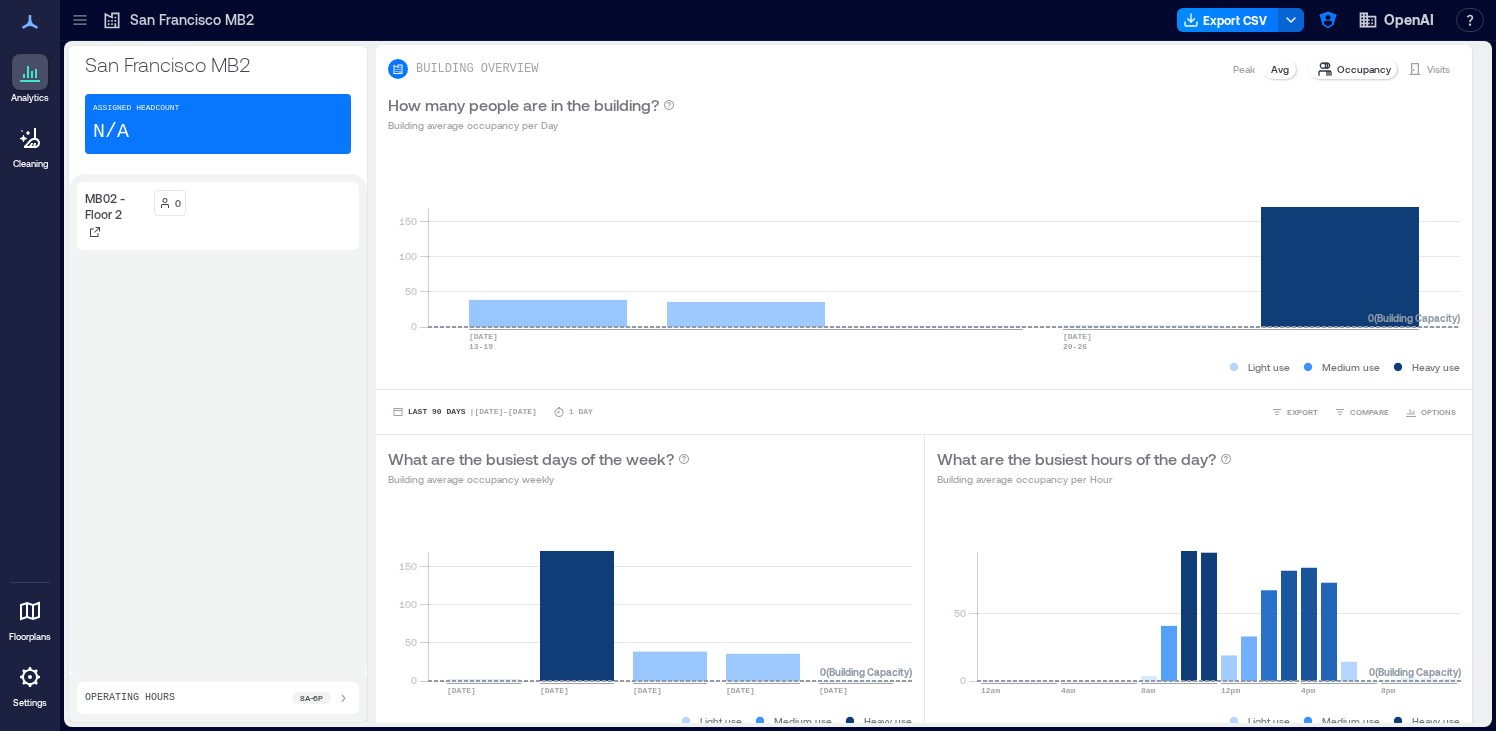 click at bounding box center [80, 20] 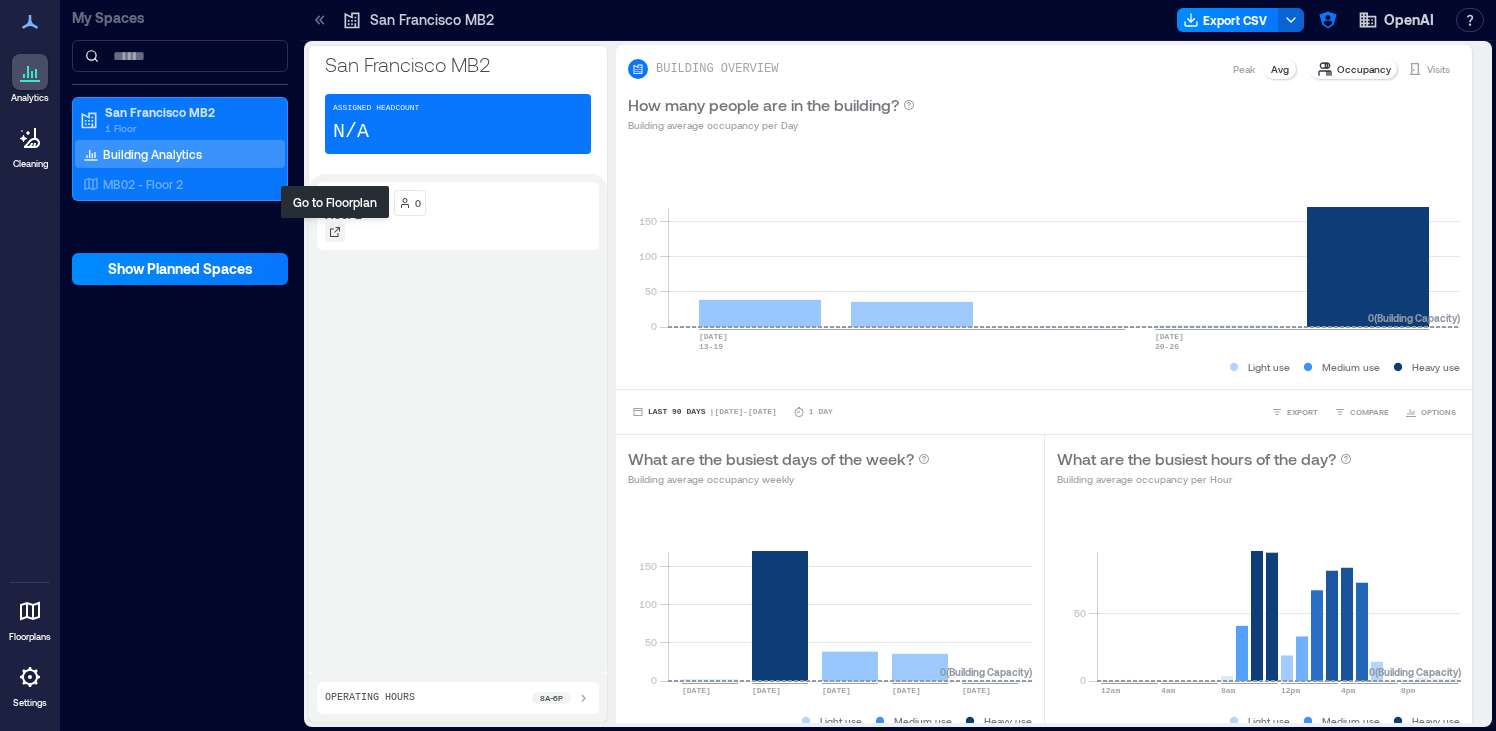 click 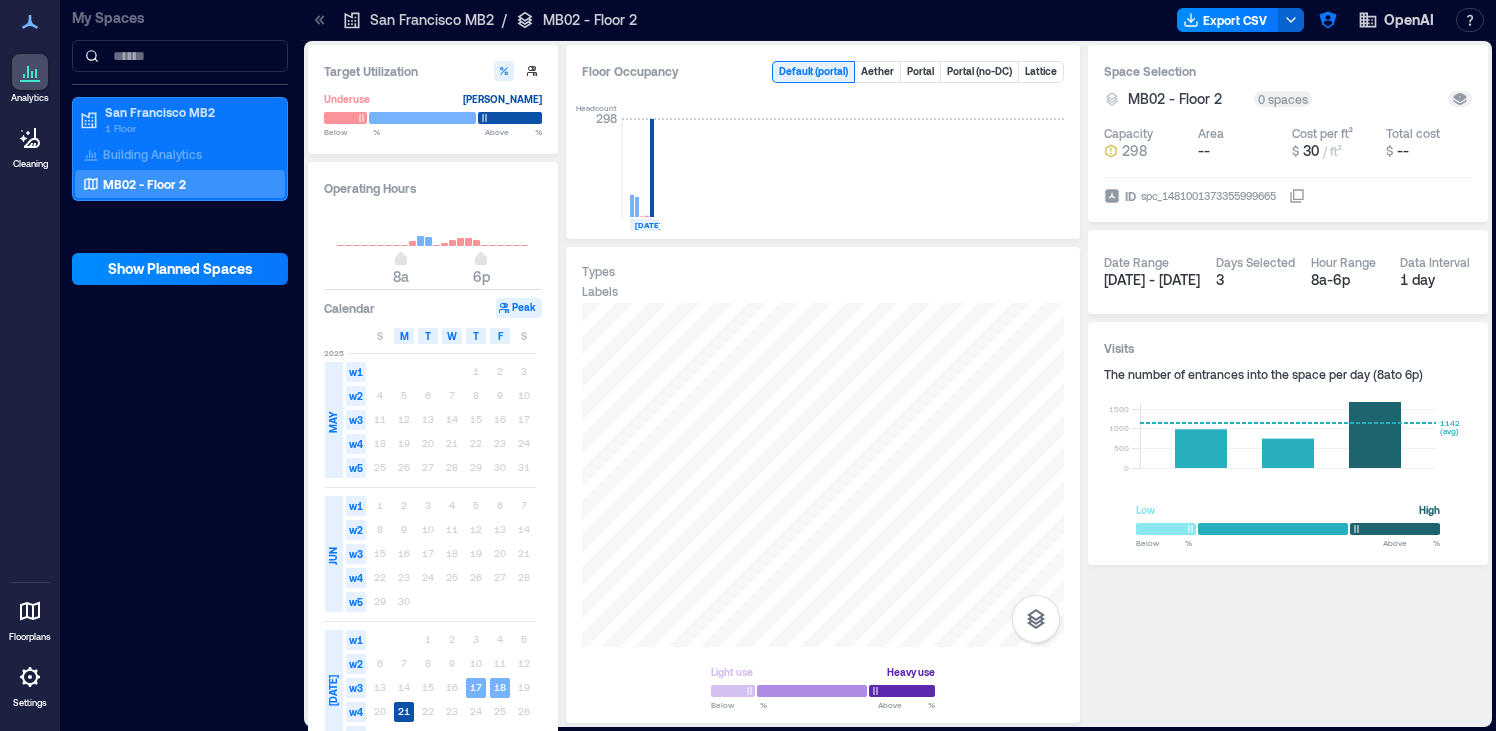 click 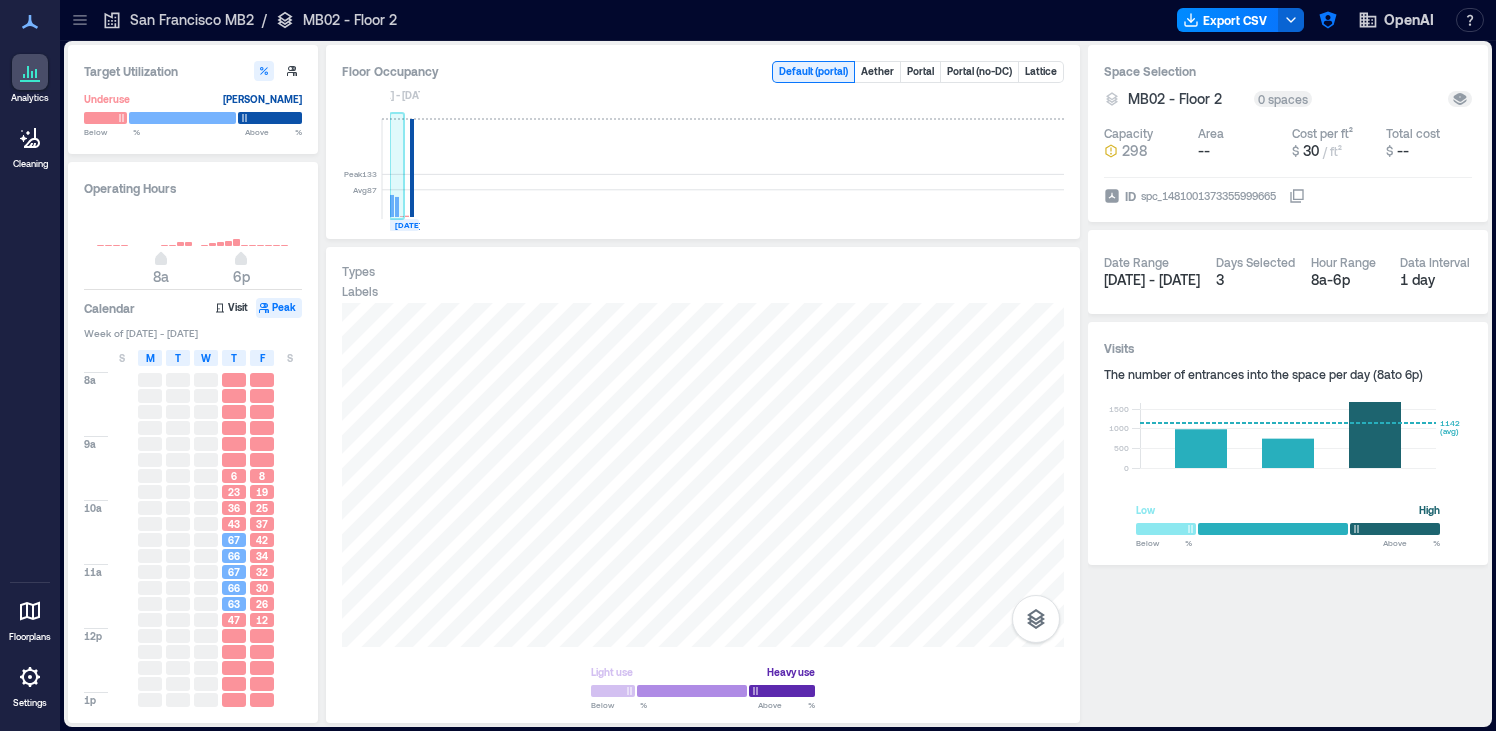 click 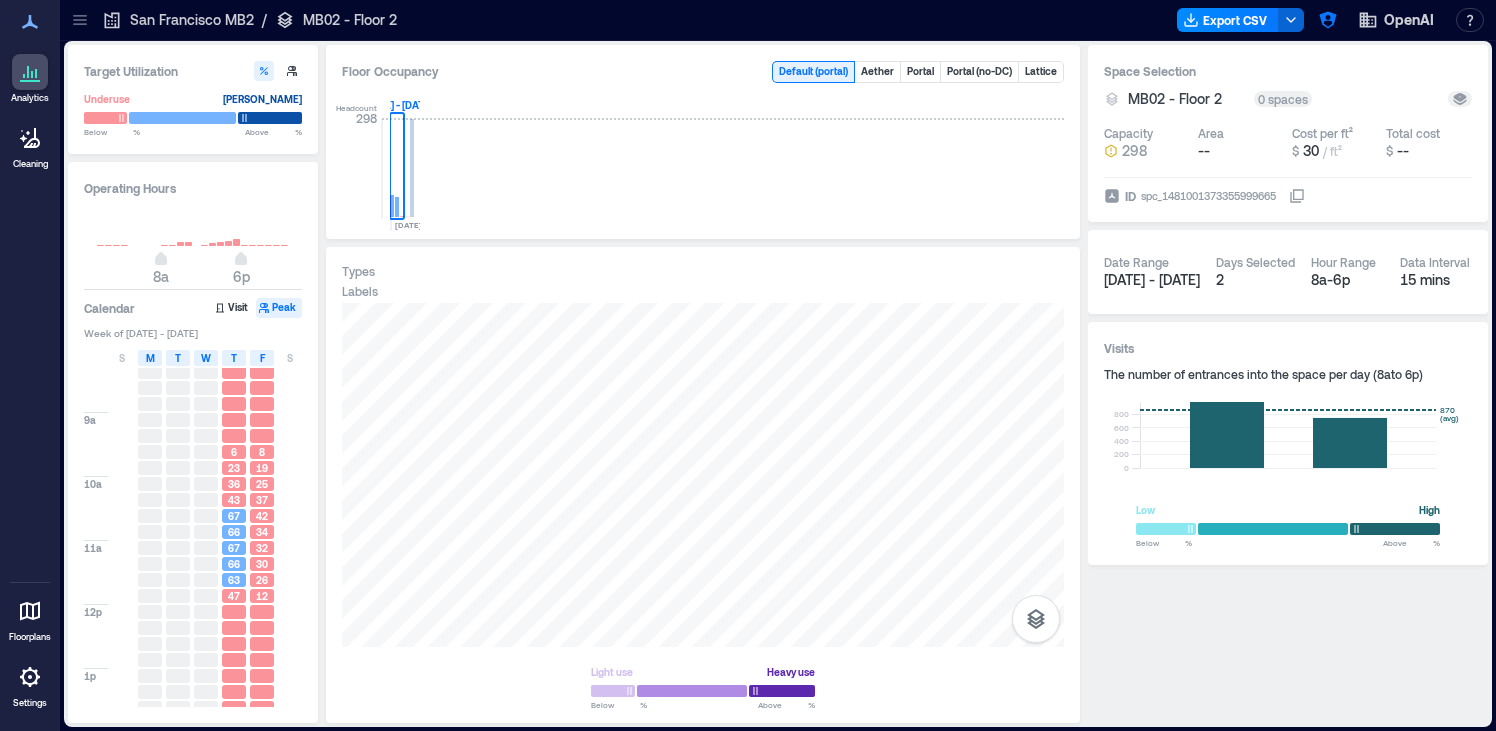 scroll, scrollTop: 0, scrollLeft: 0, axis: both 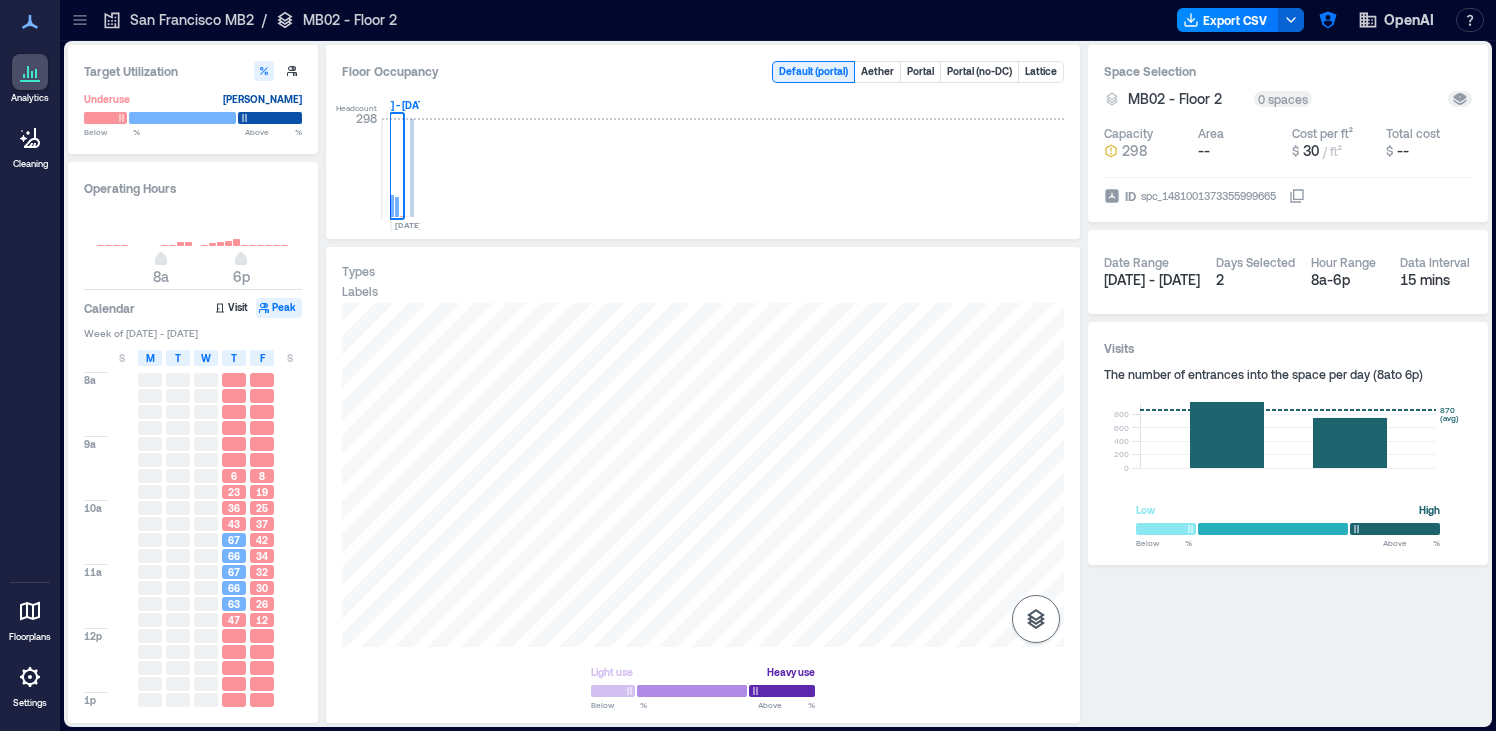 click at bounding box center [1036, 619] 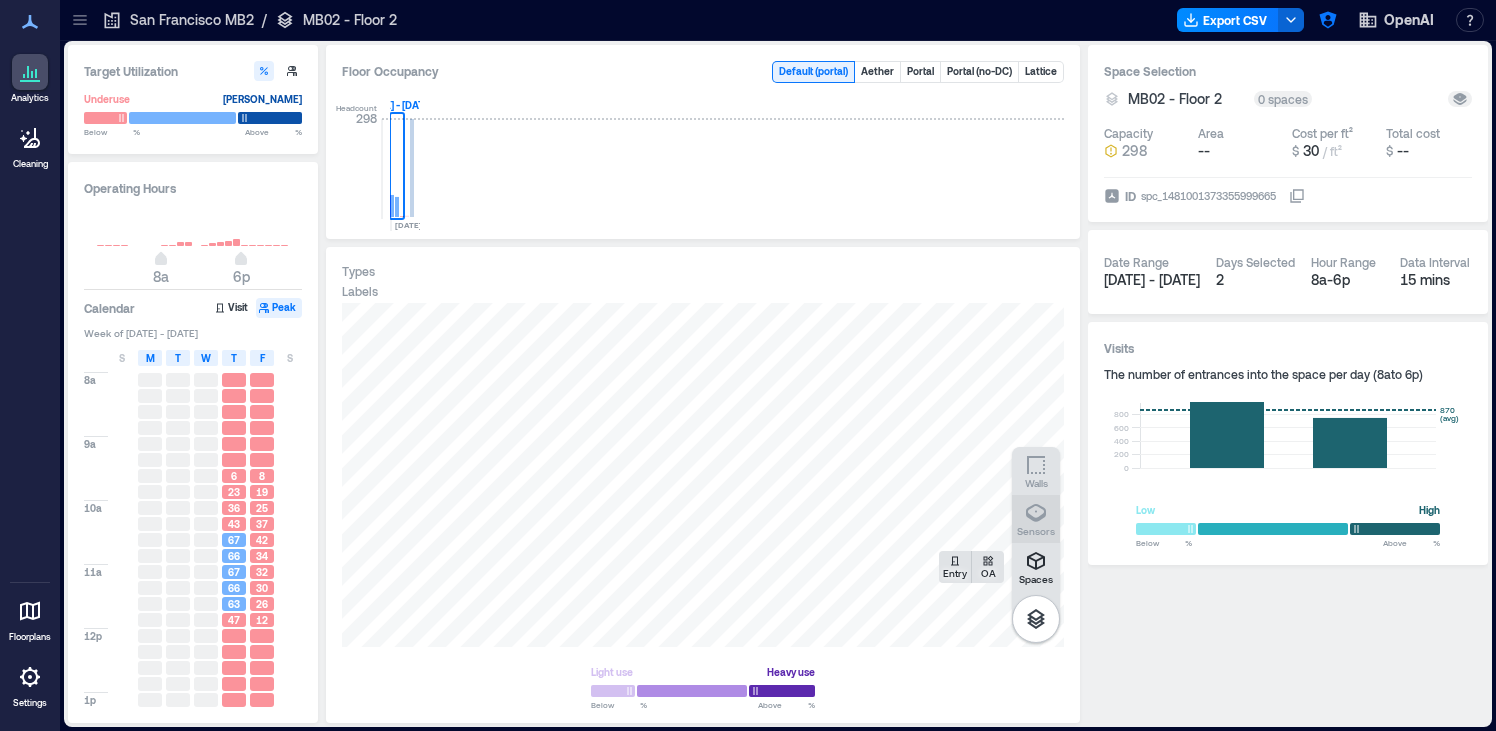 click 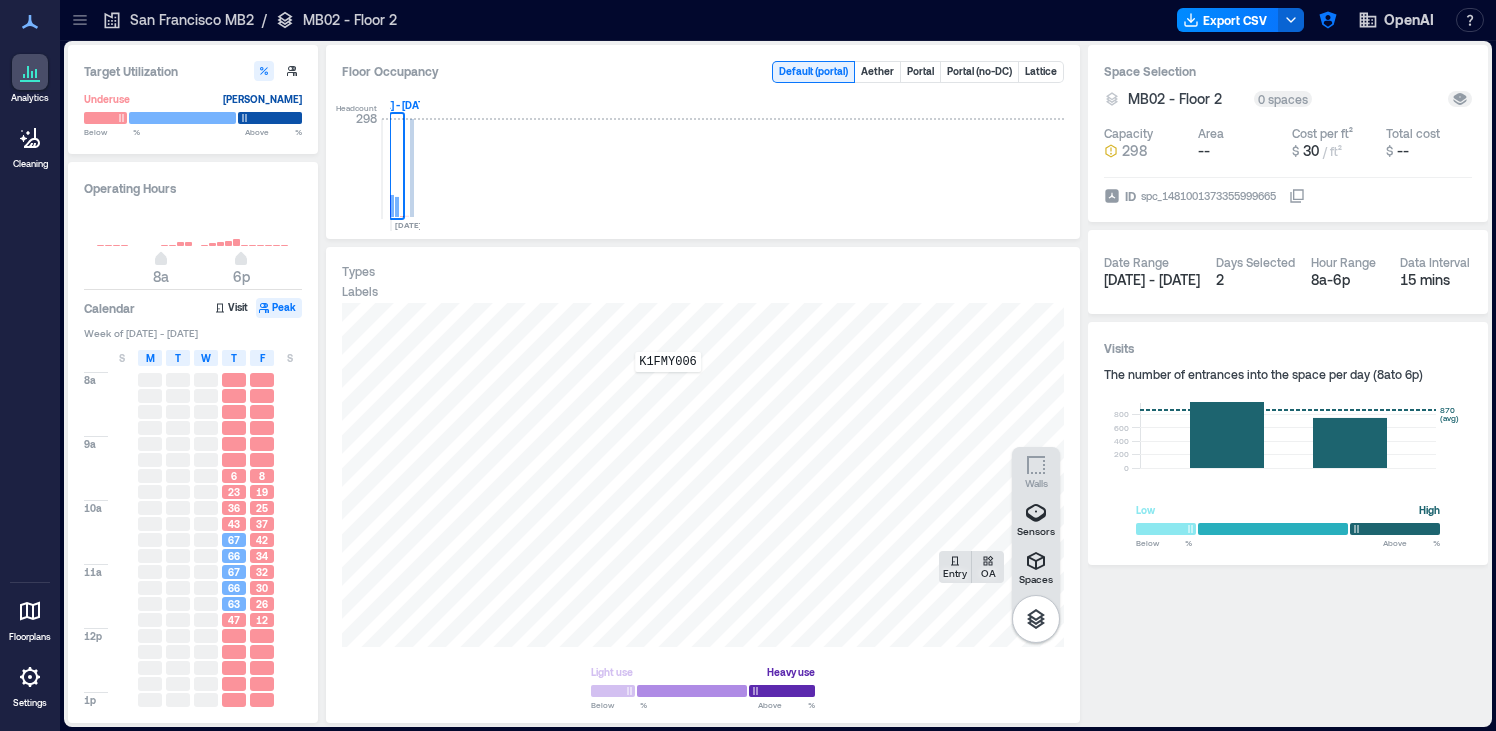 click on "K1FMY006" at bounding box center [703, 475] 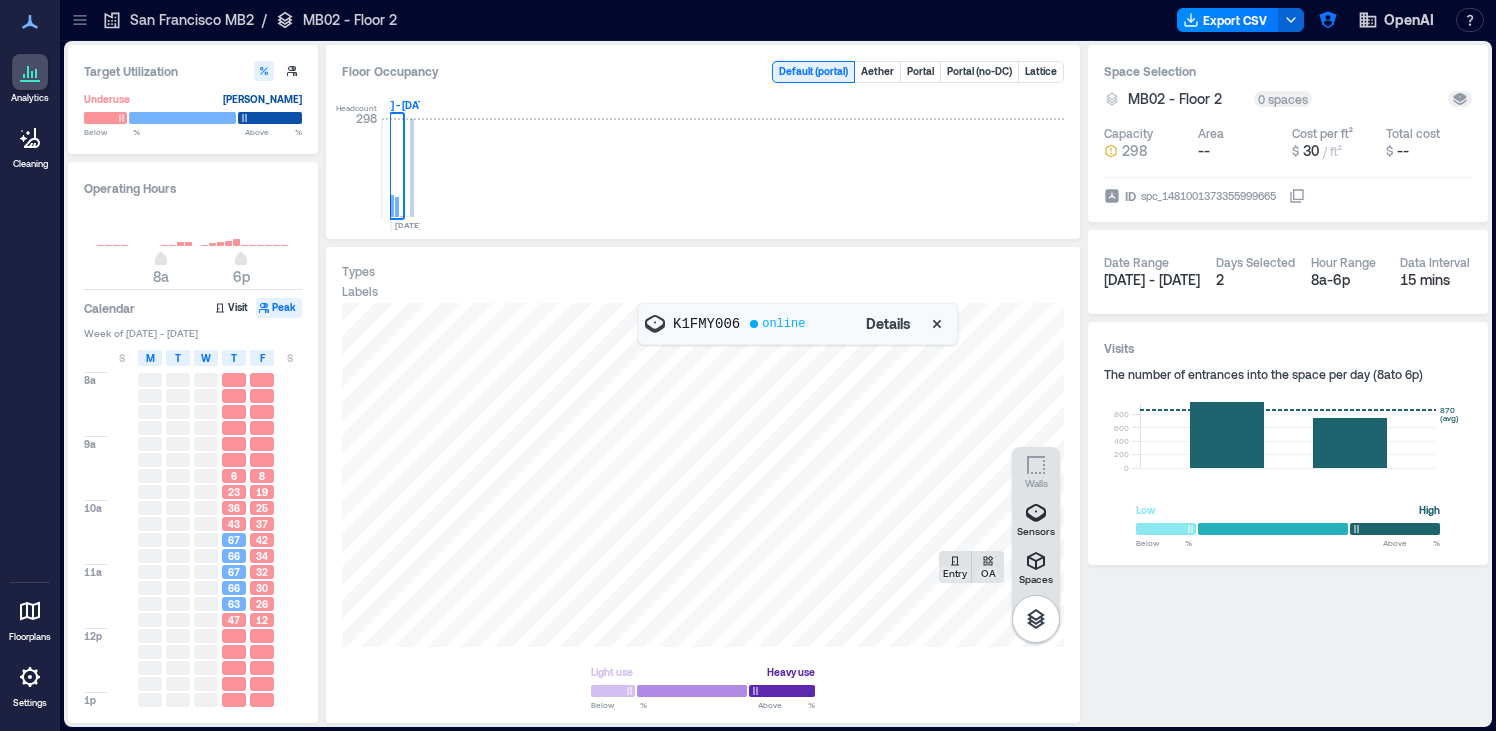 click on "Details" at bounding box center (888, 324) 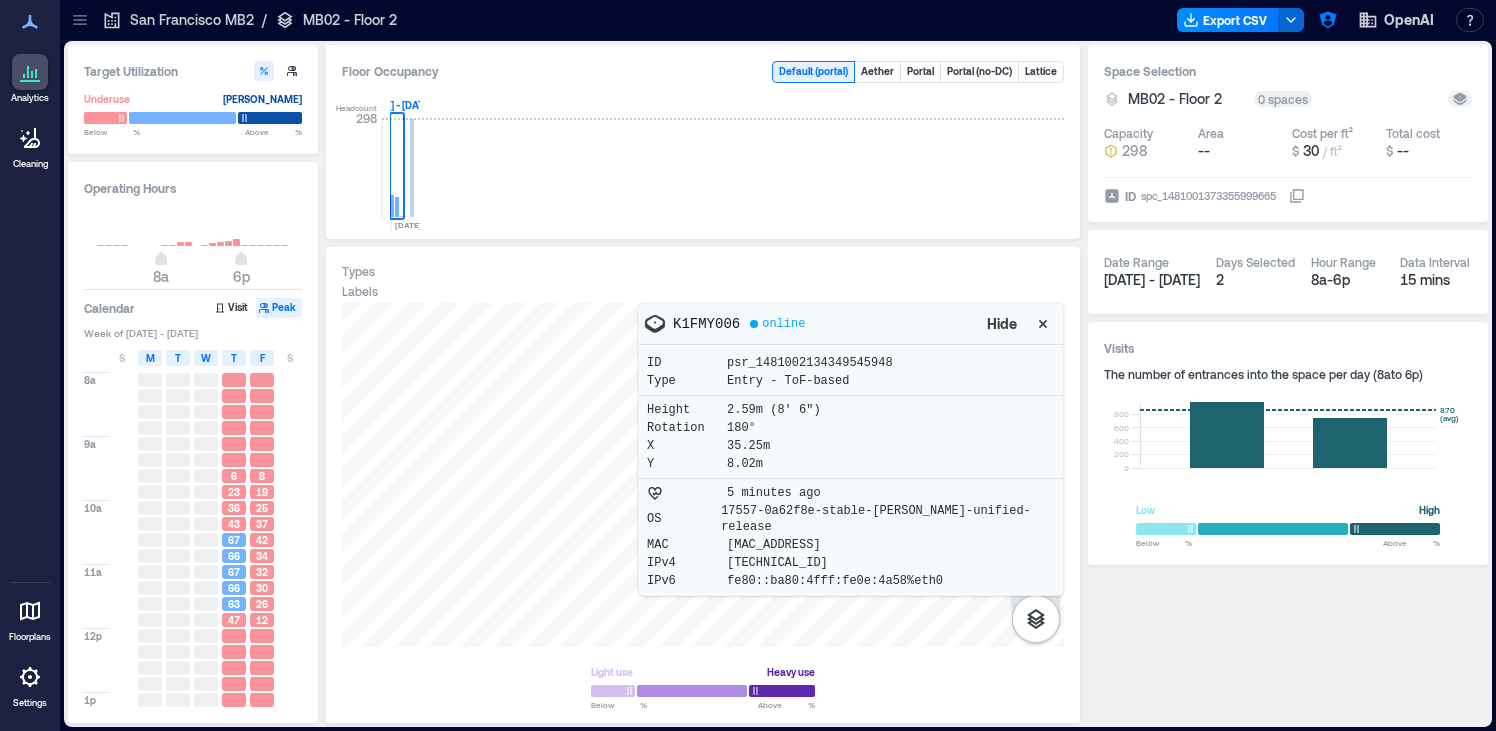 click on "Floor Occupancy Default ( portal ) Aether Portal Portal (no-DC) Lattice Headcount 298 JUL, 2025 Jul 13 - 19, 2025 Types Labels Spaces Entry OA Sensors Walls K1FMY006 online Hide ID psr_1481002134349545948 Type Entry - ToF-based Height 2.59m (8' 6") Rotation 180° X 35.25m Y 8.02m 5 minutes ago OS 17557-0a62f8e-stable-driggs-unified-release MAC b8:80:4f:0e:4a:58 IPv4 10.2.70.69 IPv6 fe80::ba80:4fff:fe0e:4a58%eth0 Light use Heavy use Below   ** % Above   ** %" at bounding box center (703, 384) 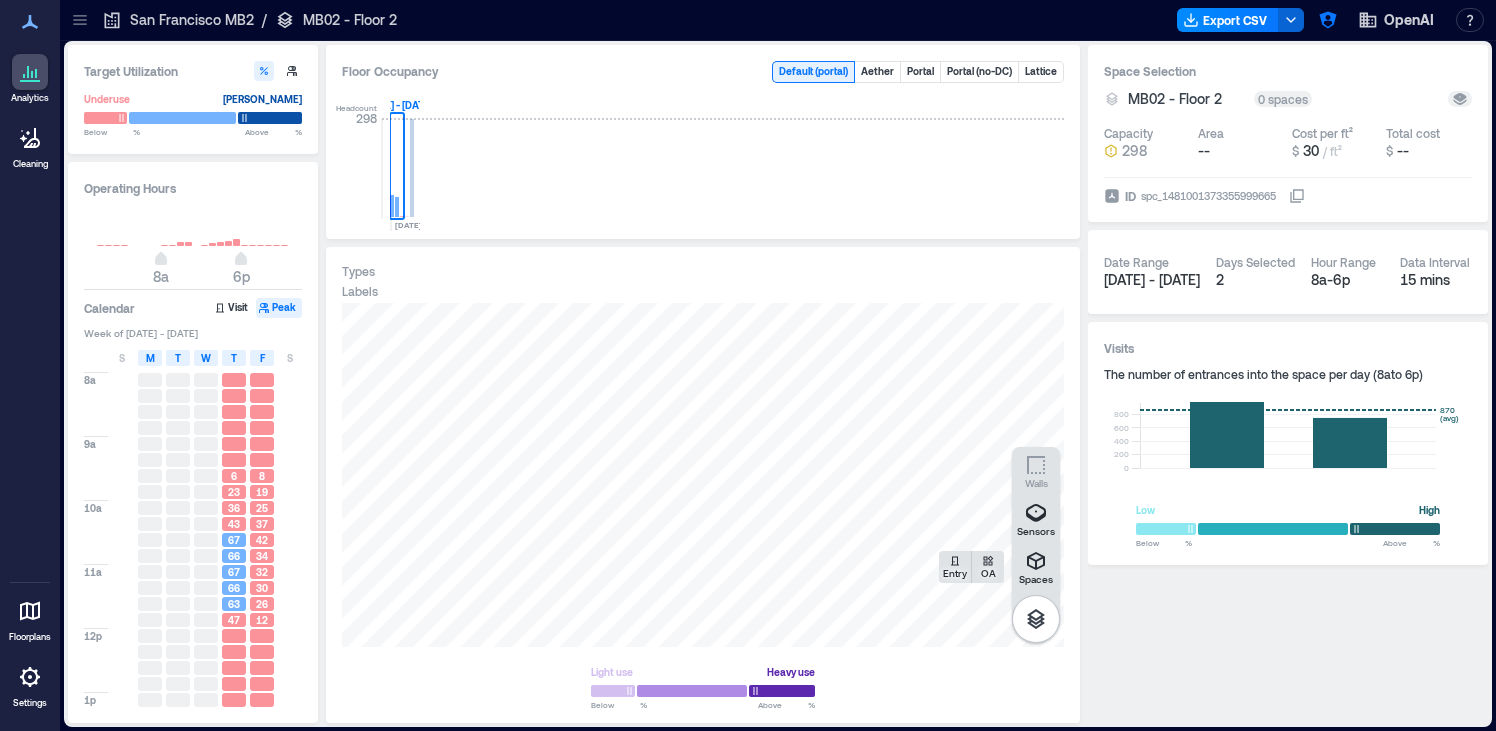 click 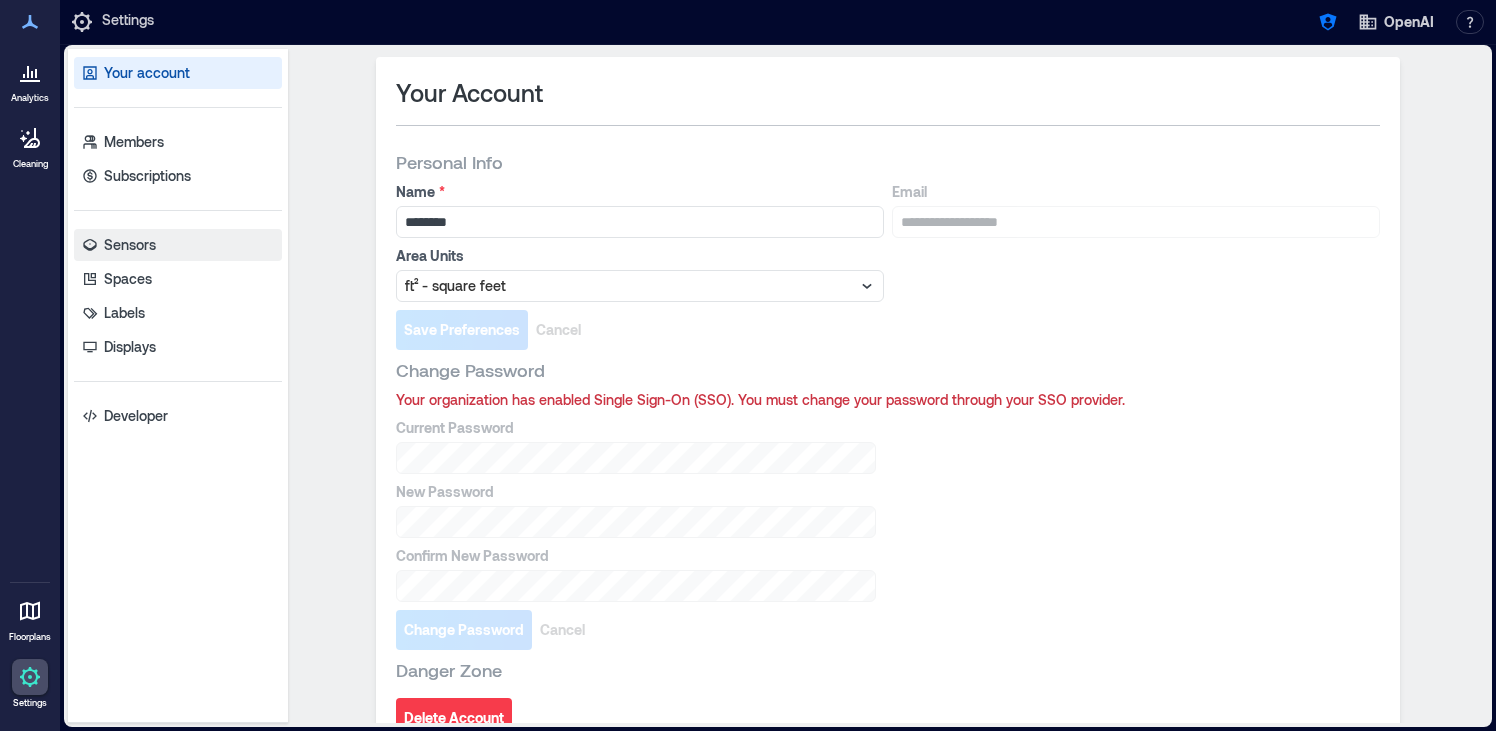 click on "Sensors" at bounding box center [178, 245] 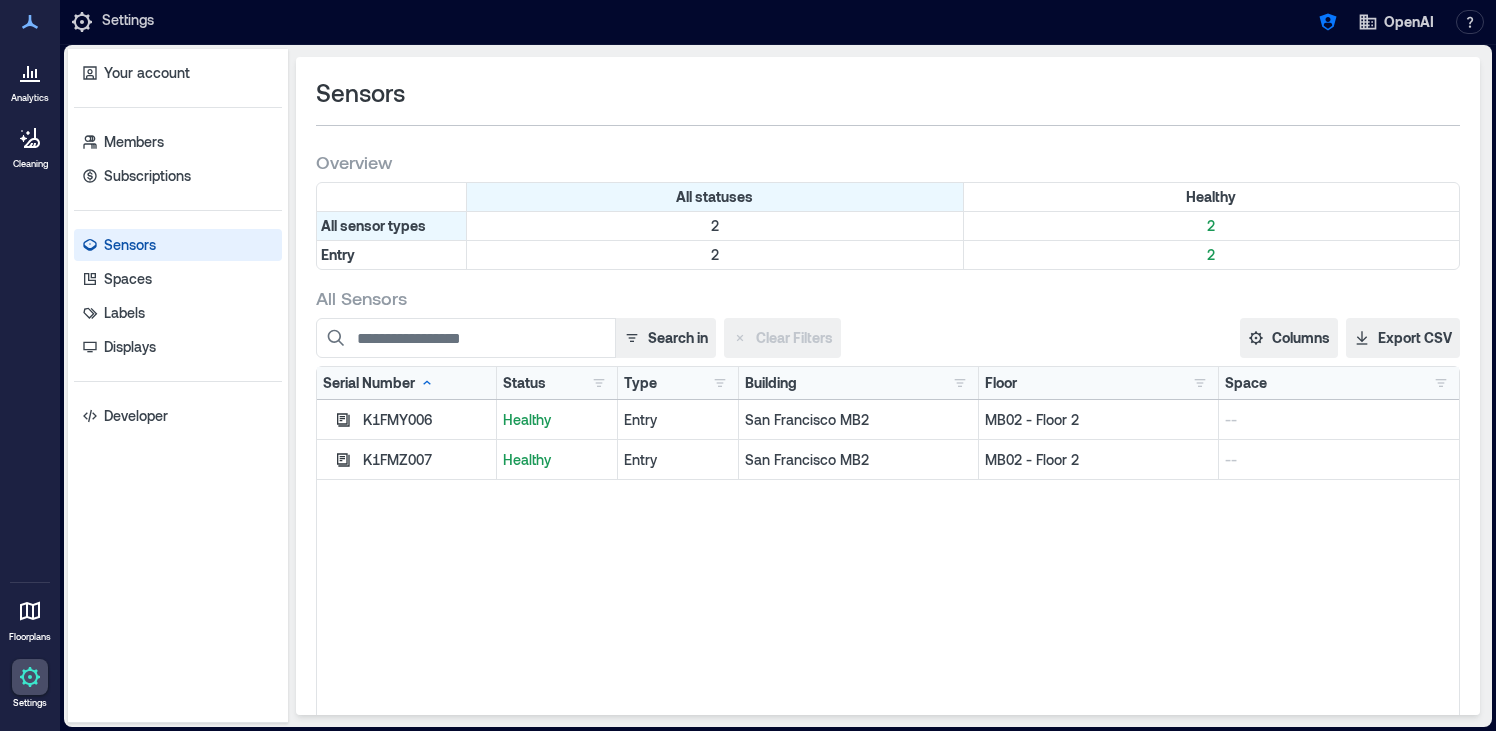 click at bounding box center [30, 72] 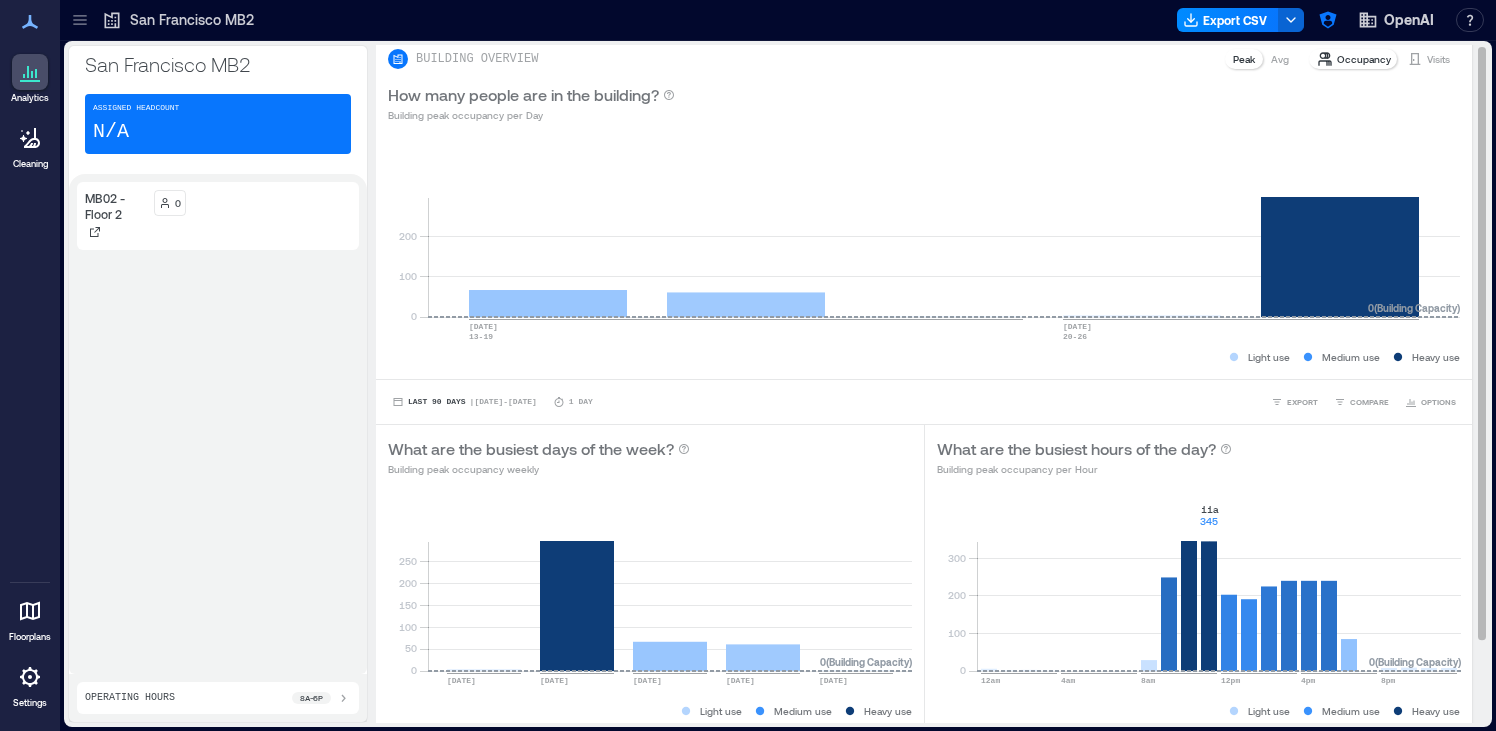 scroll, scrollTop: 0, scrollLeft: 0, axis: both 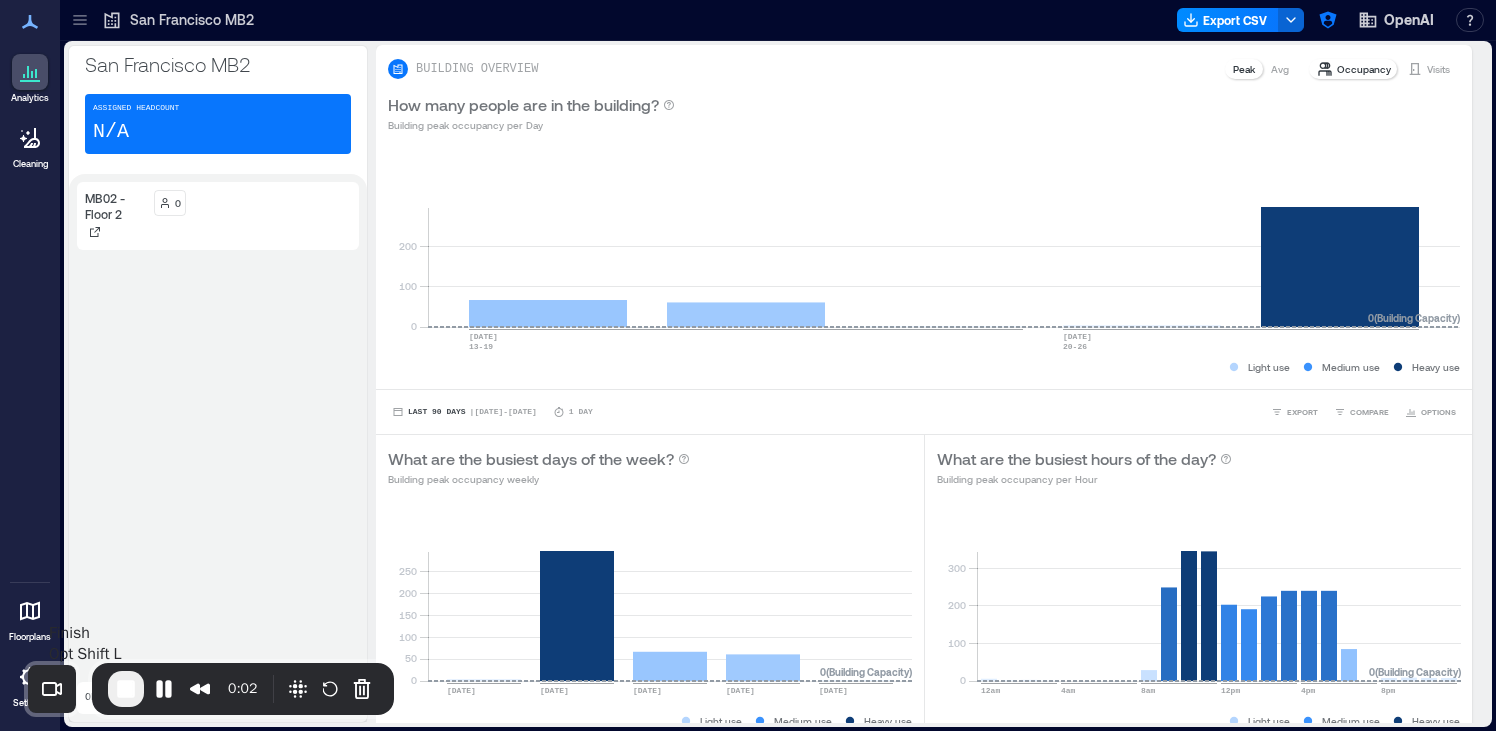click at bounding box center (126, 689) 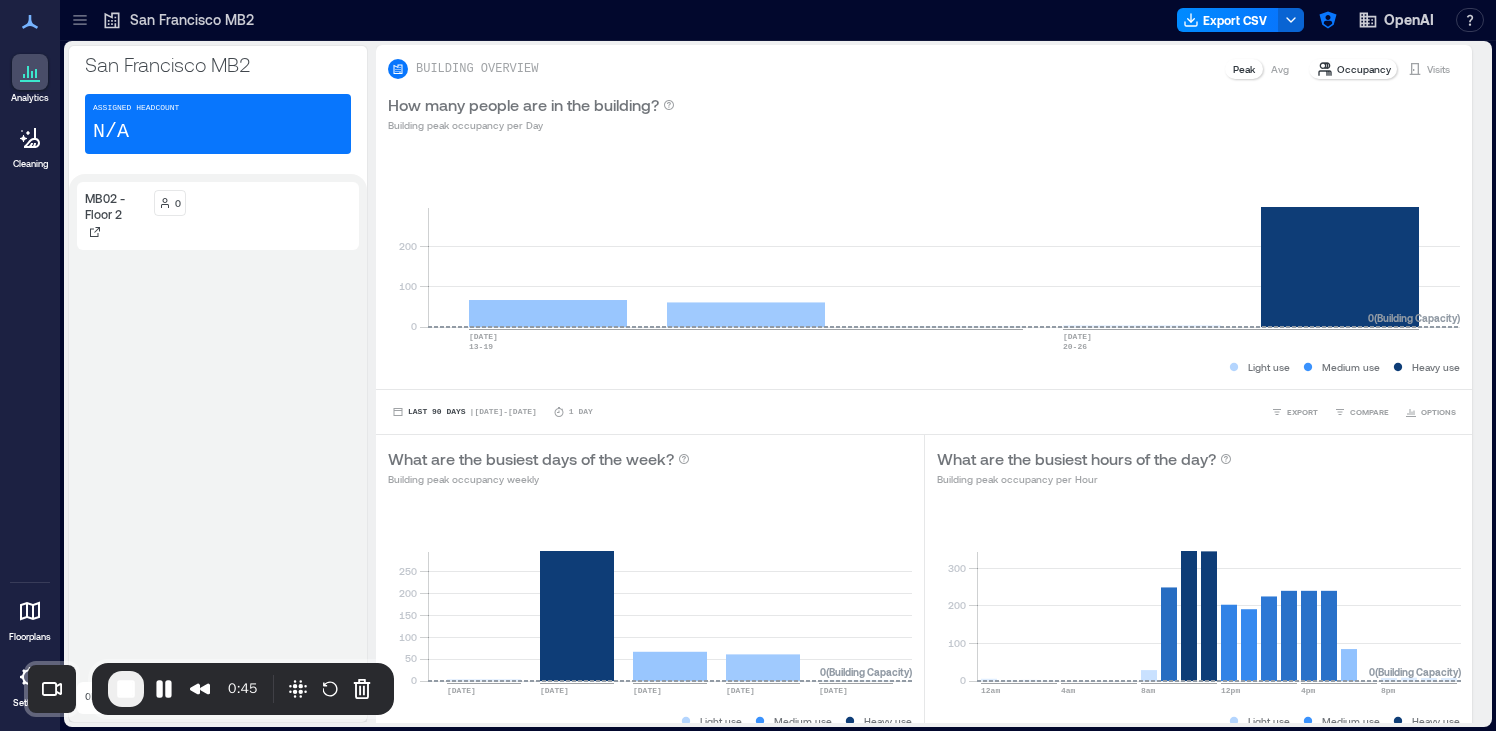 click 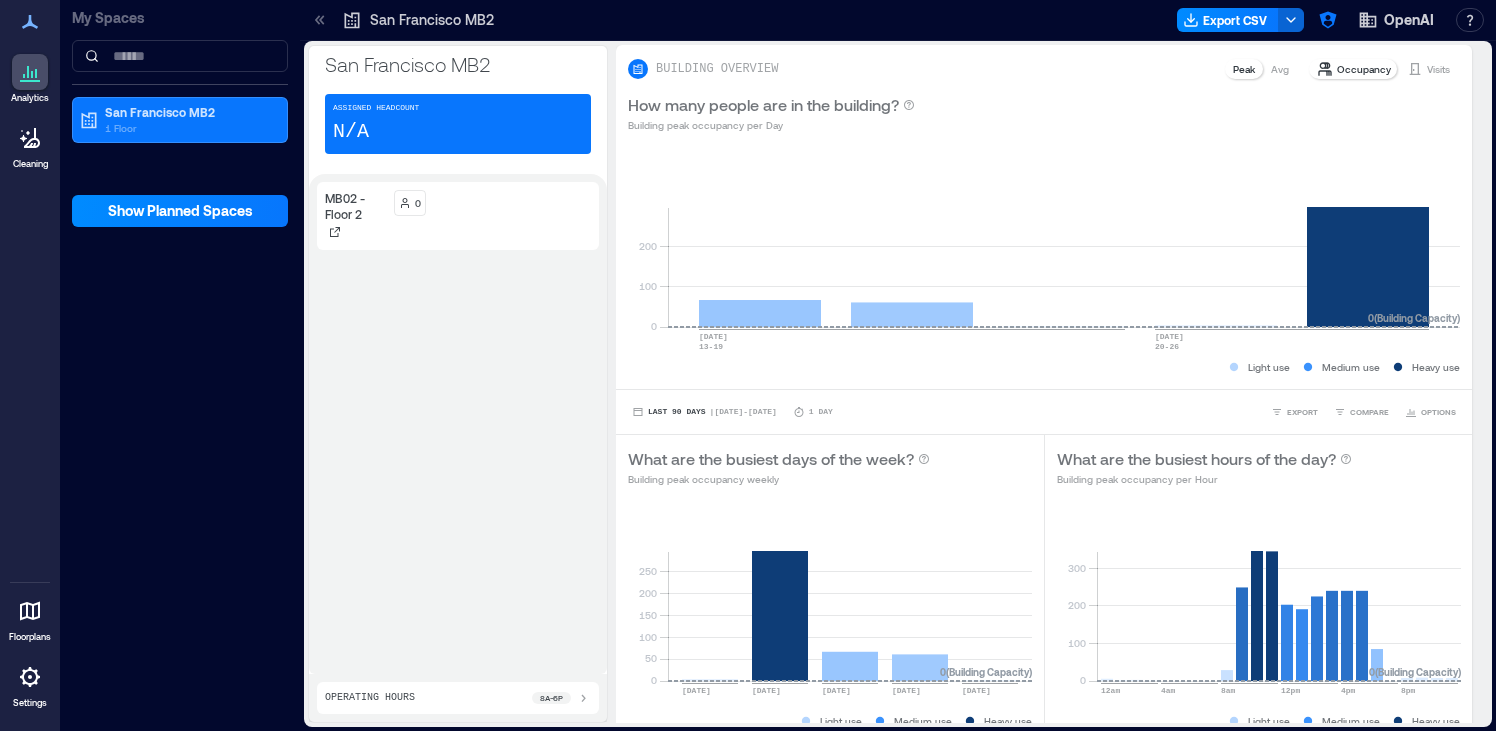 click 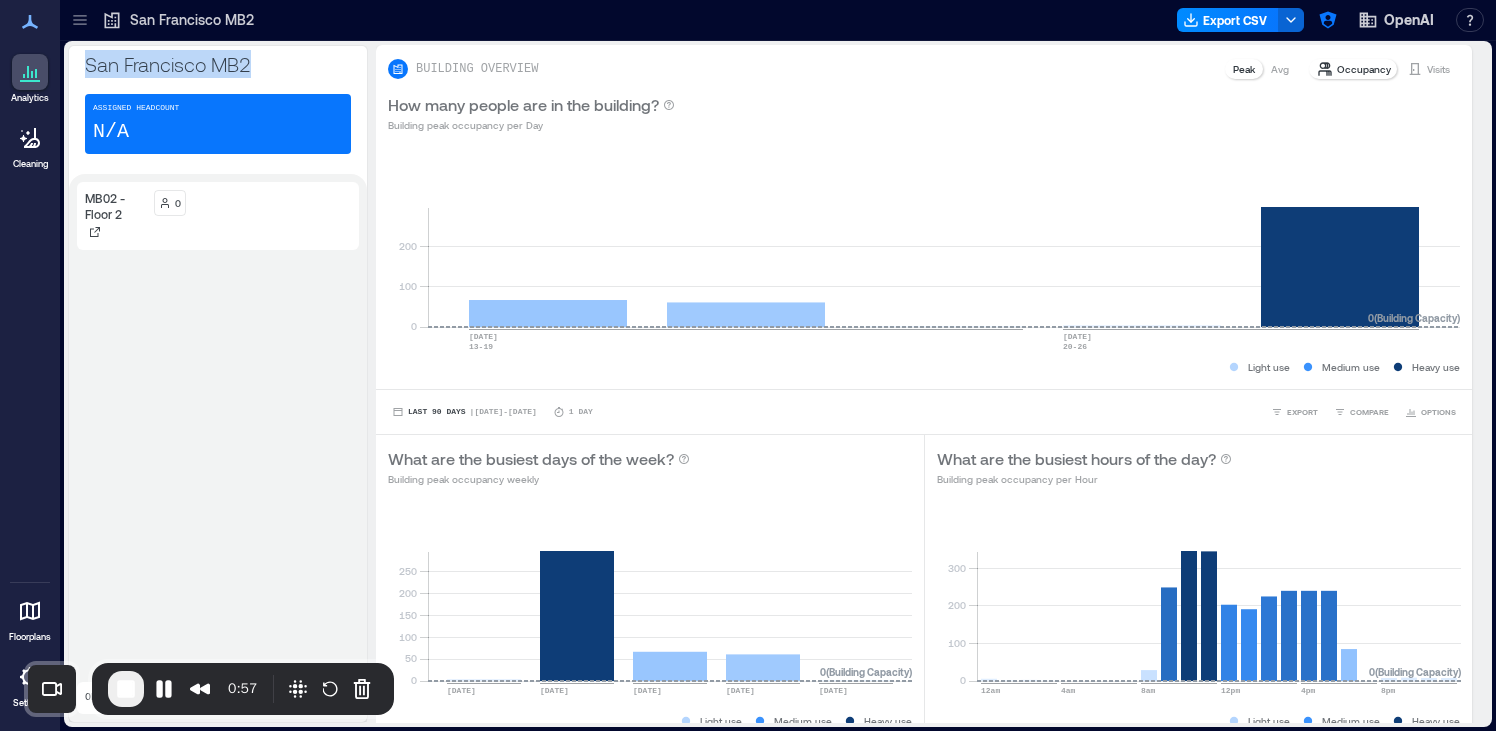 drag, startPoint x: 254, startPoint y: 62, endPoint x: 85, endPoint y: 62, distance: 169 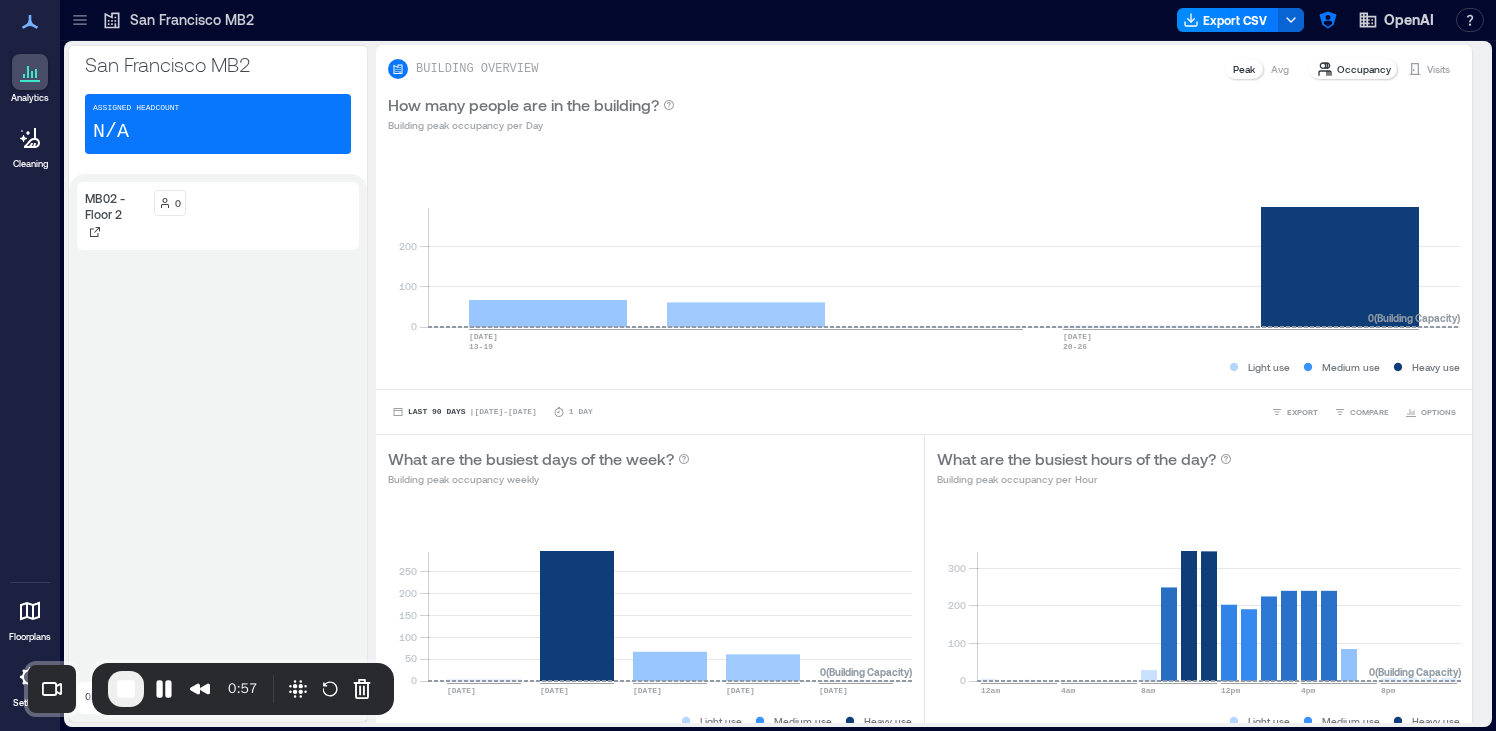 click on "MB02 - Floor 2 0" at bounding box center (218, 424) 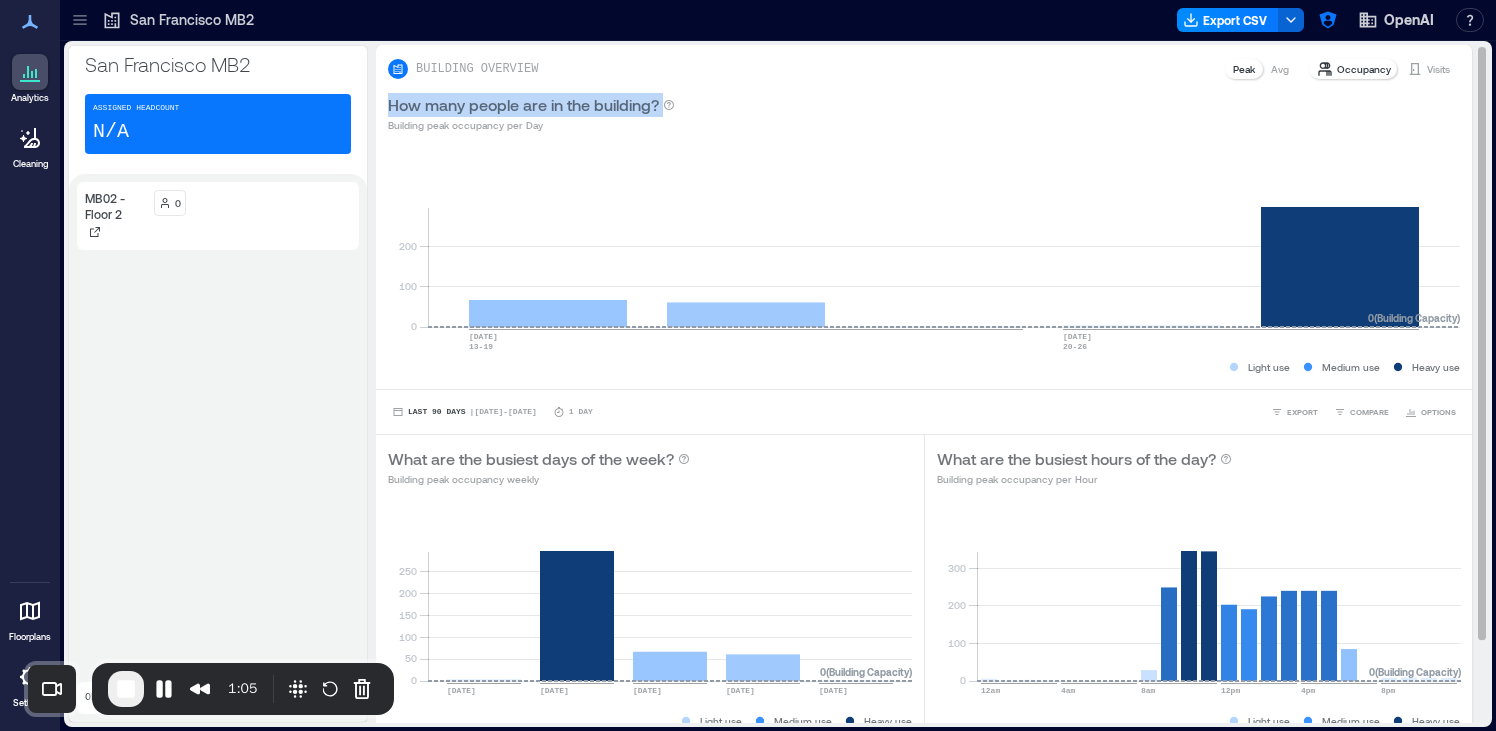 drag, startPoint x: 390, startPoint y: 112, endPoint x: 674, endPoint y: 101, distance: 284.21295 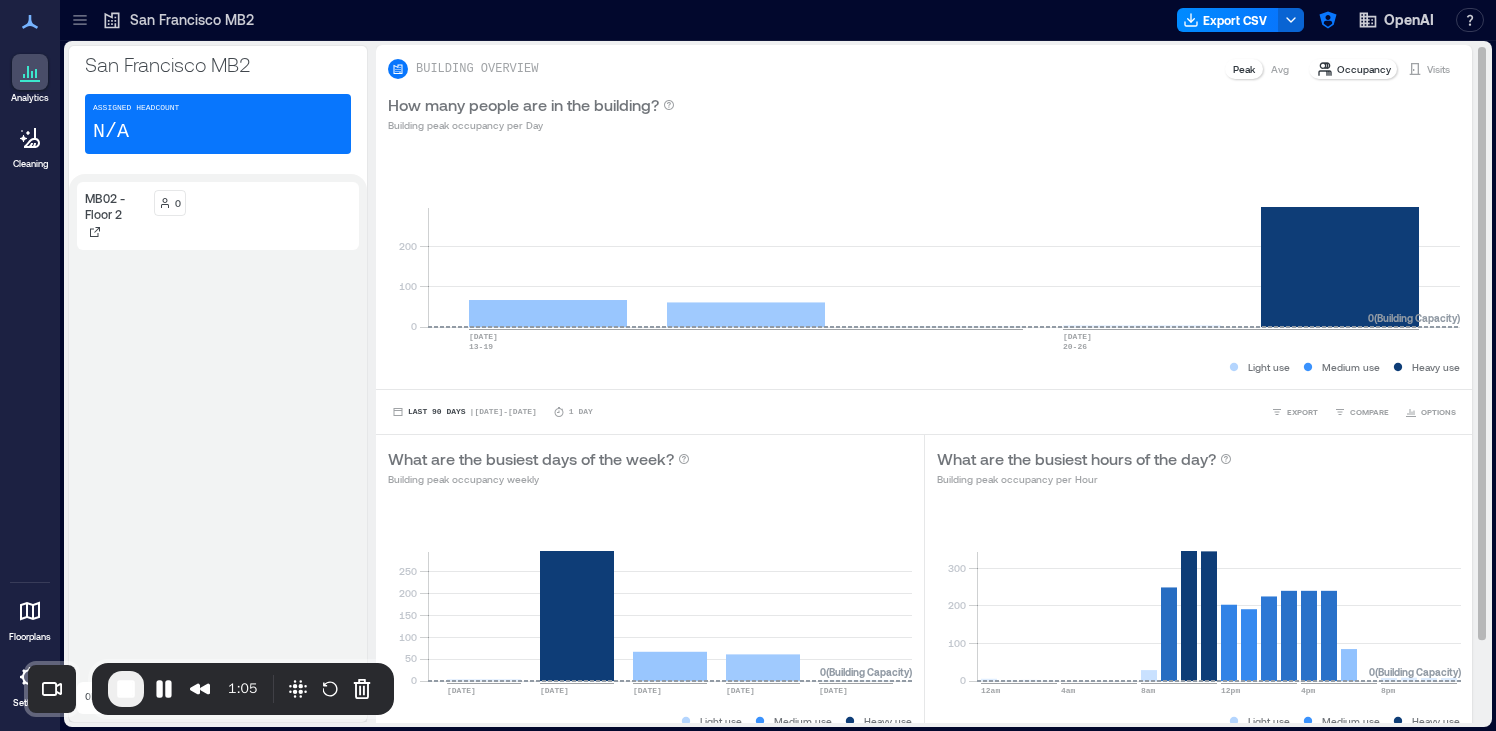 click on "How many people are in the building? Building peak occupancy per Day" at bounding box center [924, 113] 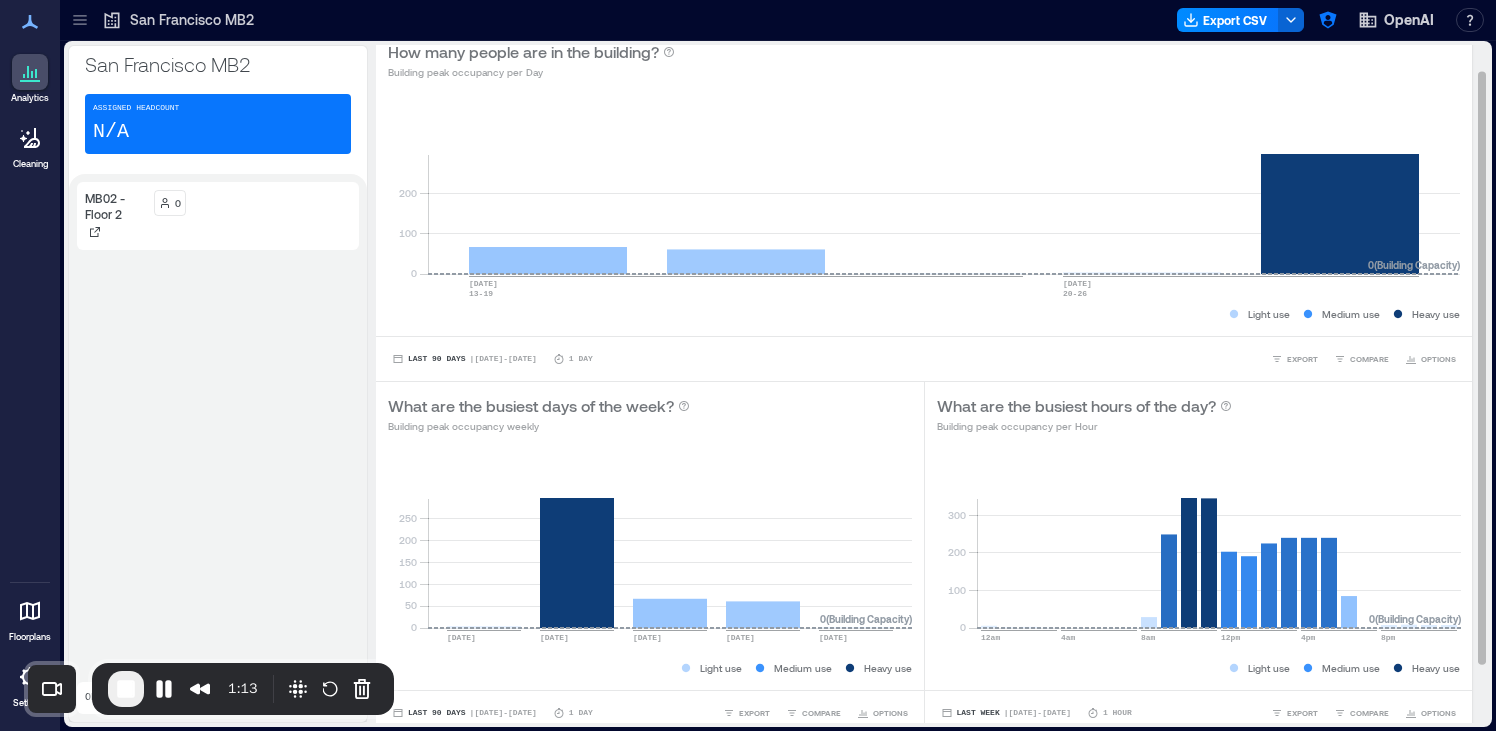 scroll, scrollTop: 0, scrollLeft: 0, axis: both 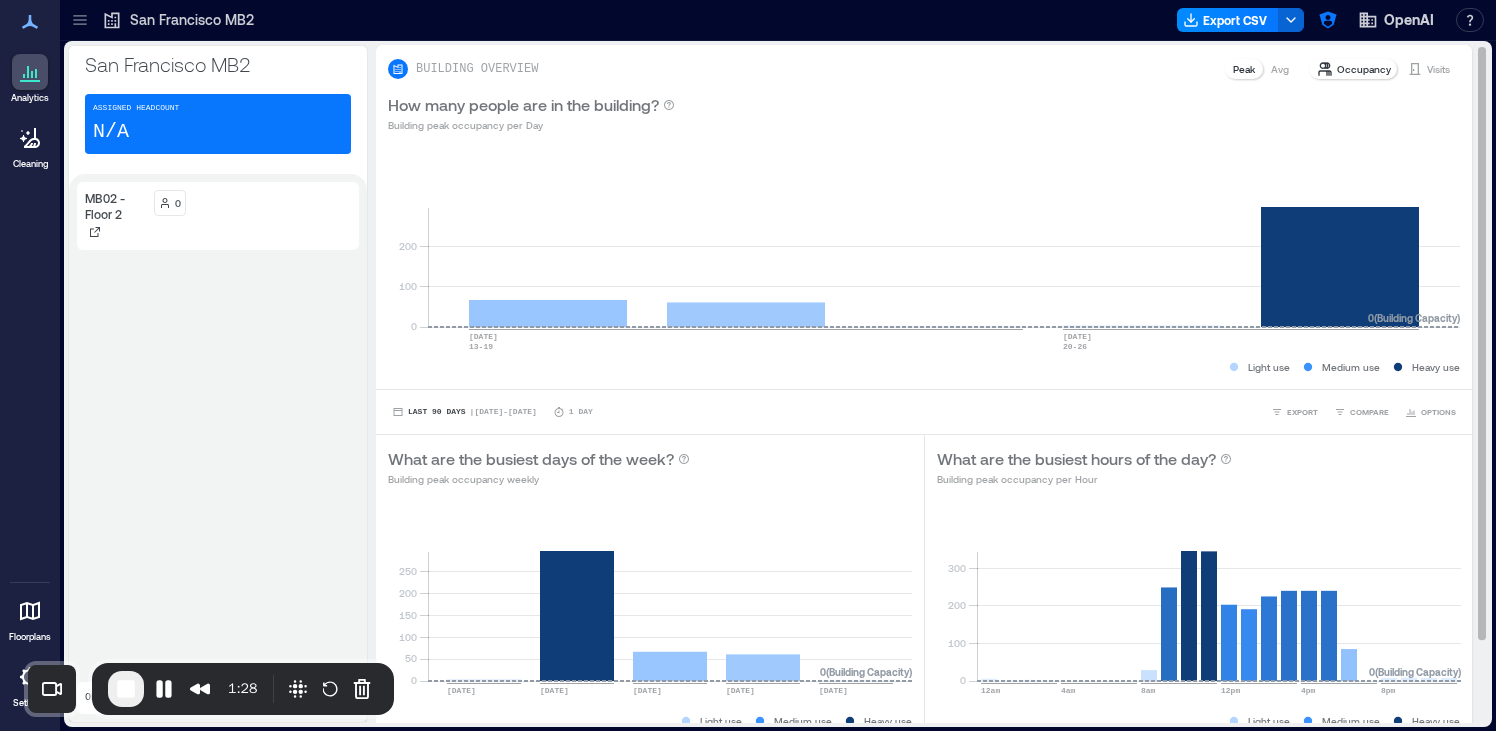 click on "Avg" at bounding box center (1280, 69) 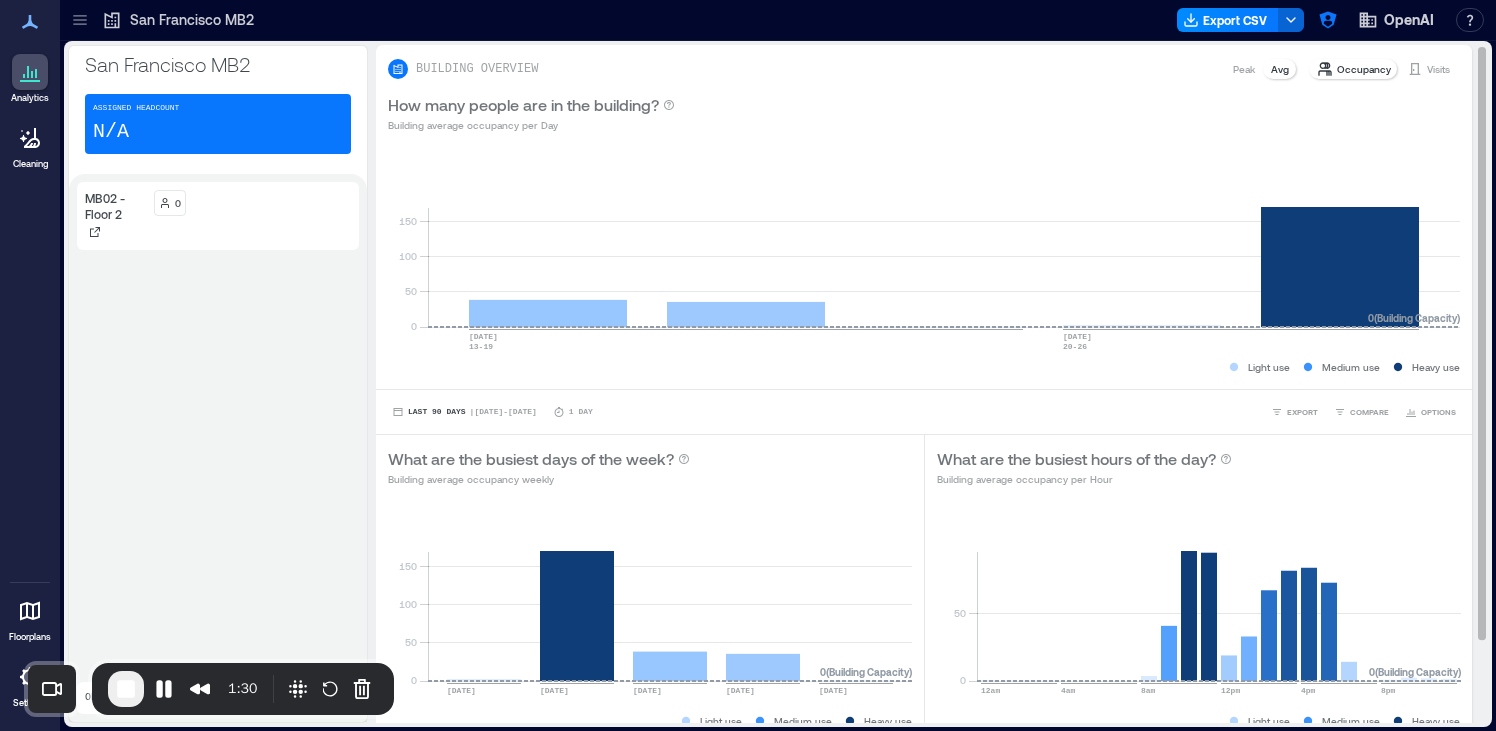 click on "Peak" at bounding box center (1244, 69) 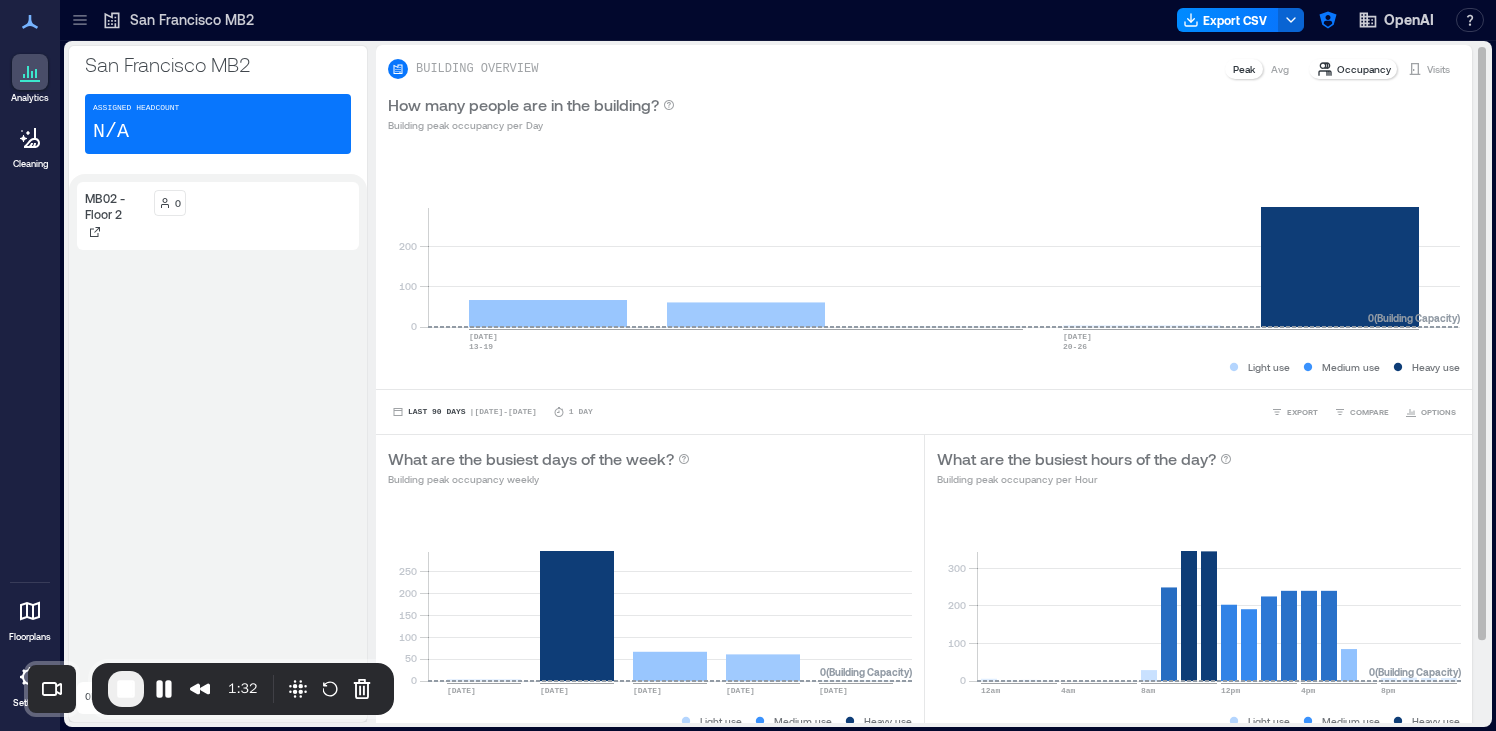click on "Avg" at bounding box center (1280, 69) 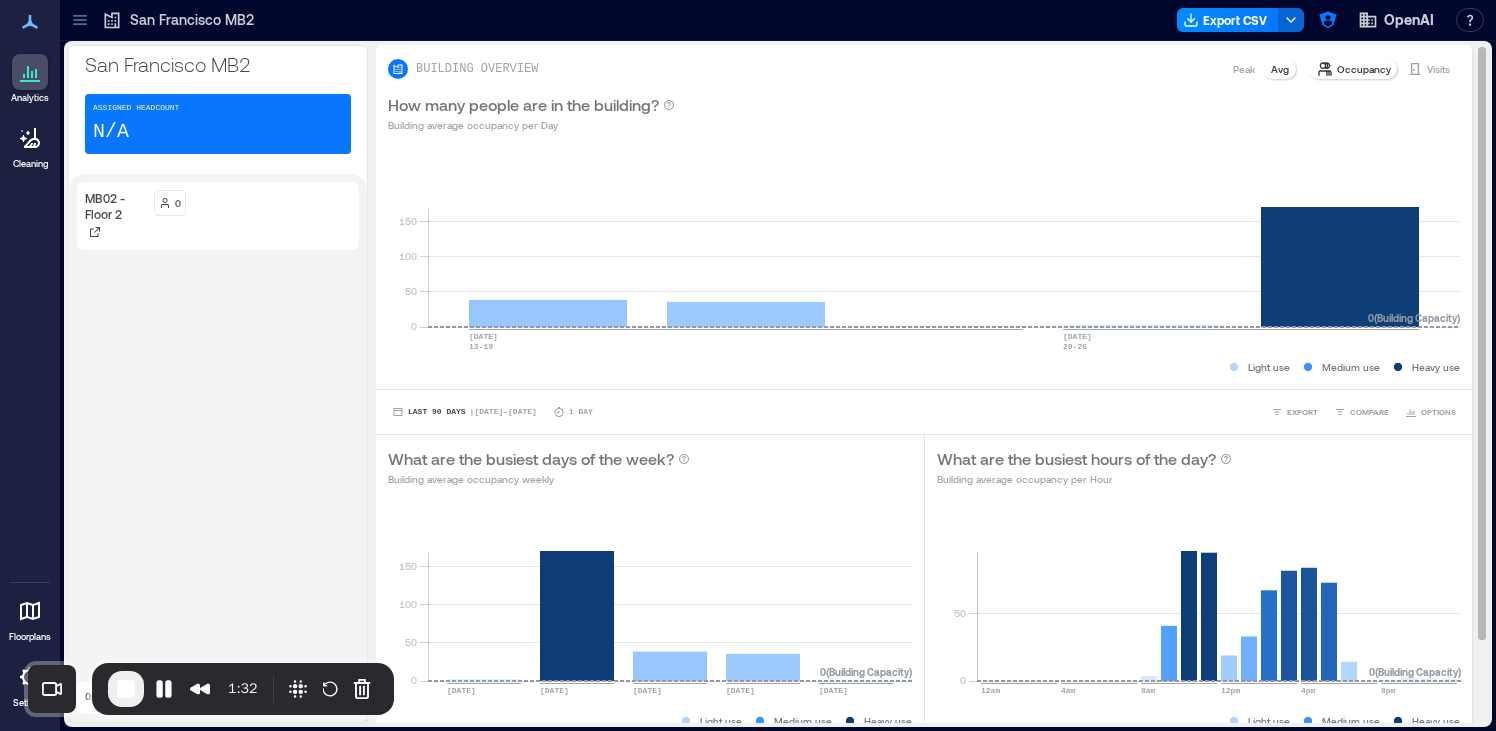 click on "Peak" at bounding box center [1244, 69] 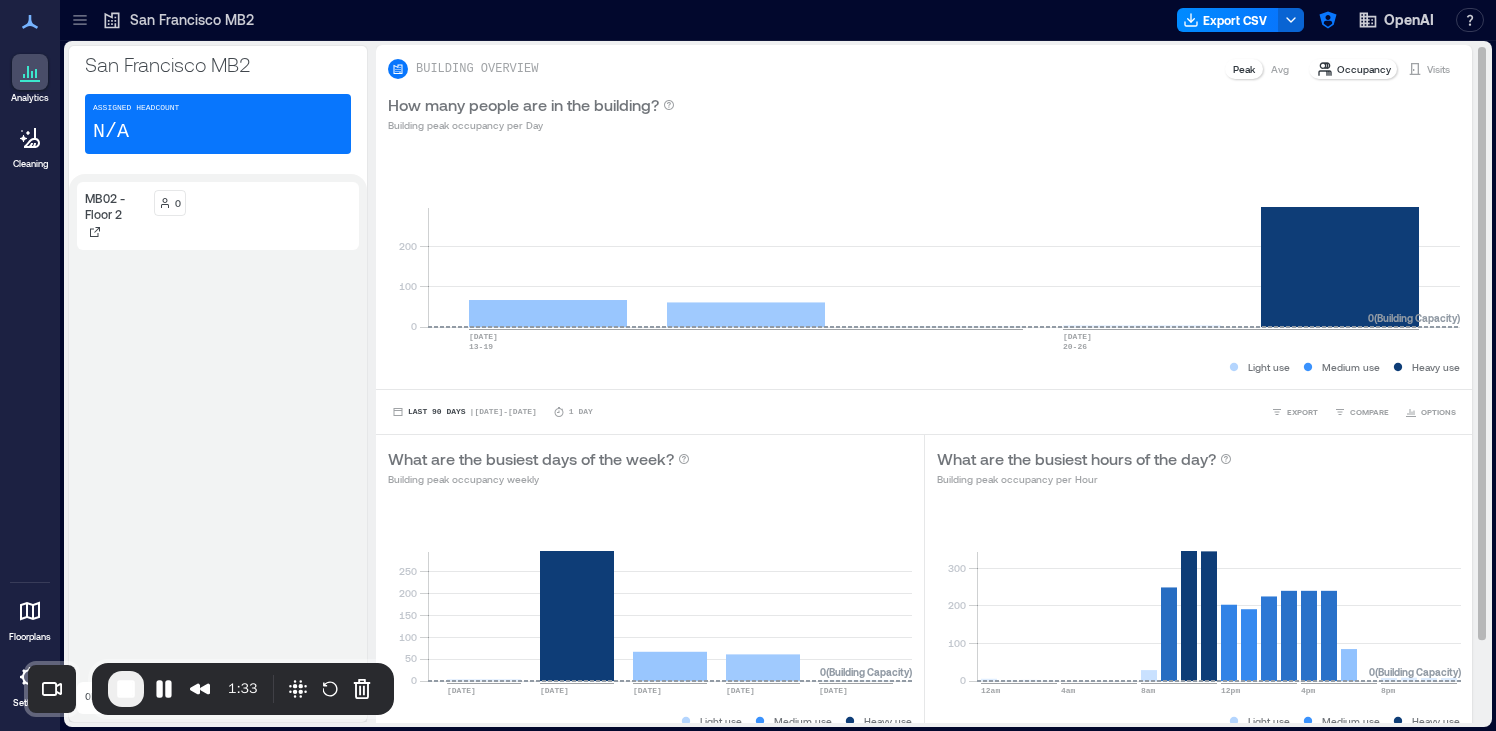 click on "Avg" at bounding box center (1280, 69) 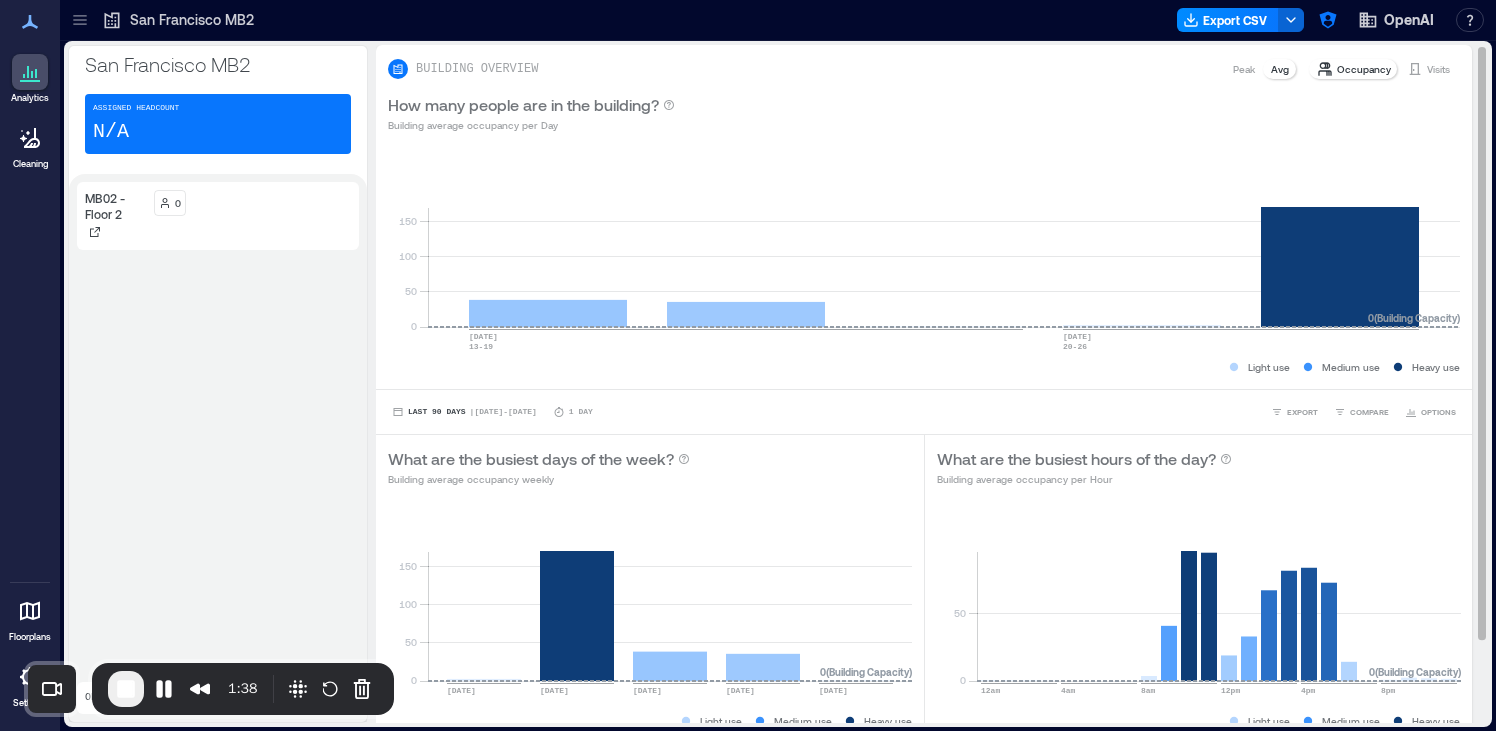 click on "Peak" at bounding box center [1244, 69] 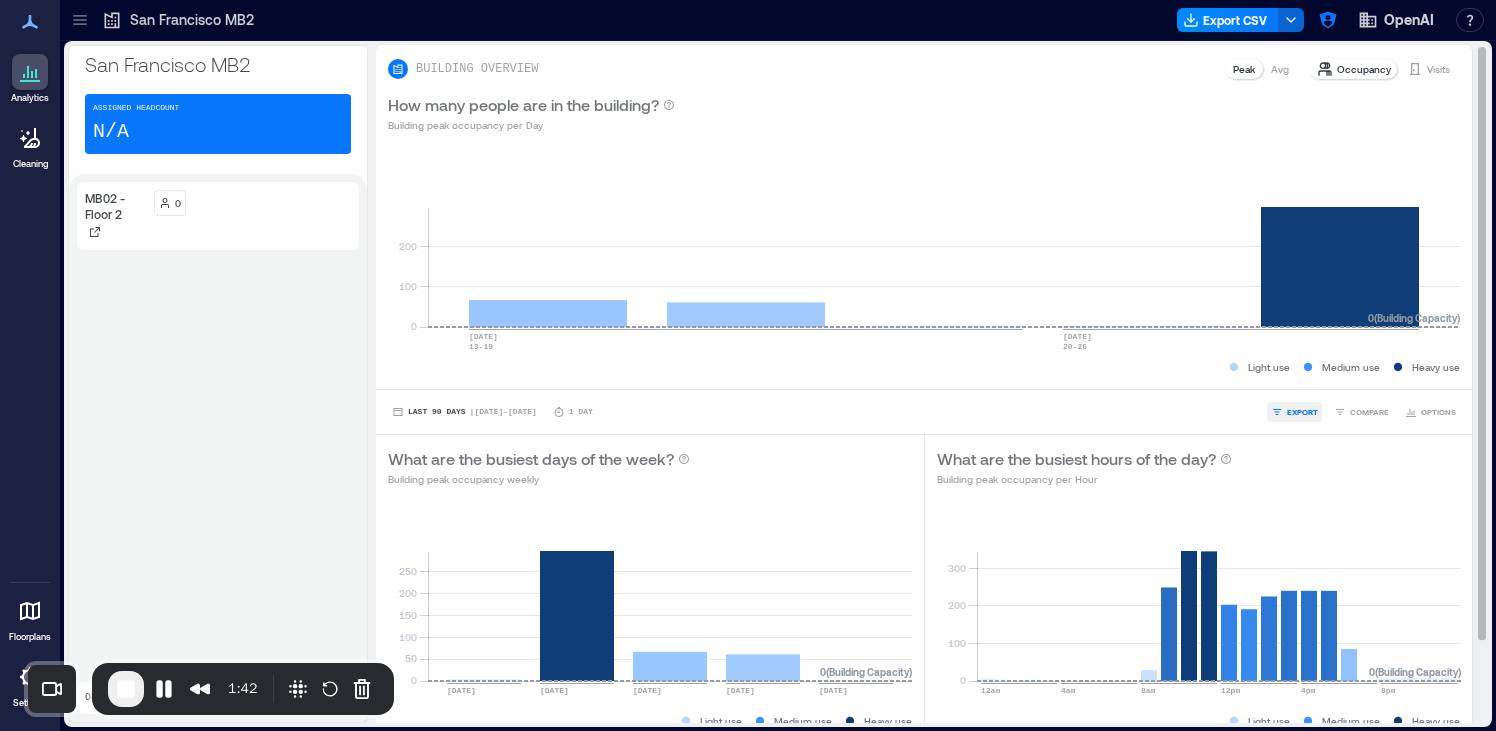 click on "EXPORT" at bounding box center [1302, 412] 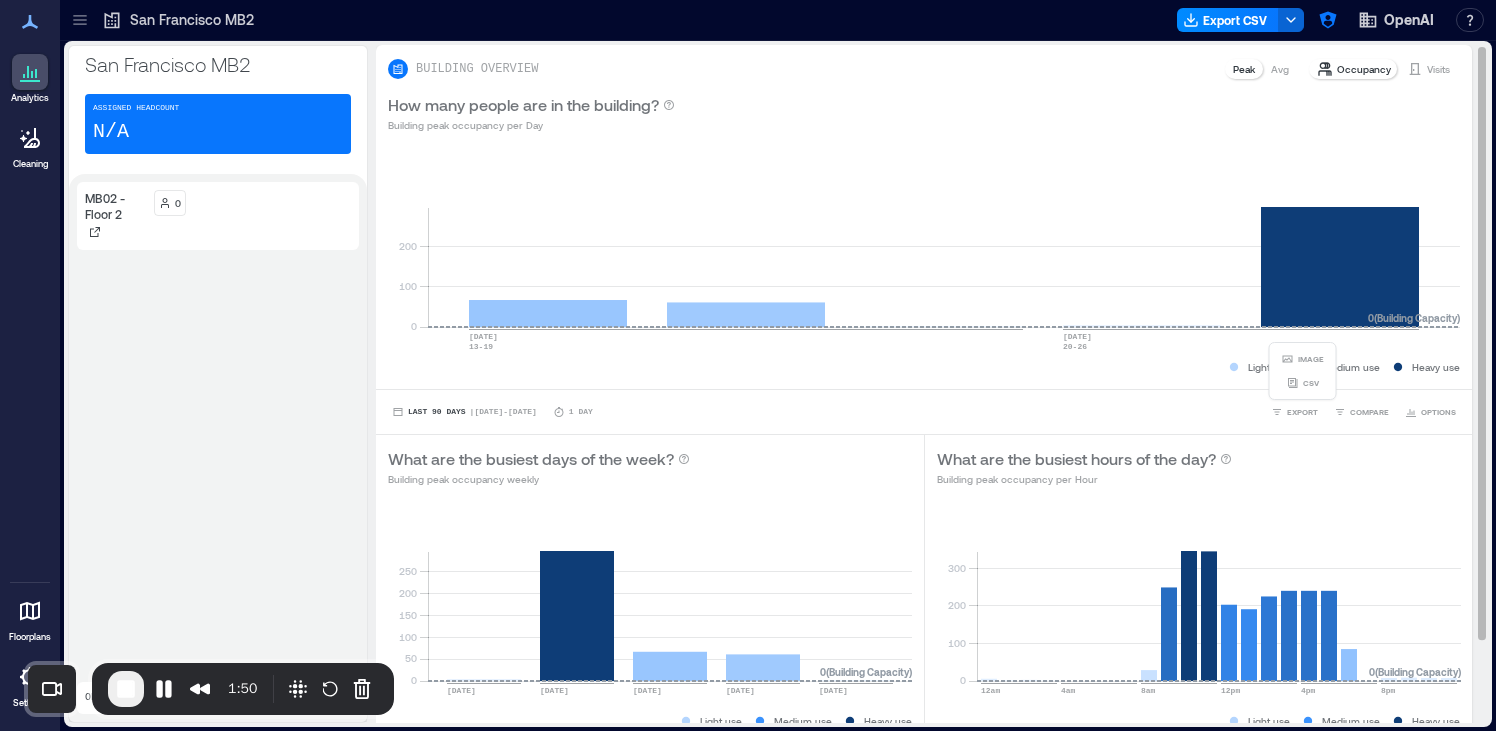 click on "How many people are in the building? Building peak occupancy per Day" at bounding box center (924, 113) 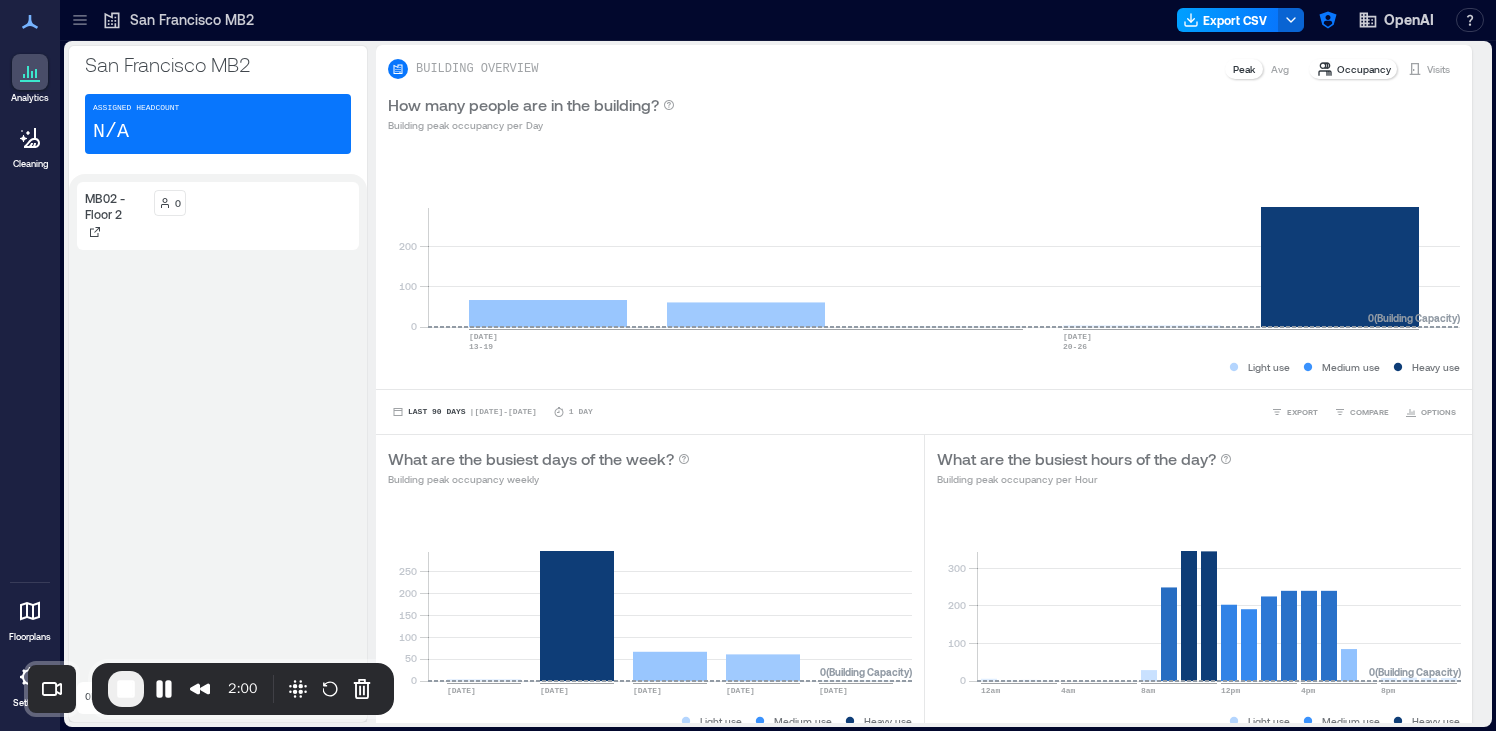 click on "Export CSV" at bounding box center (1228, 20) 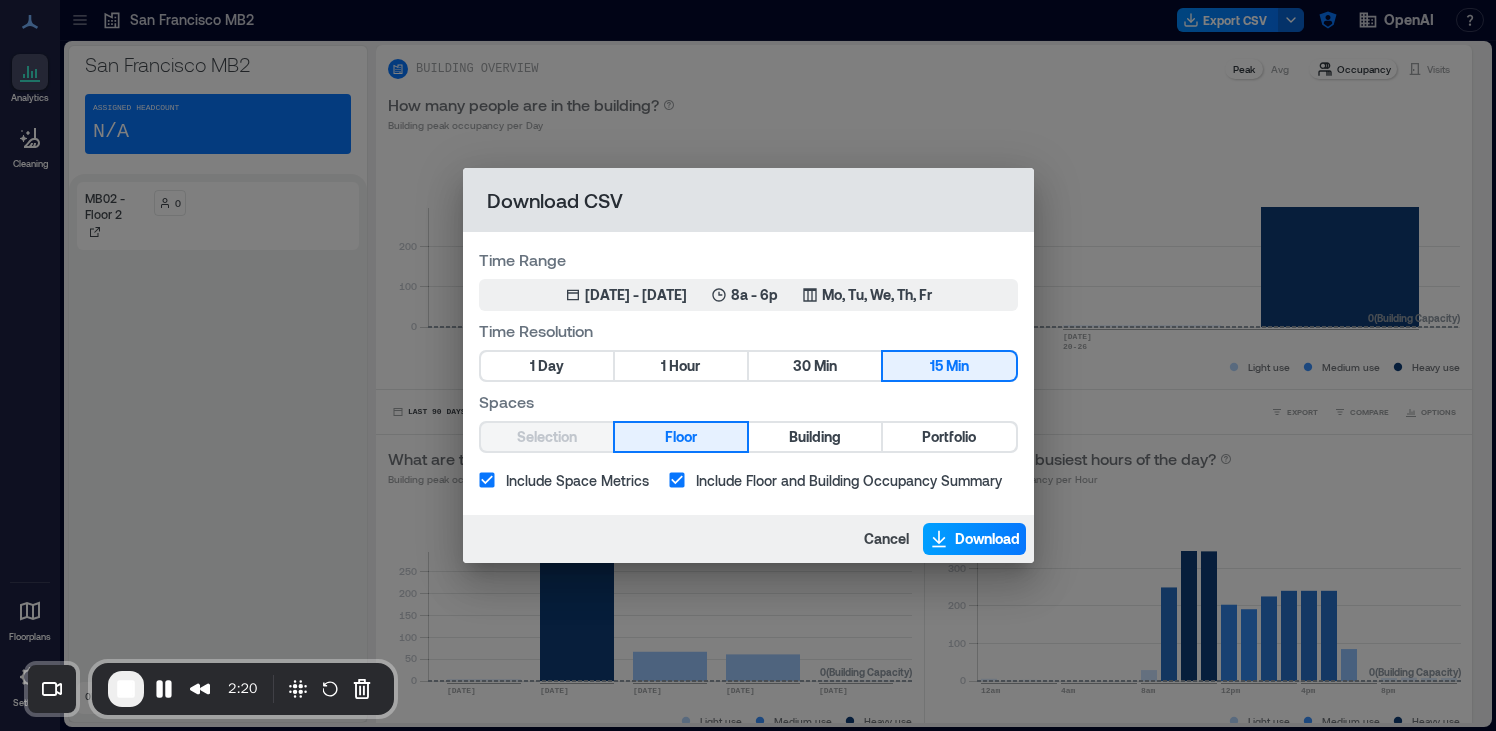 click on "Download" at bounding box center (974, 539) 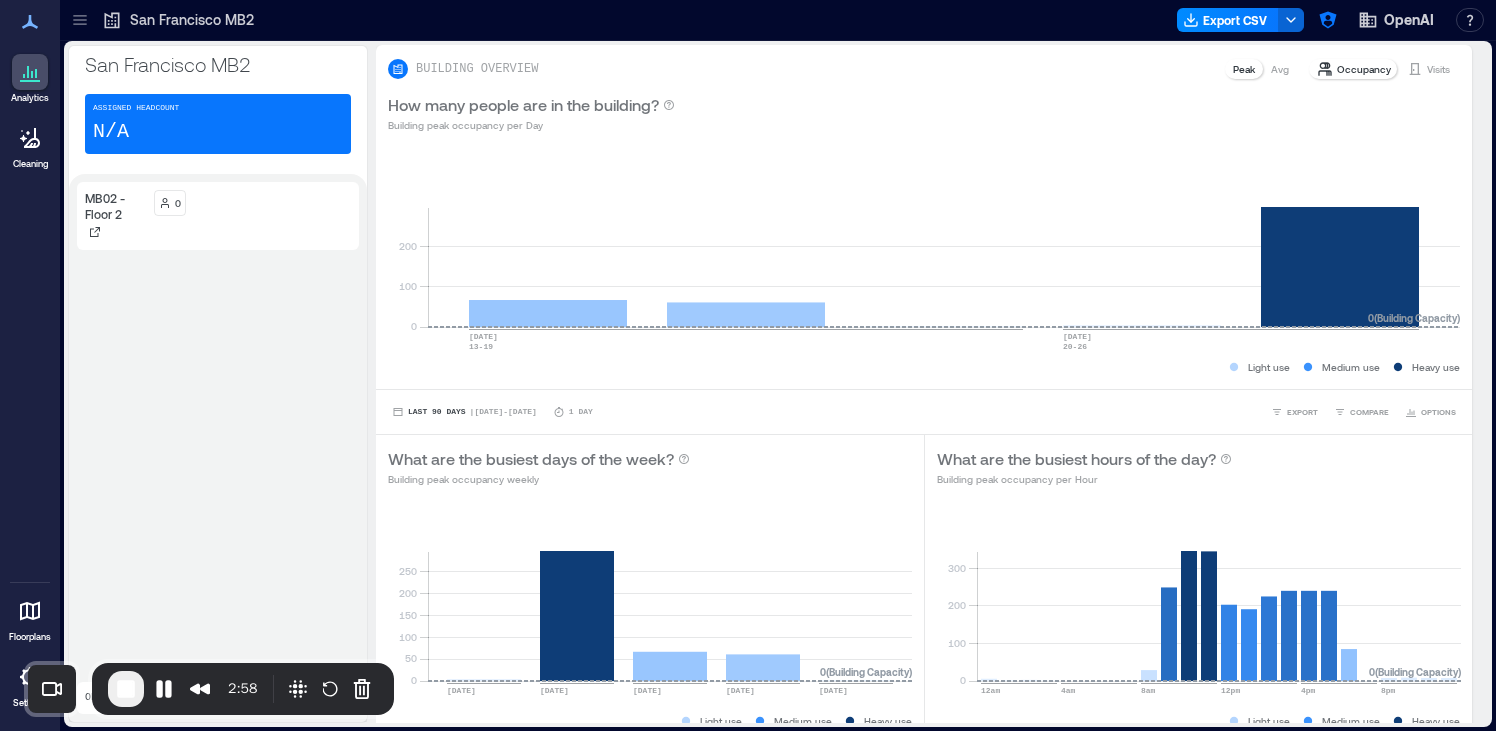 click 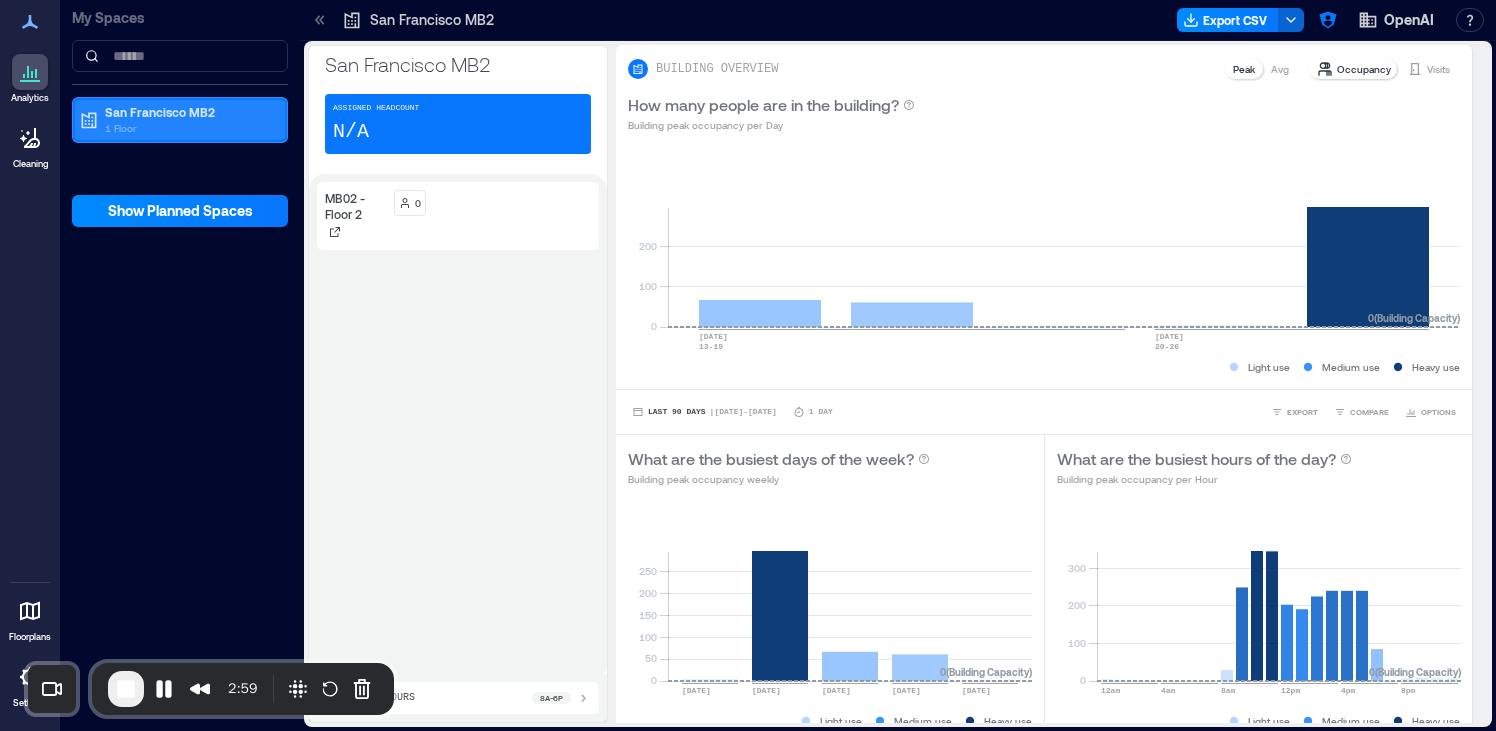 click on "1 Floor" at bounding box center [189, 128] 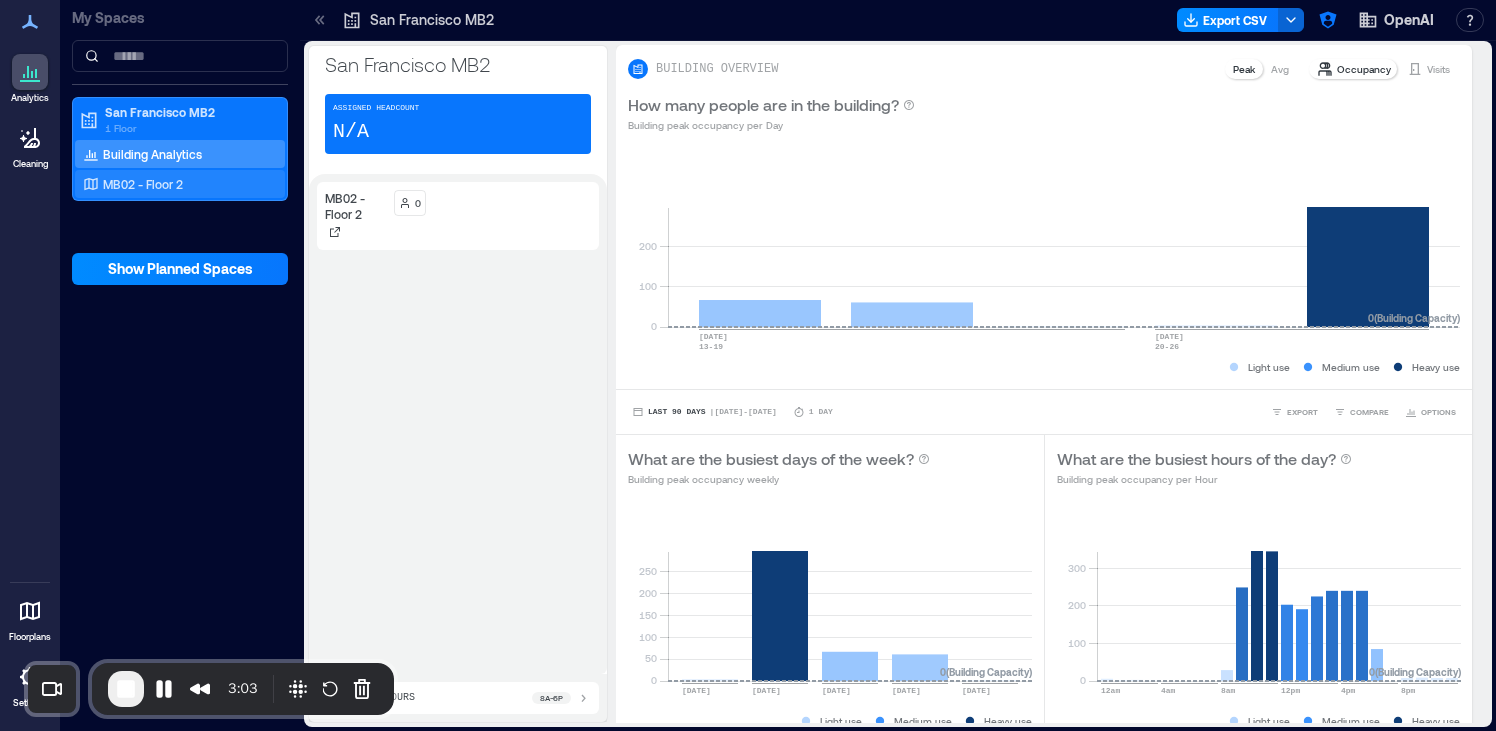 click on "MB02 - Floor 2" at bounding box center [176, 184] 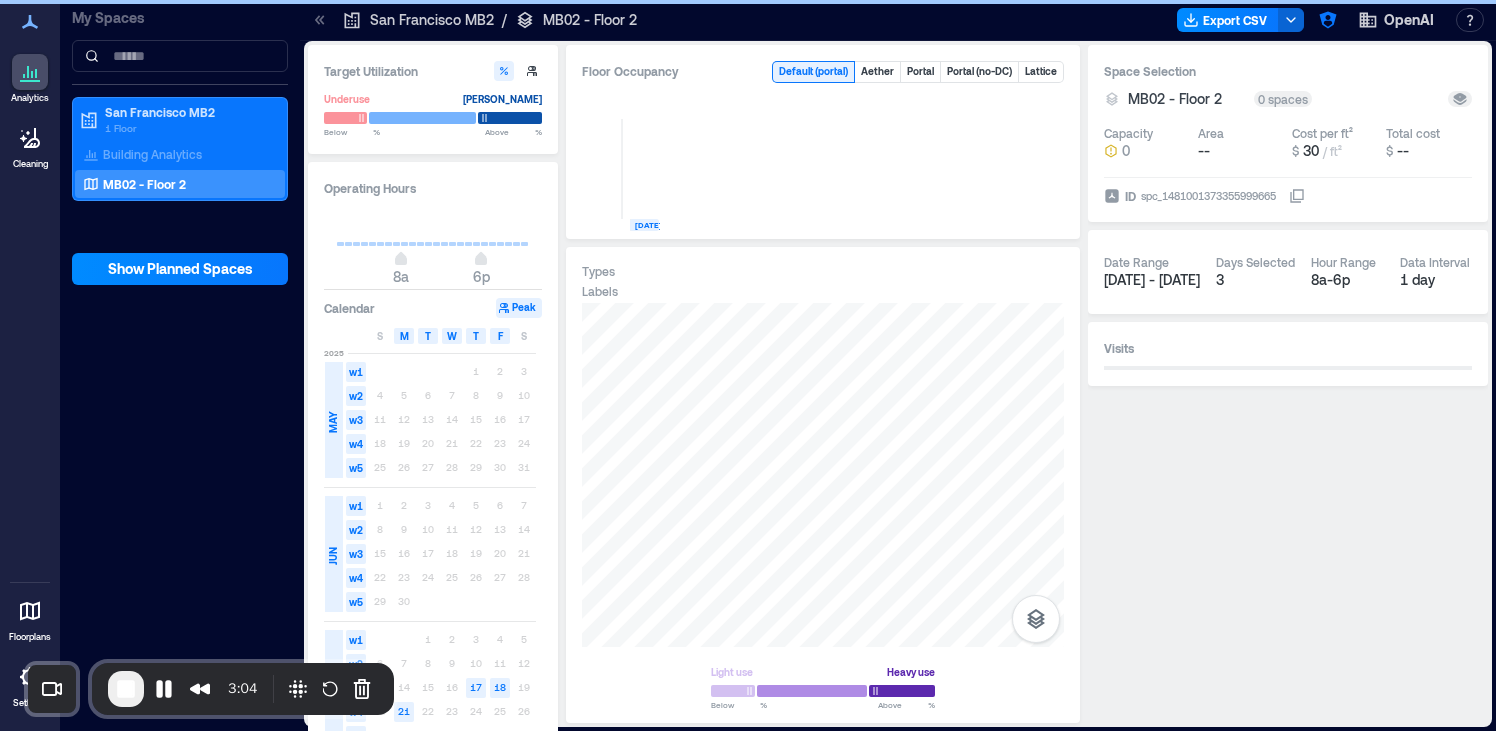 click 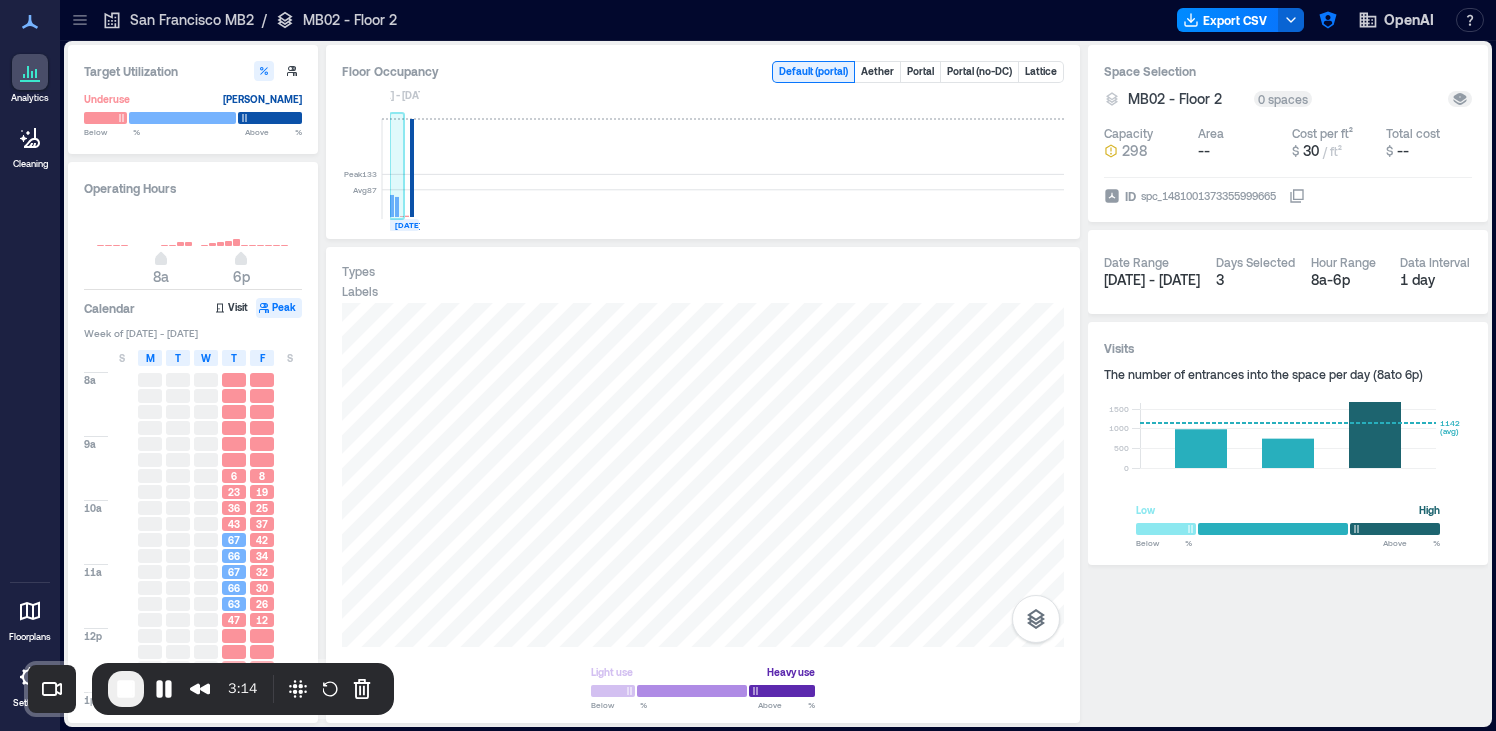 click 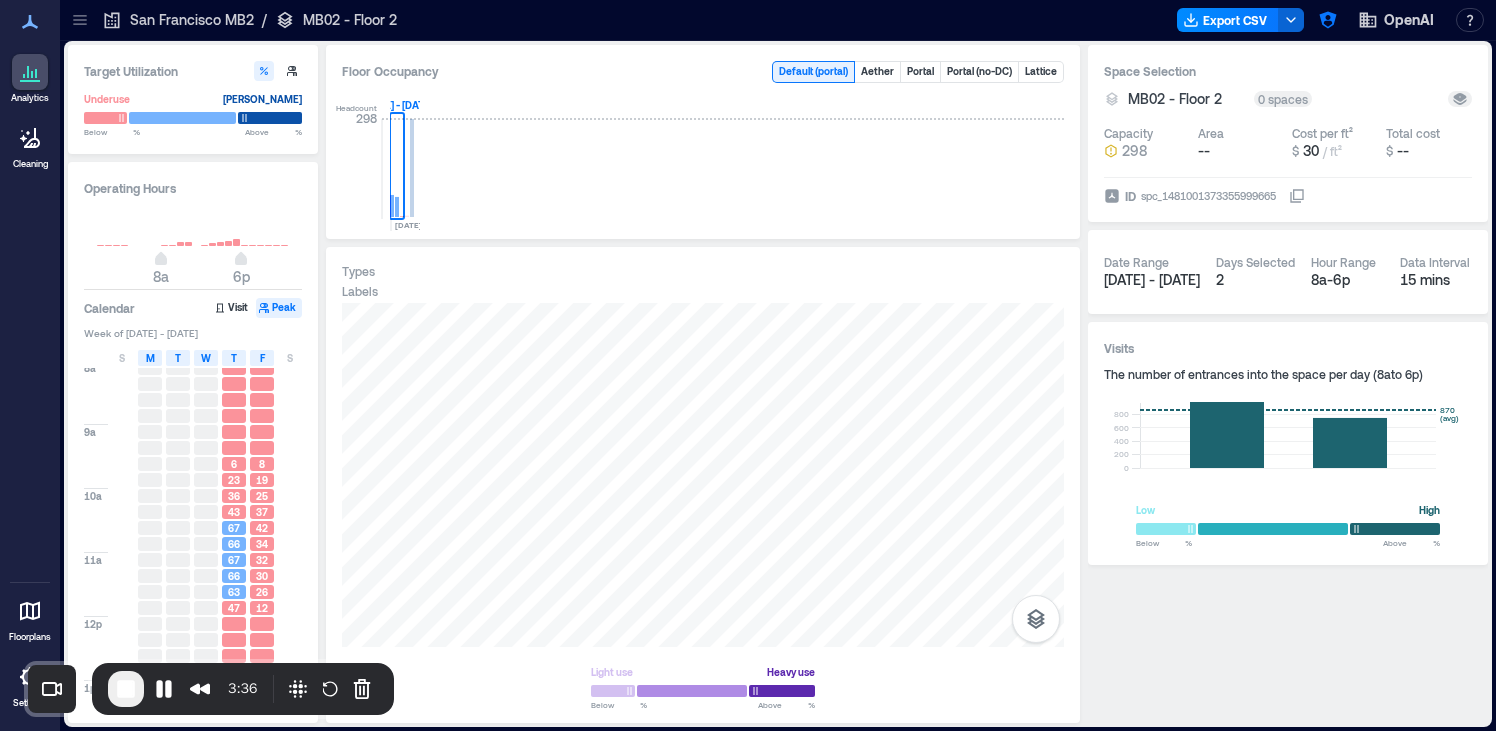 scroll, scrollTop: 0, scrollLeft: 0, axis: both 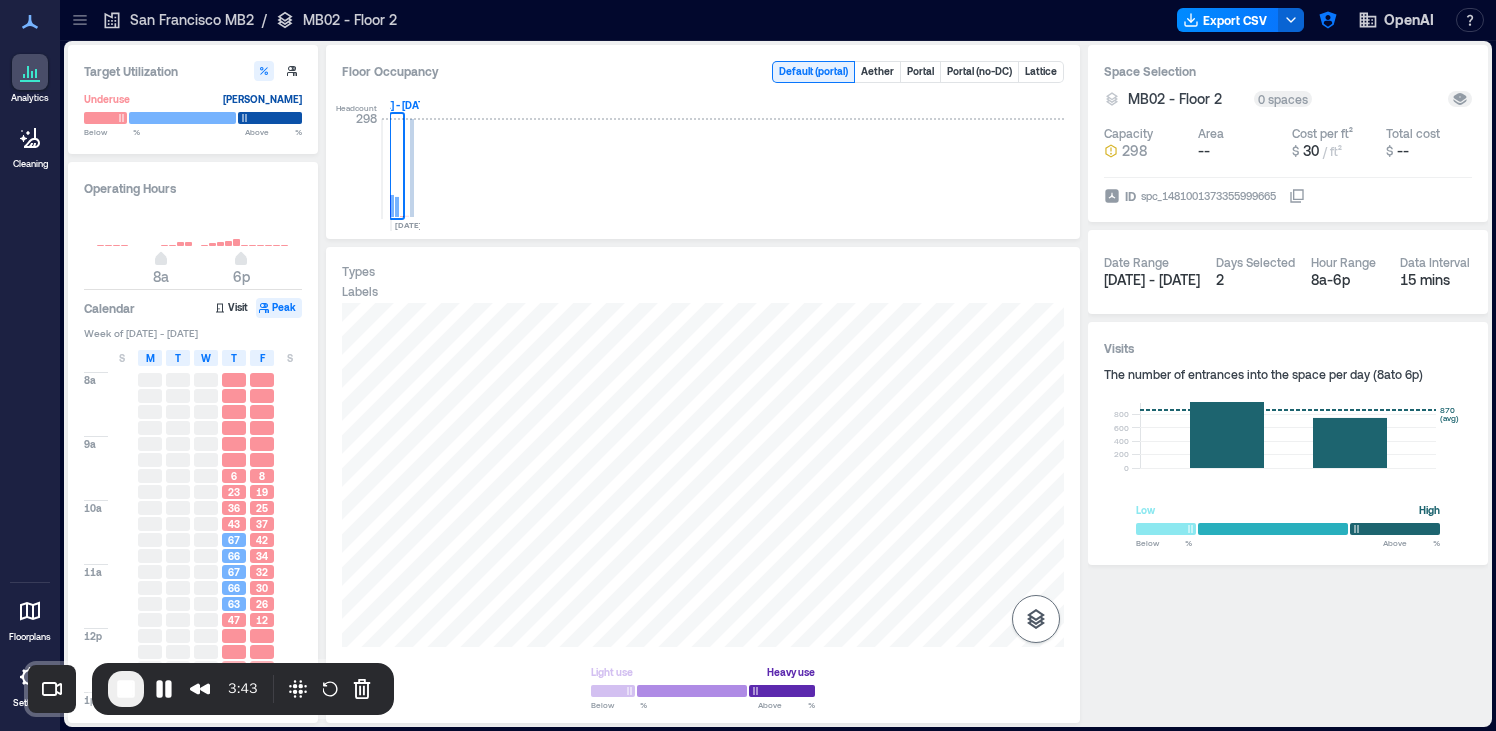 click 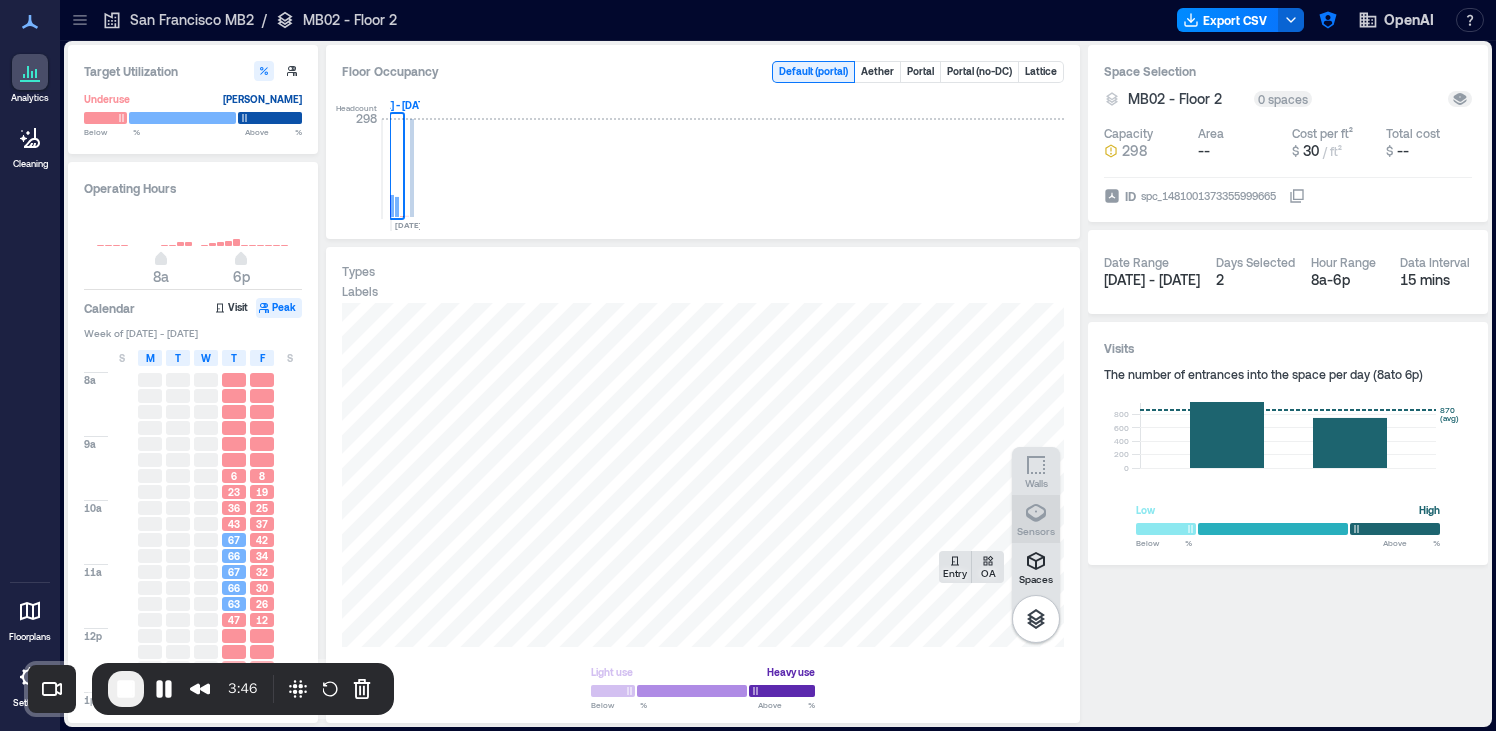 click on "Sensors" at bounding box center (1036, 531) 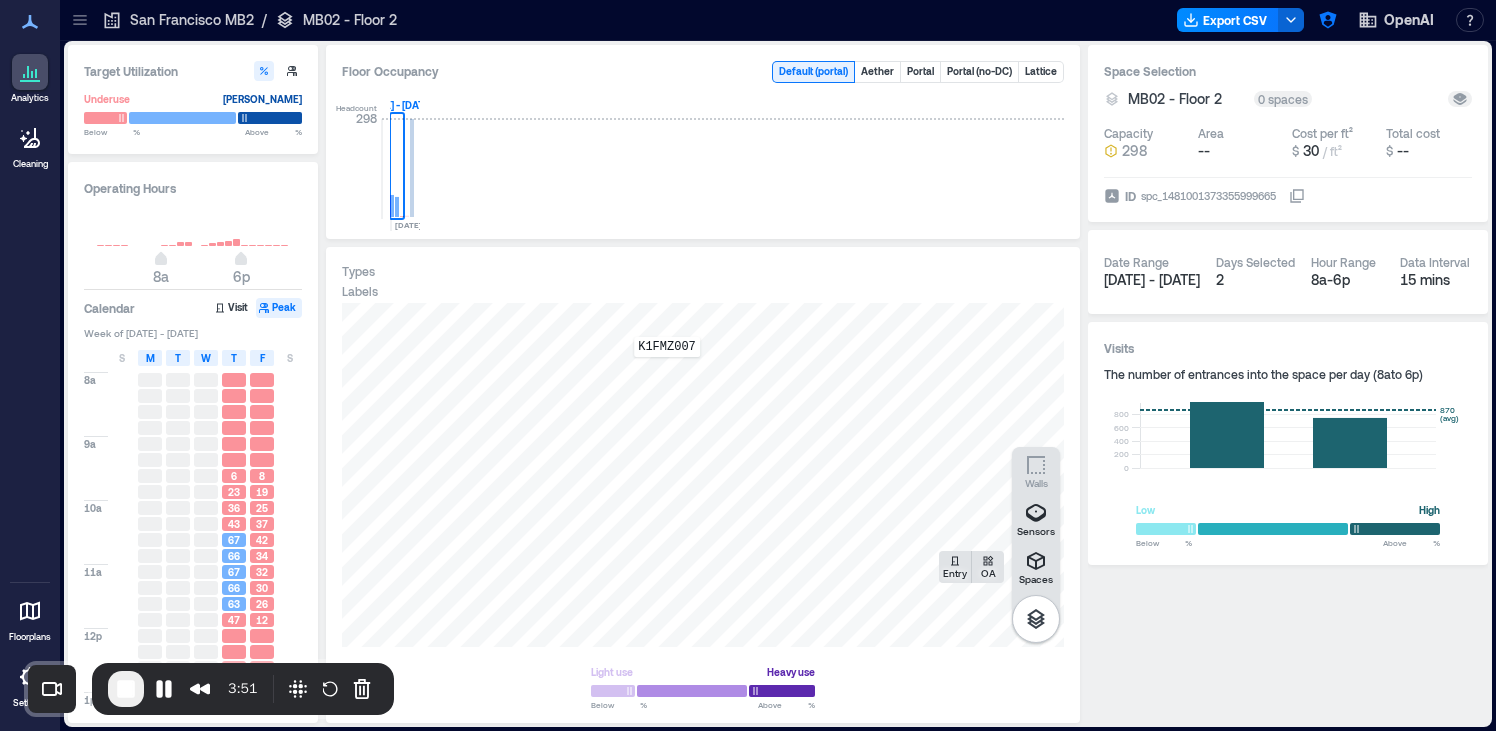 click on "K1FMZ007" at bounding box center (703, 475) 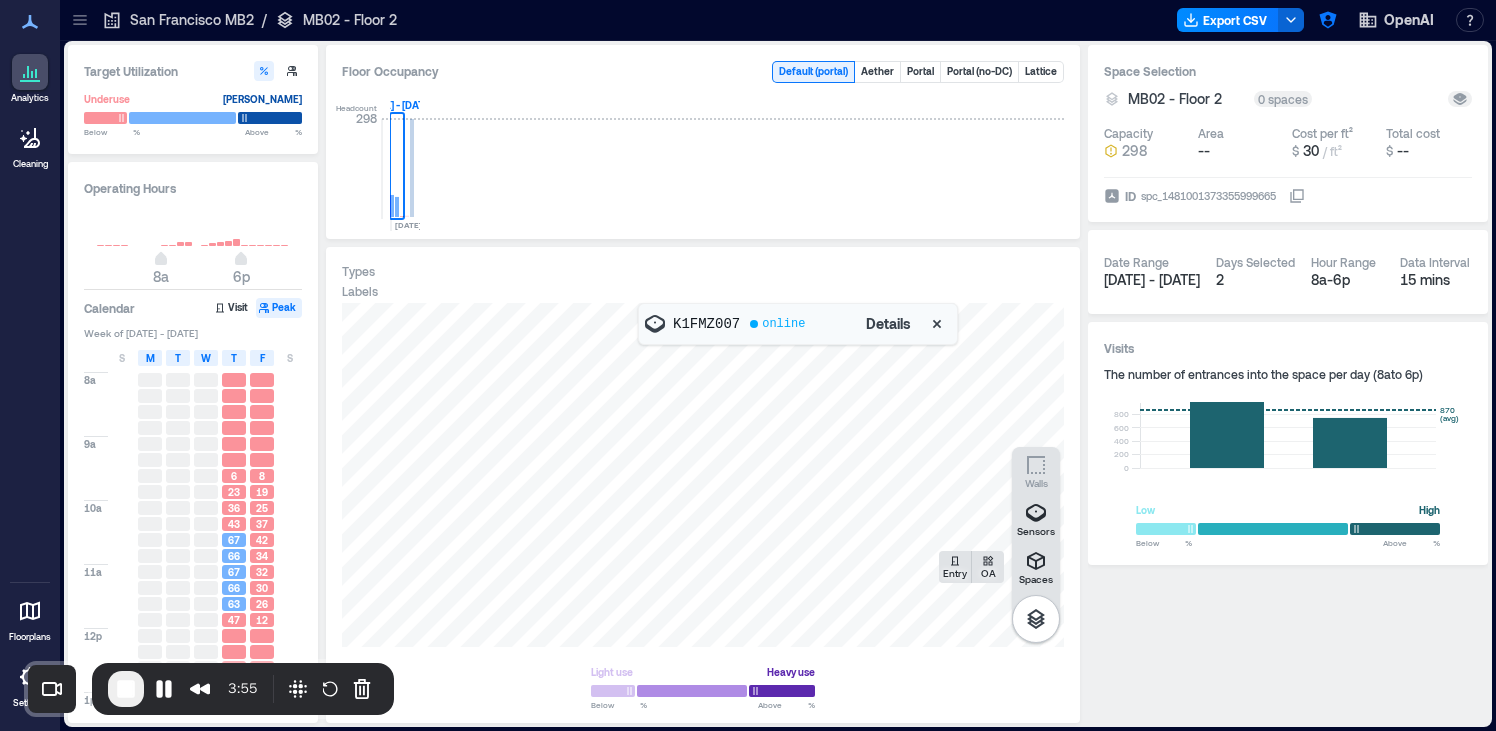 click on "Details" at bounding box center [888, 324] 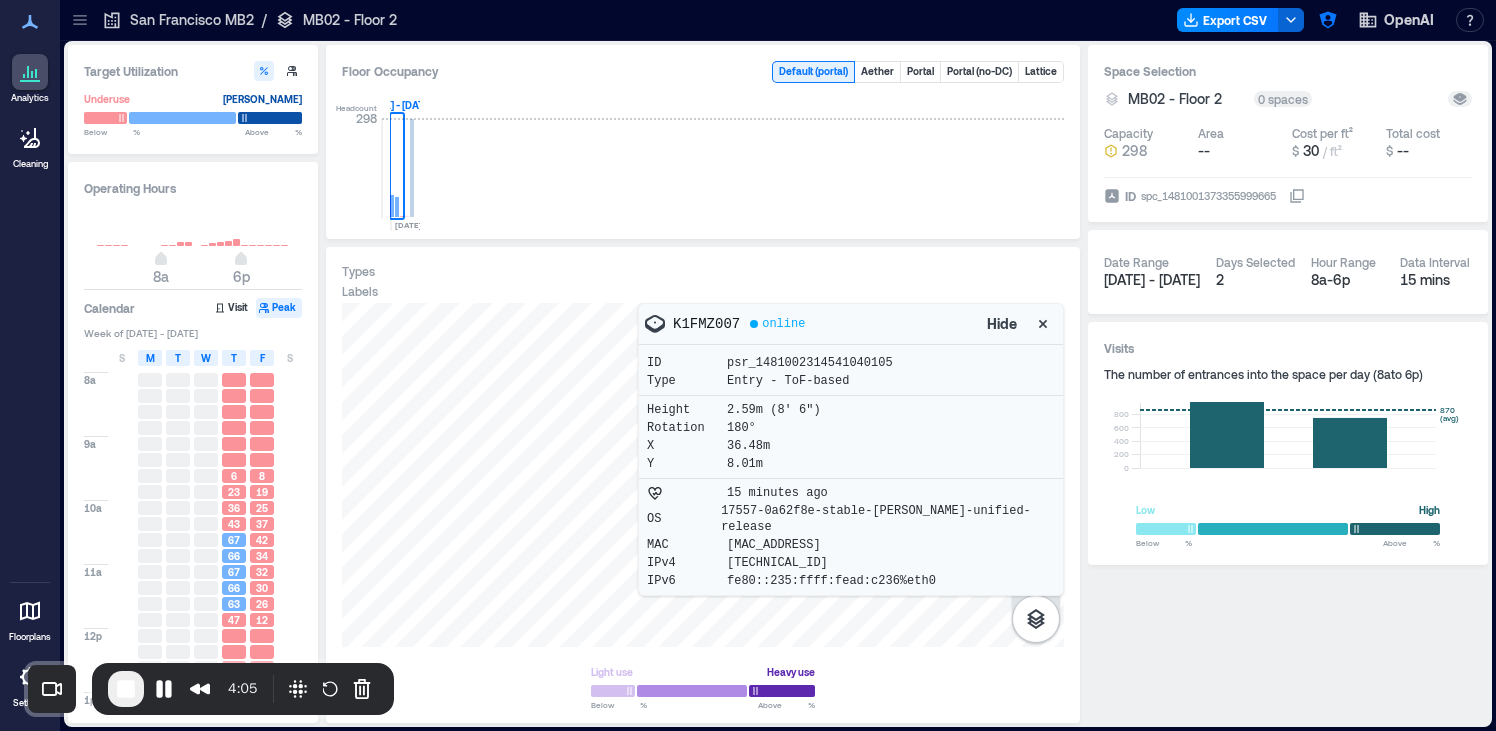 click at bounding box center (30, 677) 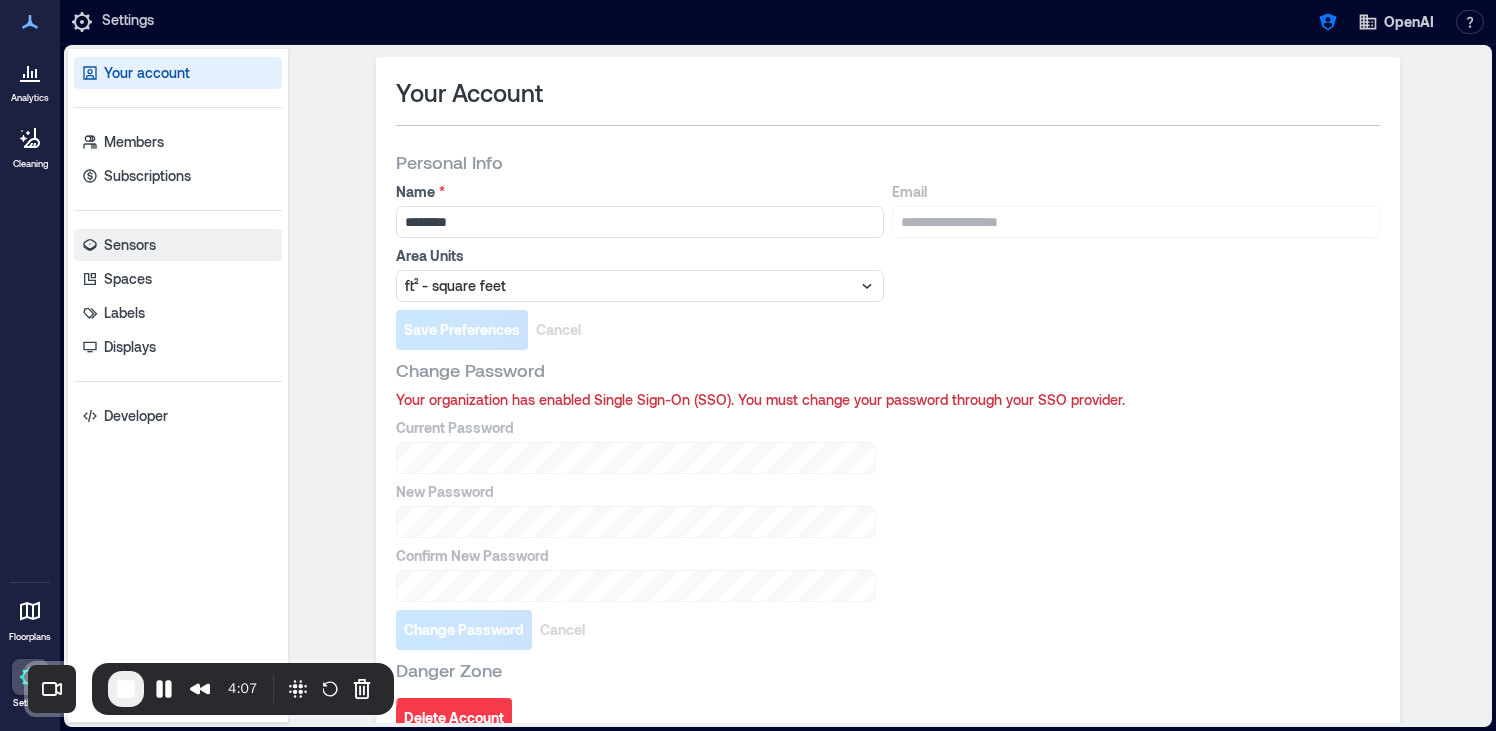 click on "Sensors" at bounding box center (178, 245) 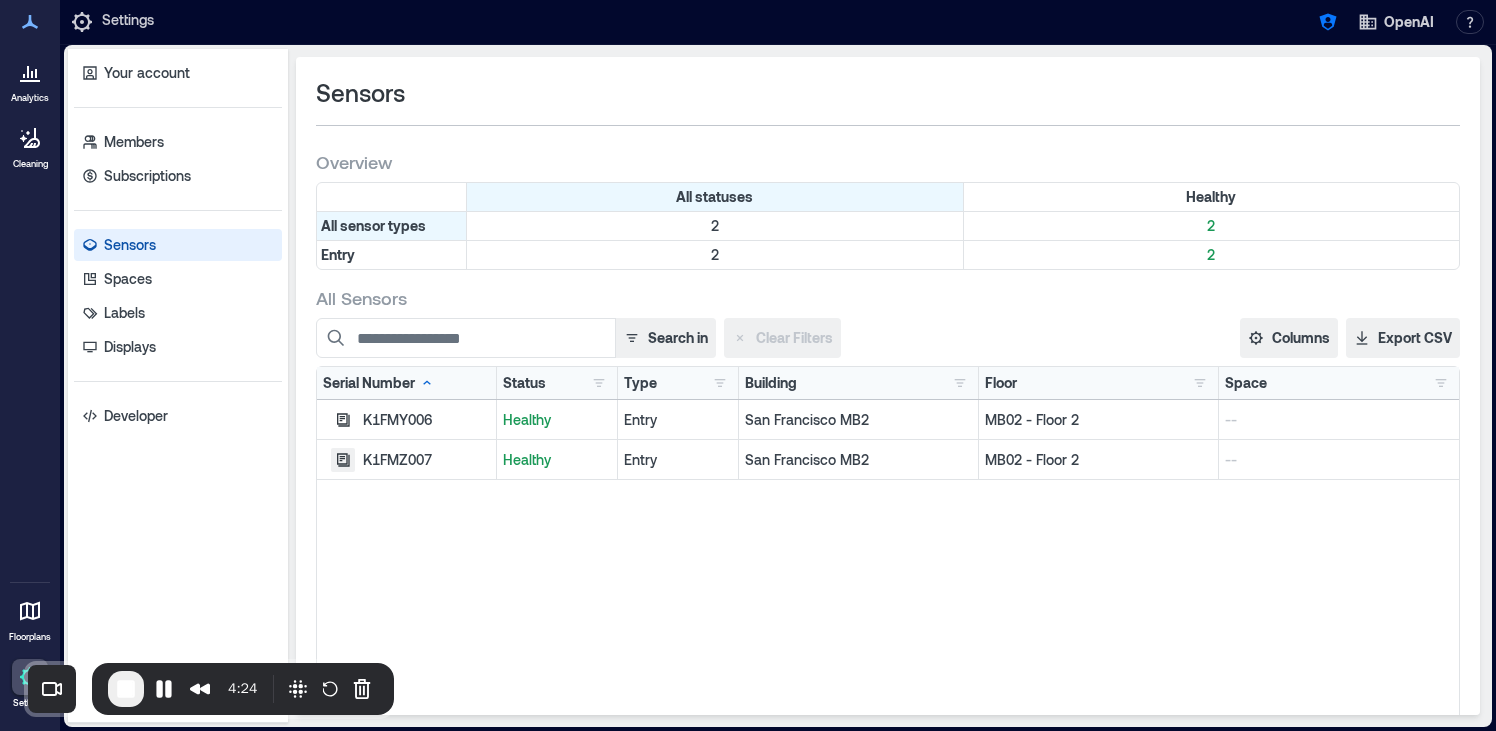 click 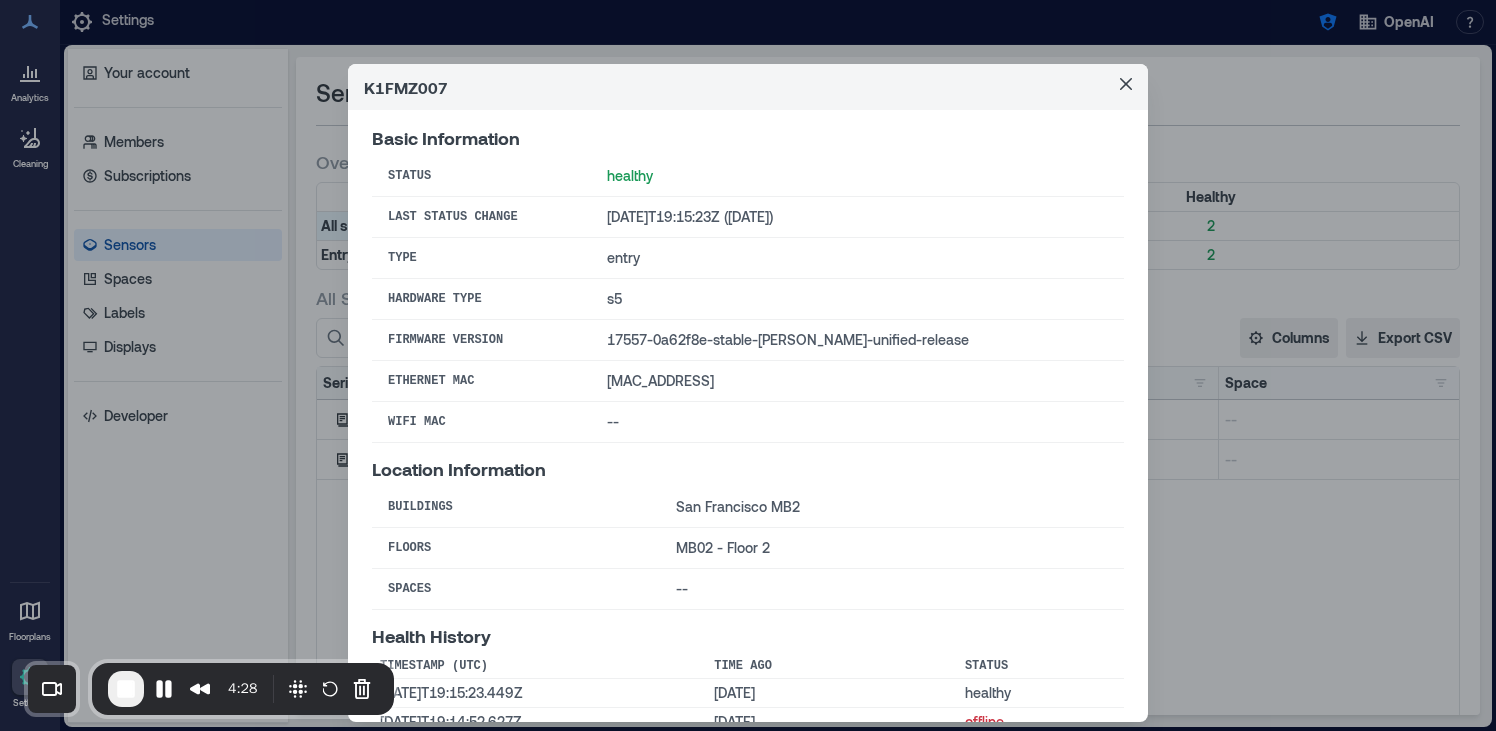 scroll, scrollTop: 0, scrollLeft: 0, axis: both 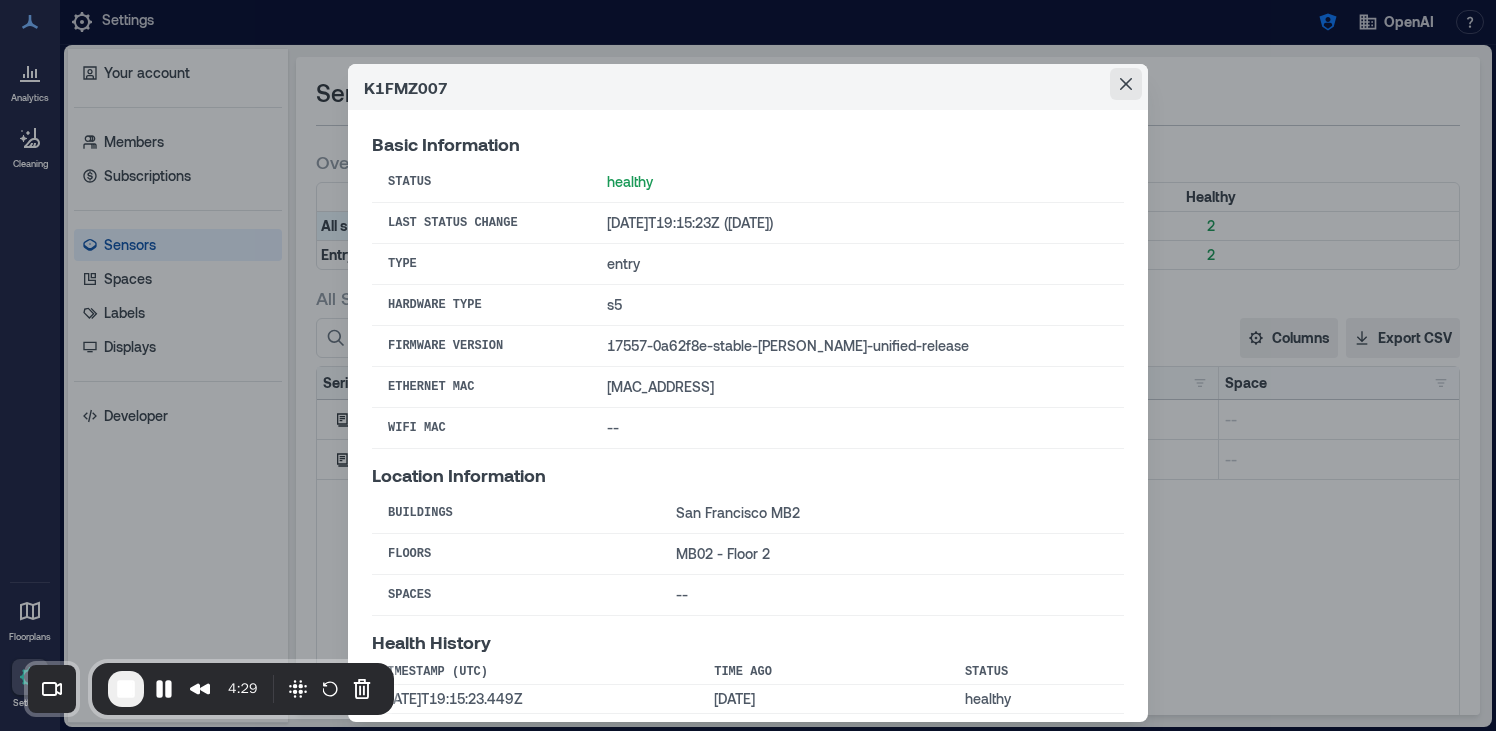 click 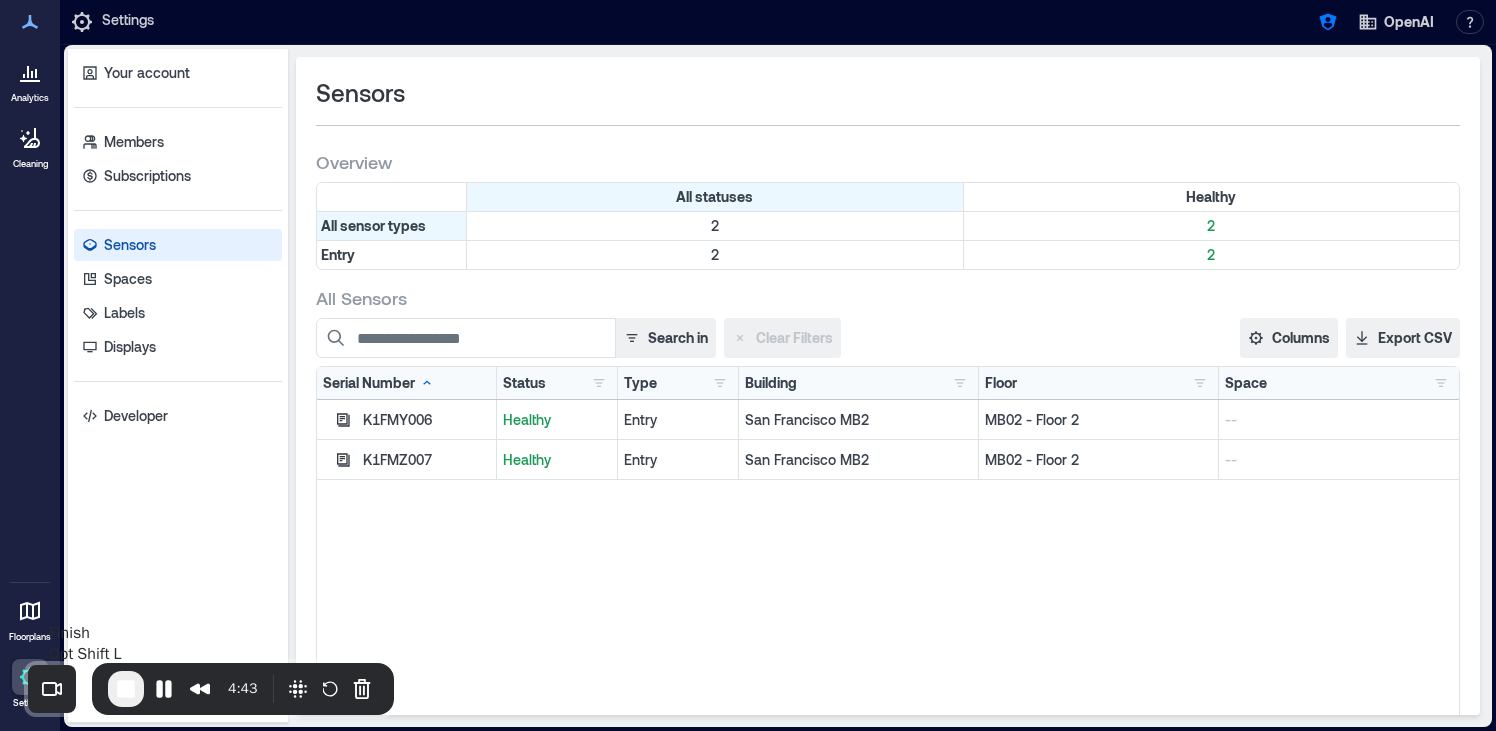 click at bounding box center [126, 689] 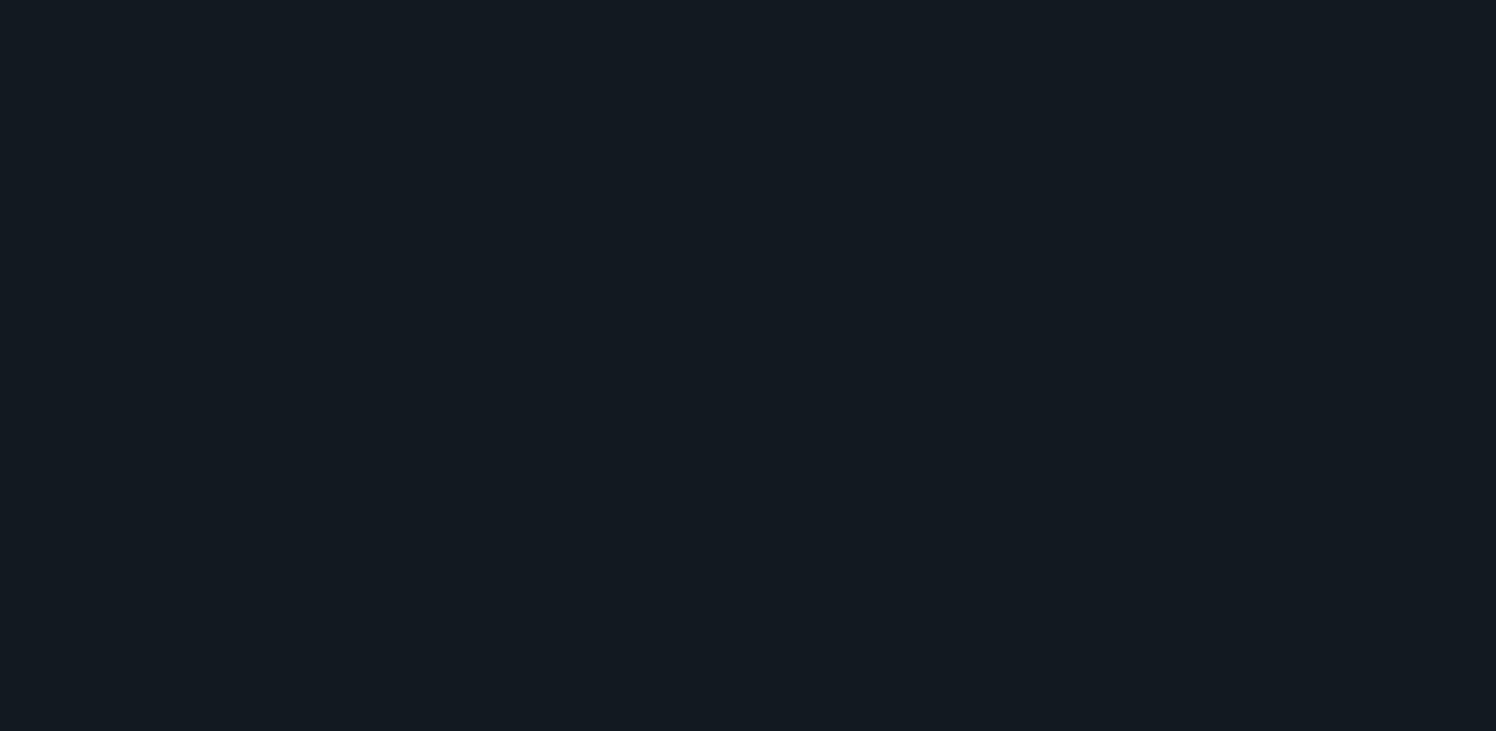 scroll, scrollTop: 0, scrollLeft: 0, axis: both 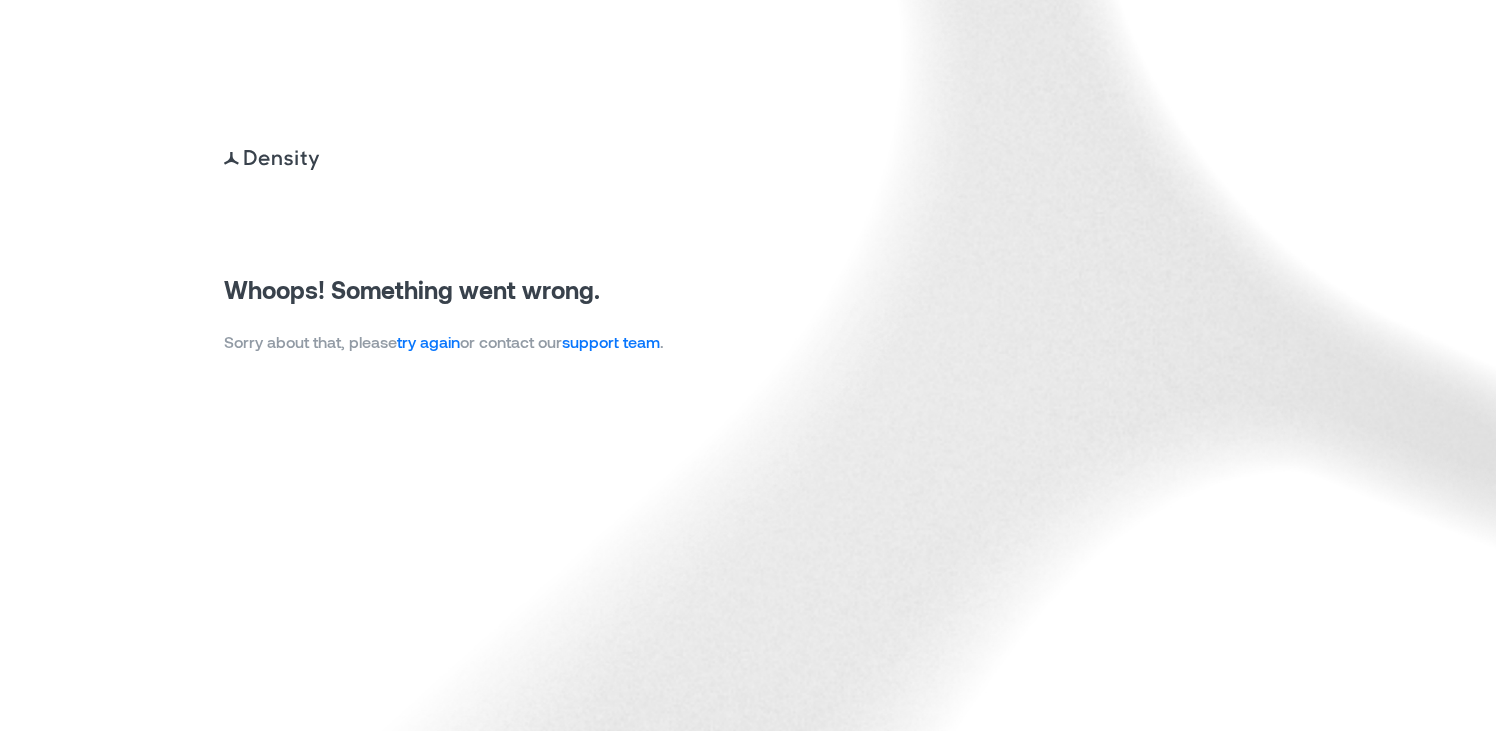 click on "try again" at bounding box center (428, 341) 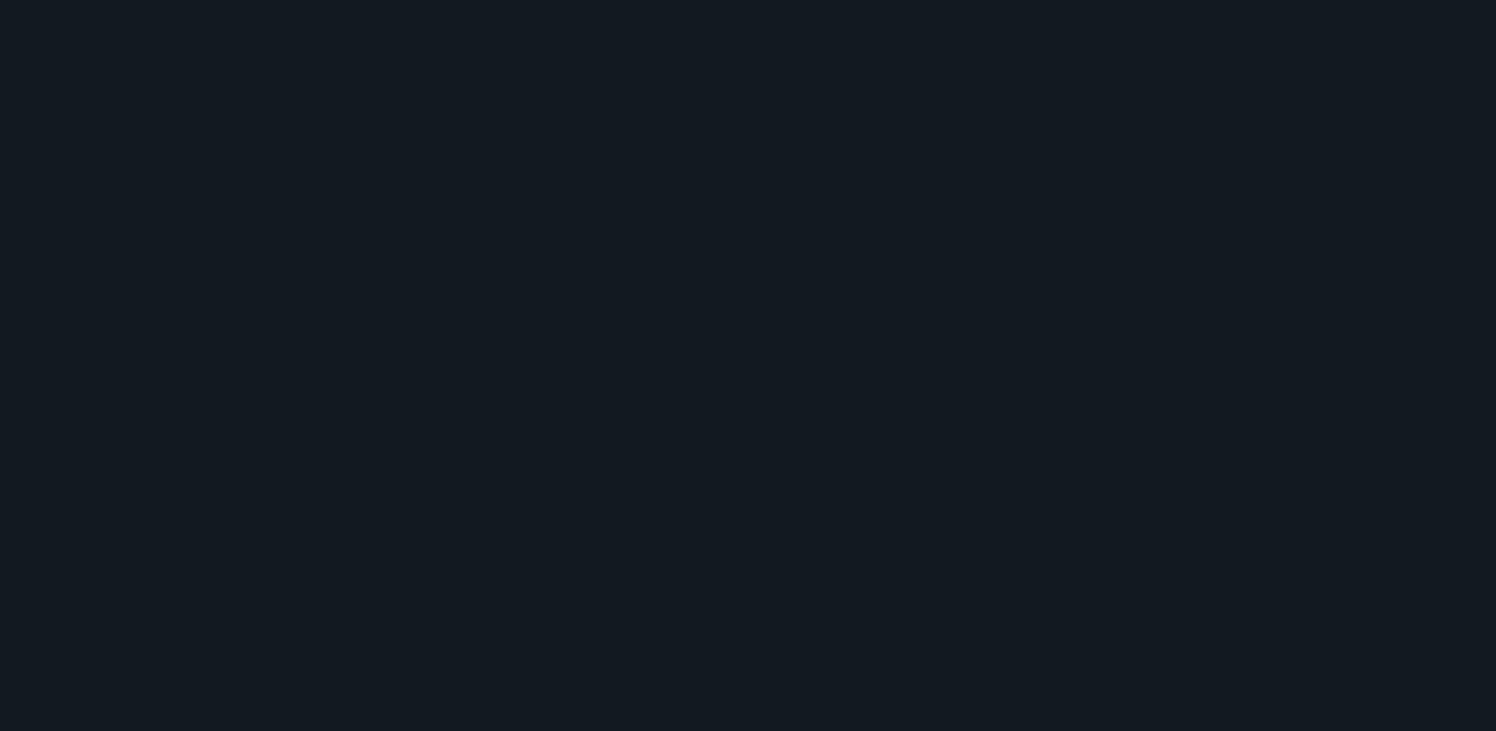 scroll, scrollTop: 0, scrollLeft: 0, axis: both 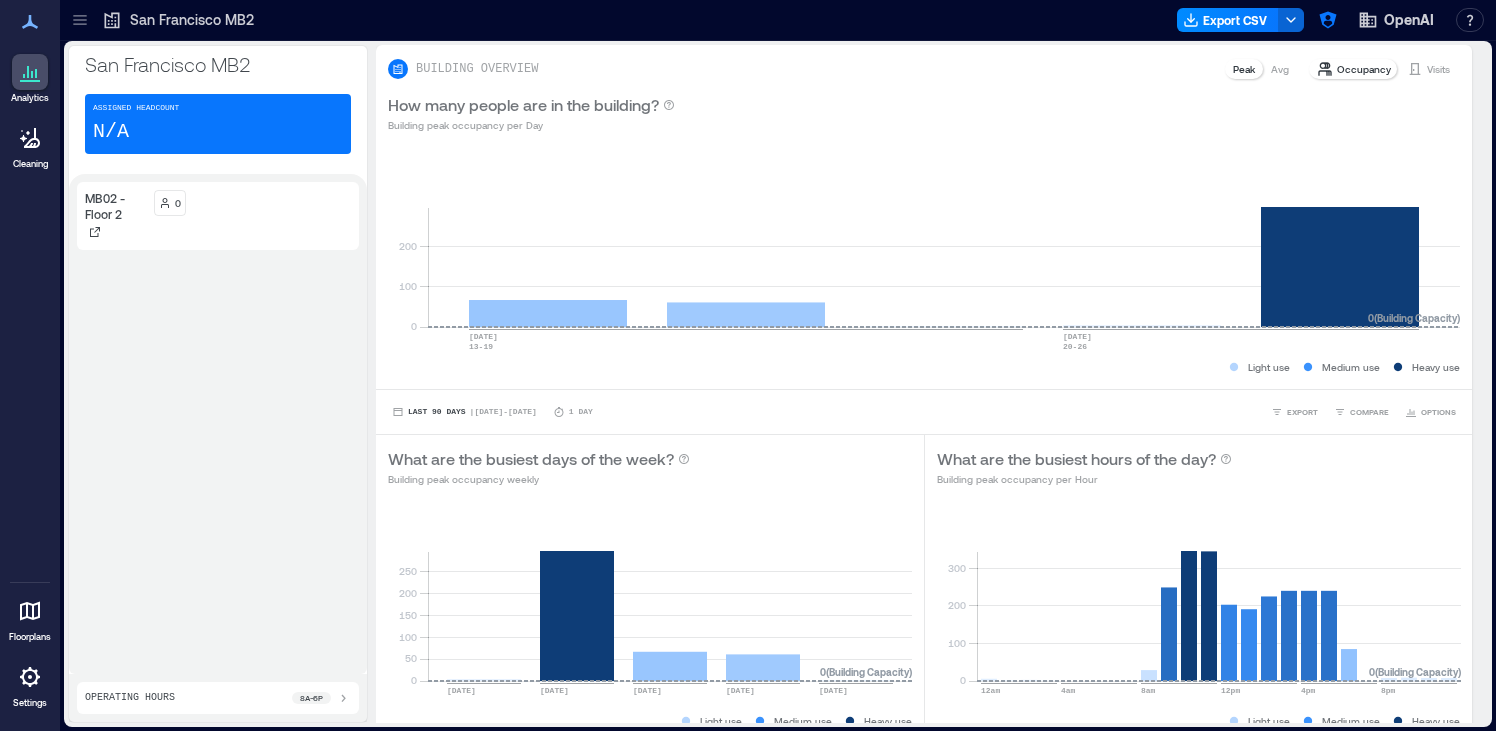 click 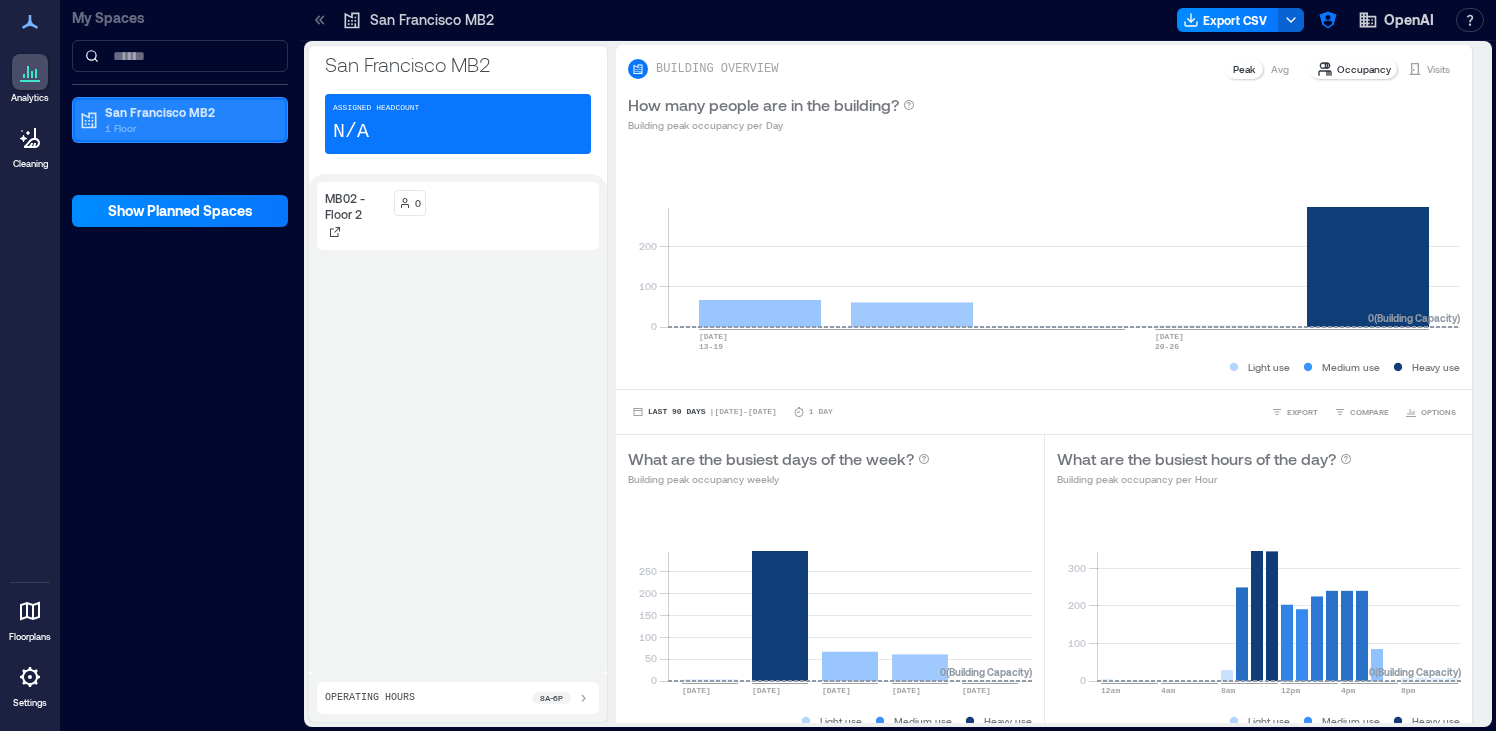 click on "1 Floor" at bounding box center (189, 128) 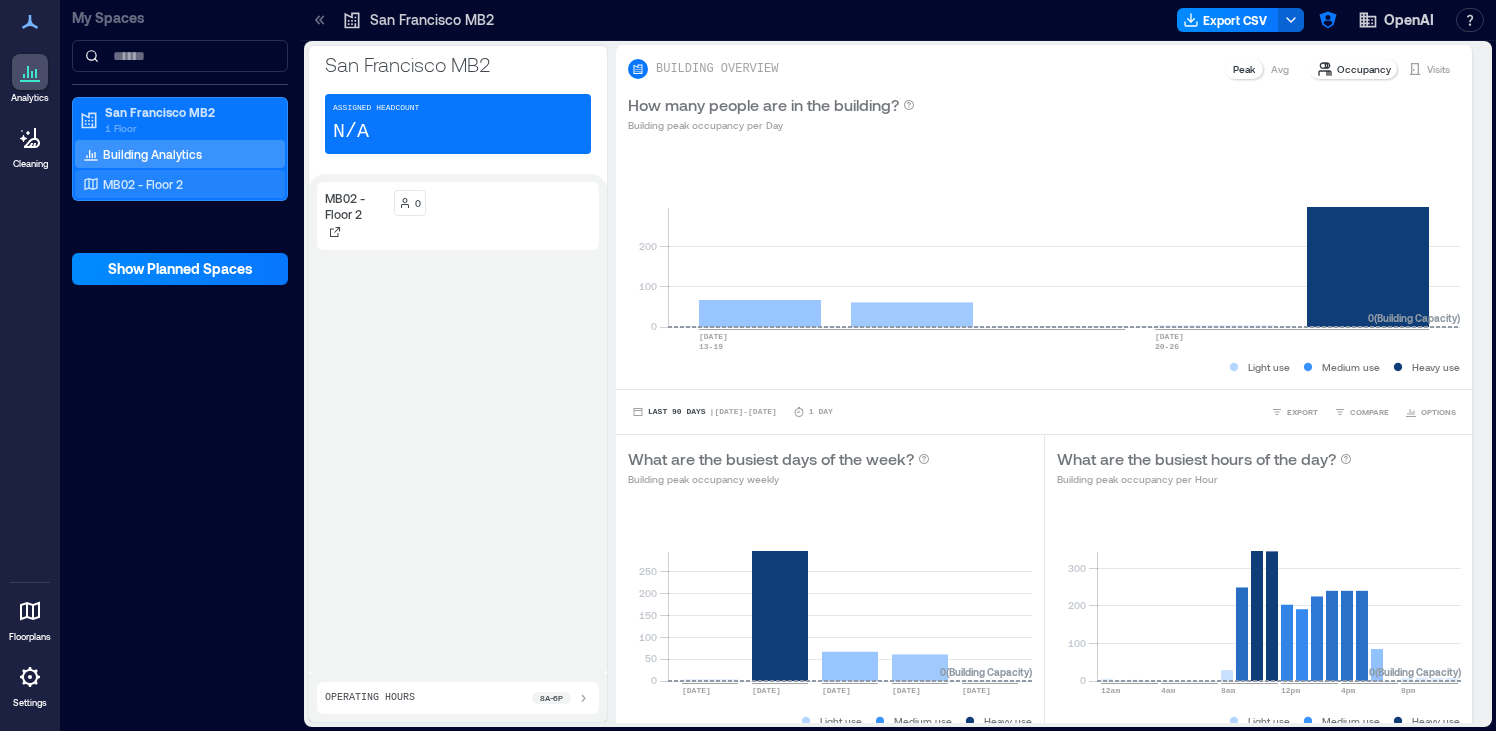 click on "MB02 - Floor 2" at bounding box center [143, 184] 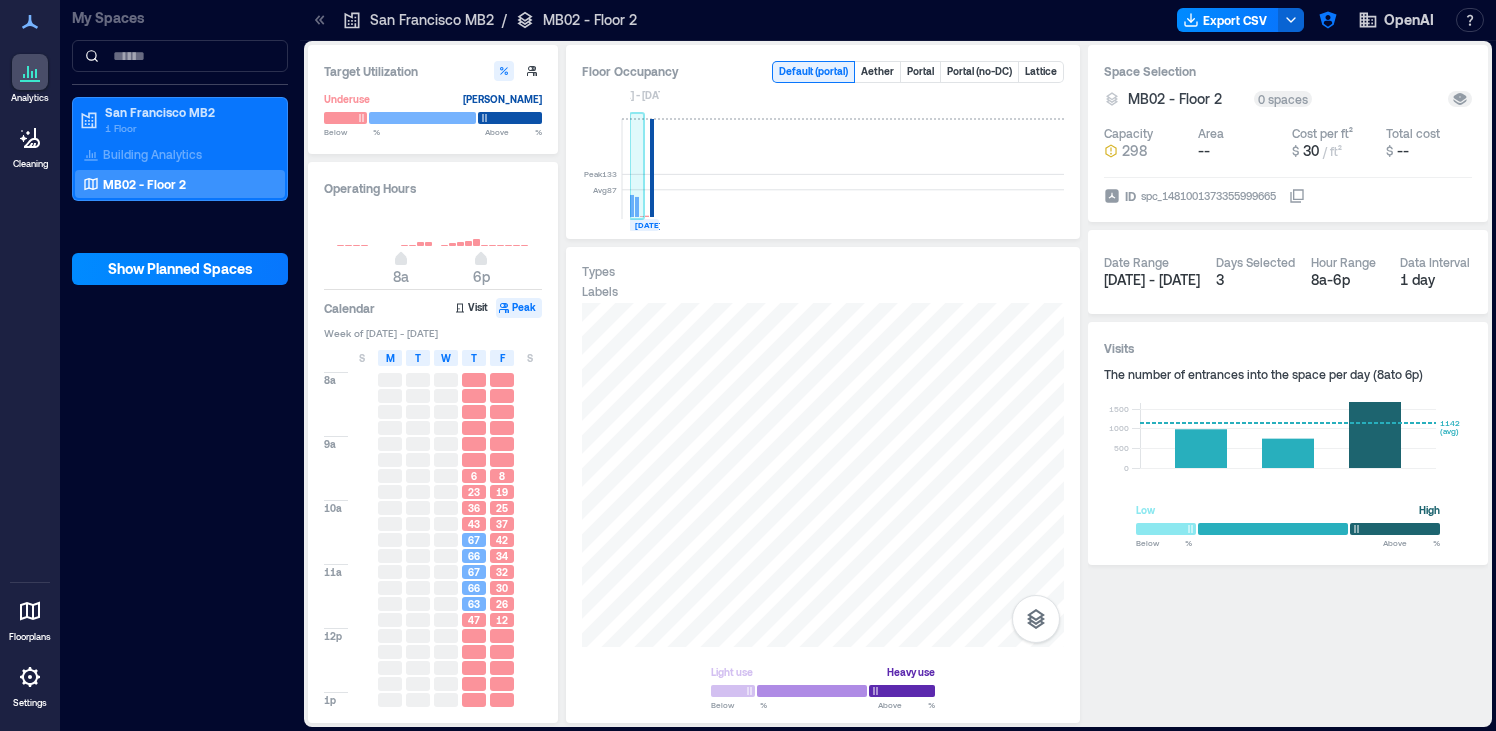 click 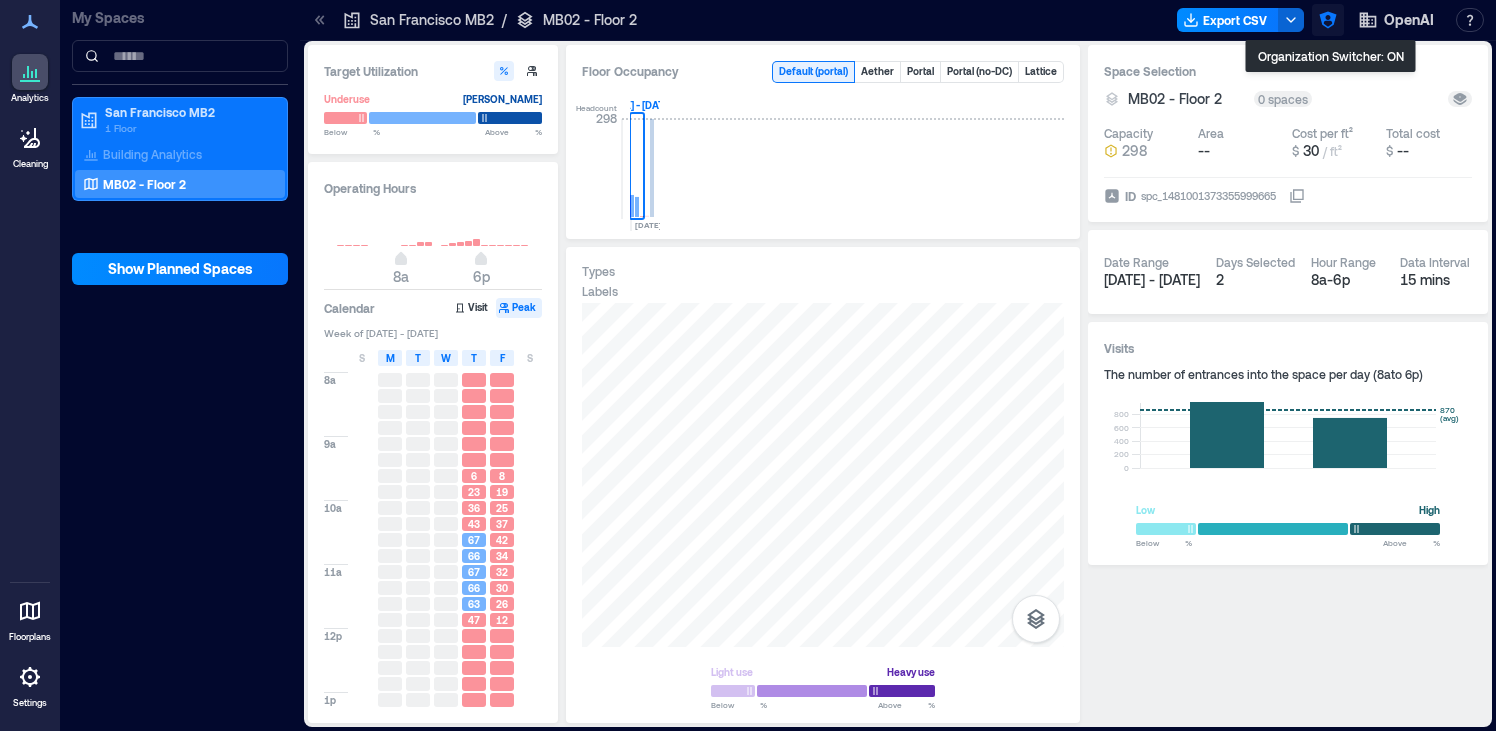 click 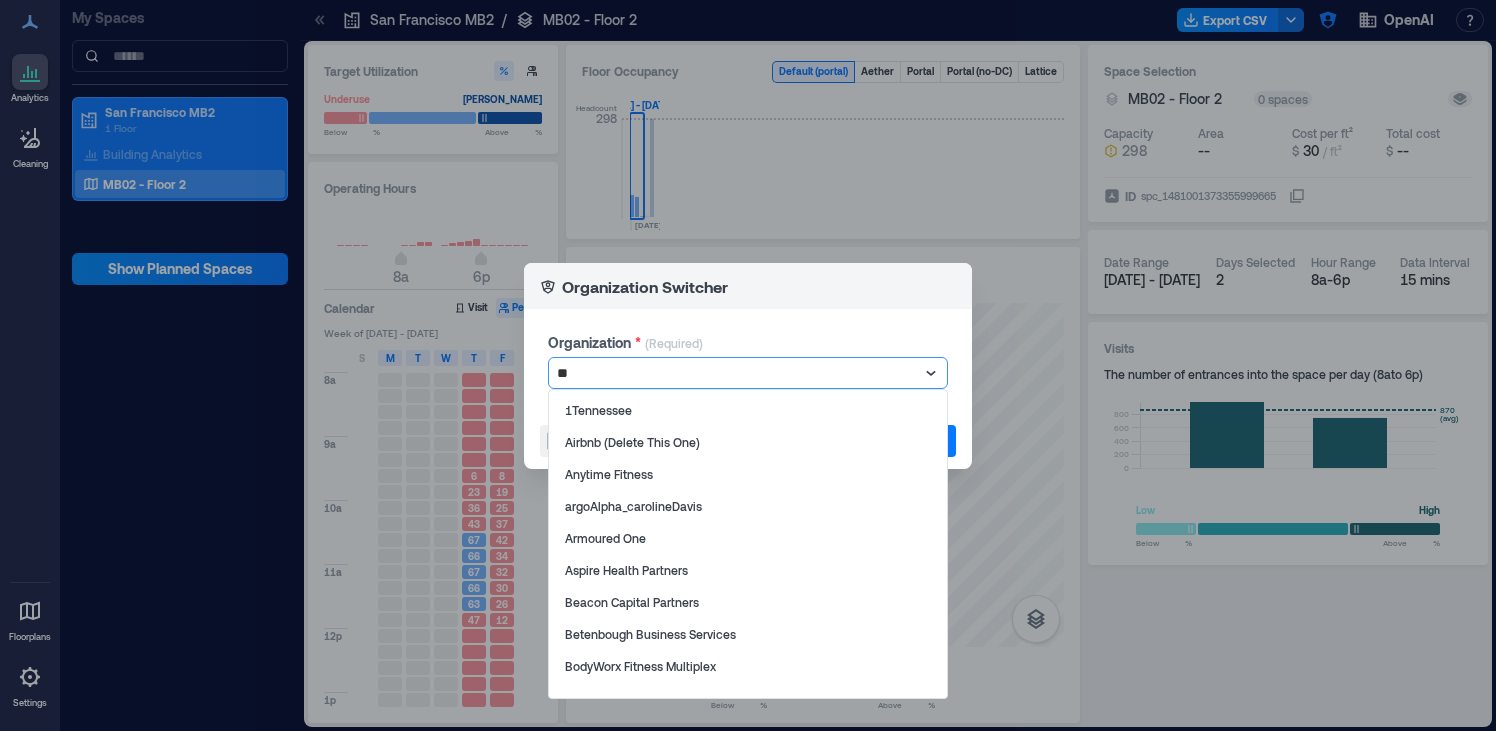 type on "*" 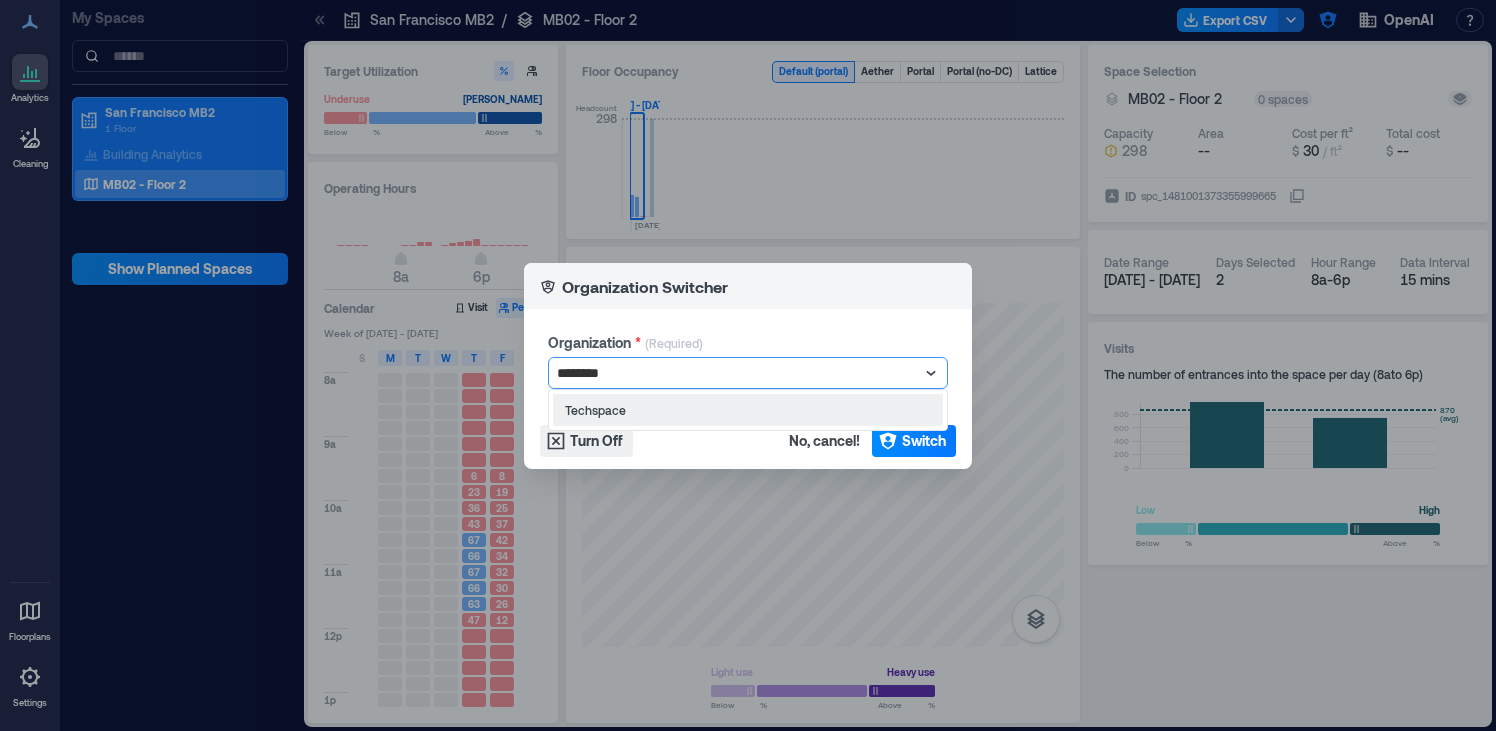 type on "*********" 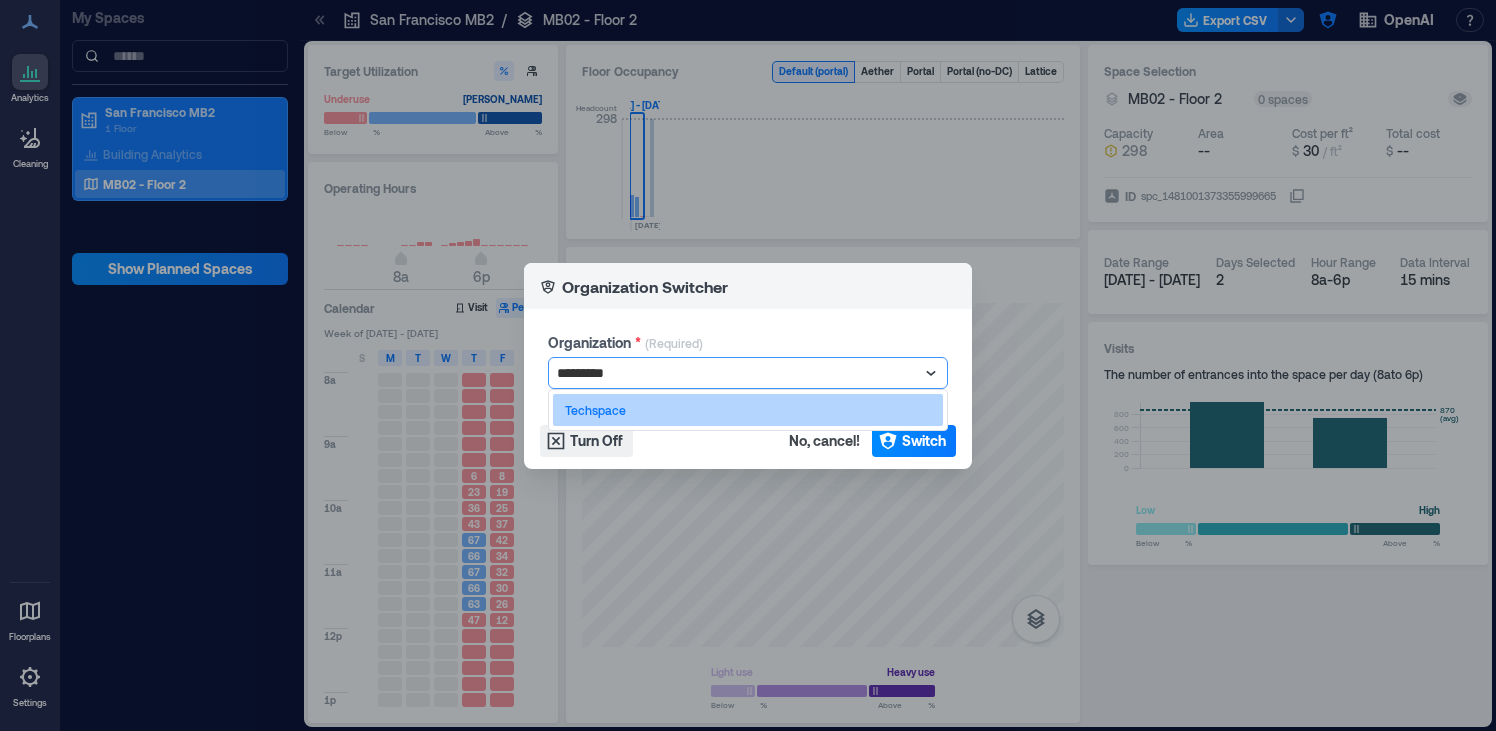 click on "Techspace" at bounding box center [748, 410] 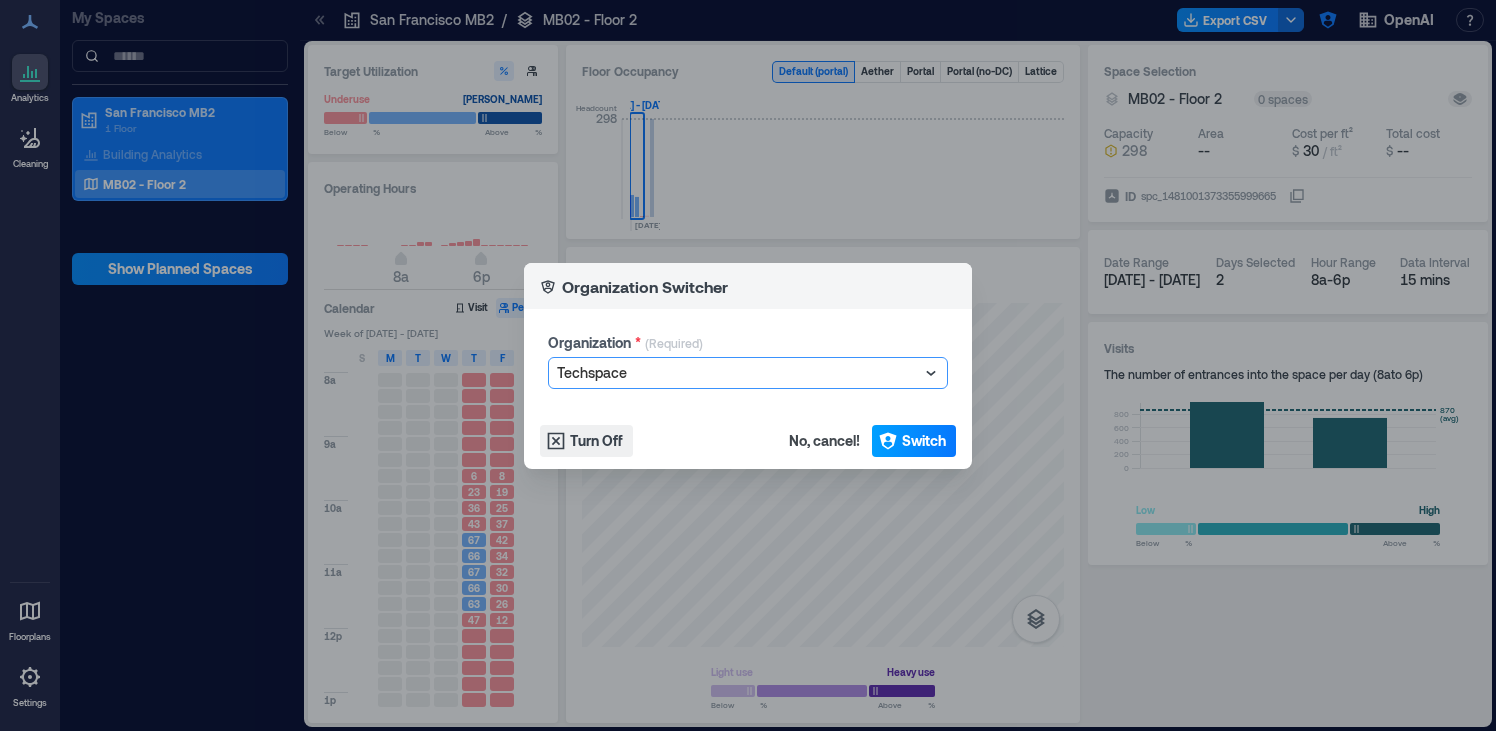 click on "Switch" at bounding box center [924, 441] 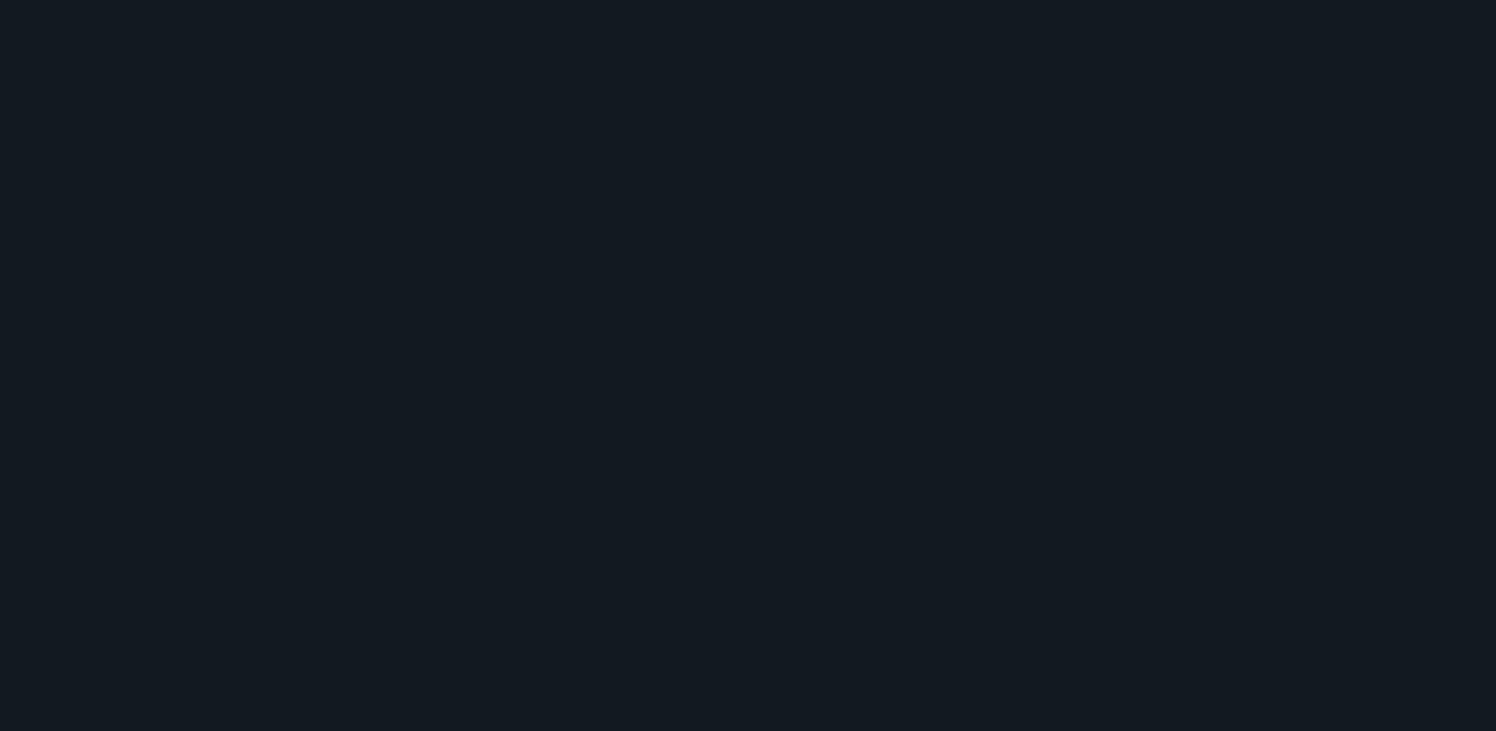scroll, scrollTop: 0, scrollLeft: 0, axis: both 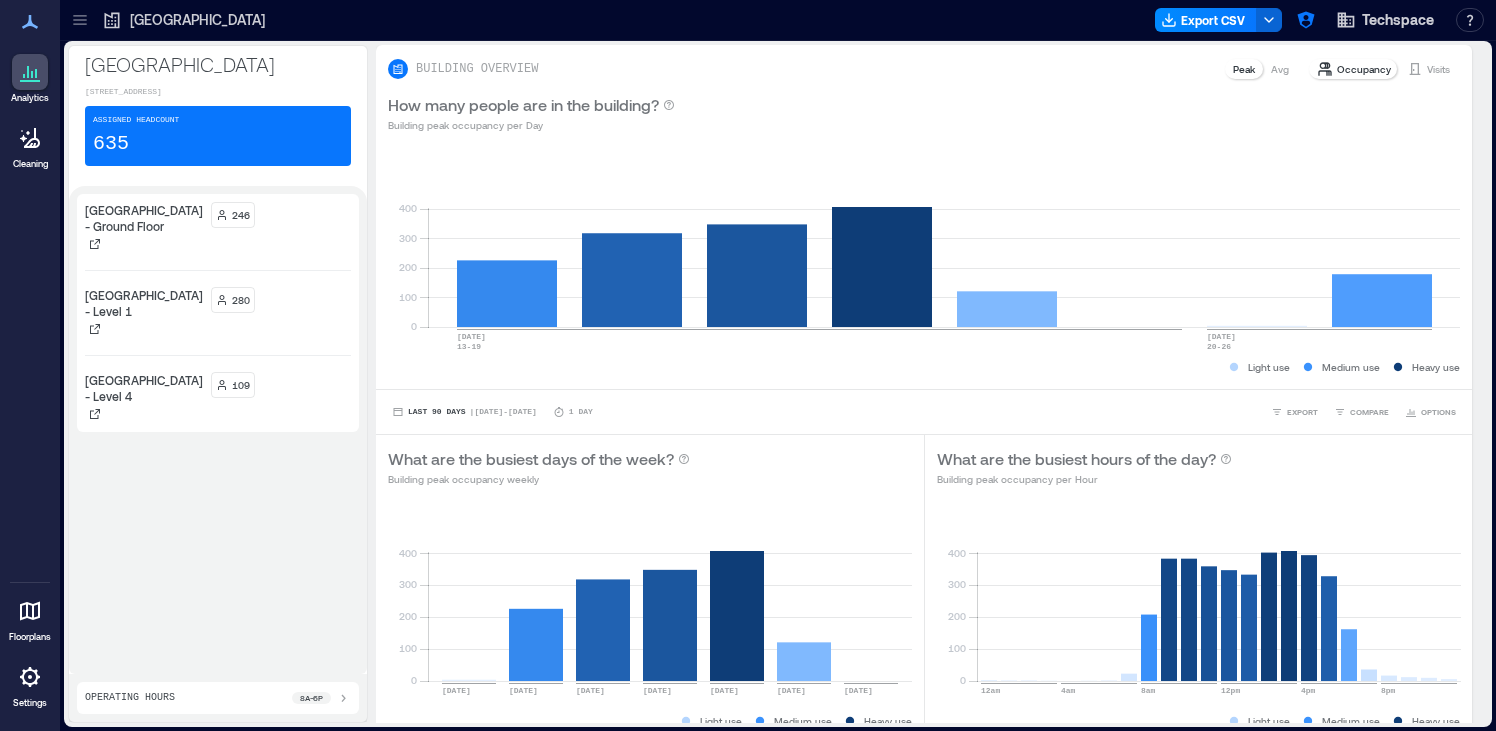 click 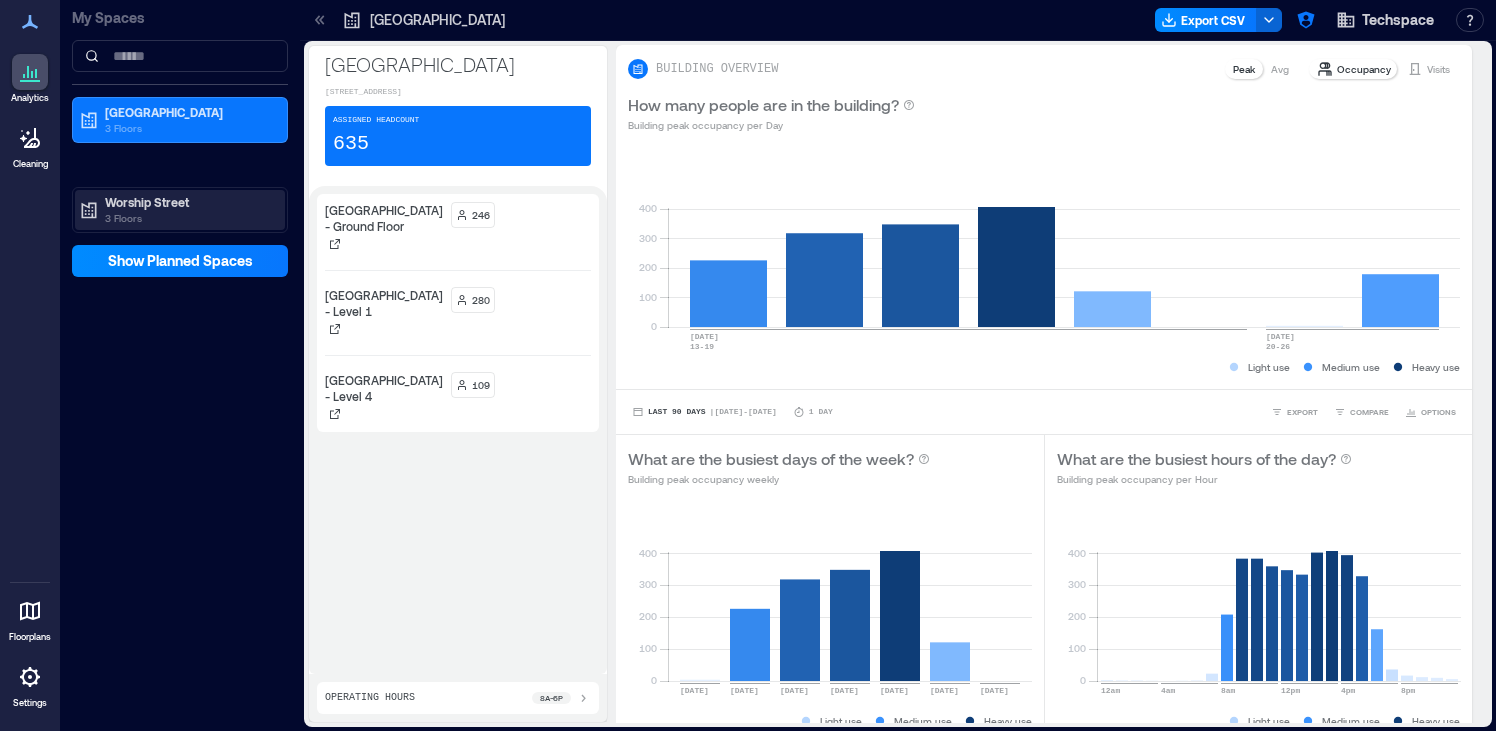 click on "3 Floors" at bounding box center [189, 218] 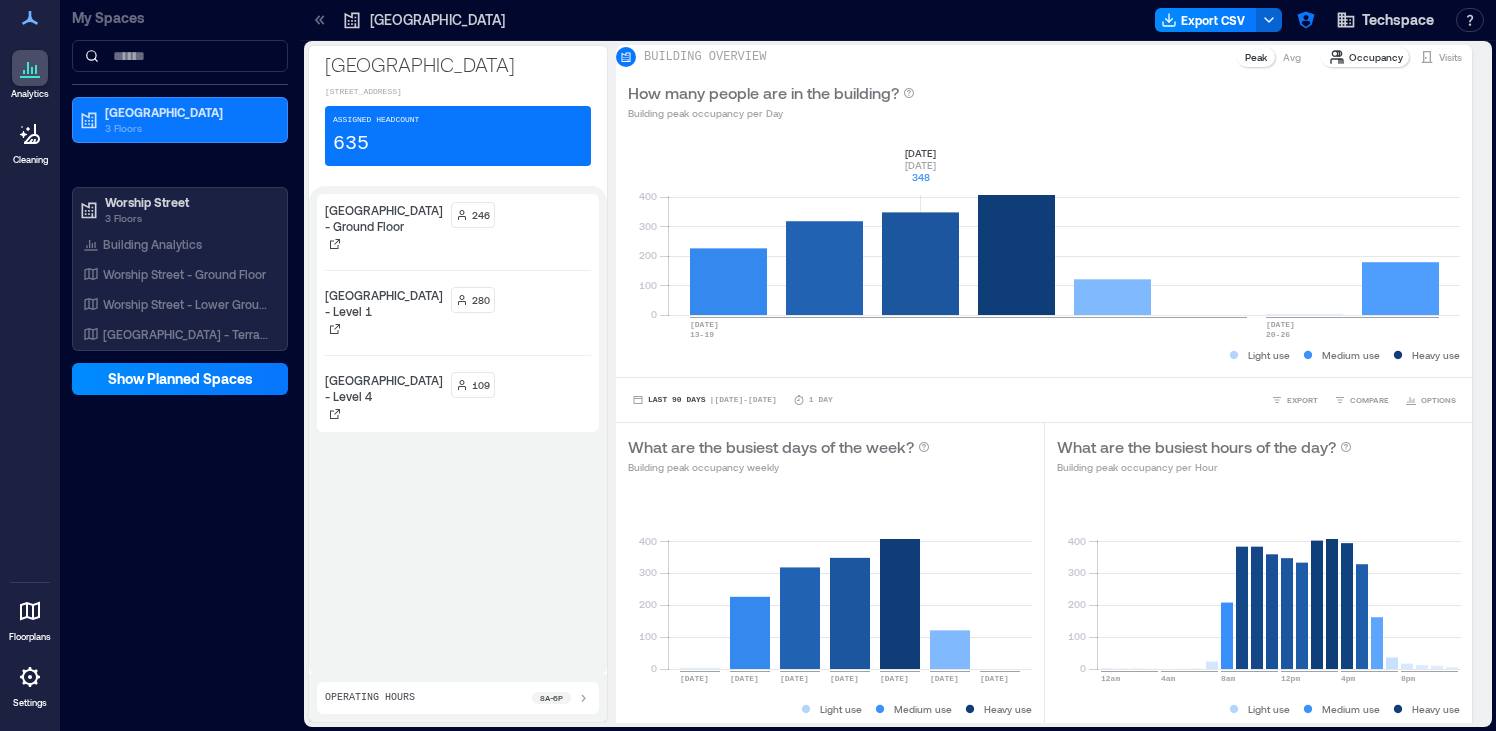 scroll, scrollTop: 0, scrollLeft: 0, axis: both 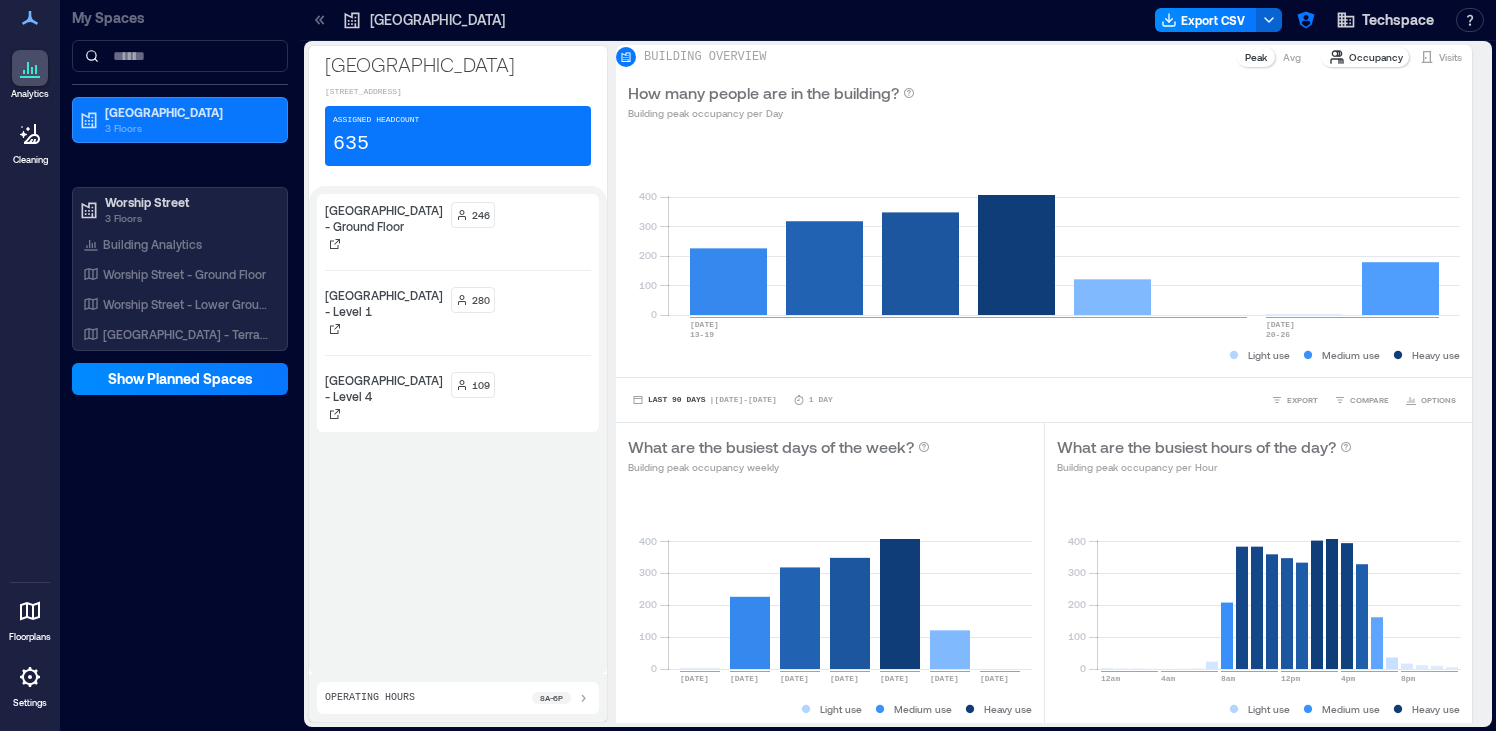 click 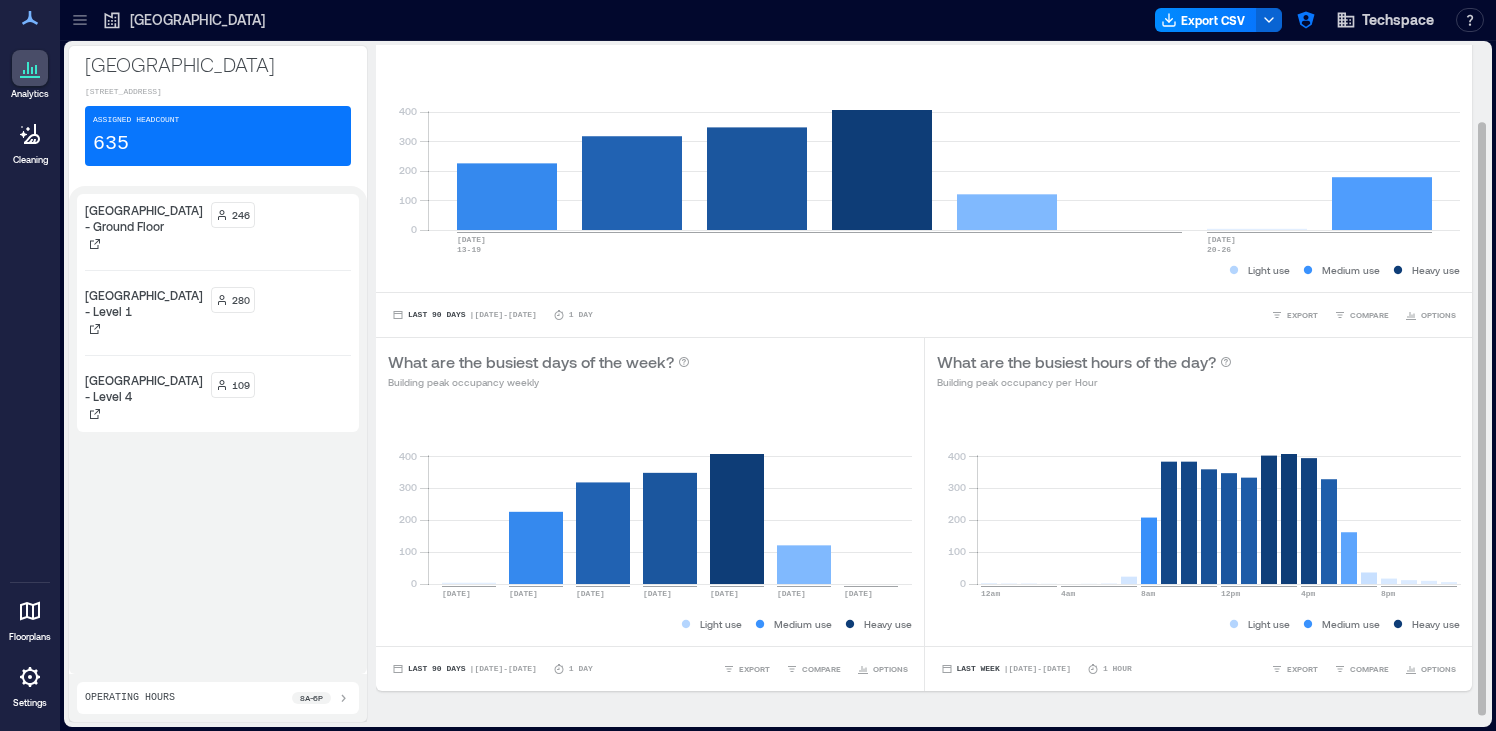 scroll, scrollTop: 97, scrollLeft: 0, axis: vertical 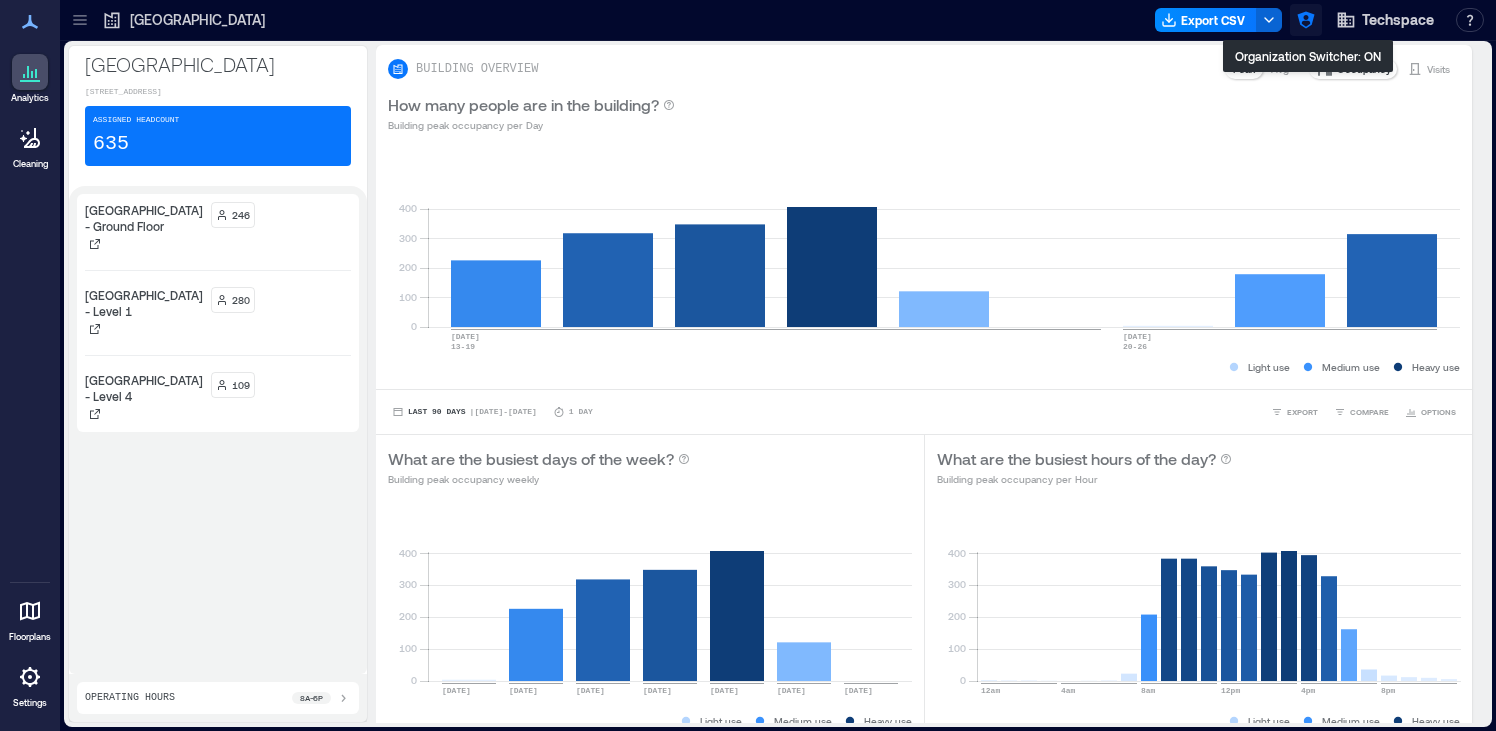 click at bounding box center [1306, 20] 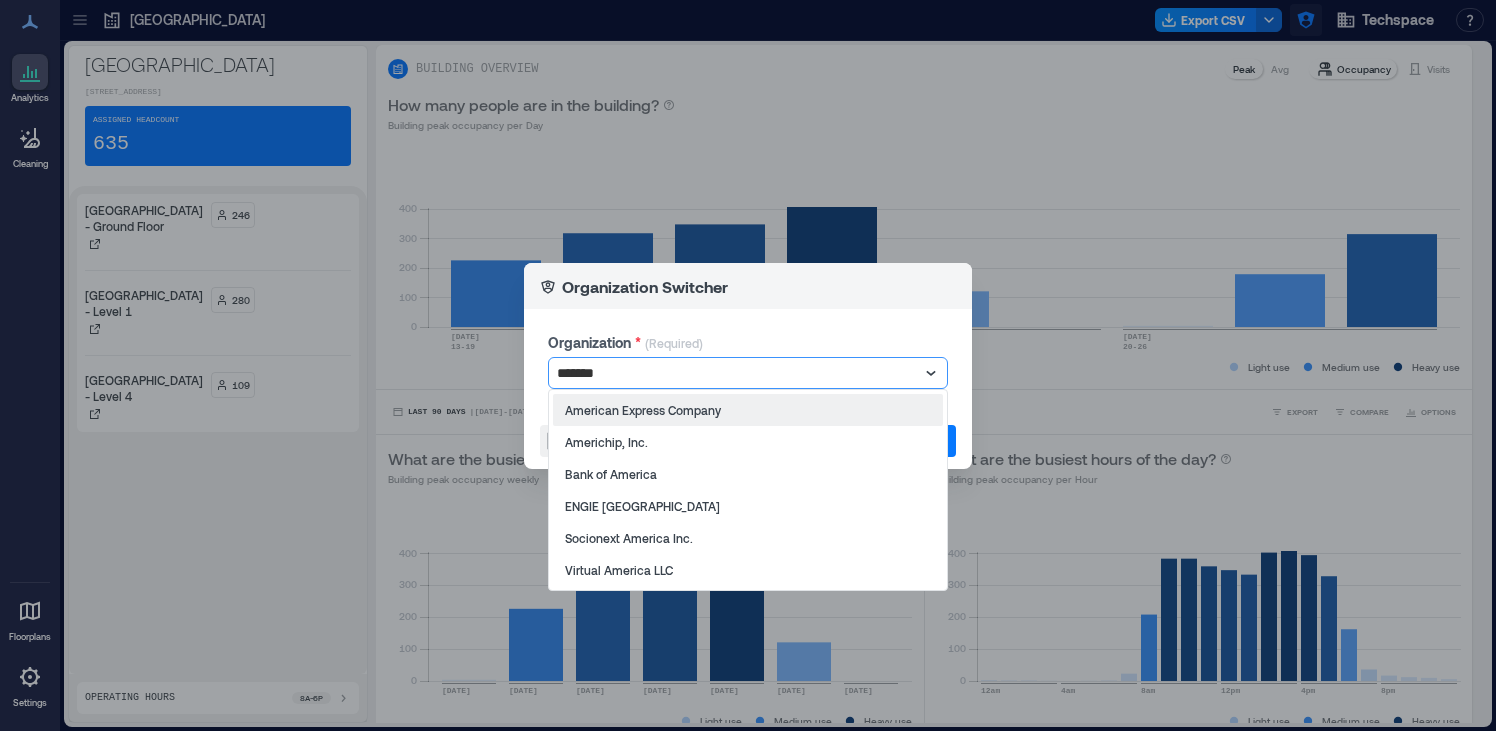 type on "********" 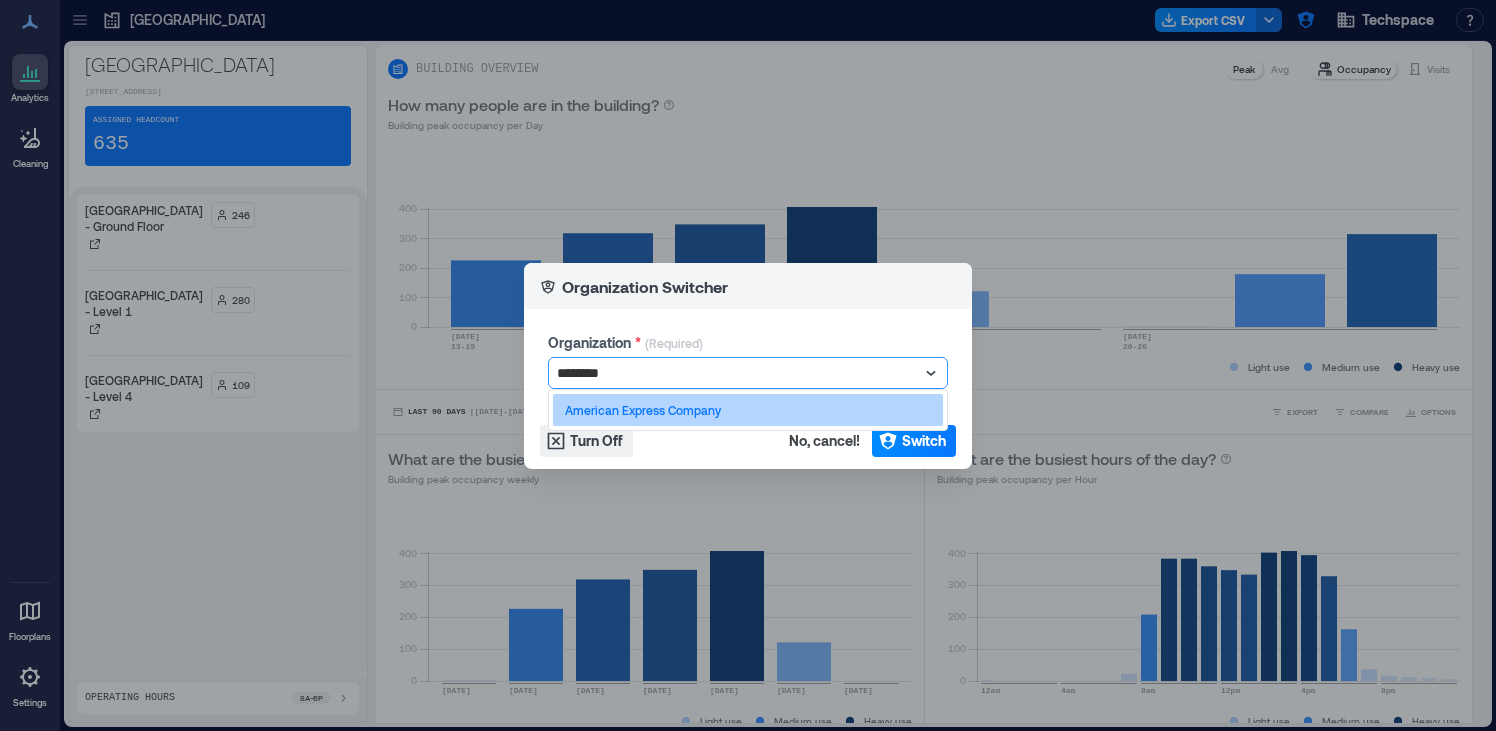 click on "American Express Company" at bounding box center (748, 410) 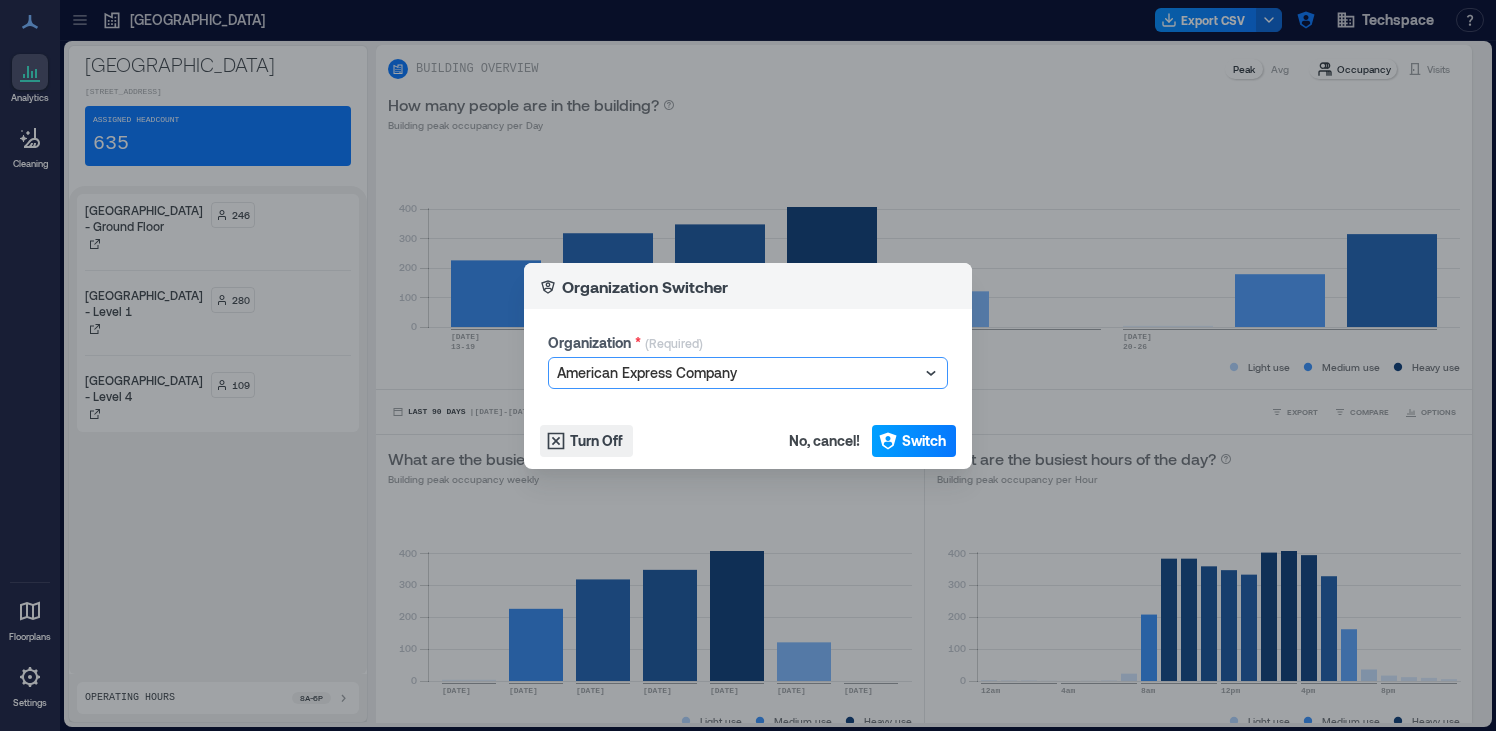 click 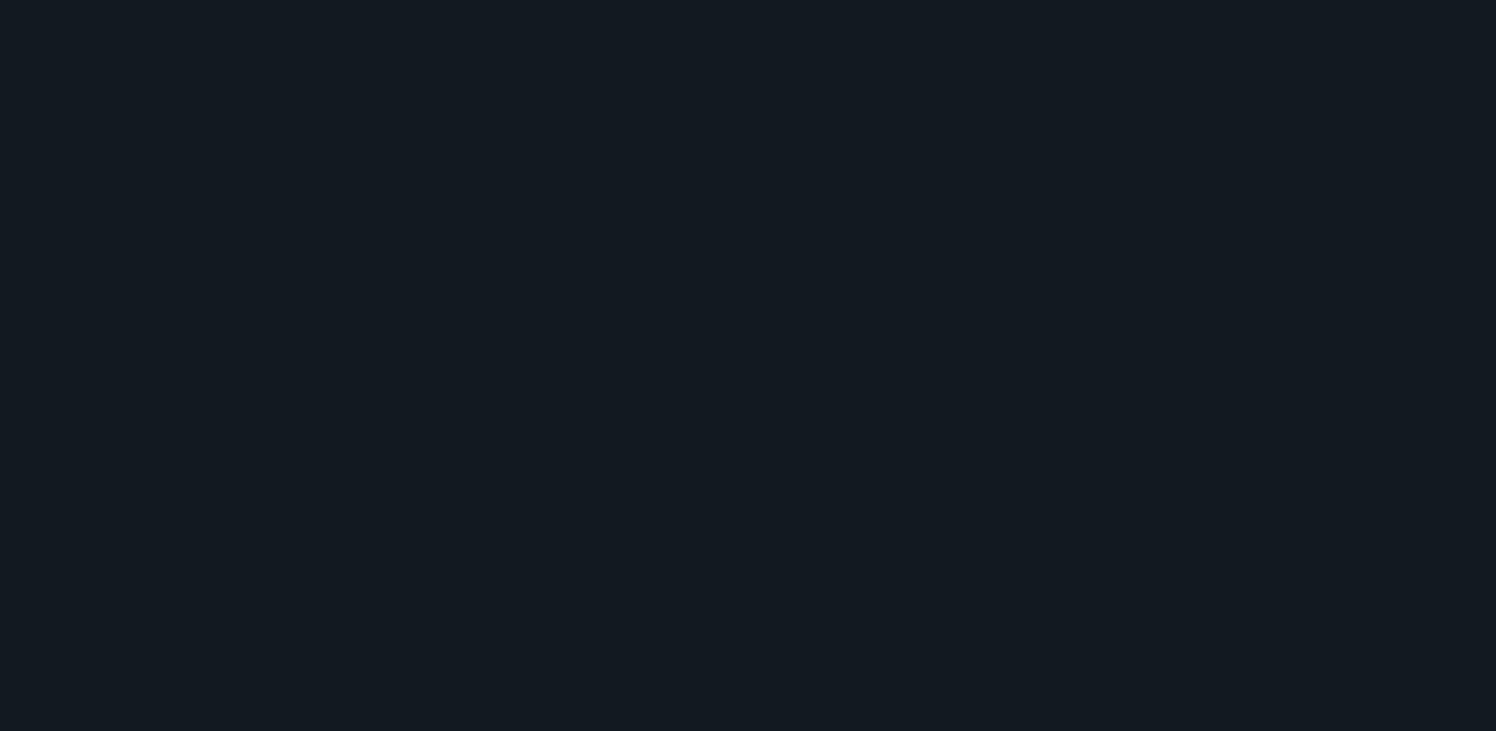 scroll, scrollTop: 0, scrollLeft: 0, axis: both 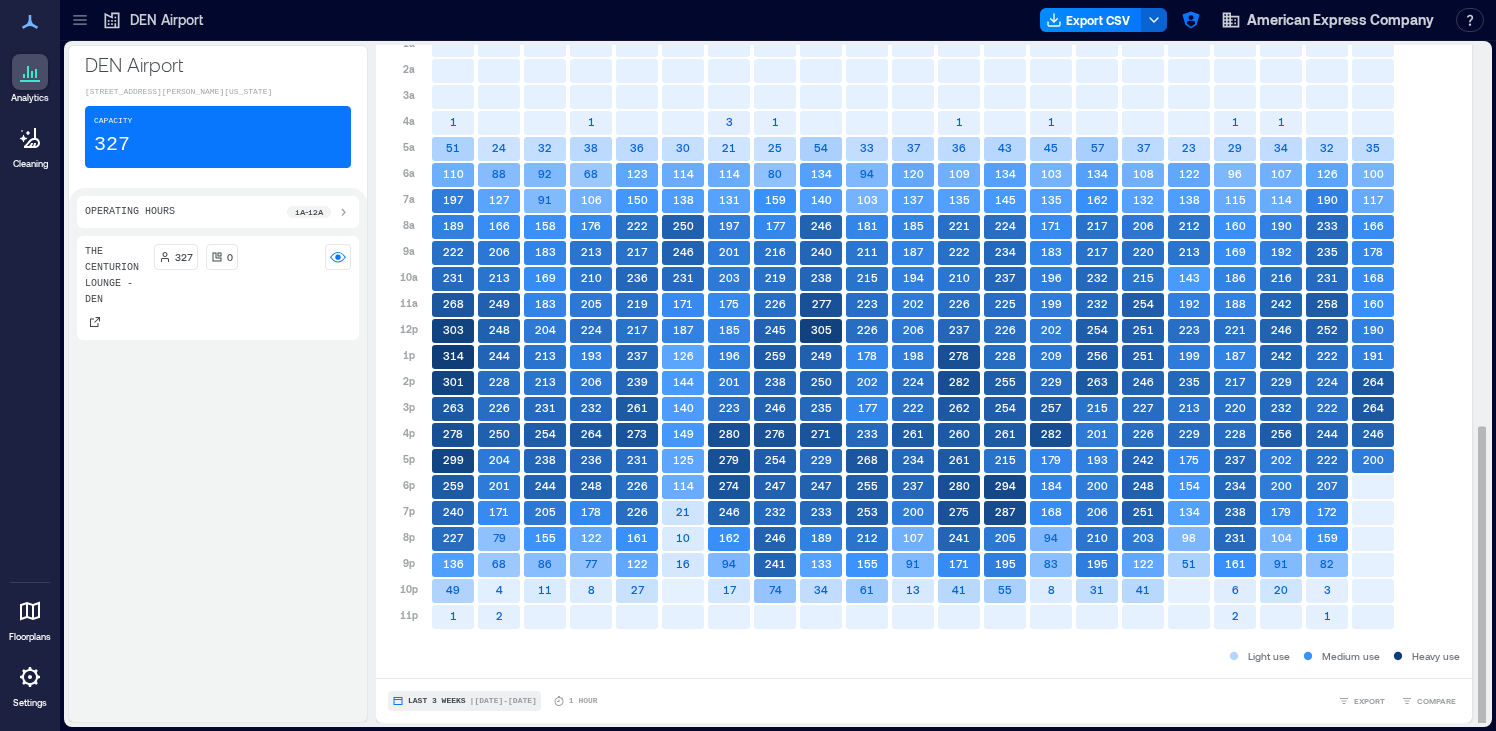 click on "Last 3 Weeks   |  [DATE]  -  [DATE]" at bounding box center (464, 701) 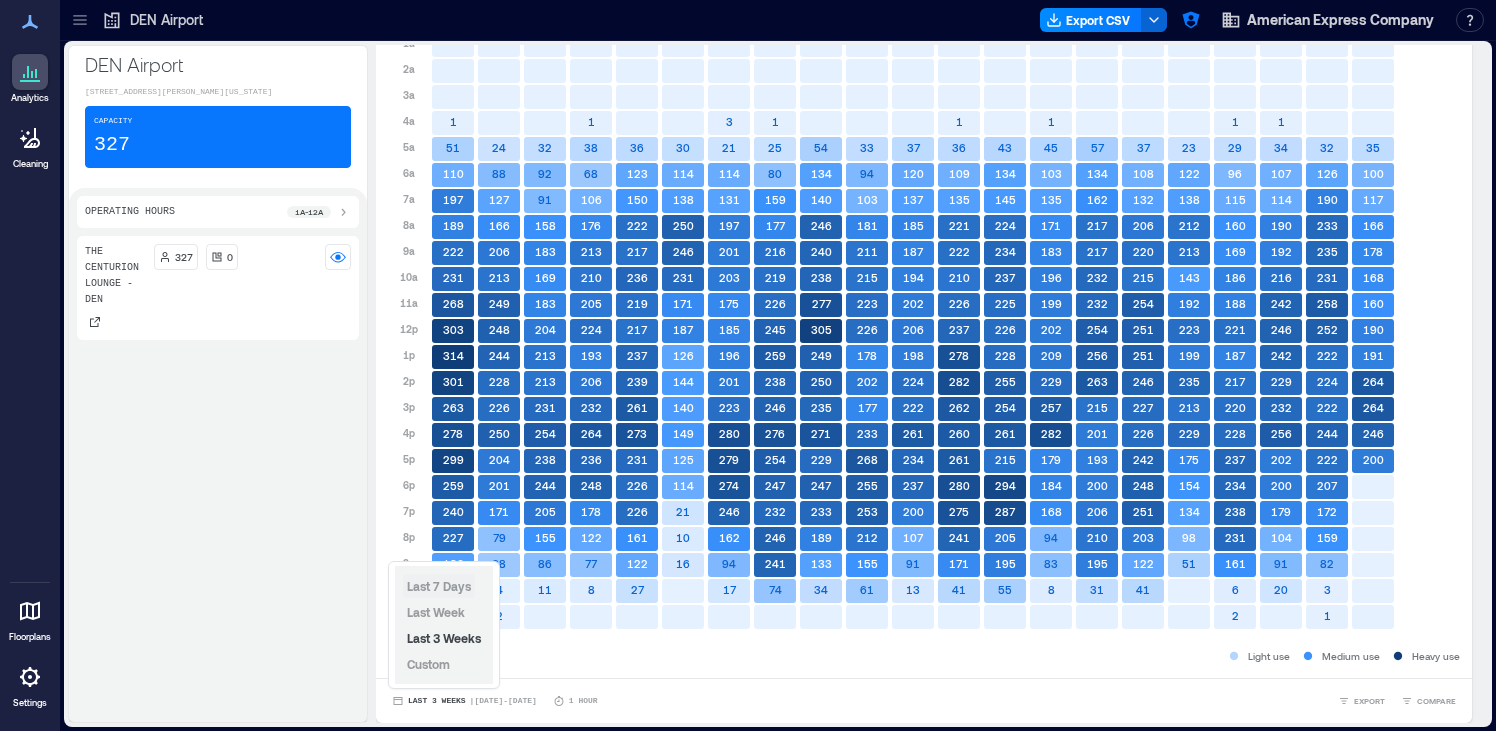 click on "Last 7 Days" at bounding box center [439, 586] 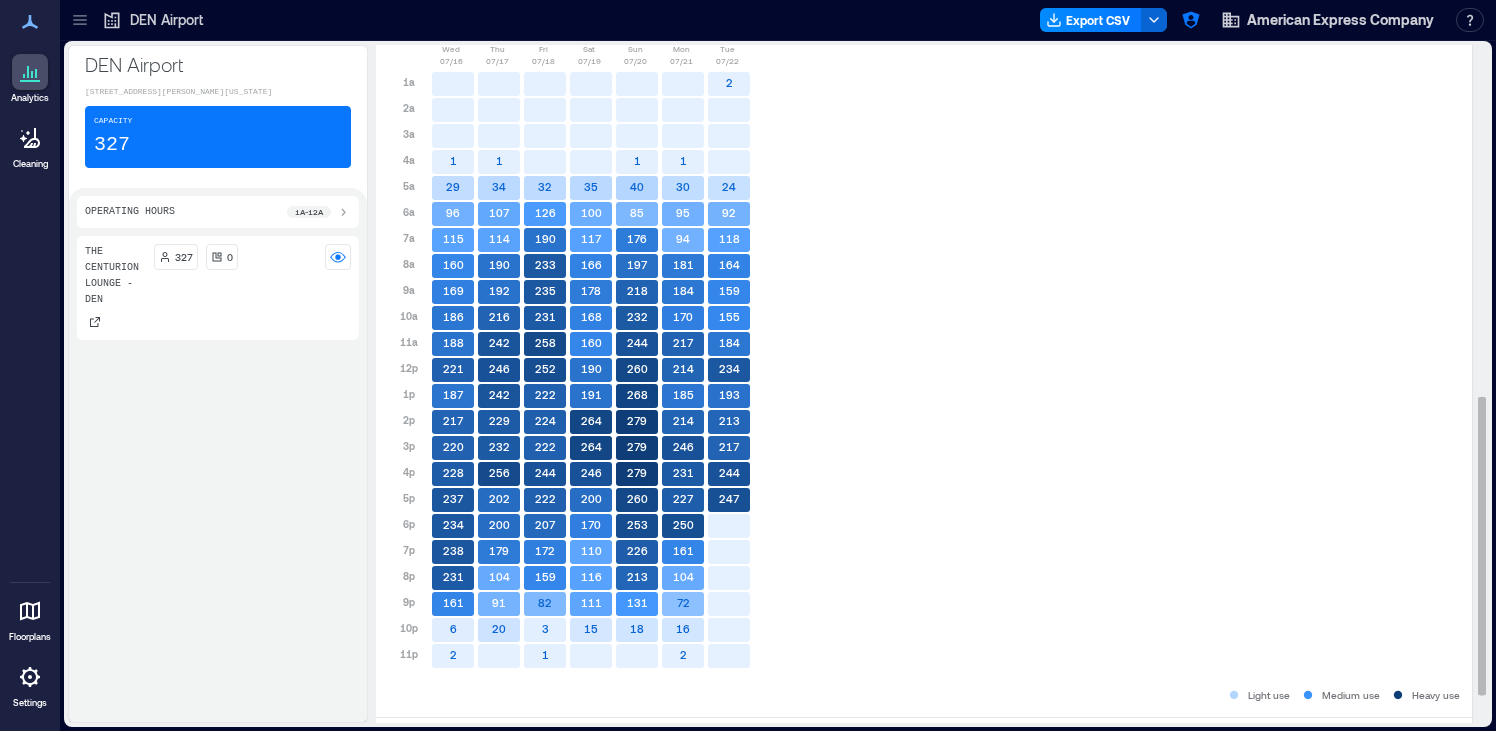 scroll, scrollTop: 861, scrollLeft: 0, axis: vertical 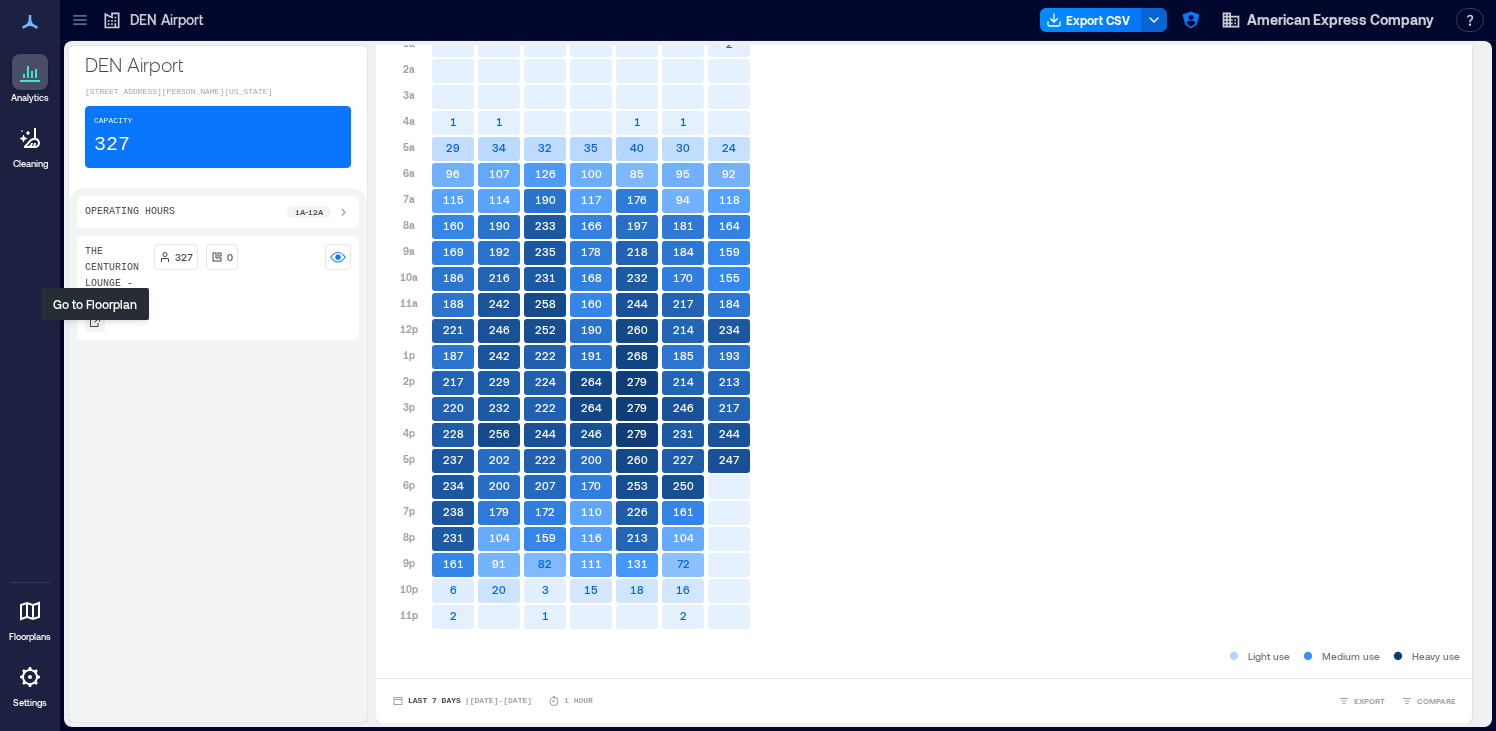click 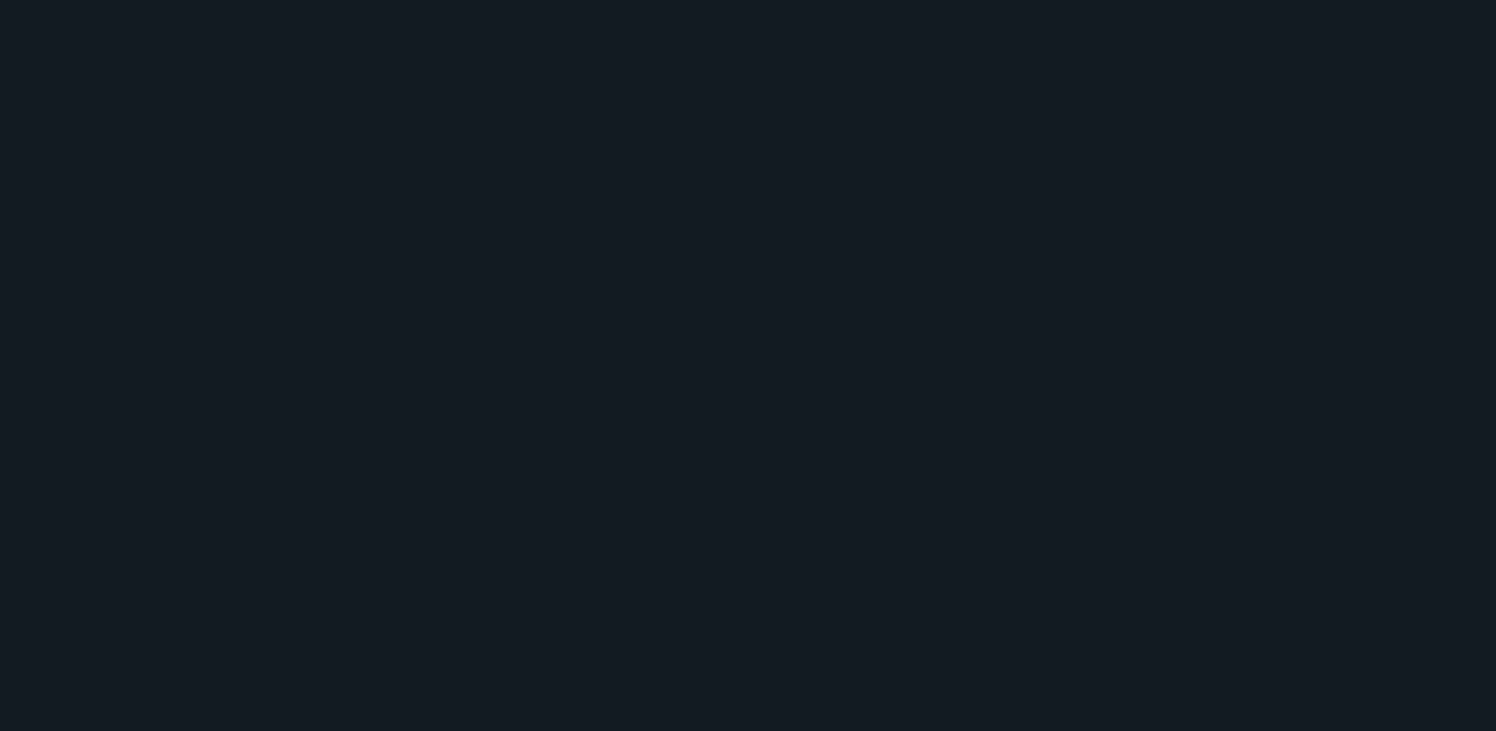 scroll, scrollTop: 0, scrollLeft: 0, axis: both 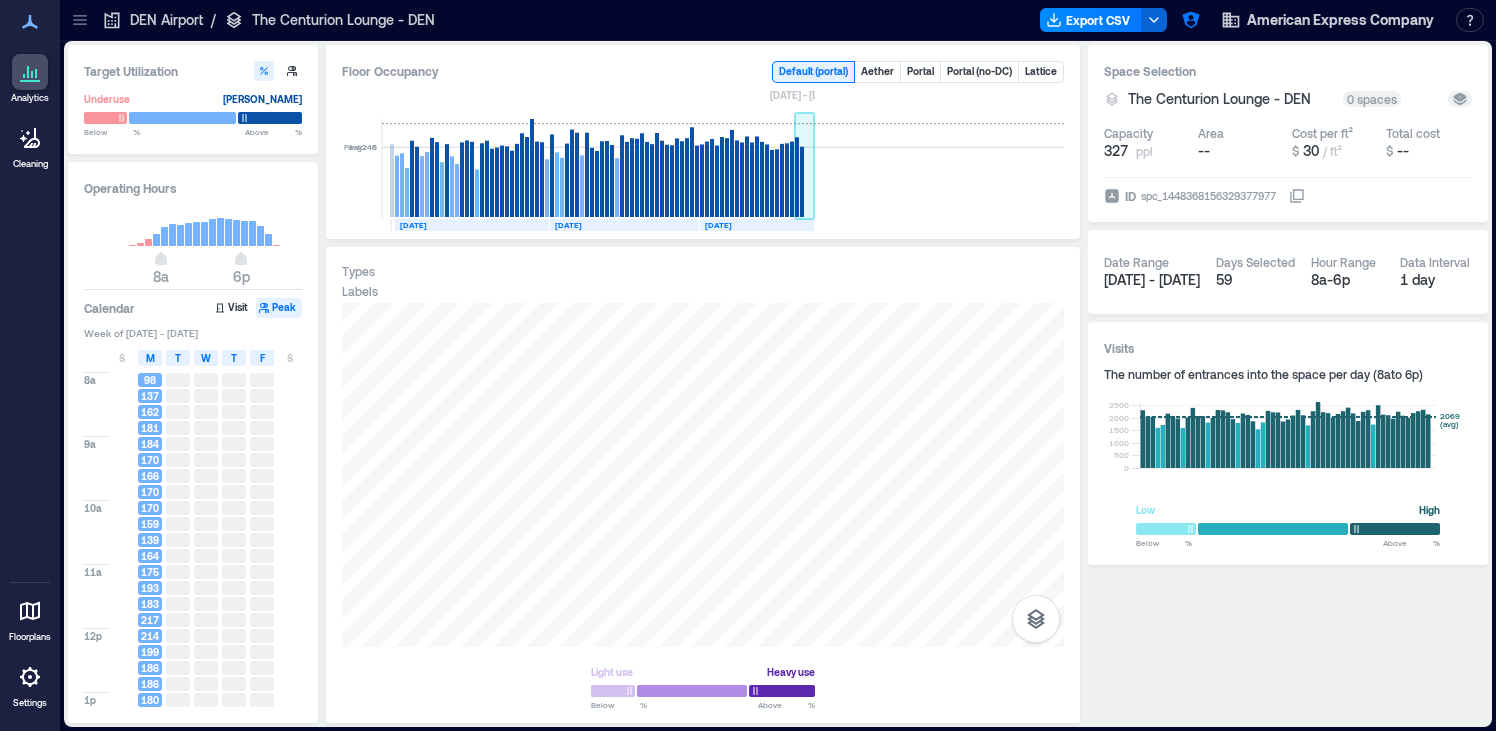 click 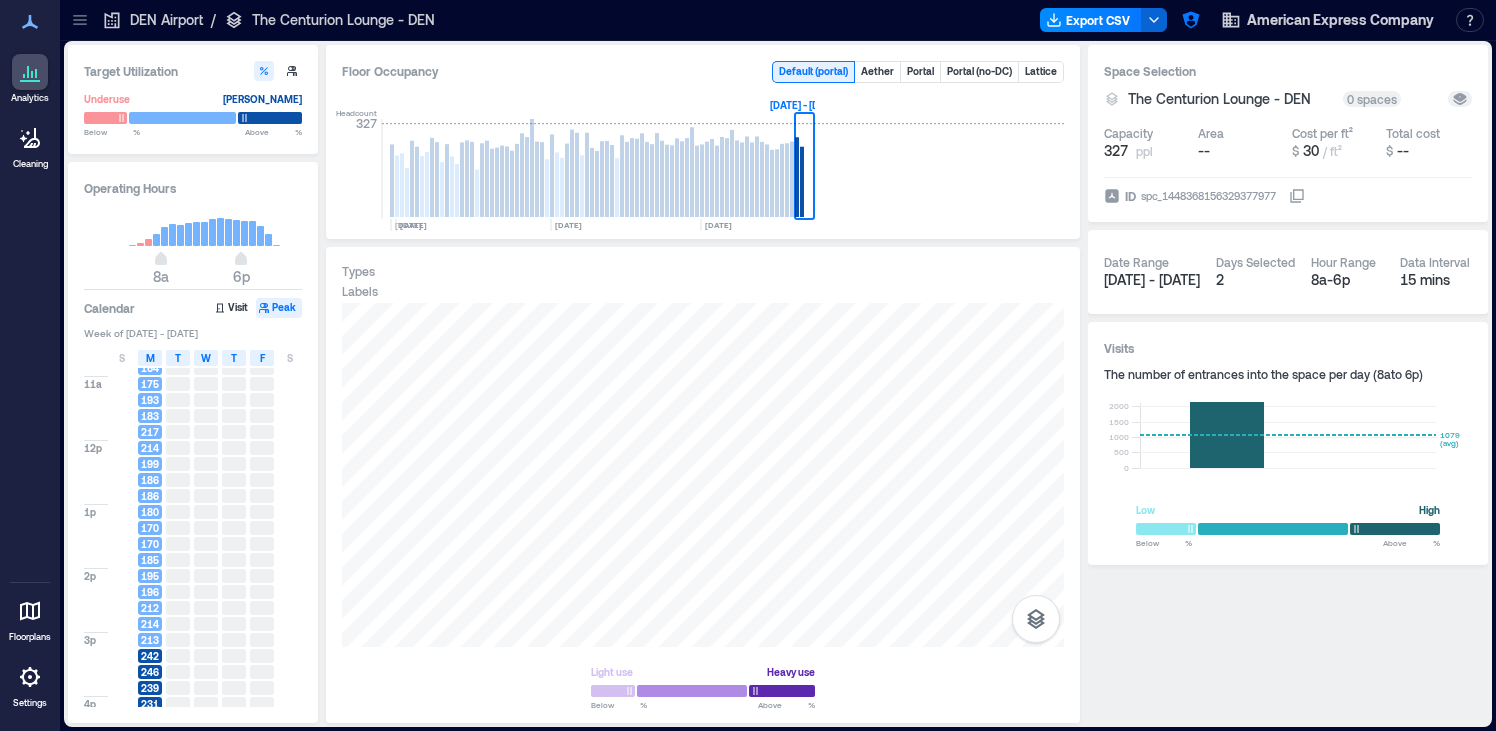 scroll, scrollTop: 305, scrollLeft: 0, axis: vertical 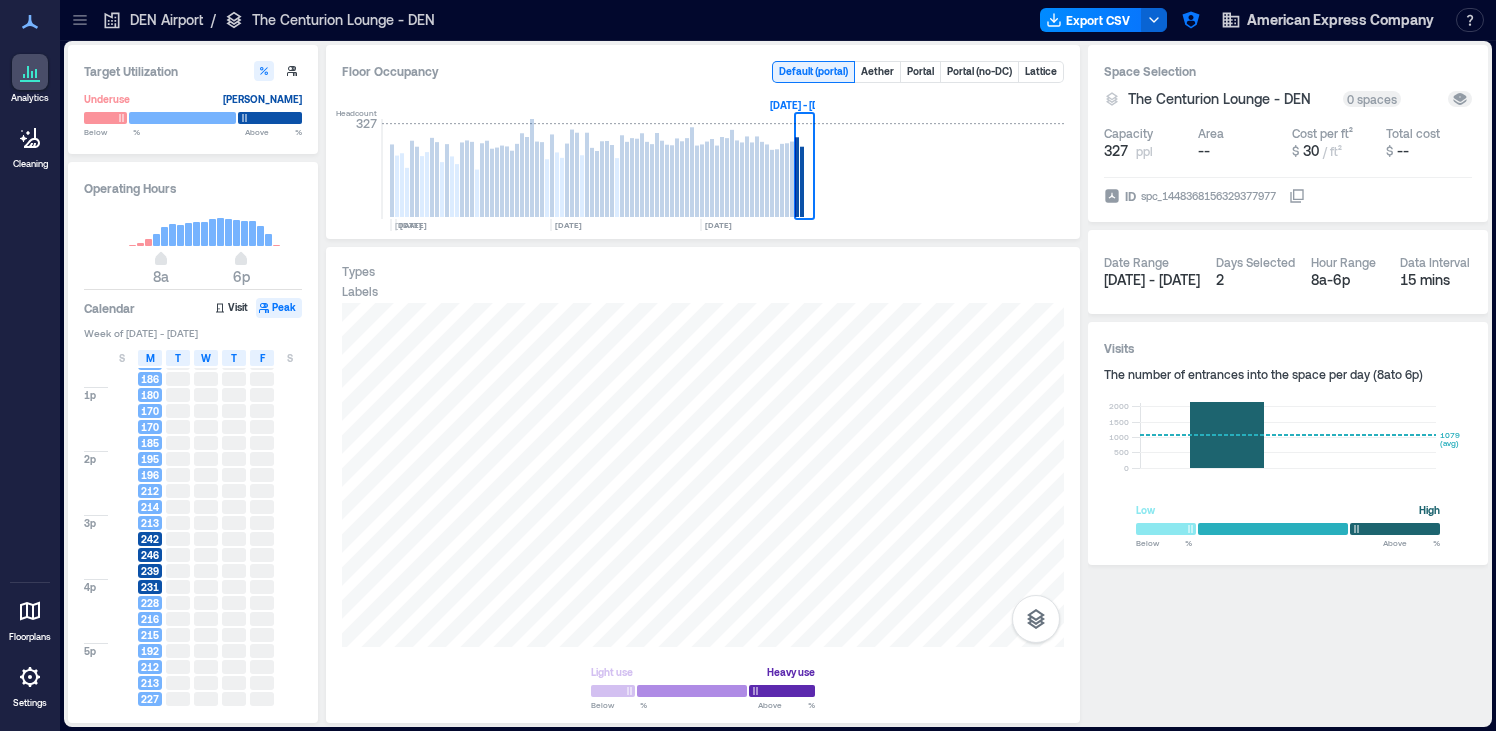 click 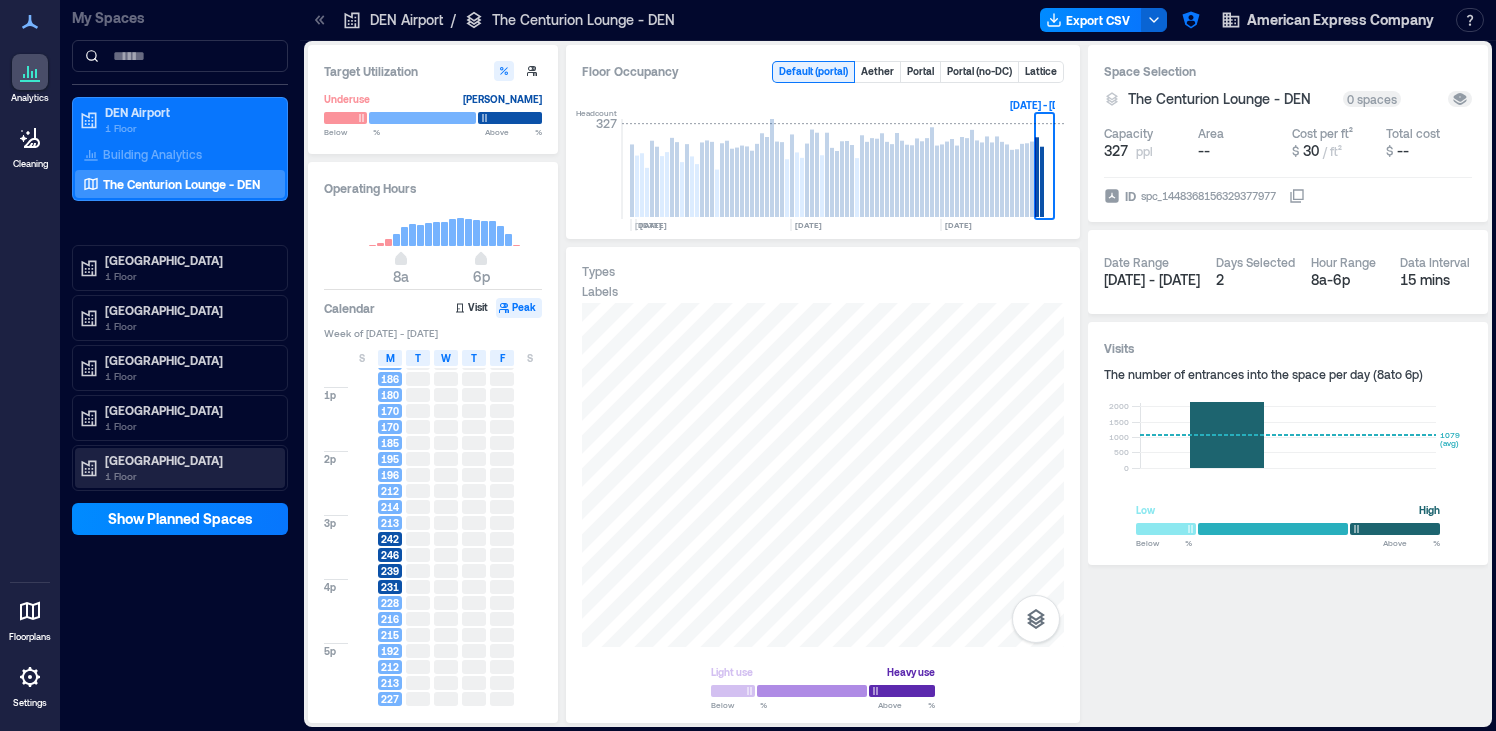 click on "1 Floor" at bounding box center [189, 476] 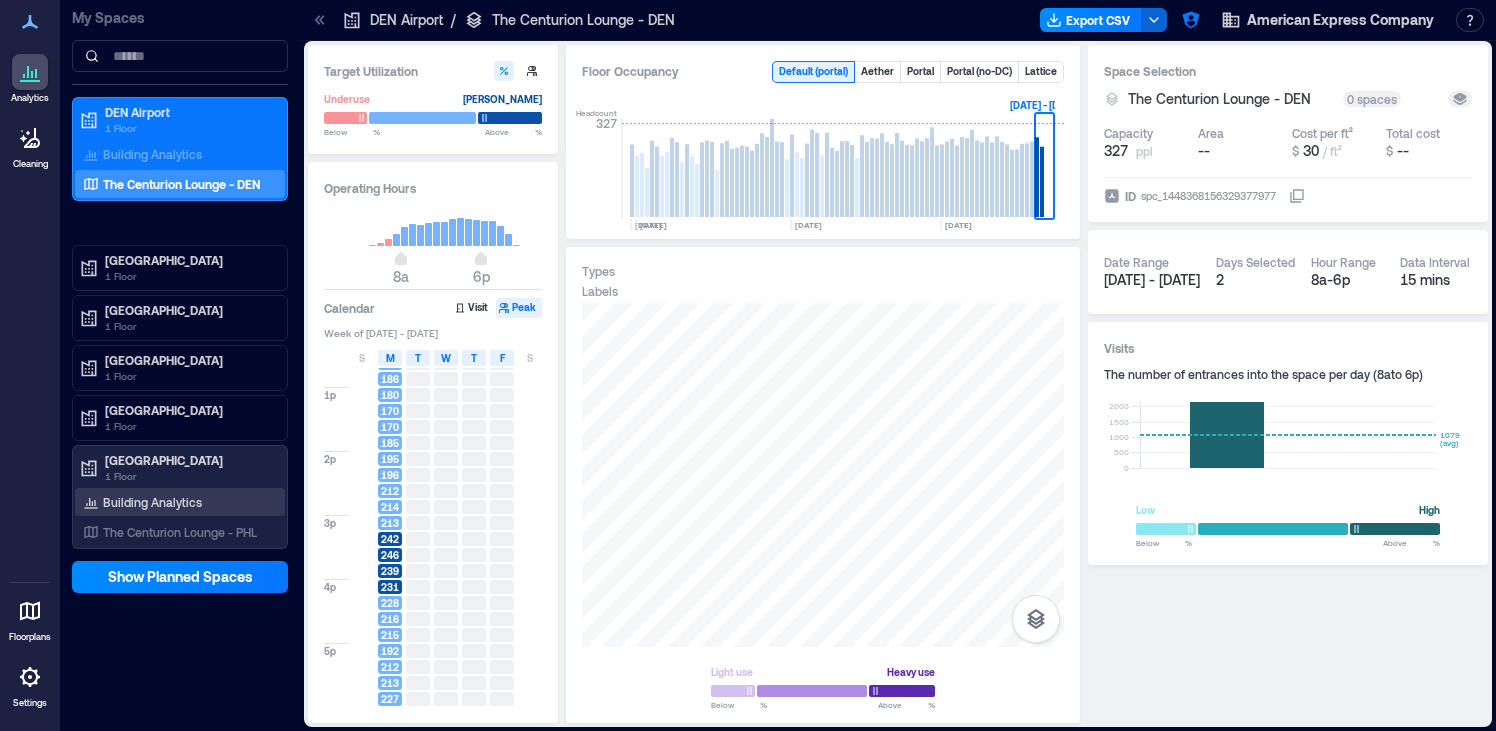 click on "Building Analytics" at bounding box center [152, 502] 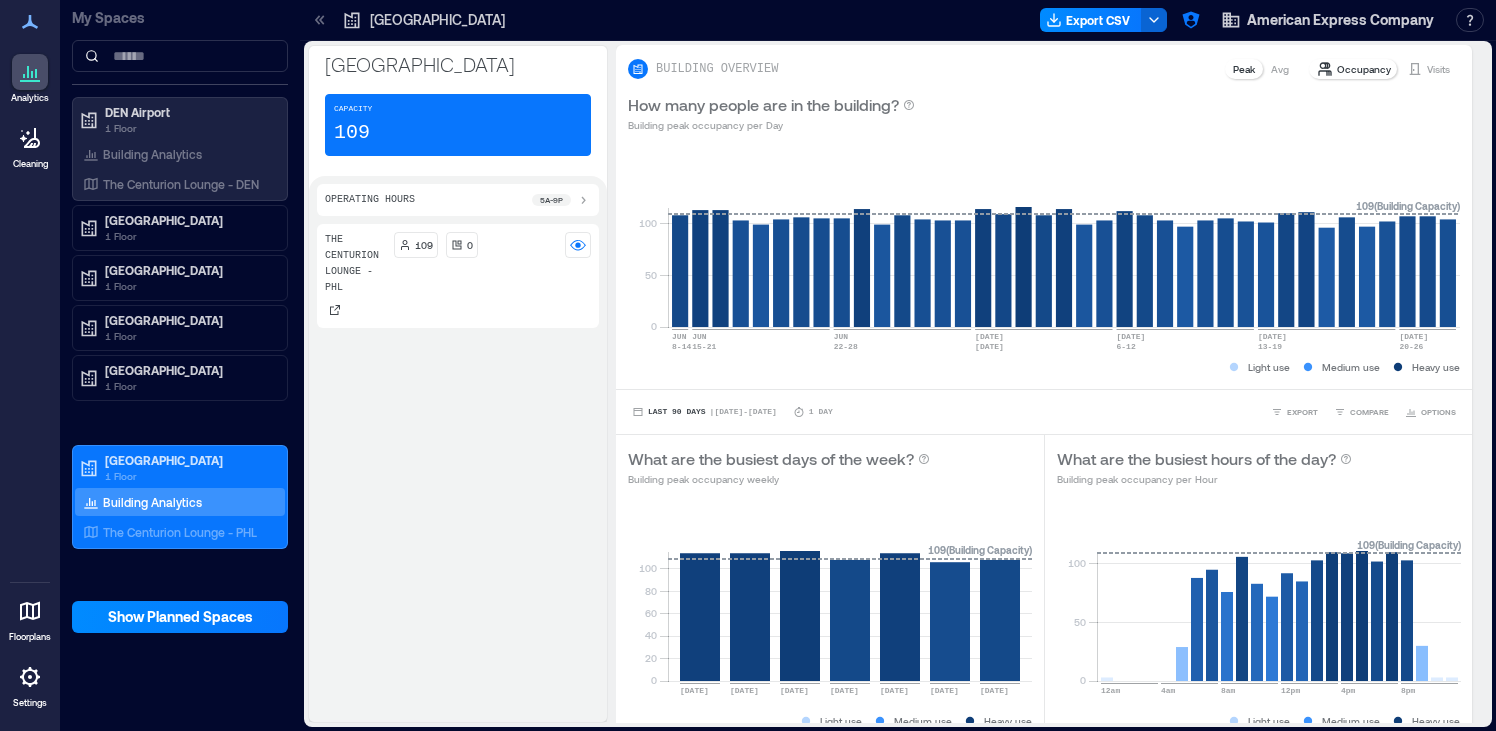 click 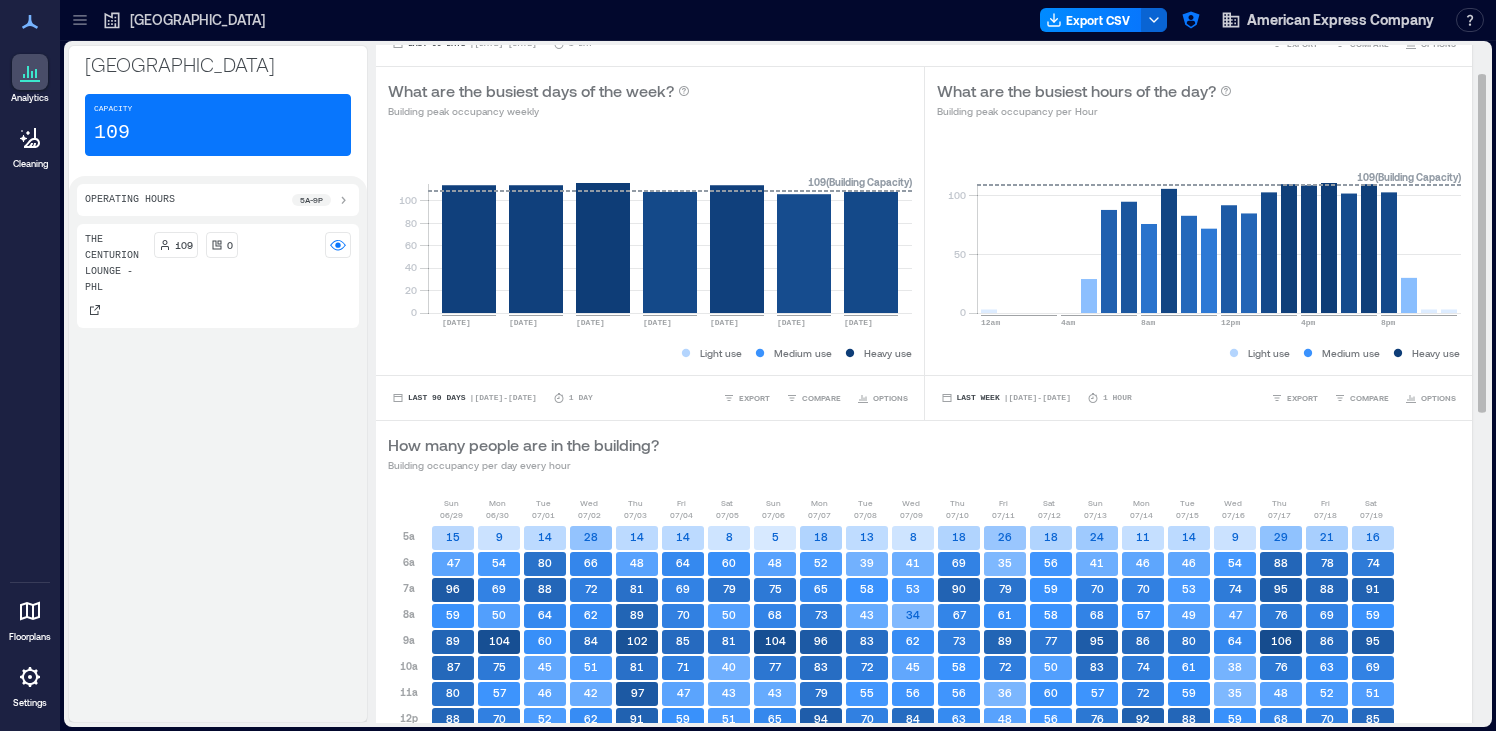 scroll, scrollTop: 679, scrollLeft: 0, axis: vertical 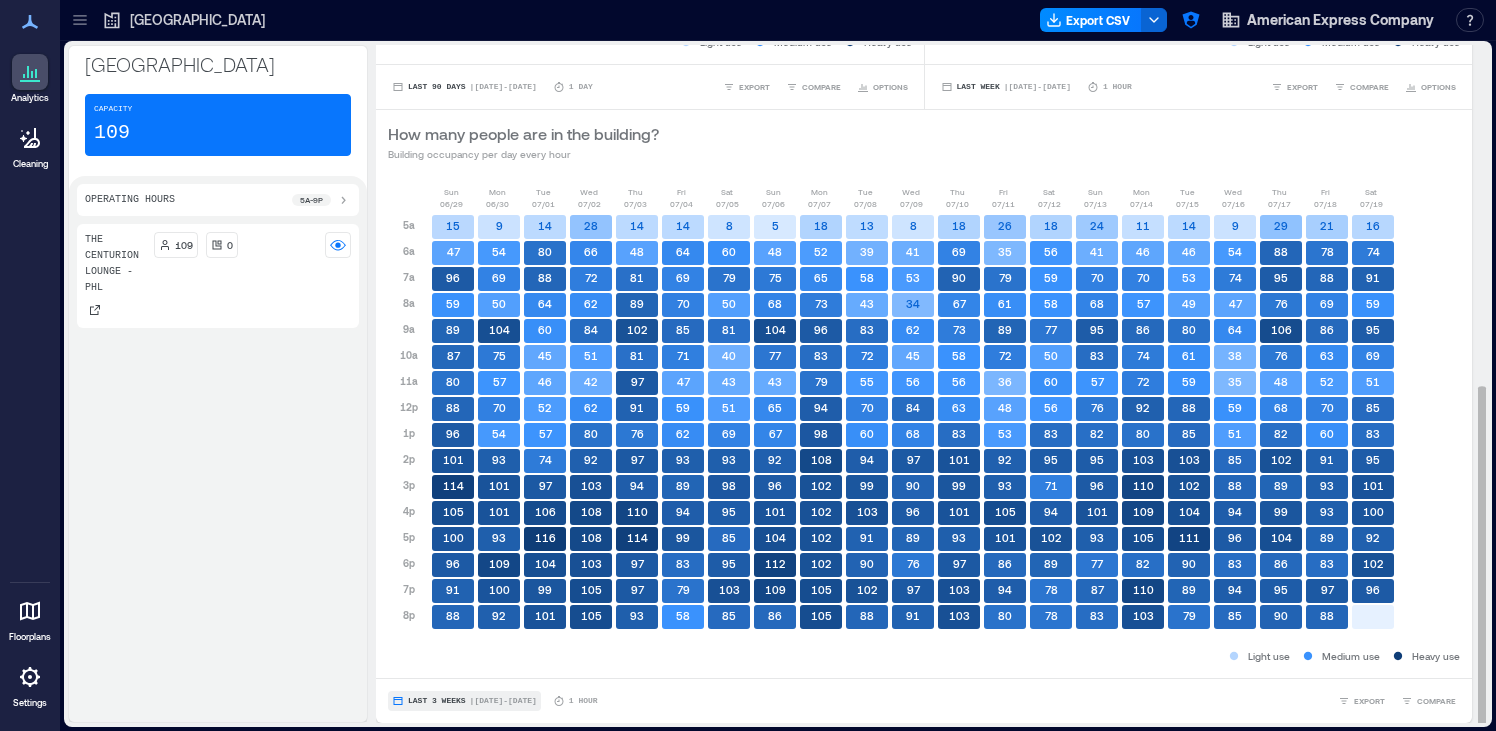 click on "Last 3 Weeks" at bounding box center (437, 701) 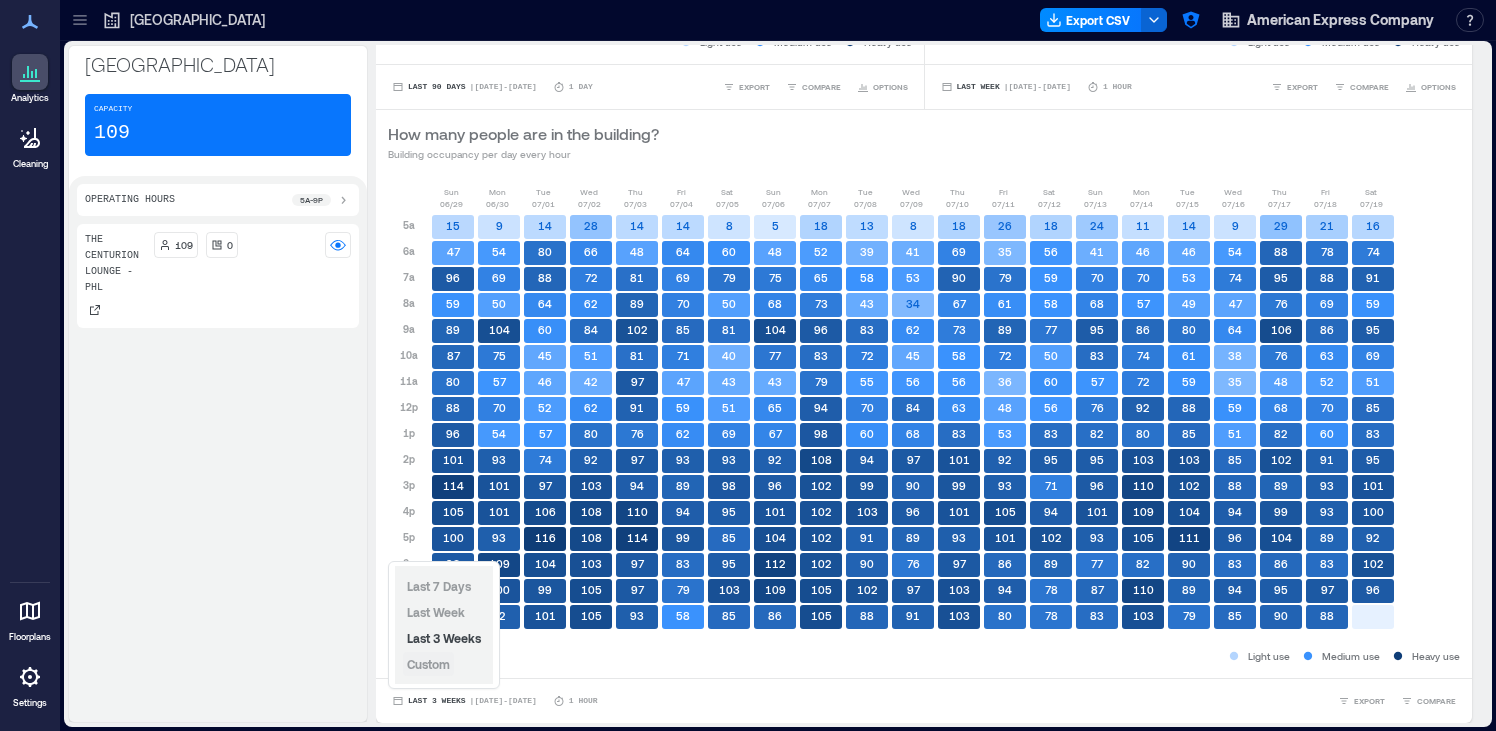 click on "Custom" at bounding box center [428, 664] 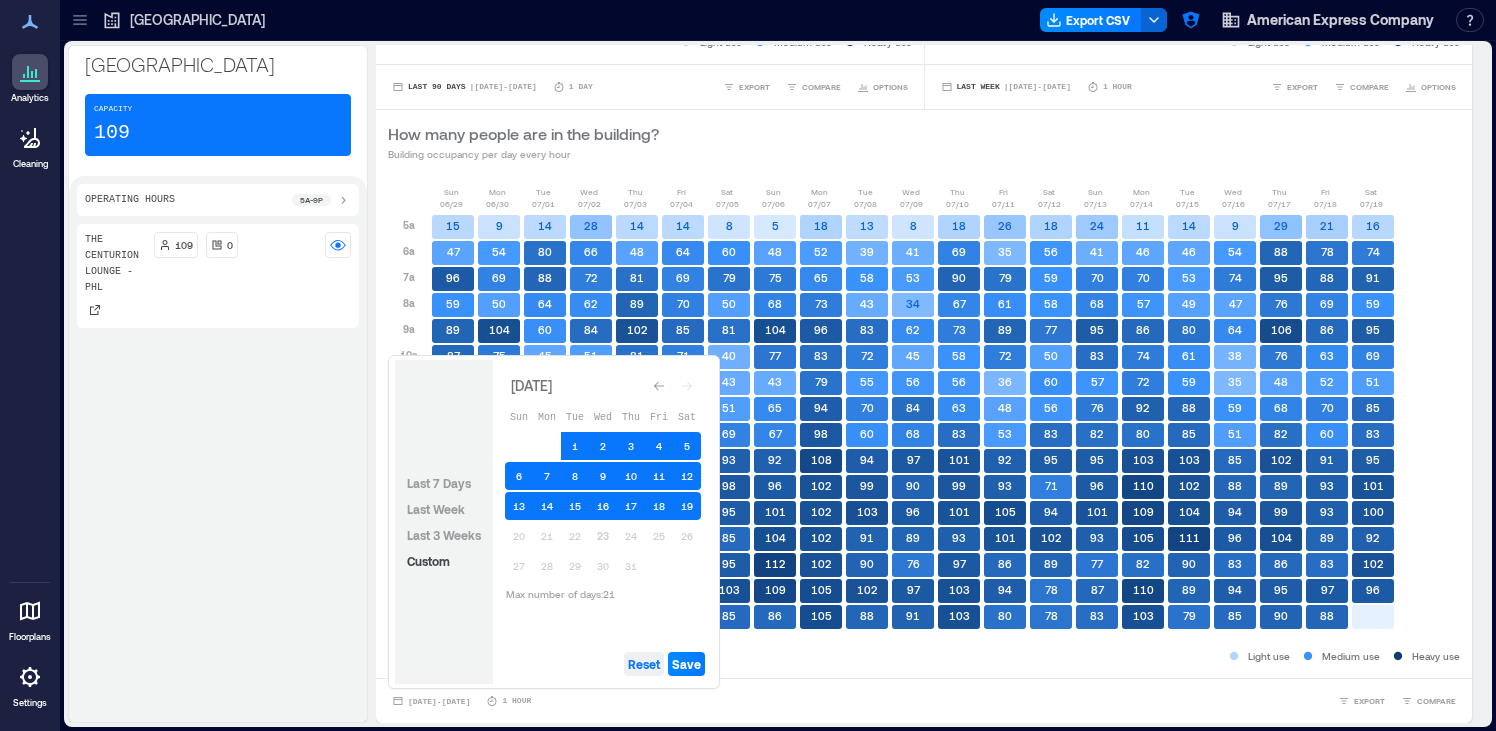 click on "Reset" at bounding box center (644, 664) 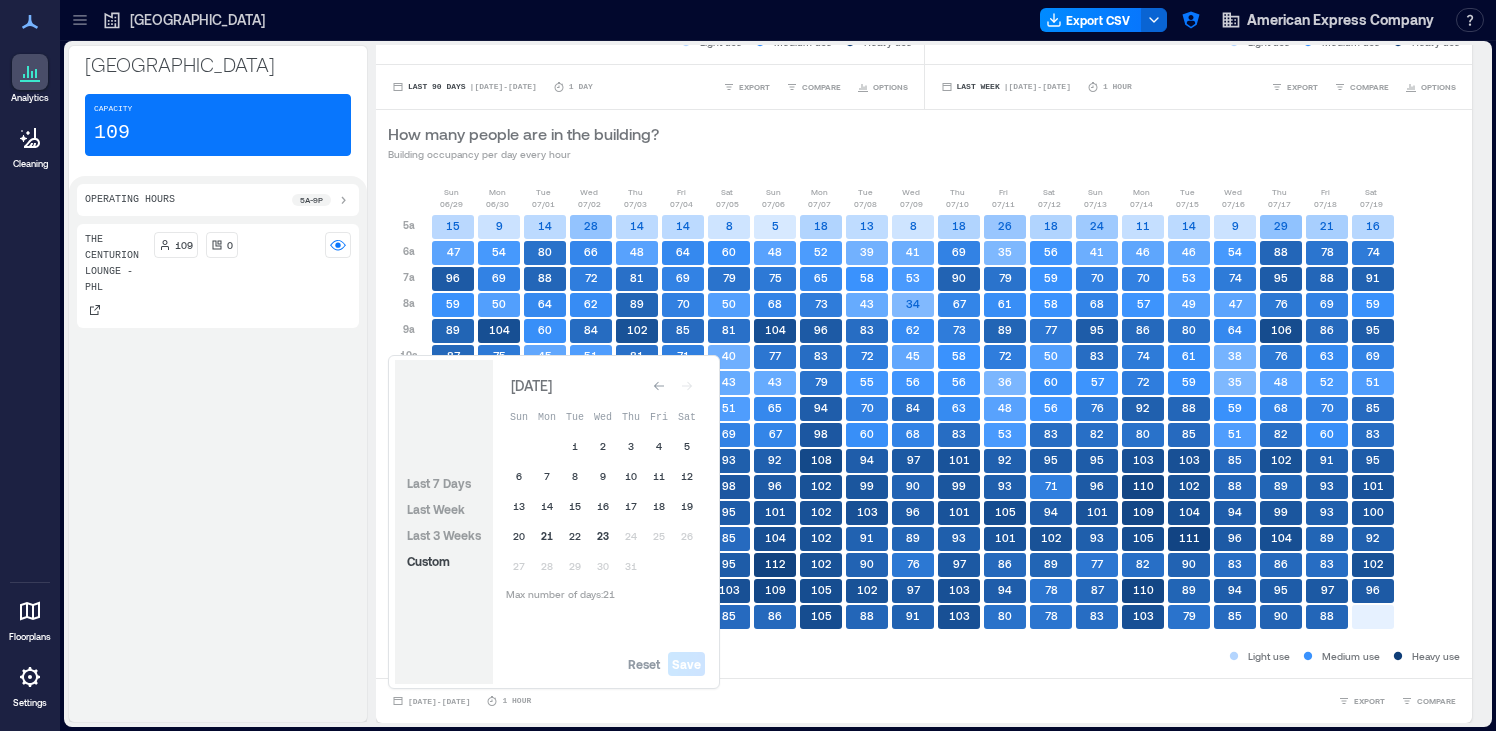 click on "21" at bounding box center (547, 536) 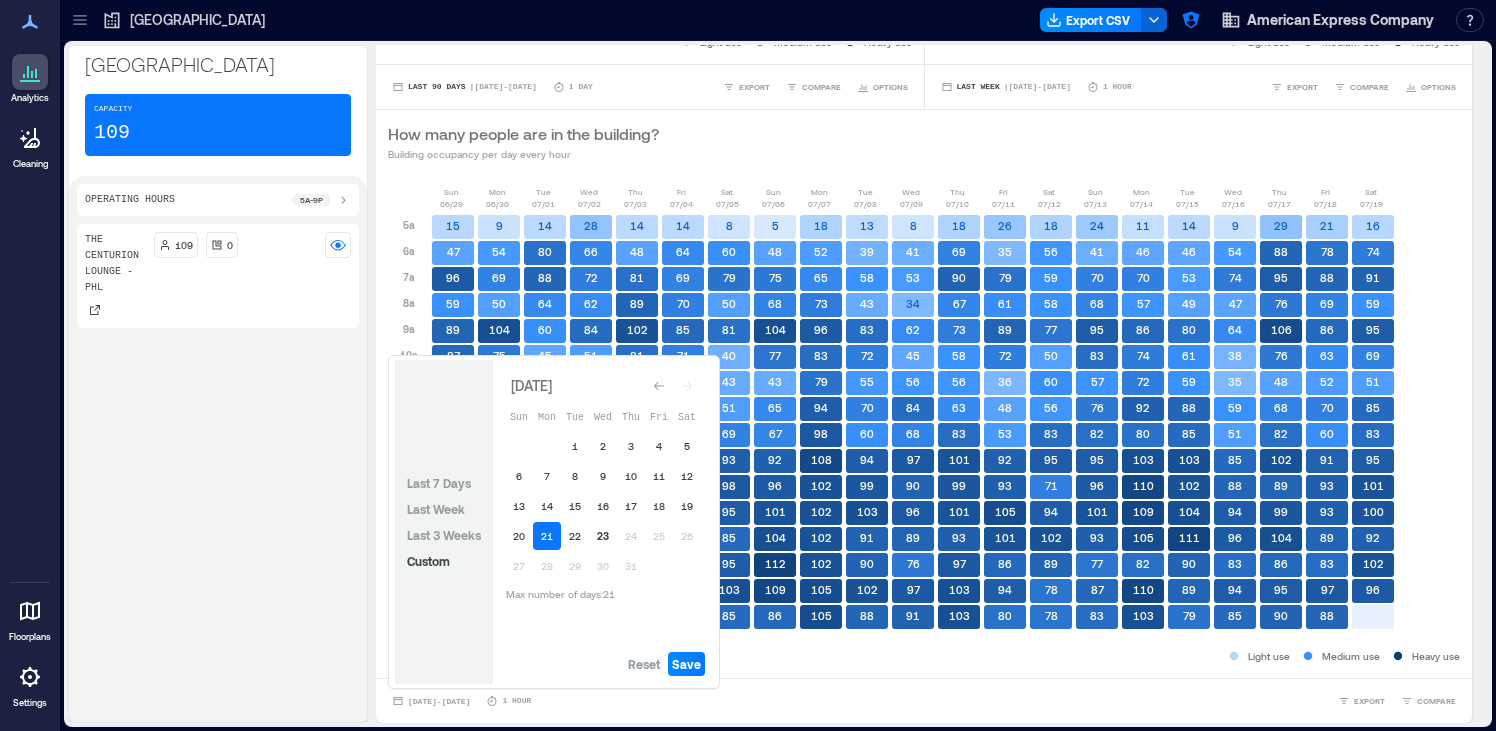 click on "23" at bounding box center [603, 536] 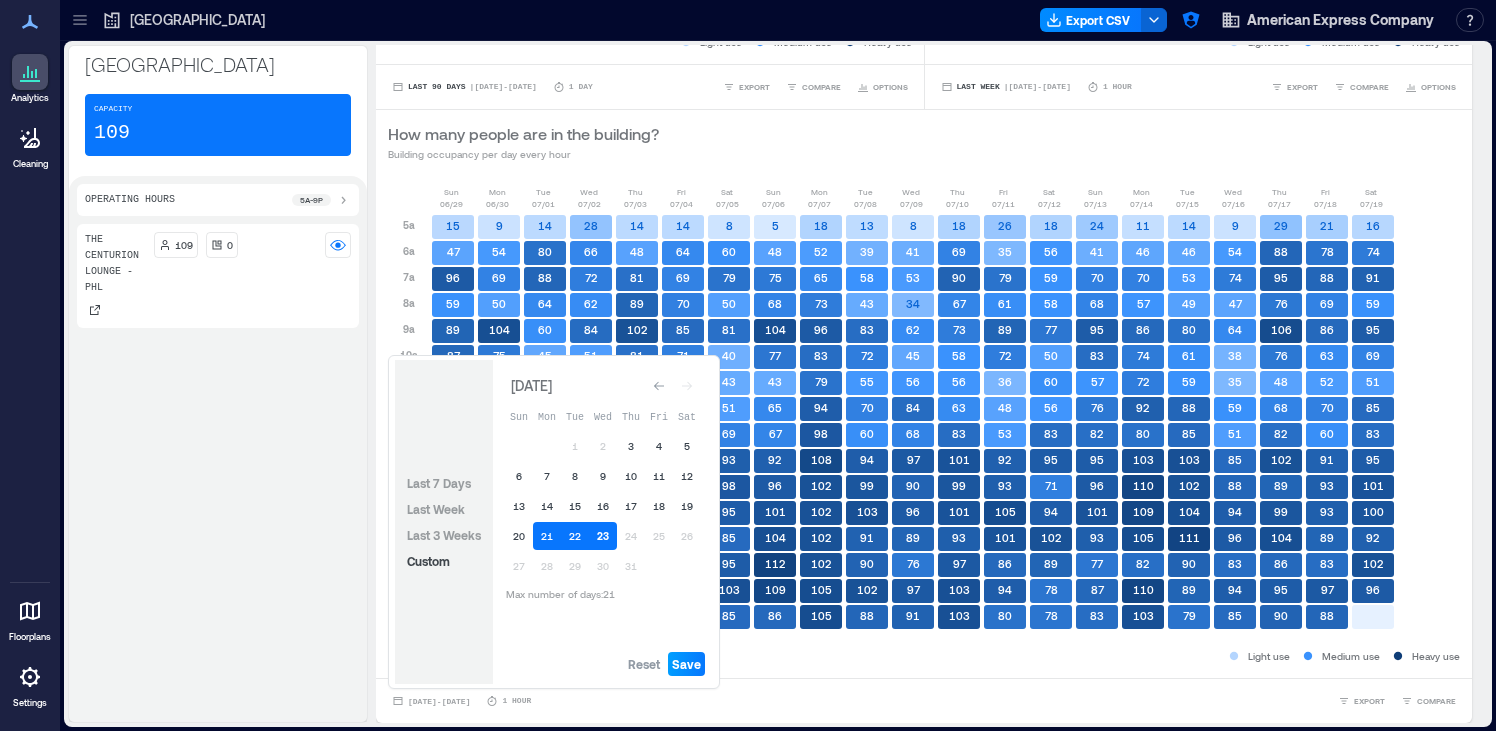 click on "Save" at bounding box center [686, 664] 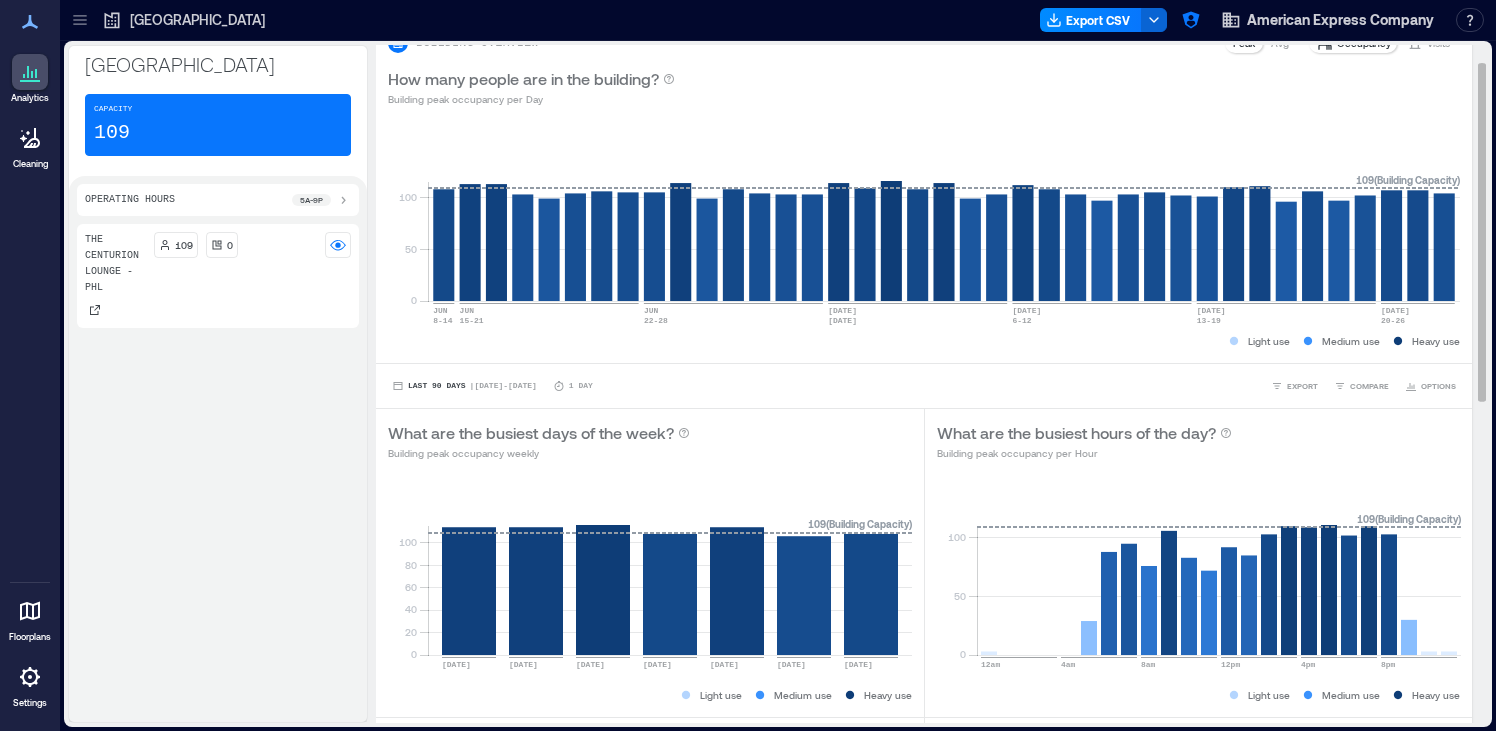 scroll, scrollTop: 47, scrollLeft: 0, axis: vertical 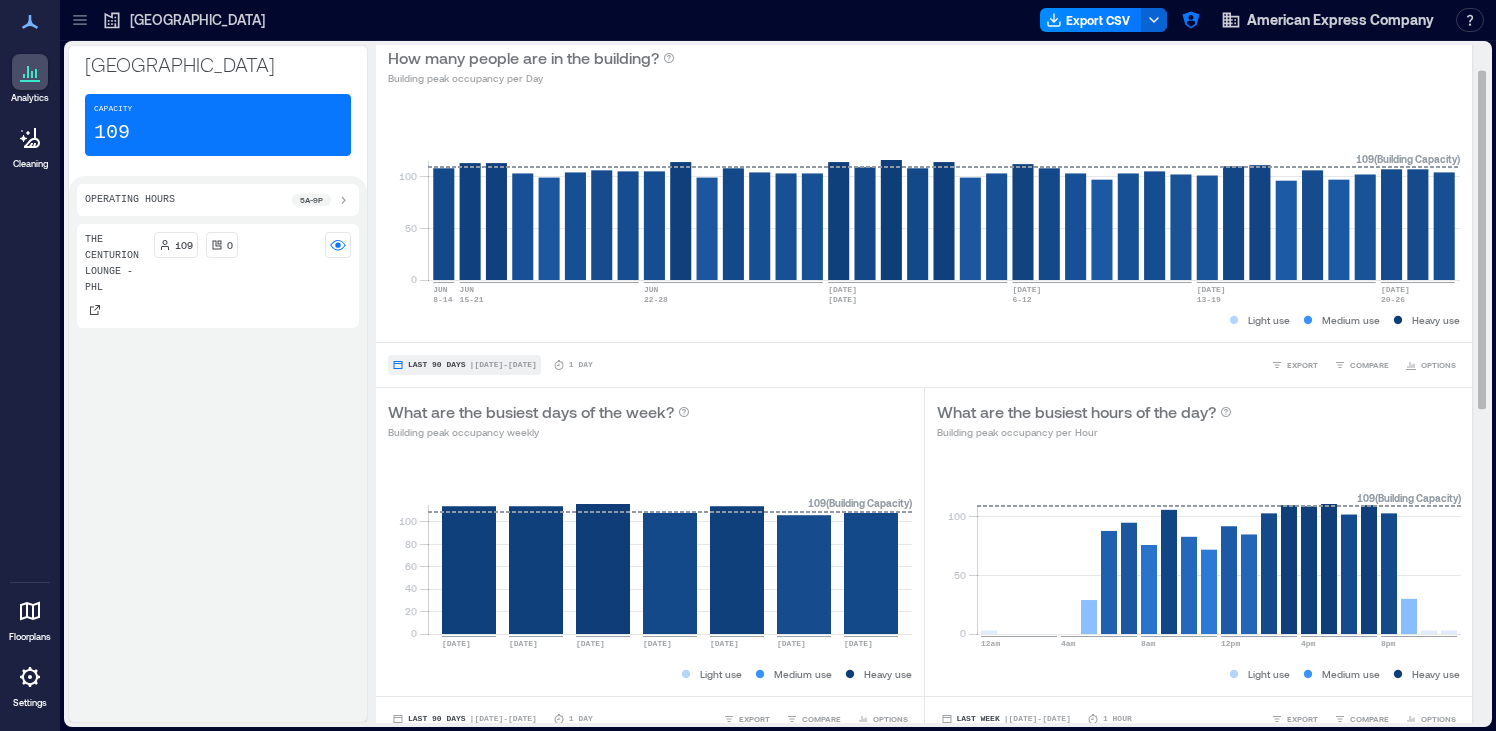 click on "|  Jun 14  -  Jul 22" at bounding box center (503, 365) 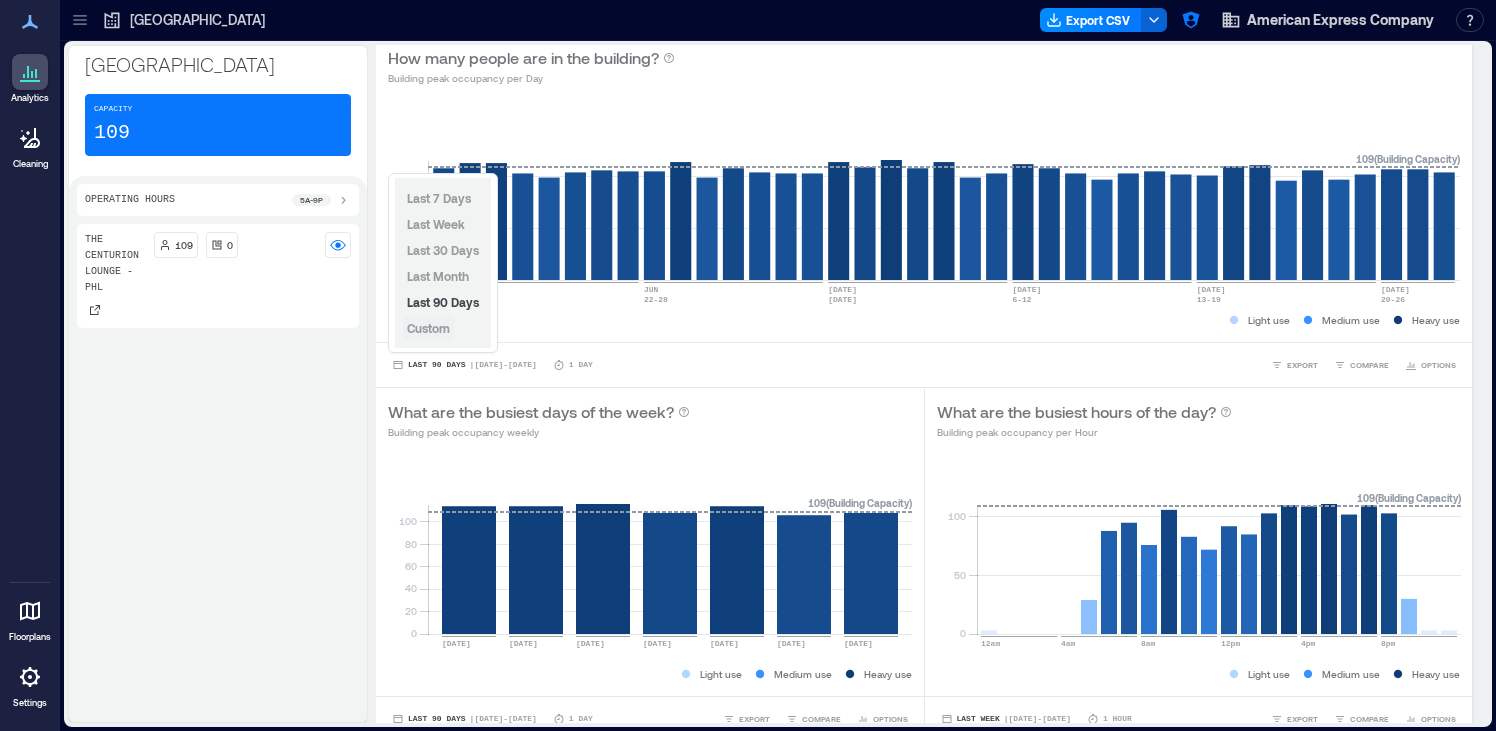 click on "Custom" at bounding box center [428, 328] 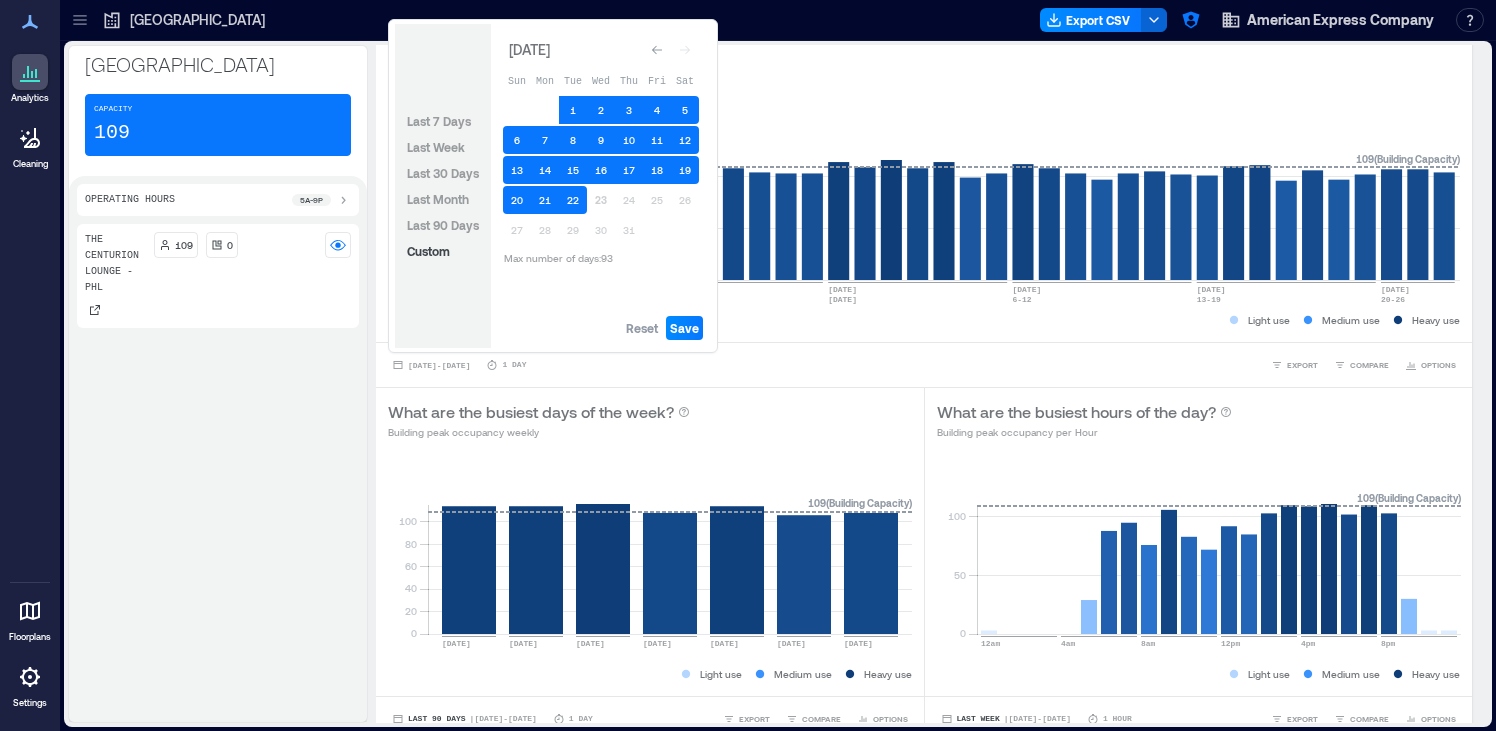 click on "Reset Save" at bounding box center [601, 328] 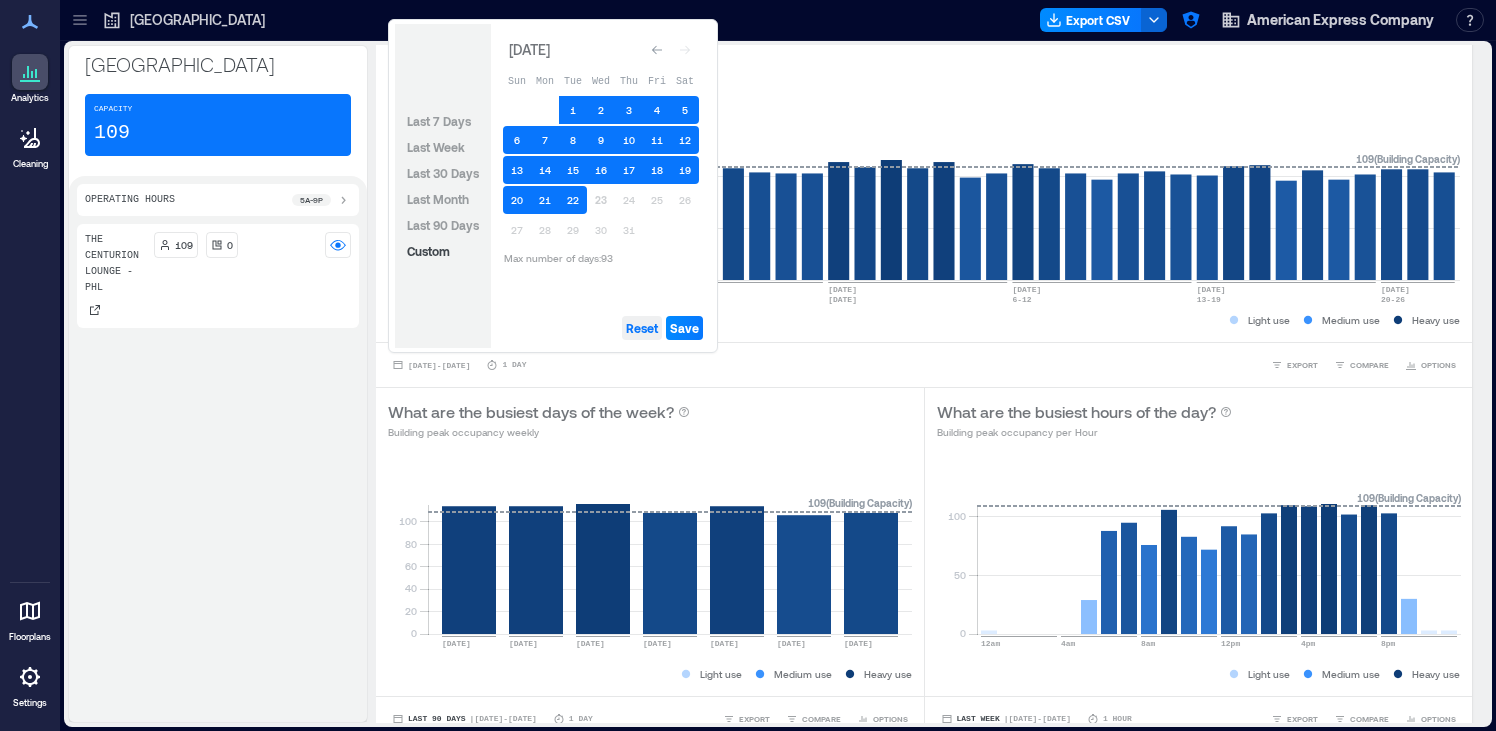 click on "Reset" at bounding box center [642, 328] 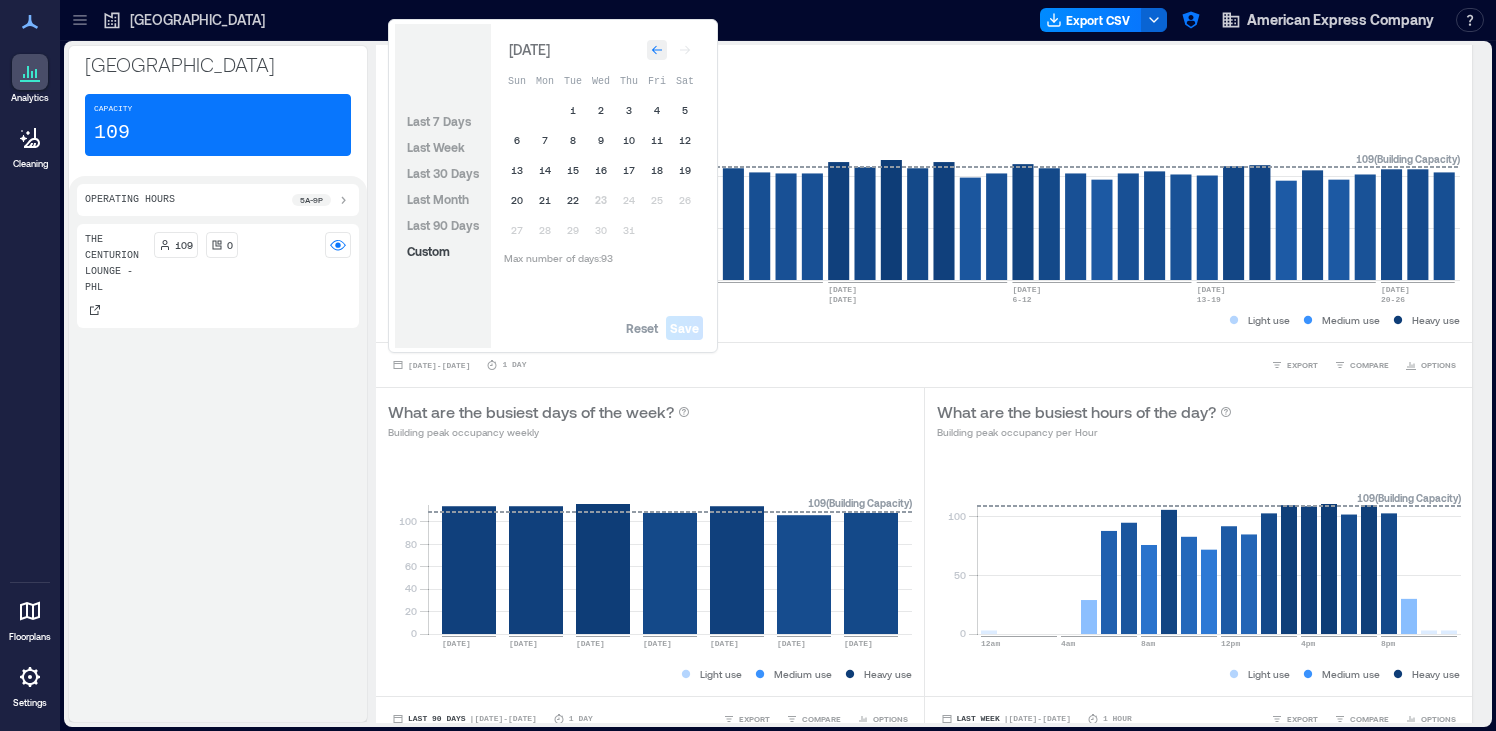 click 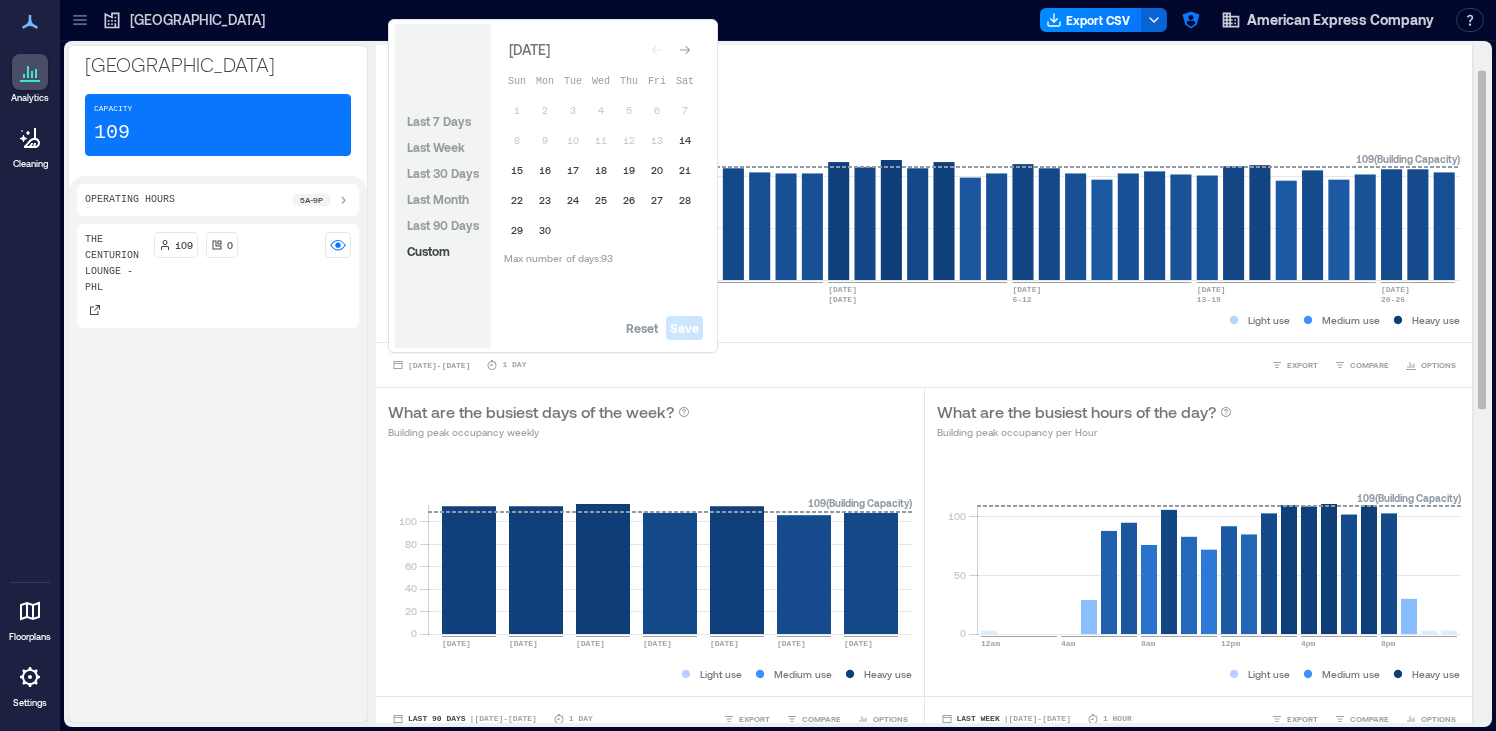 click on "0 50 100 JUN 8-14 JUN 15-21 JUN 22-28 JUN 29 JUL 5 JUL 6-12 JUL 13-19 JUL 20-26 109  ( Building Capacity ) Light use Medium use Heavy use" at bounding box center (924, 220) 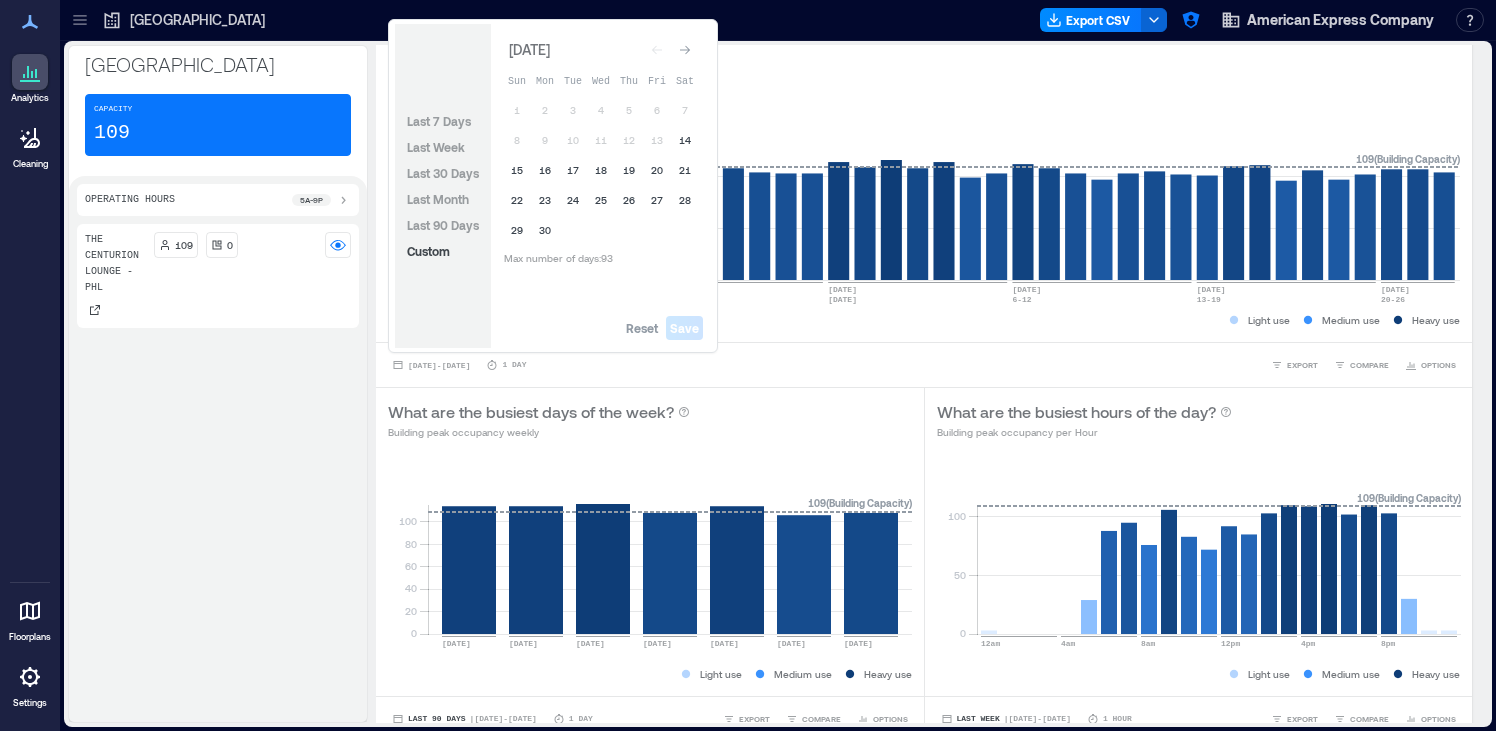 click on "The Centurion Lounge - PHL 109 0" at bounding box center [218, 469] 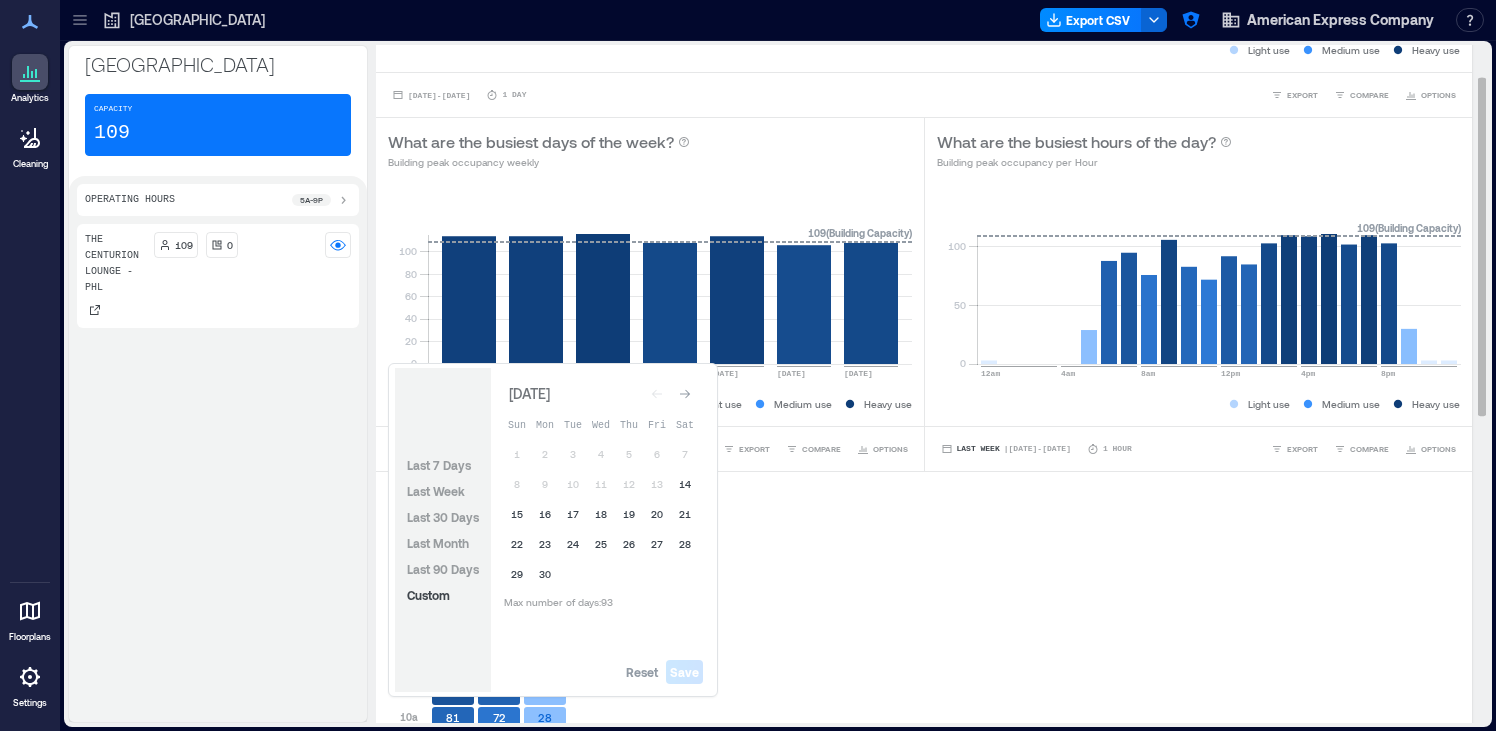 scroll, scrollTop: 679, scrollLeft: 0, axis: vertical 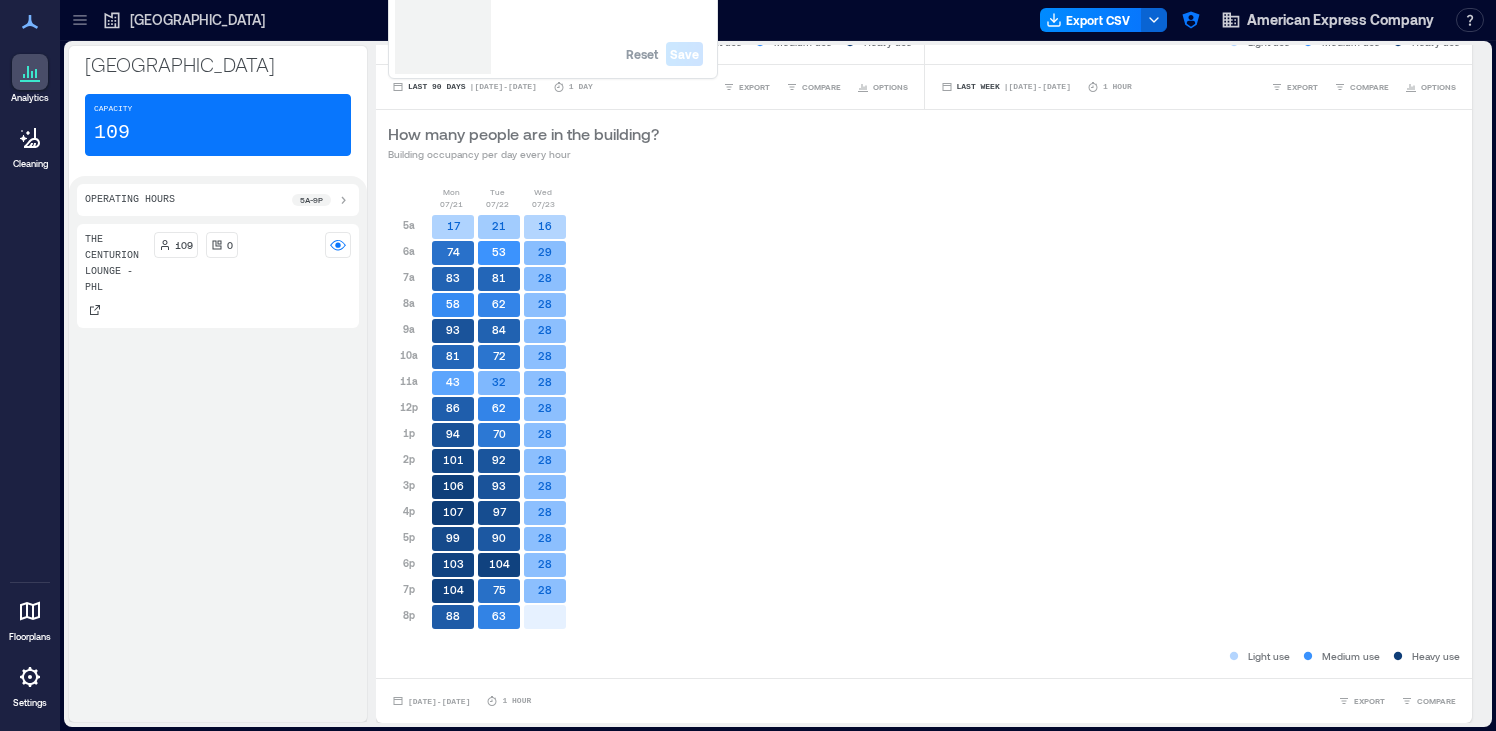 click on "The Centurion Lounge - PHL 109 0" at bounding box center (218, 469) 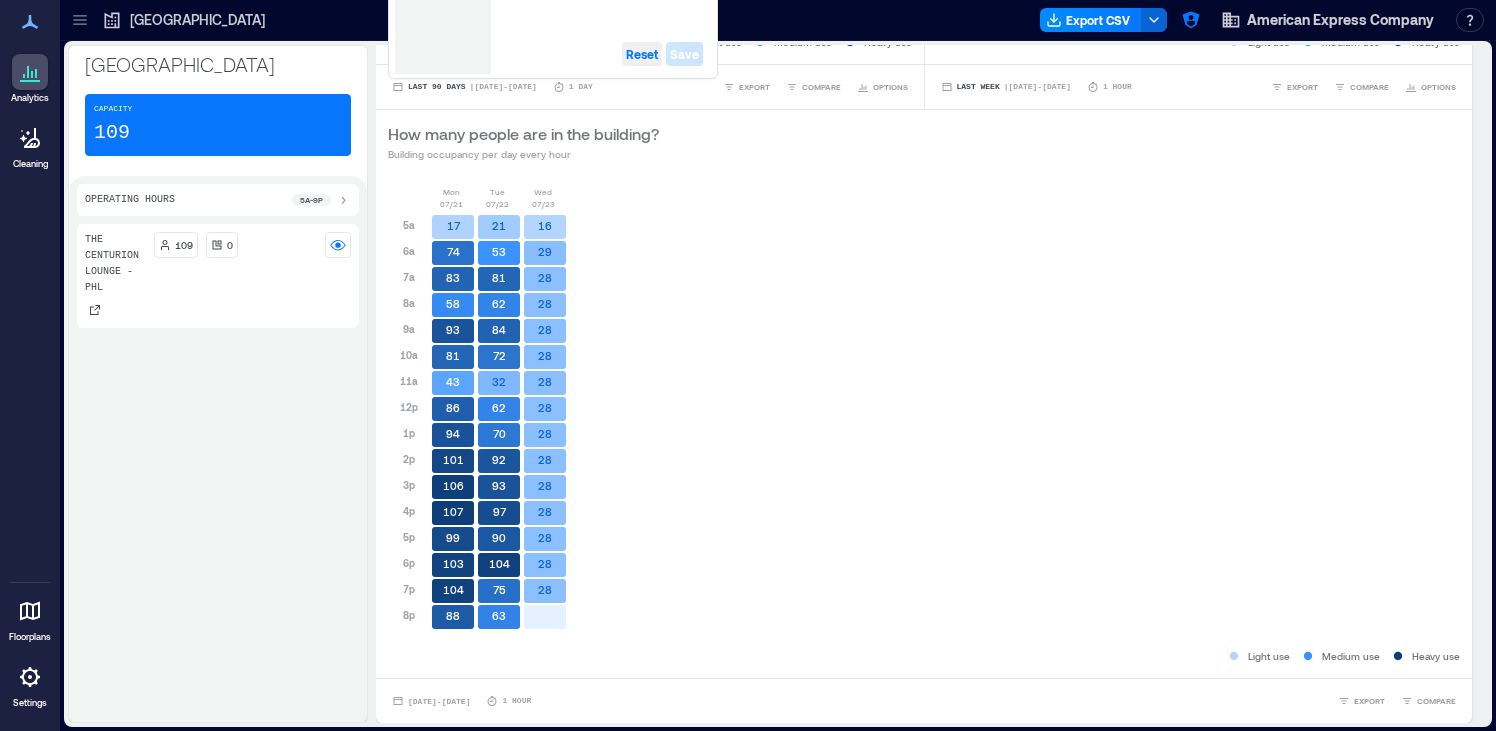 click on "Reset" at bounding box center [642, 54] 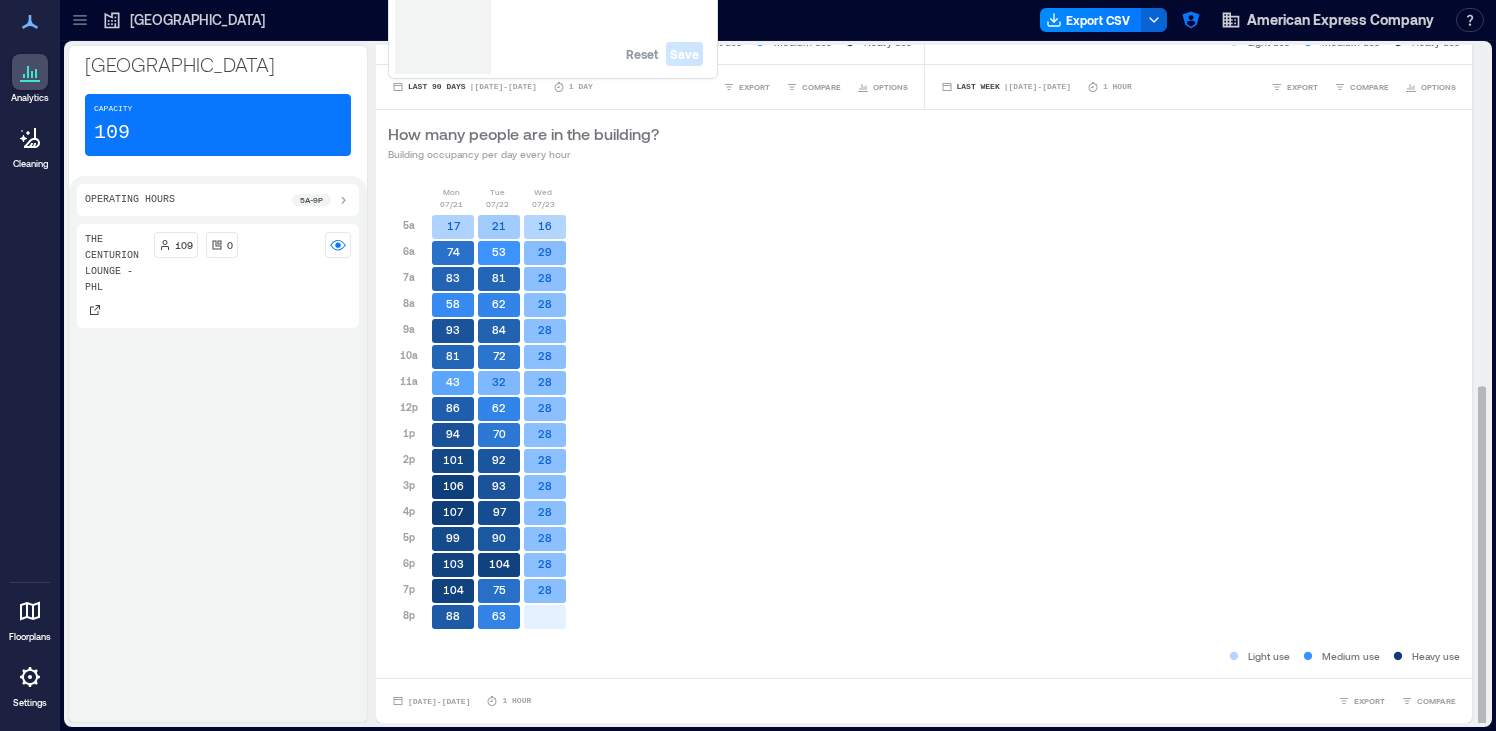 click on "Mon 07/21 Tue 07/22 Wed 07/23 5a 6a 7a 8a 9a 10a 11a 12p 1p 2p 3p 4p 5p 6p 7p 8p 17 74 83 58 93 81 43 86 94 101 106 107 99 103 104 88 21 53 81 62 84 72 32 62 70 92 93 97 90 104 75 63 16 29 28 28 28 28 28 28 28 28 28 28 28 28 28" at bounding box center (924, 416) 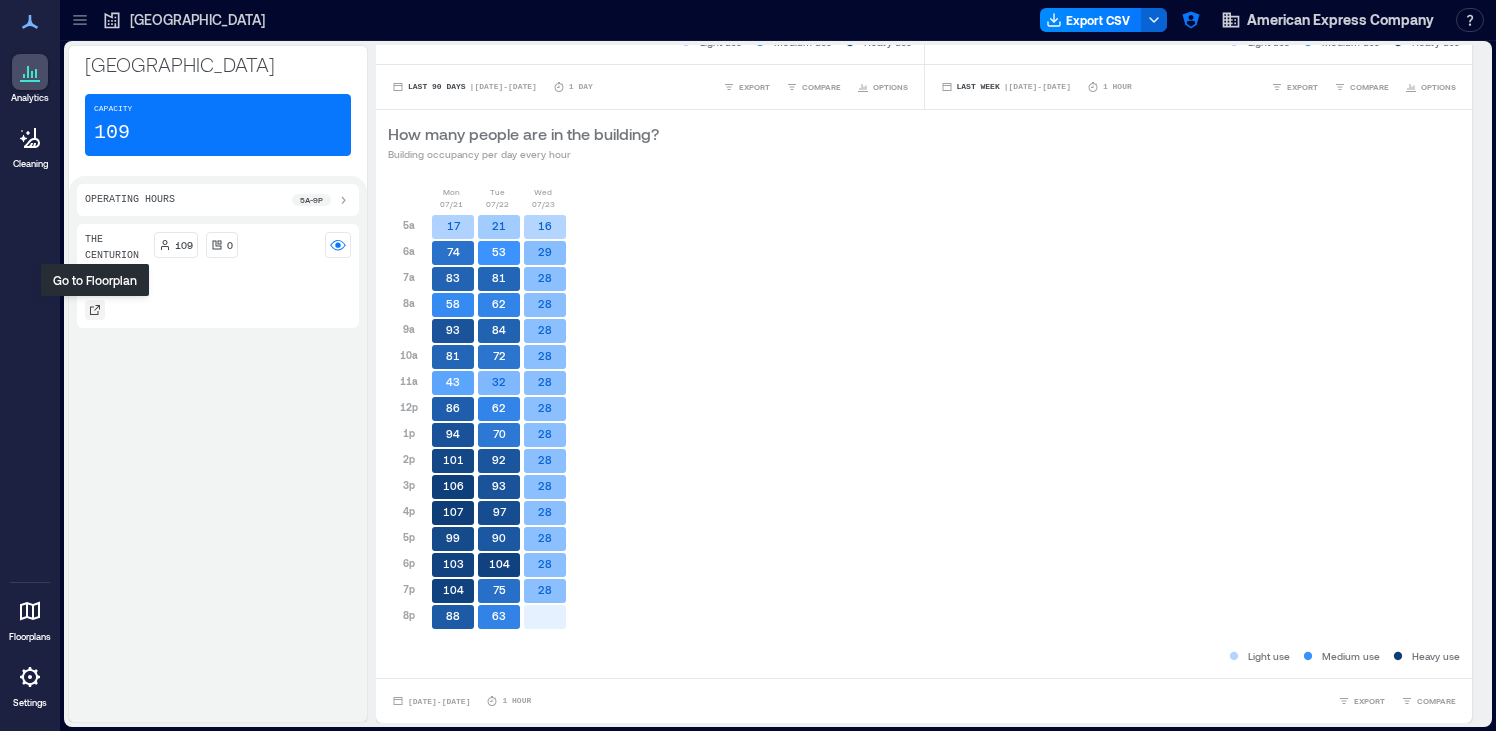 click at bounding box center (95, 310) 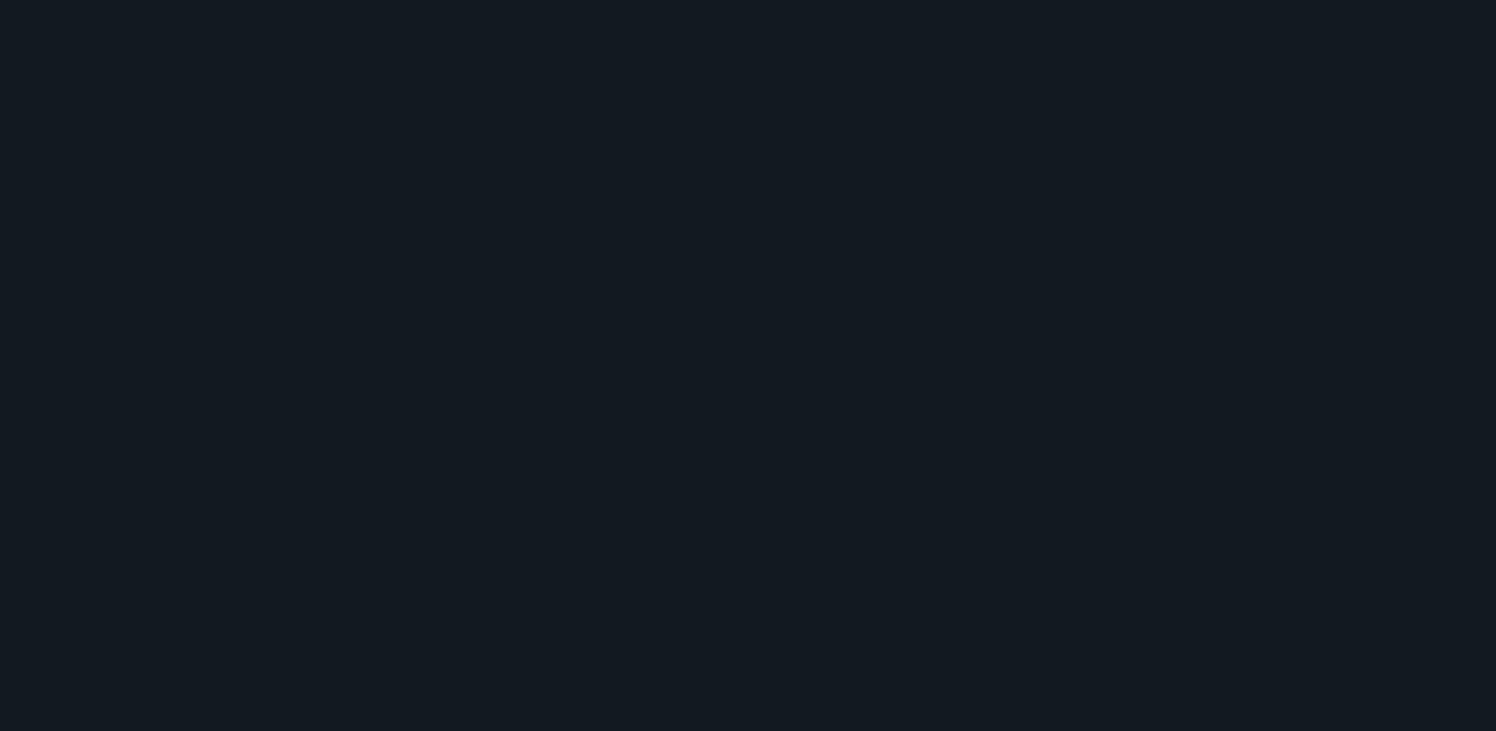 scroll, scrollTop: 0, scrollLeft: 0, axis: both 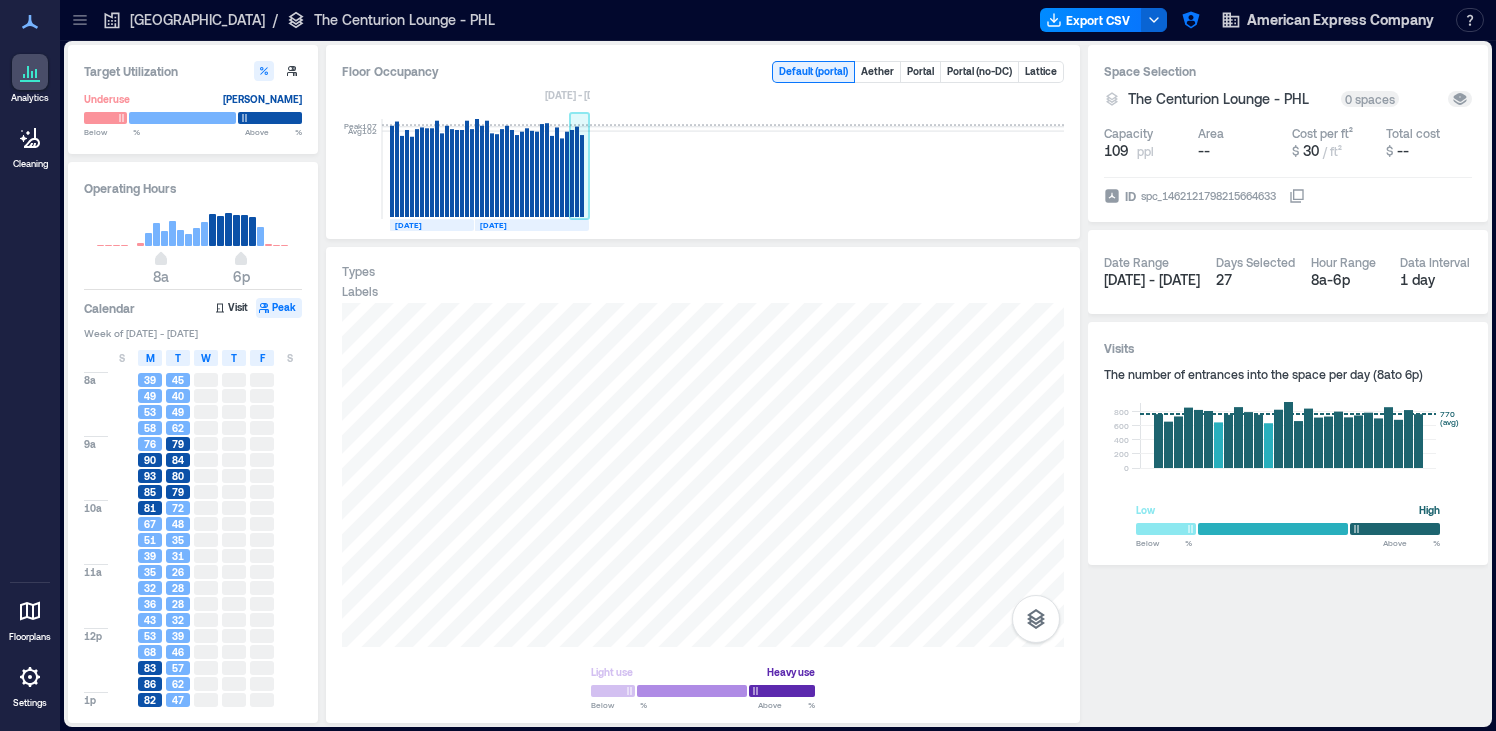 click 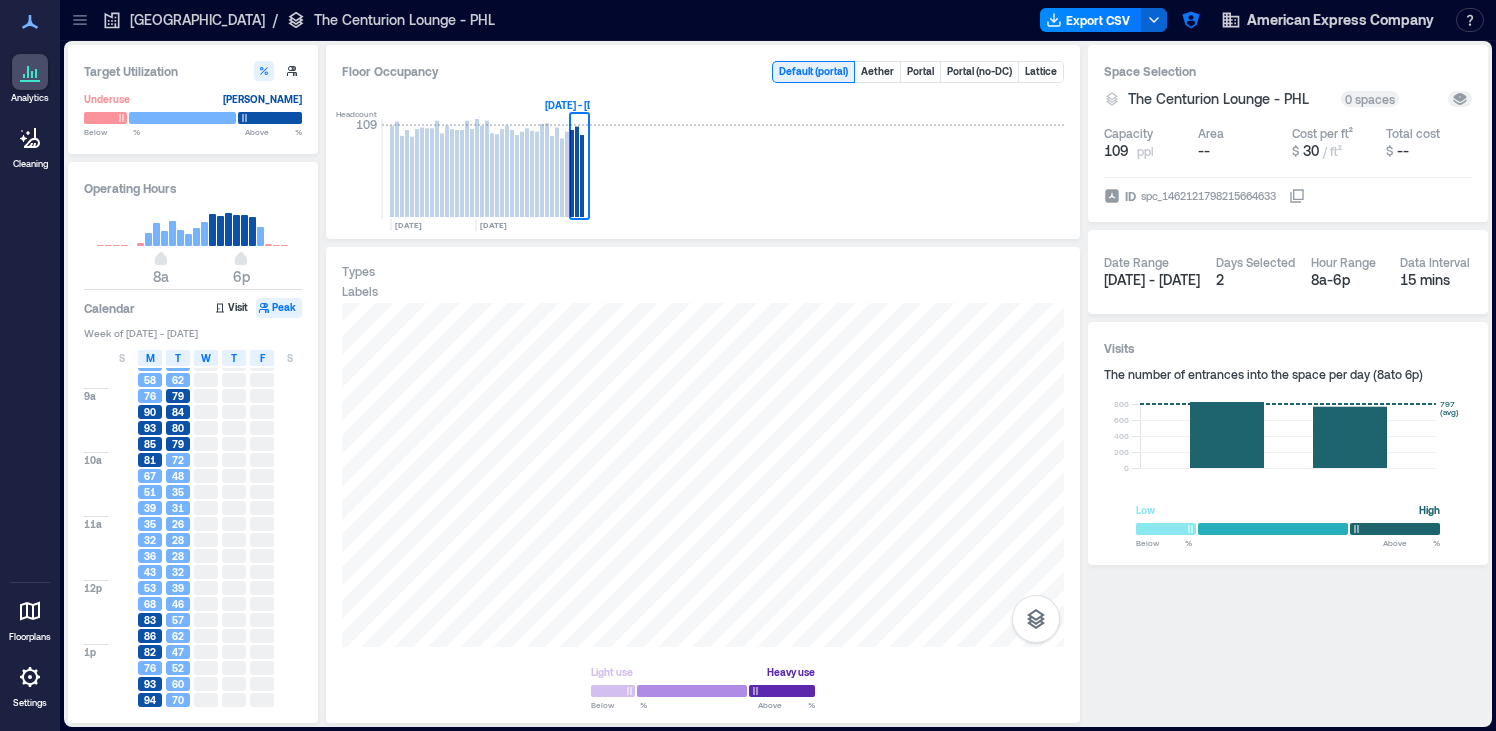 scroll, scrollTop: 0, scrollLeft: 0, axis: both 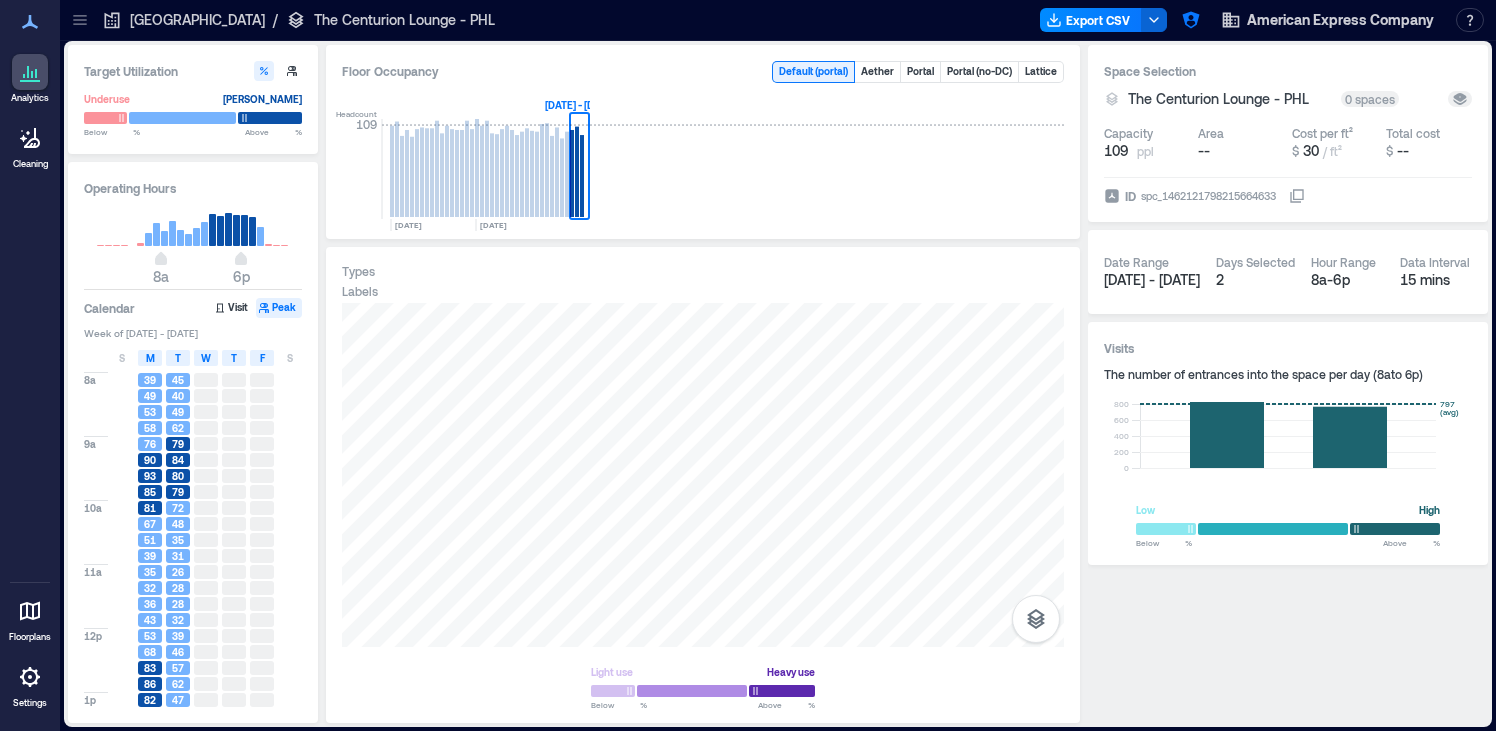 click at bounding box center [80, 20] 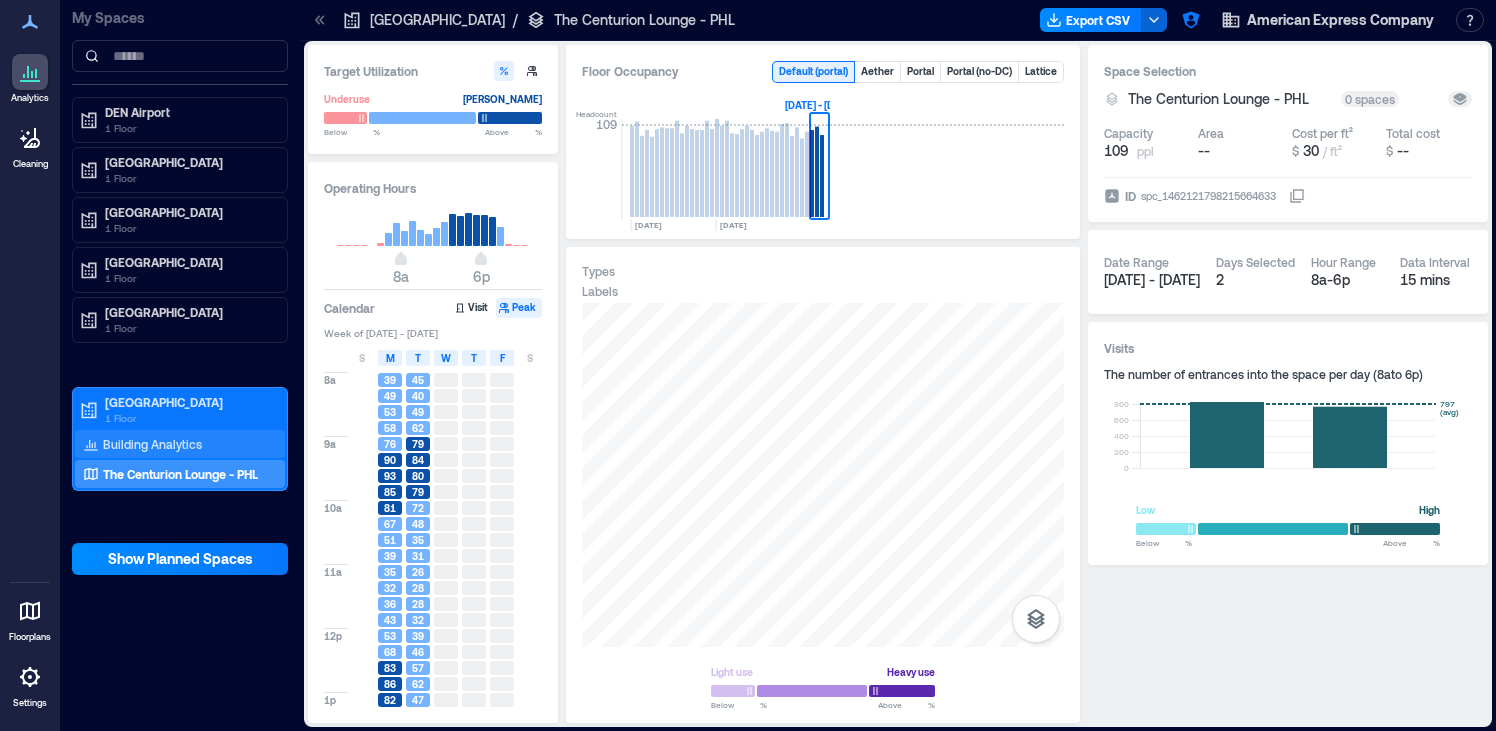 click on "Building Analytics" at bounding box center [152, 444] 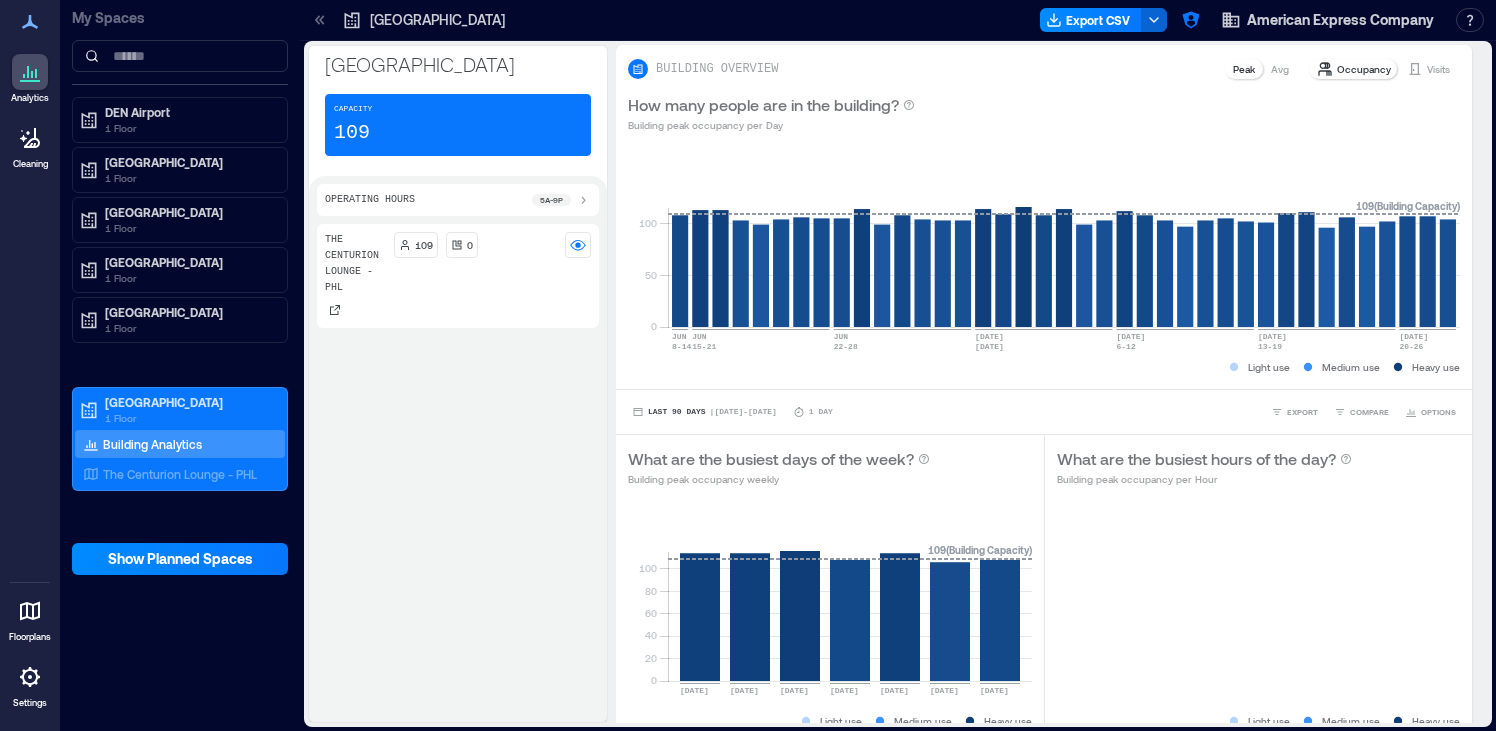 click 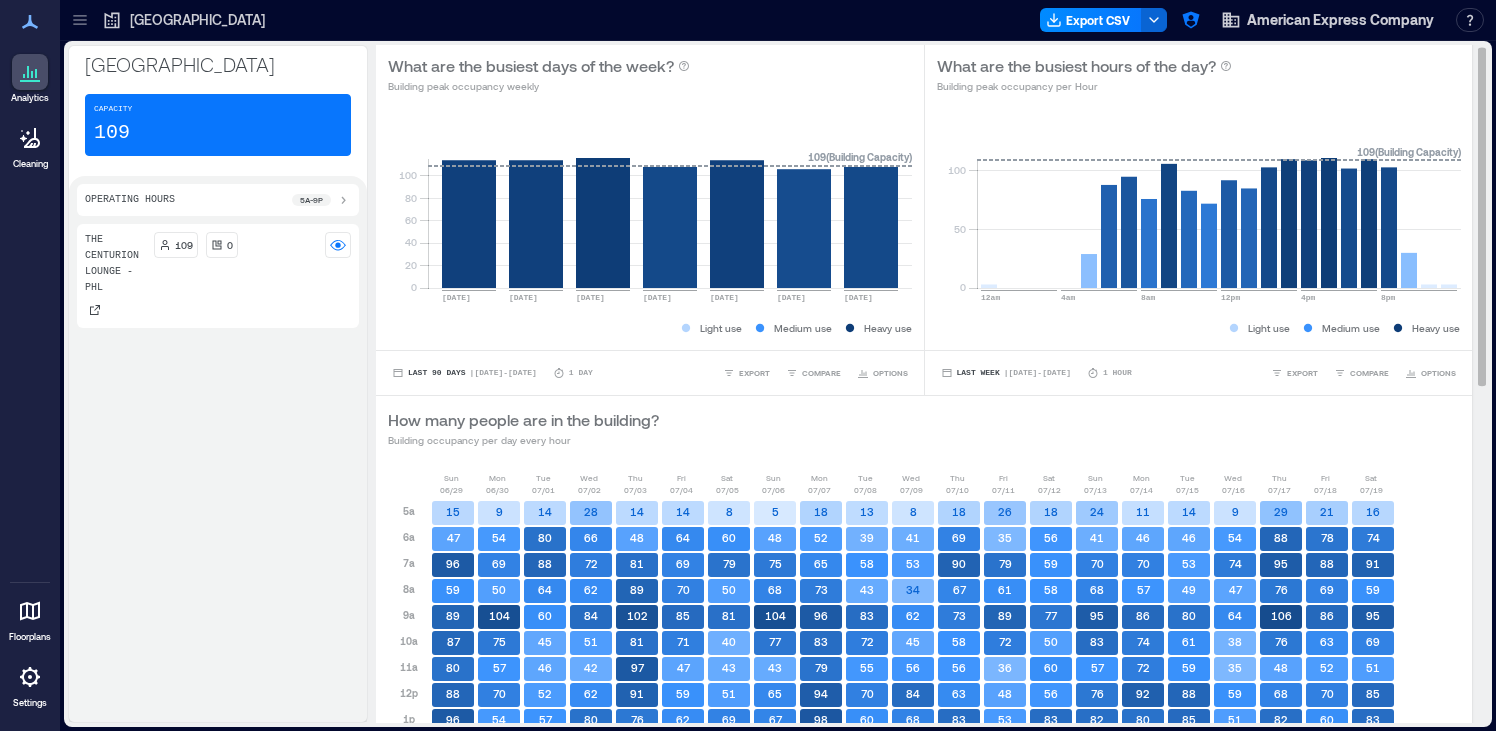 scroll, scrollTop: 679, scrollLeft: 0, axis: vertical 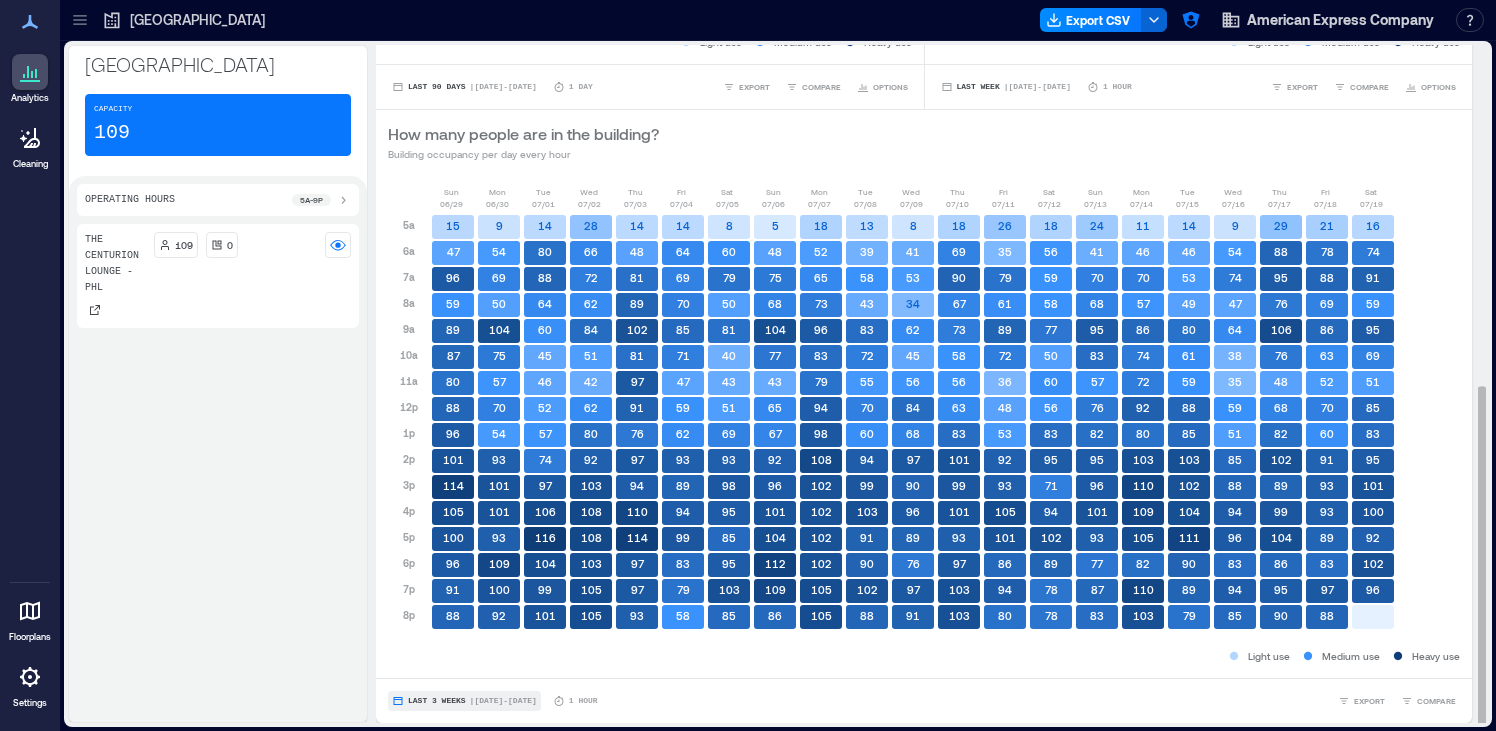 click on "|  Jun 29  -  Jul 19" at bounding box center (503, 701) 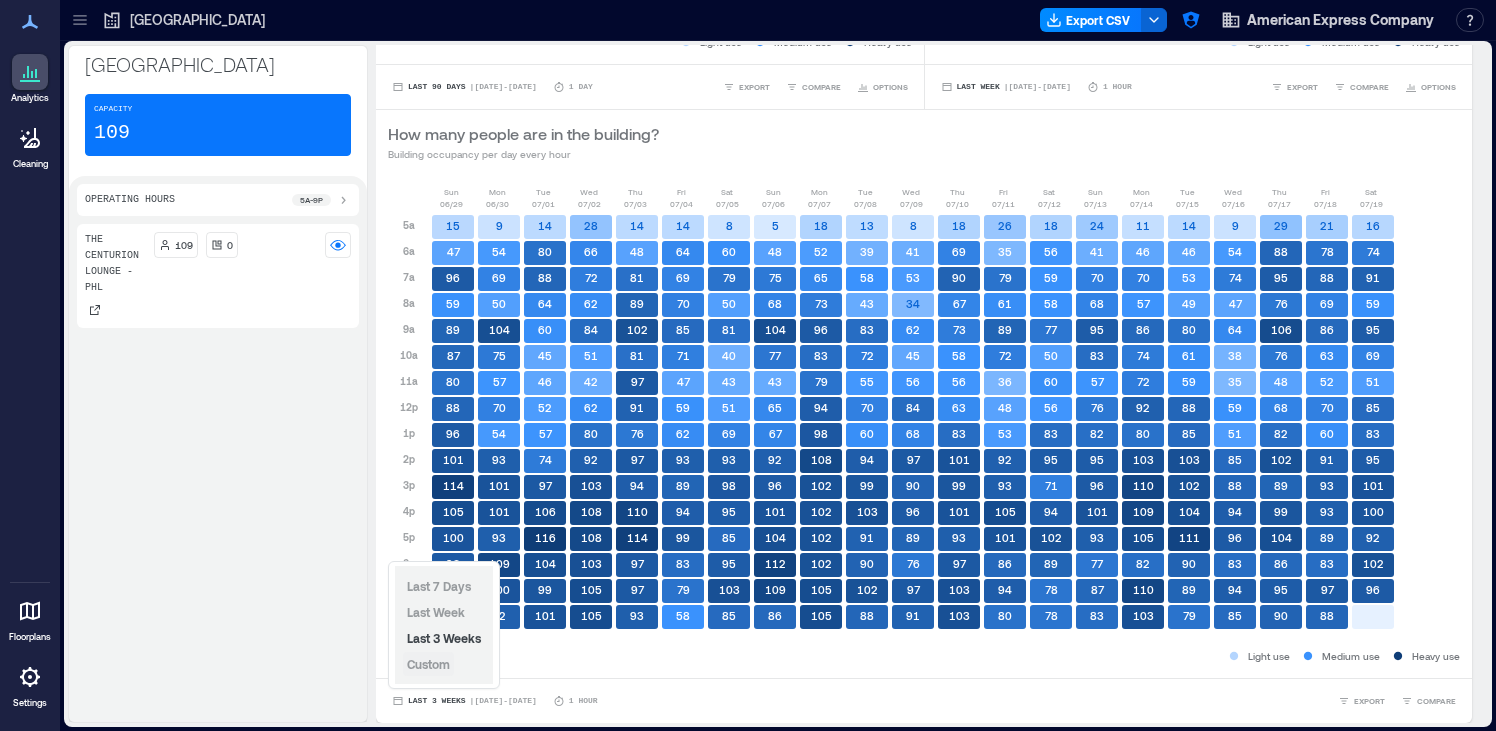 click on "Custom" at bounding box center [428, 664] 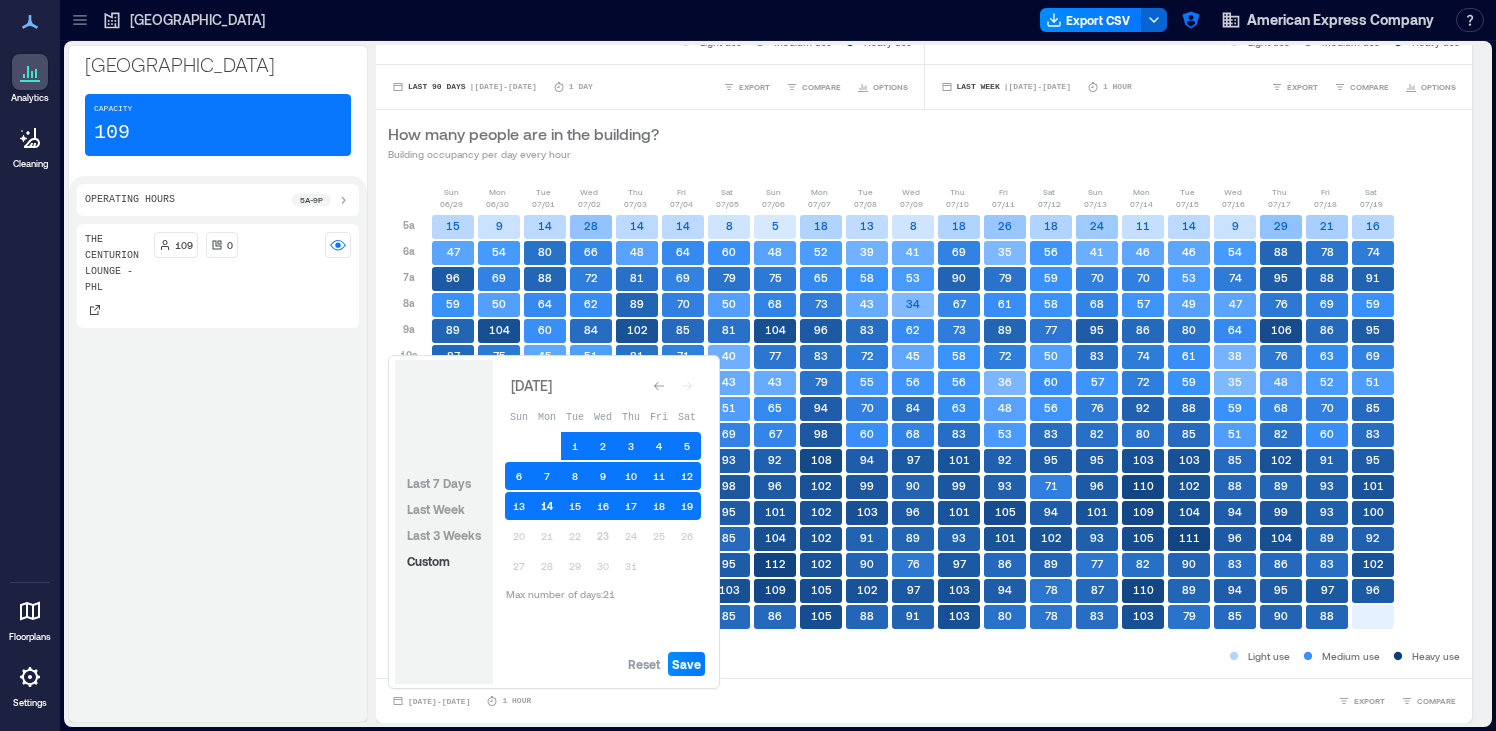 click on "14" at bounding box center (547, 506) 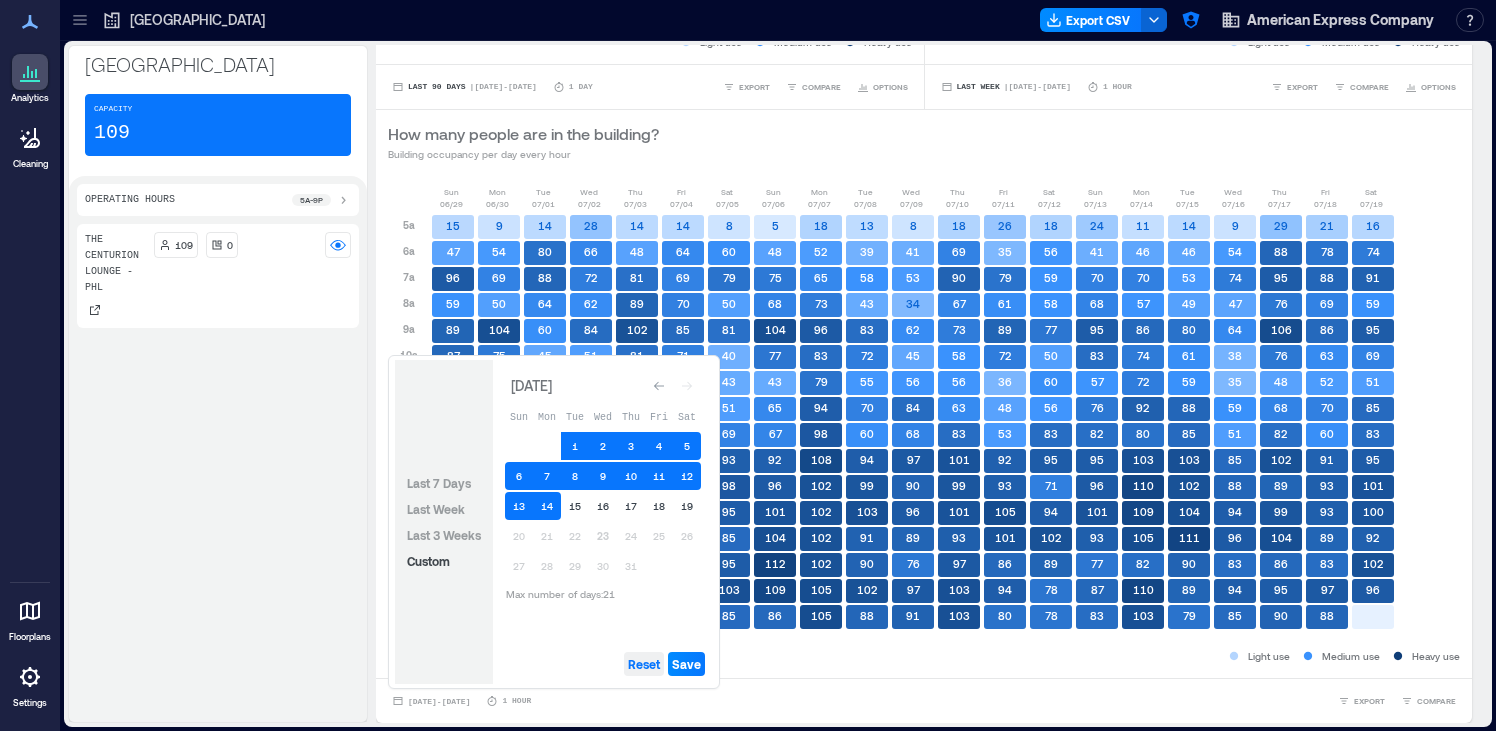 click on "Reset" at bounding box center [644, 664] 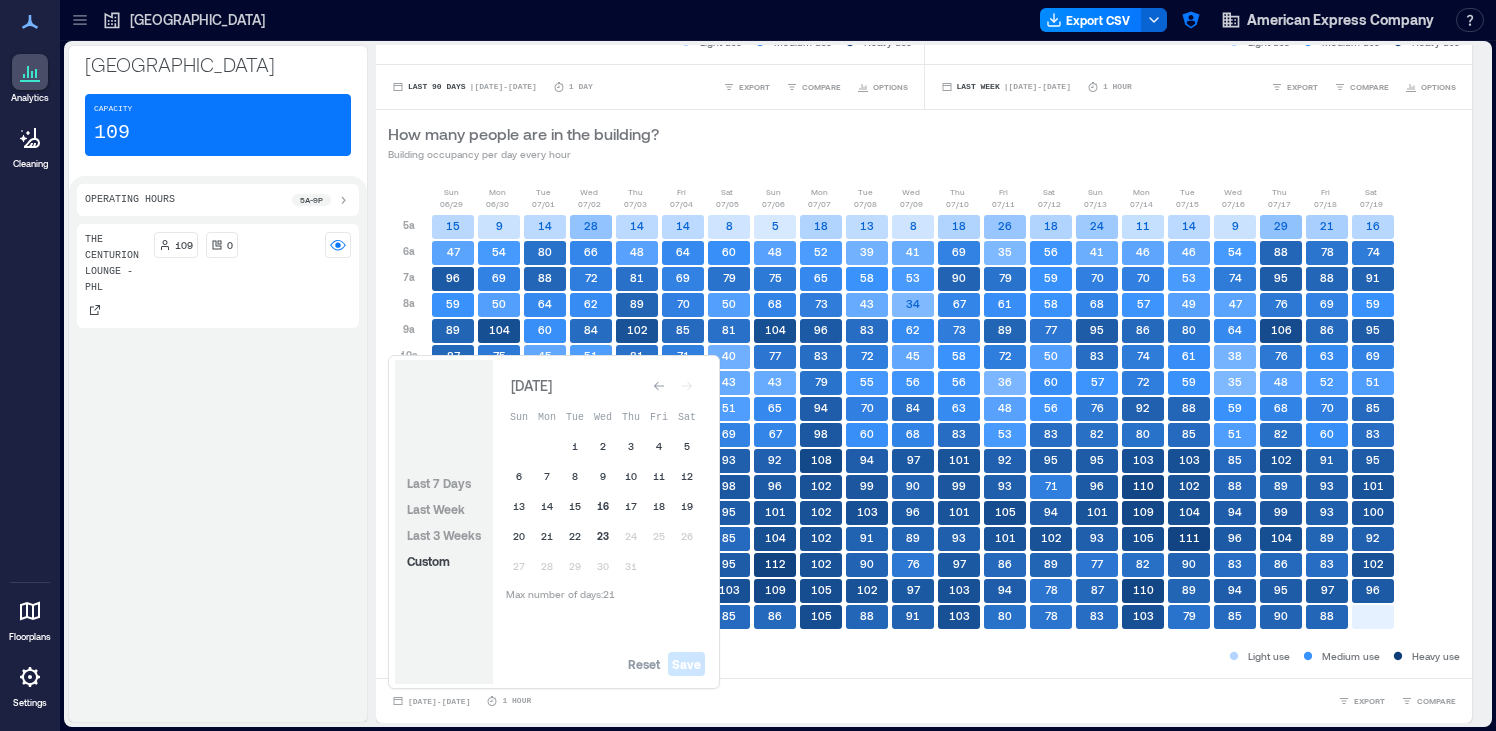 click on "16" at bounding box center [603, 506] 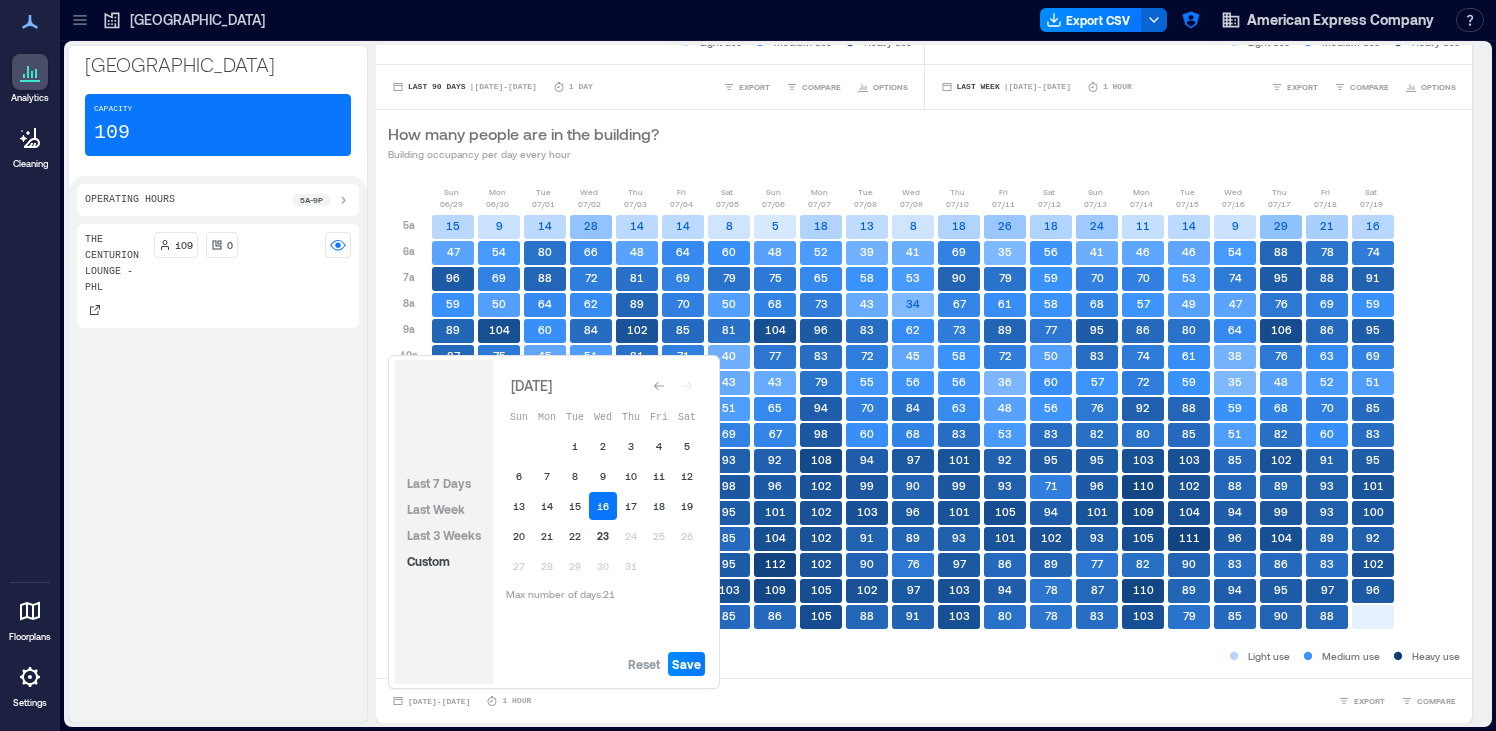 click on "23" at bounding box center [603, 536] 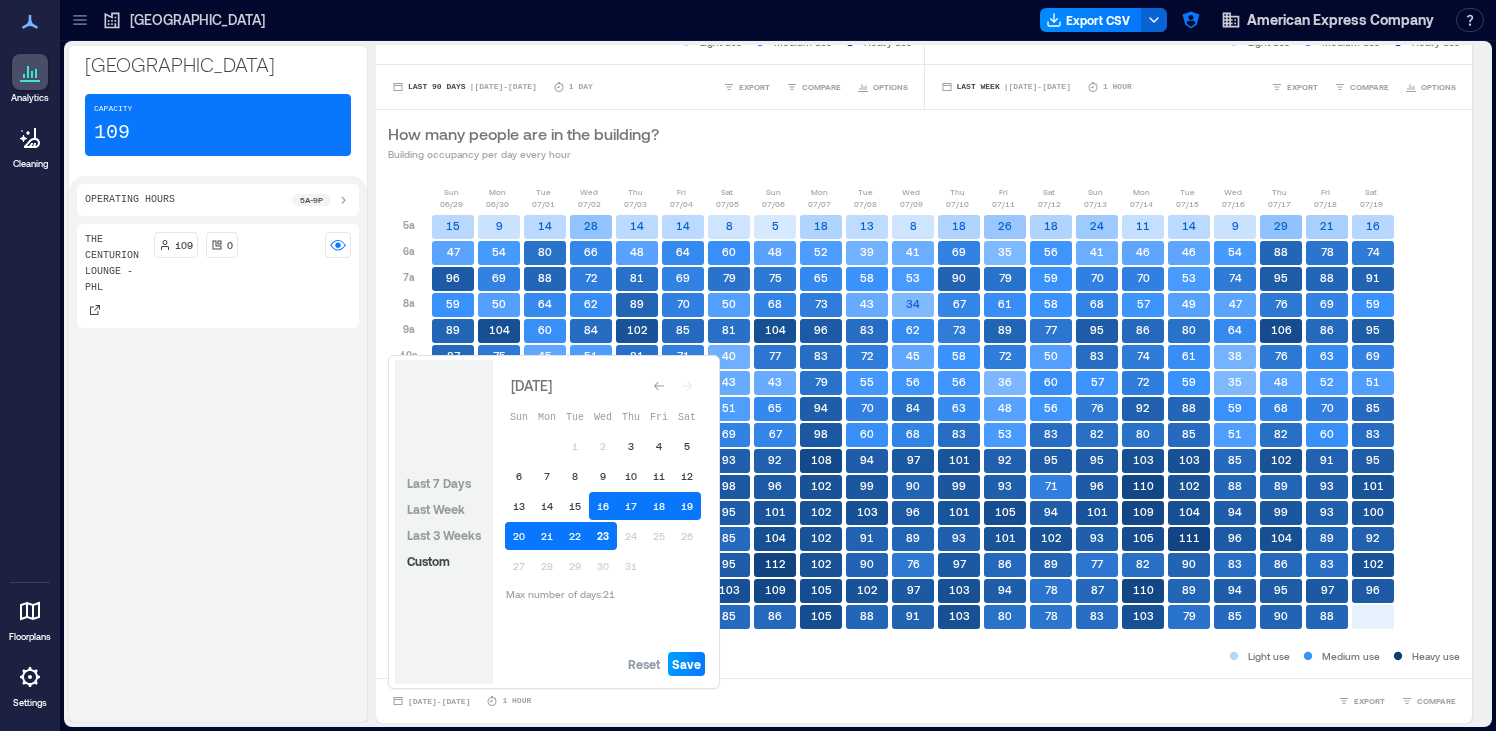 click on "Save" at bounding box center [686, 664] 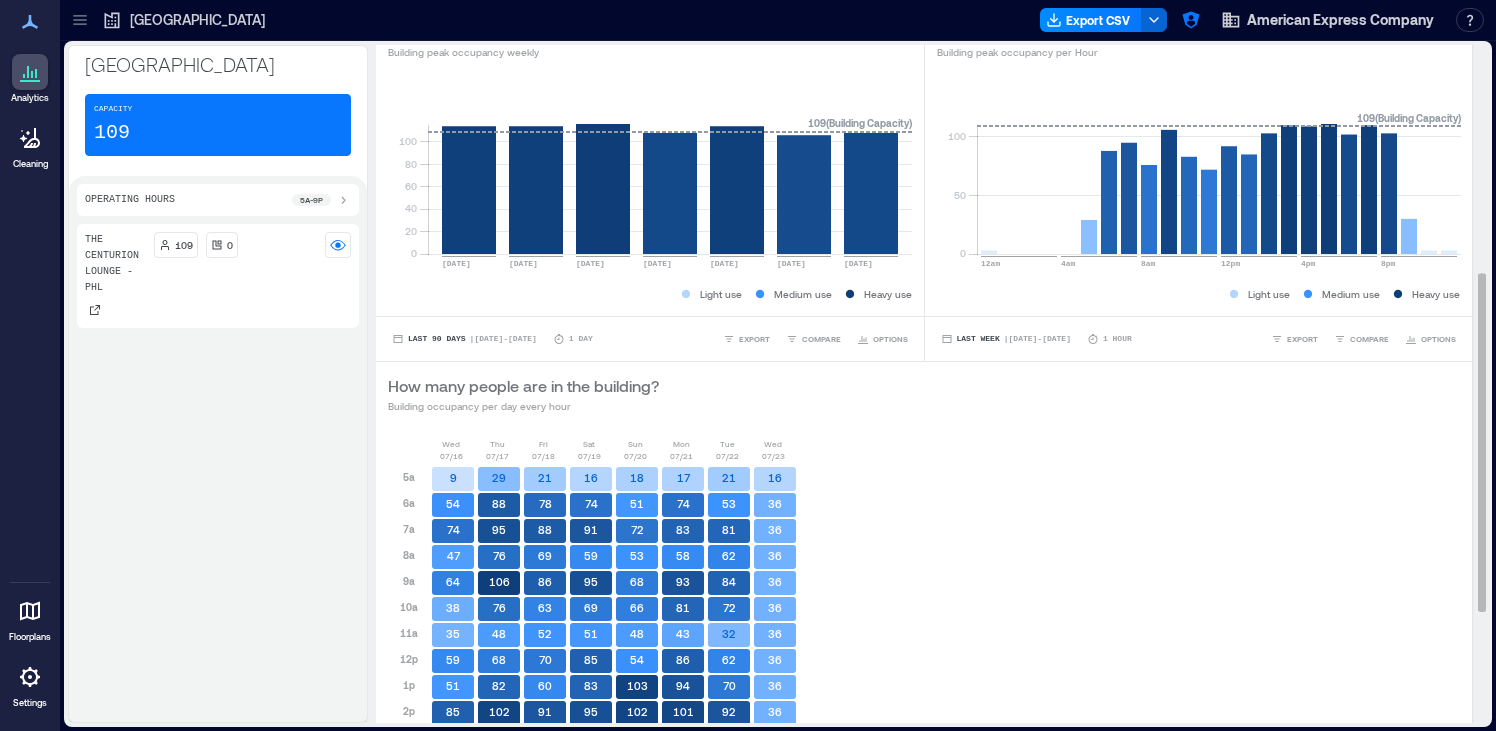 scroll, scrollTop: 679, scrollLeft: 0, axis: vertical 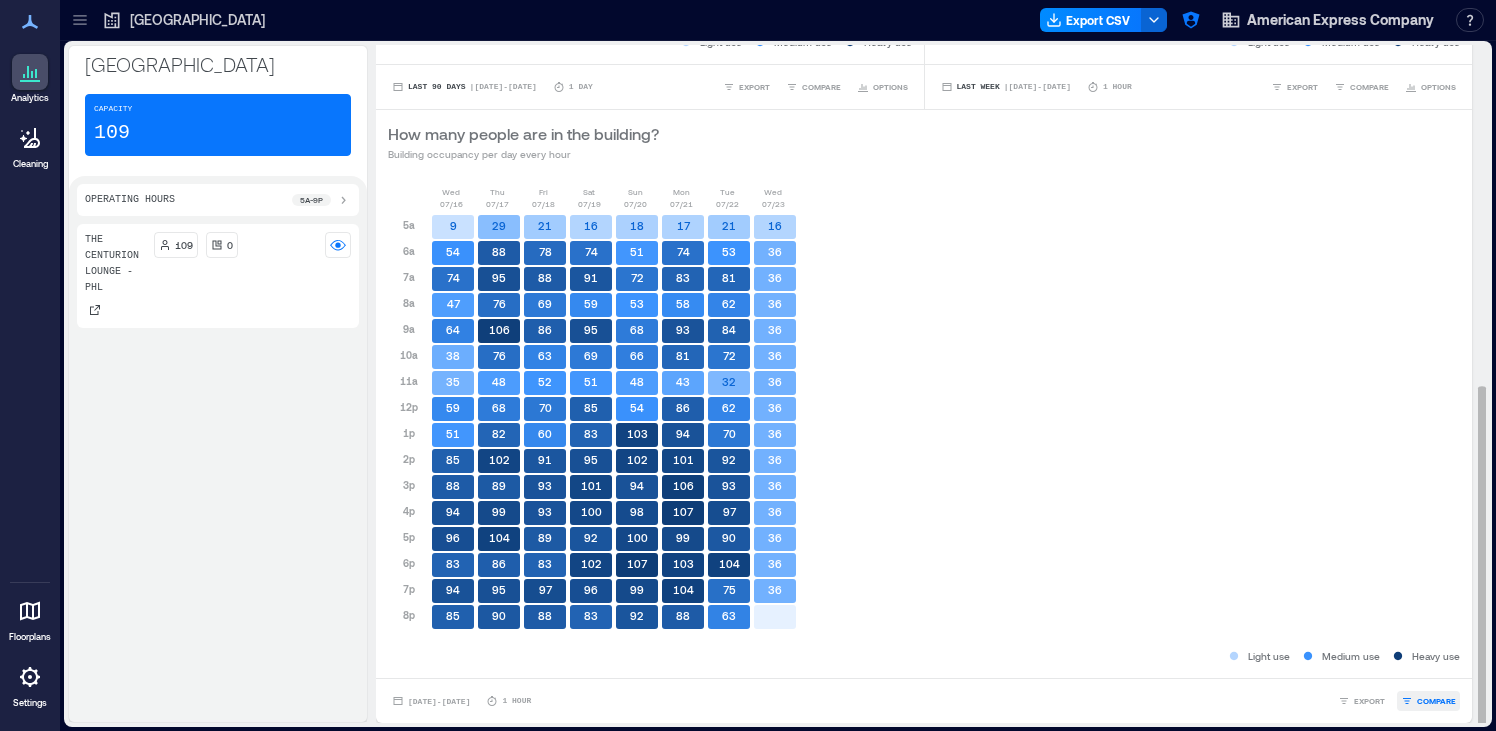 click on "COMPARE" at bounding box center [1428, 701] 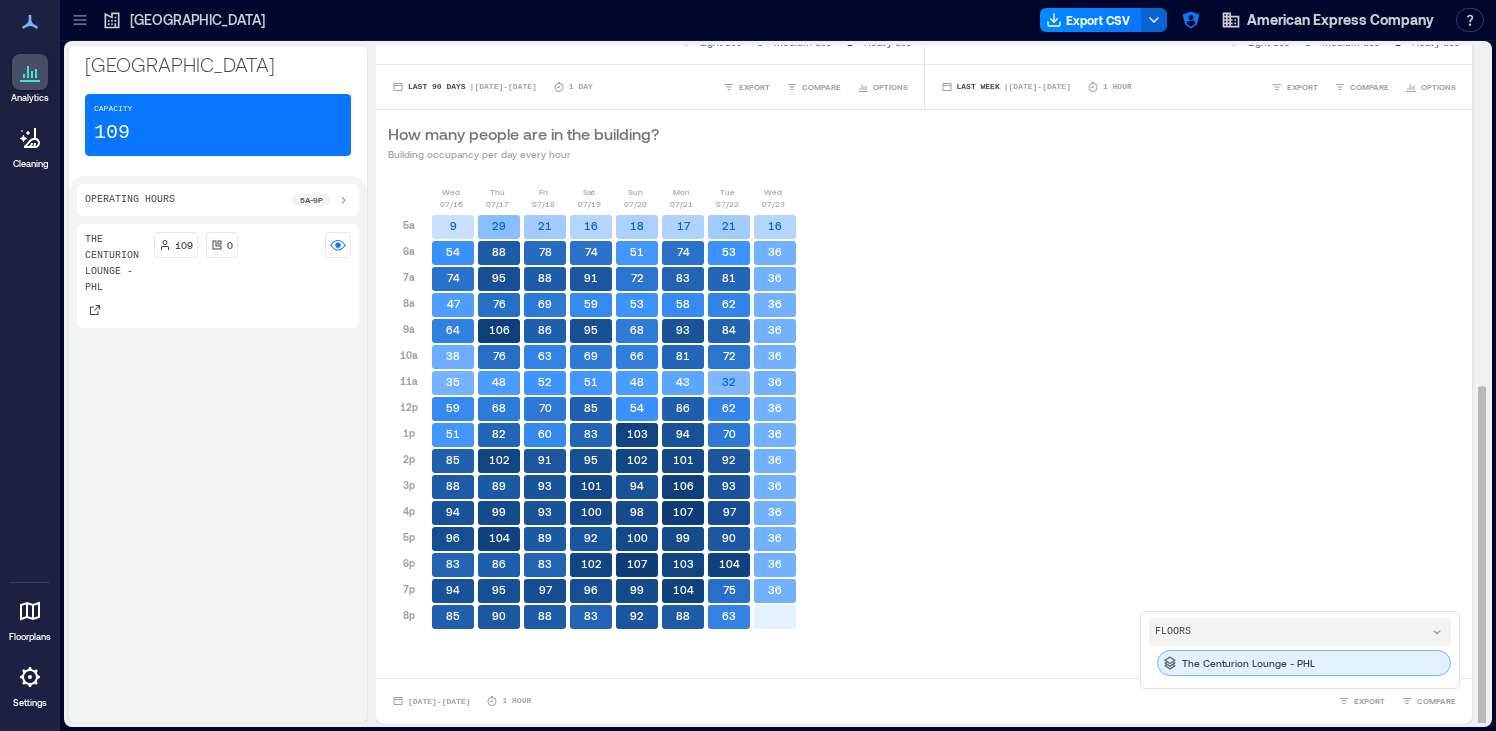 click on "The Centurion Lounge - PHL" at bounding box center (1248, 663) 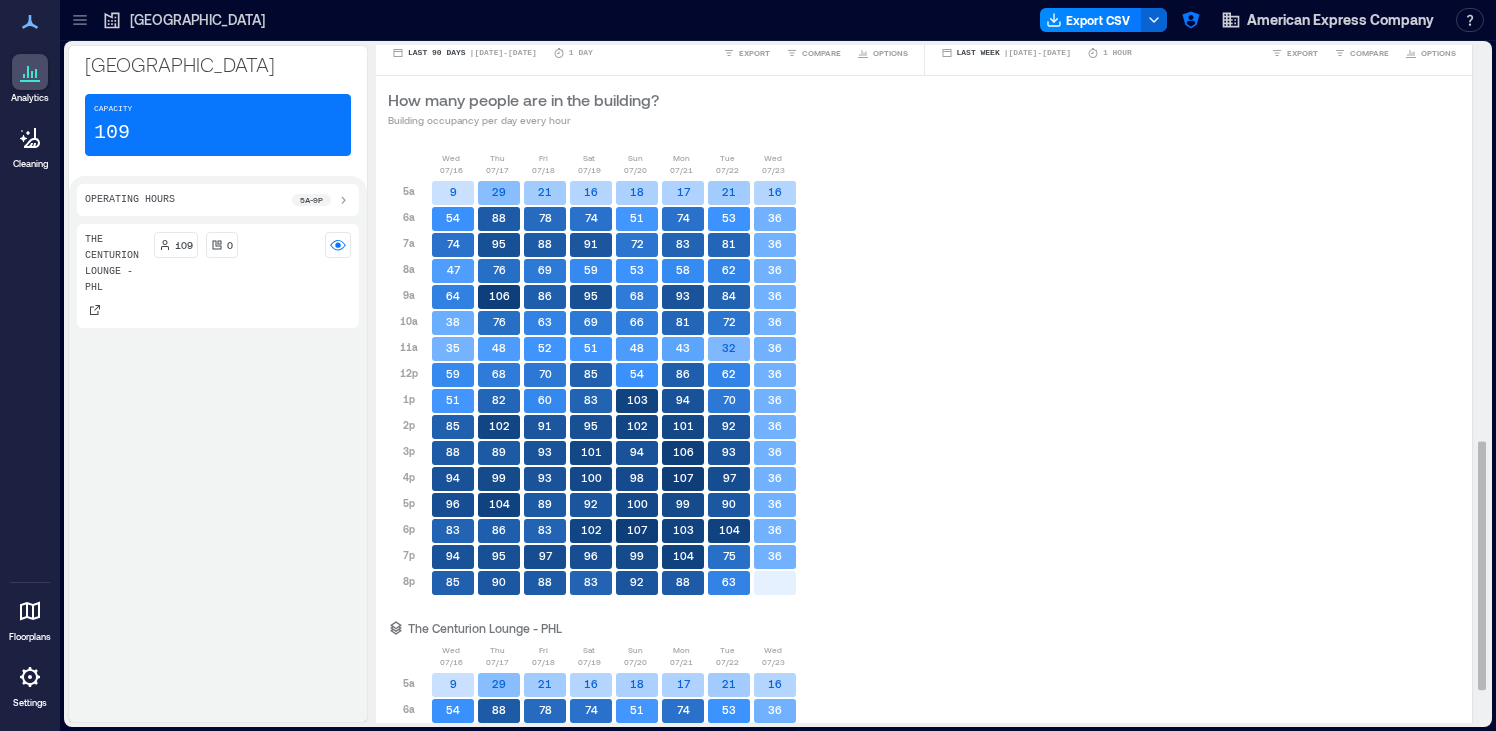 scroll, scrollTop: 1171, scrollLeft: 0, axis: vertical 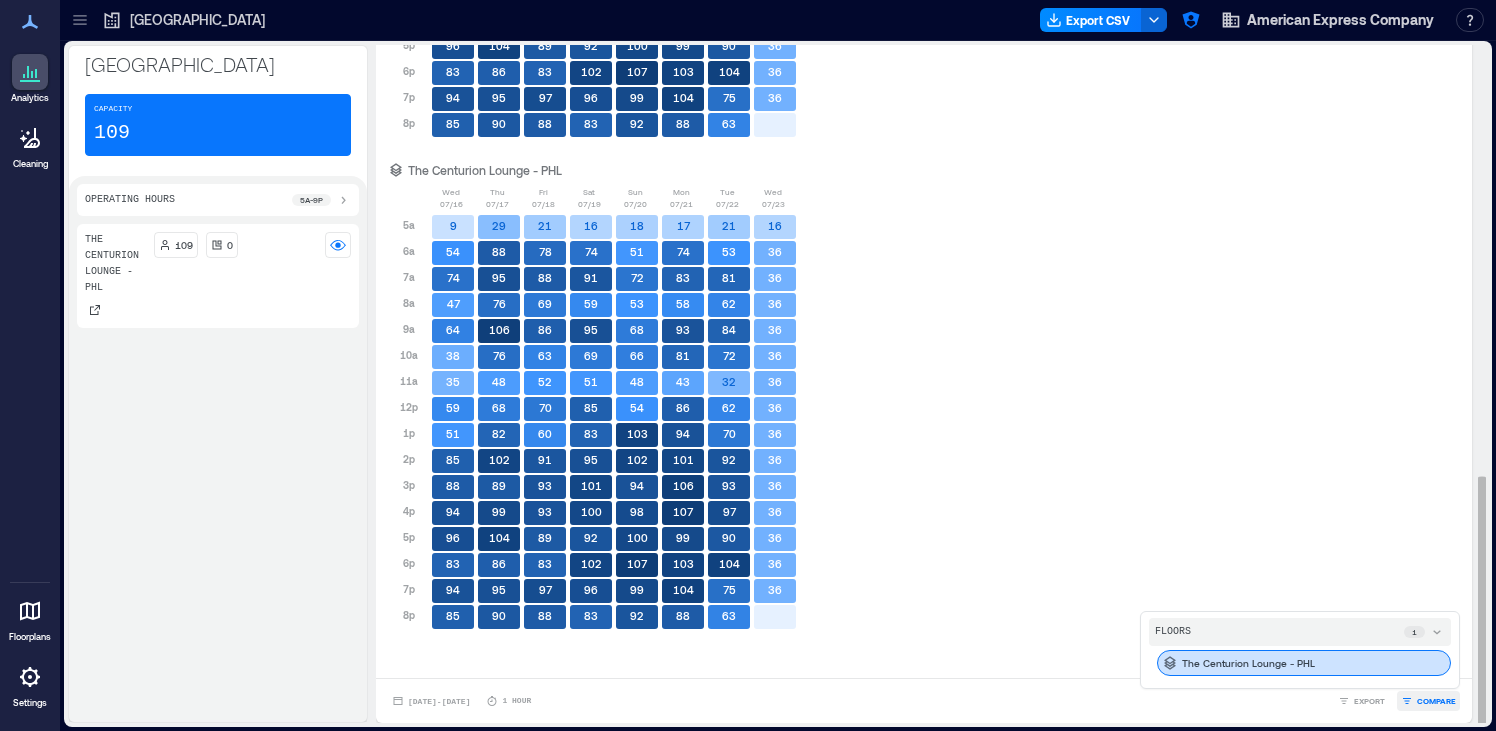 click on "COMPARE" at bounding box center (1436, 701) 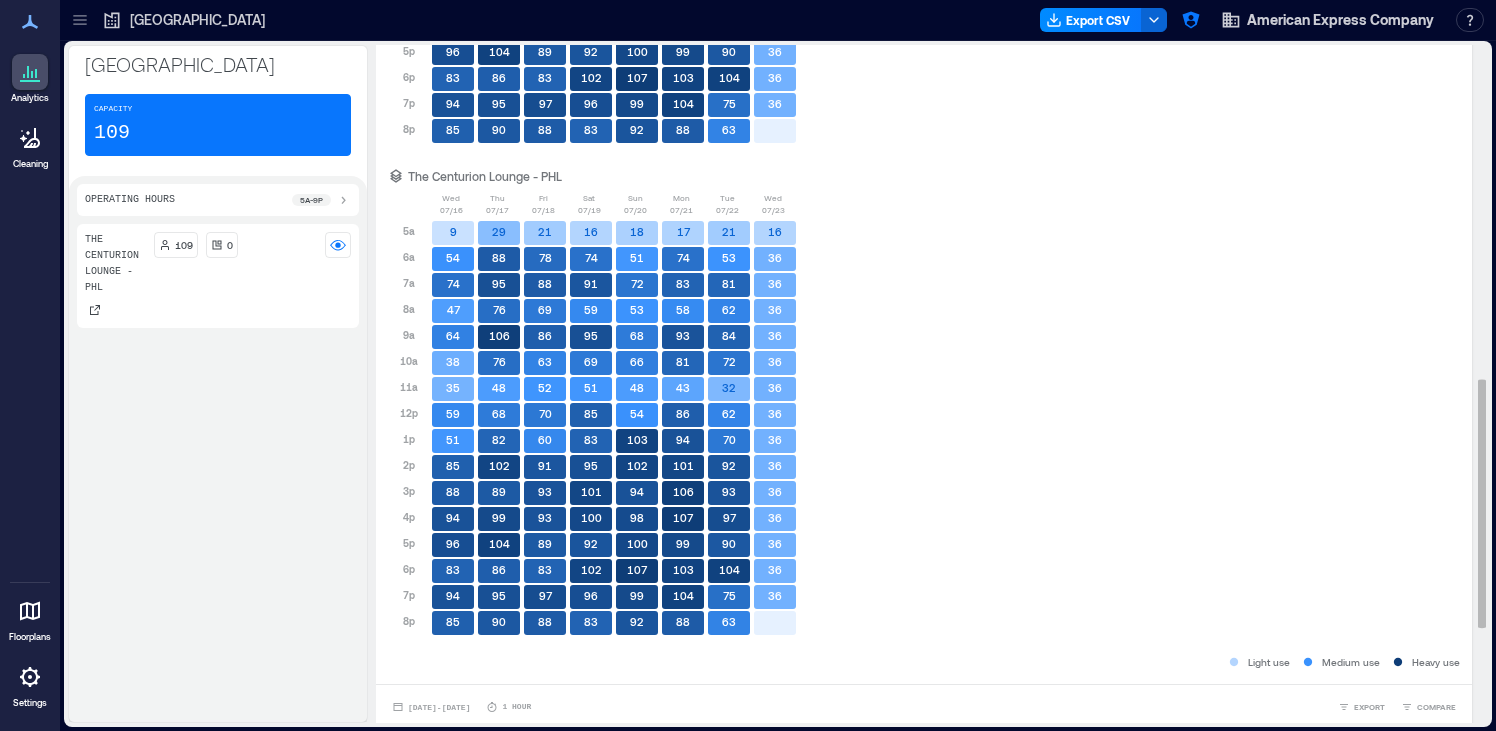 scroll, scrollTop: 1171, scrollLeft: 0, axis: vertical 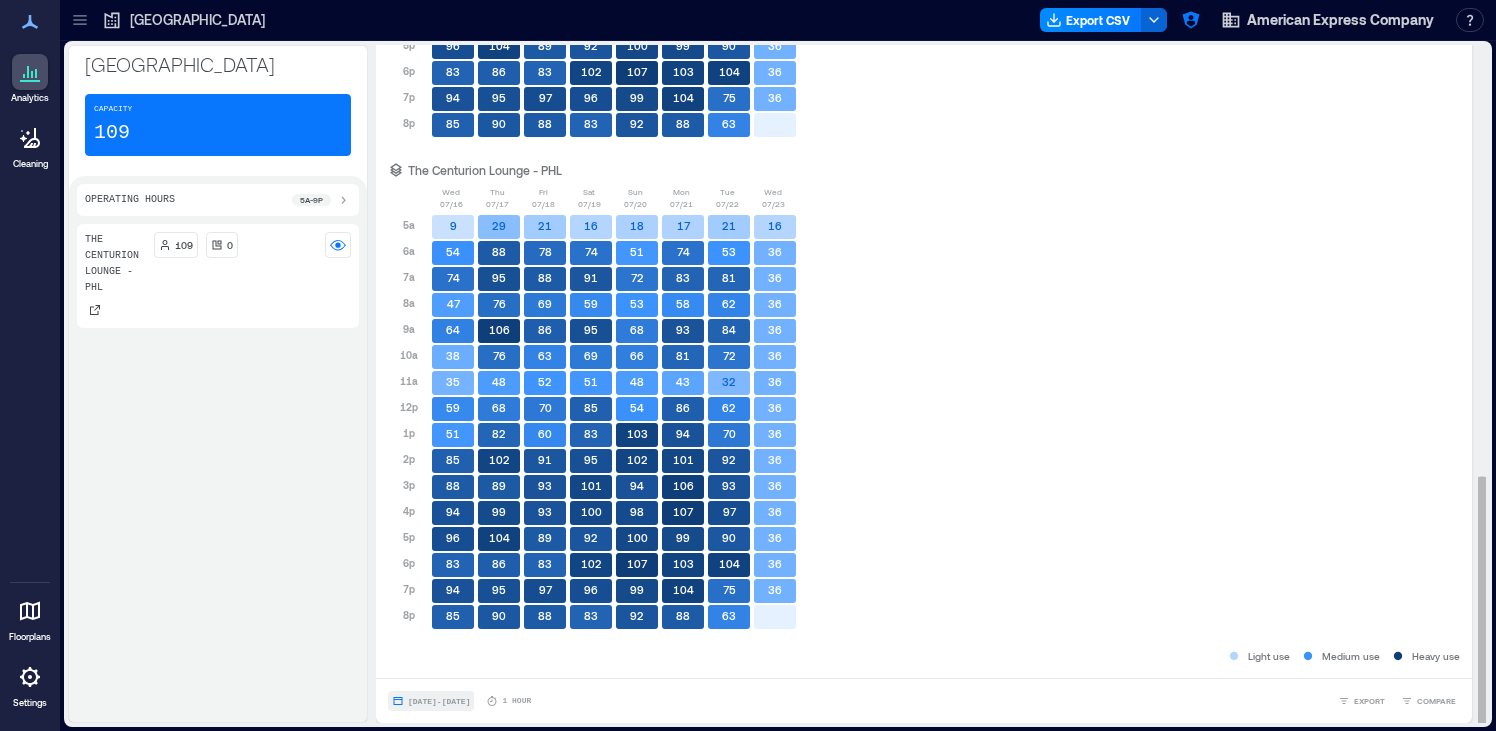 click on "Jul 16, 2025  -  Jul 23, 2025" at bounding box center (439, 701) 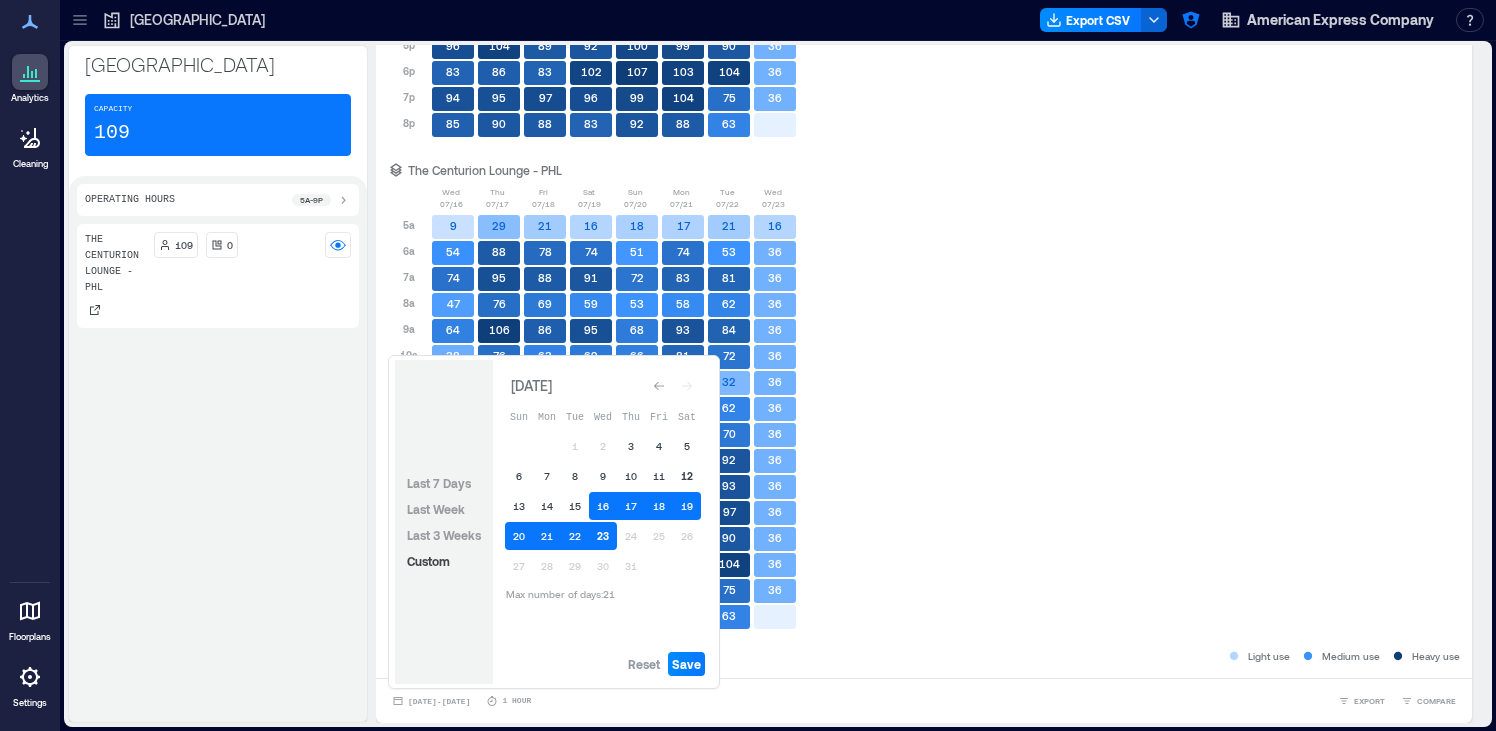 click on "12" at bounding box center [687, 476] 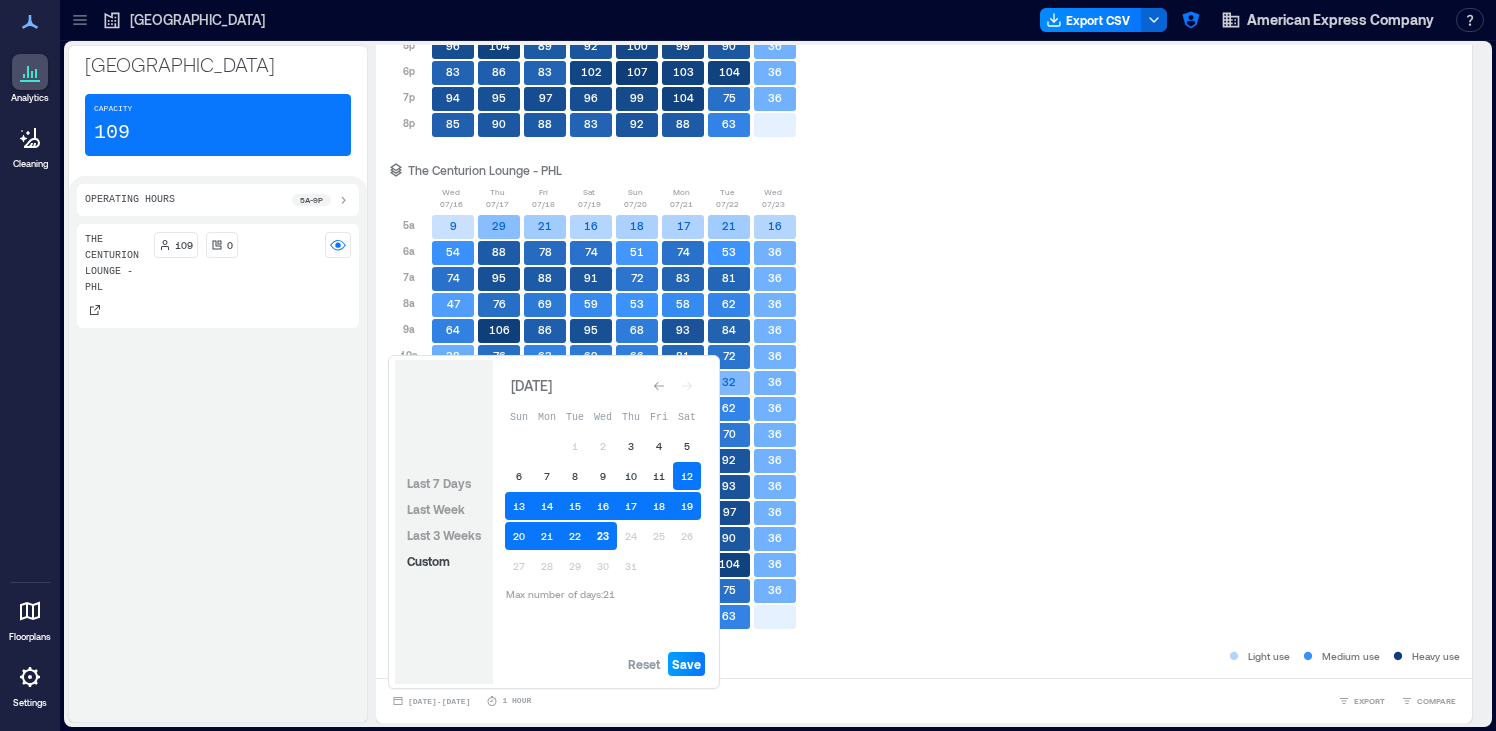 click on "Save" at bounding box center (686, 664) 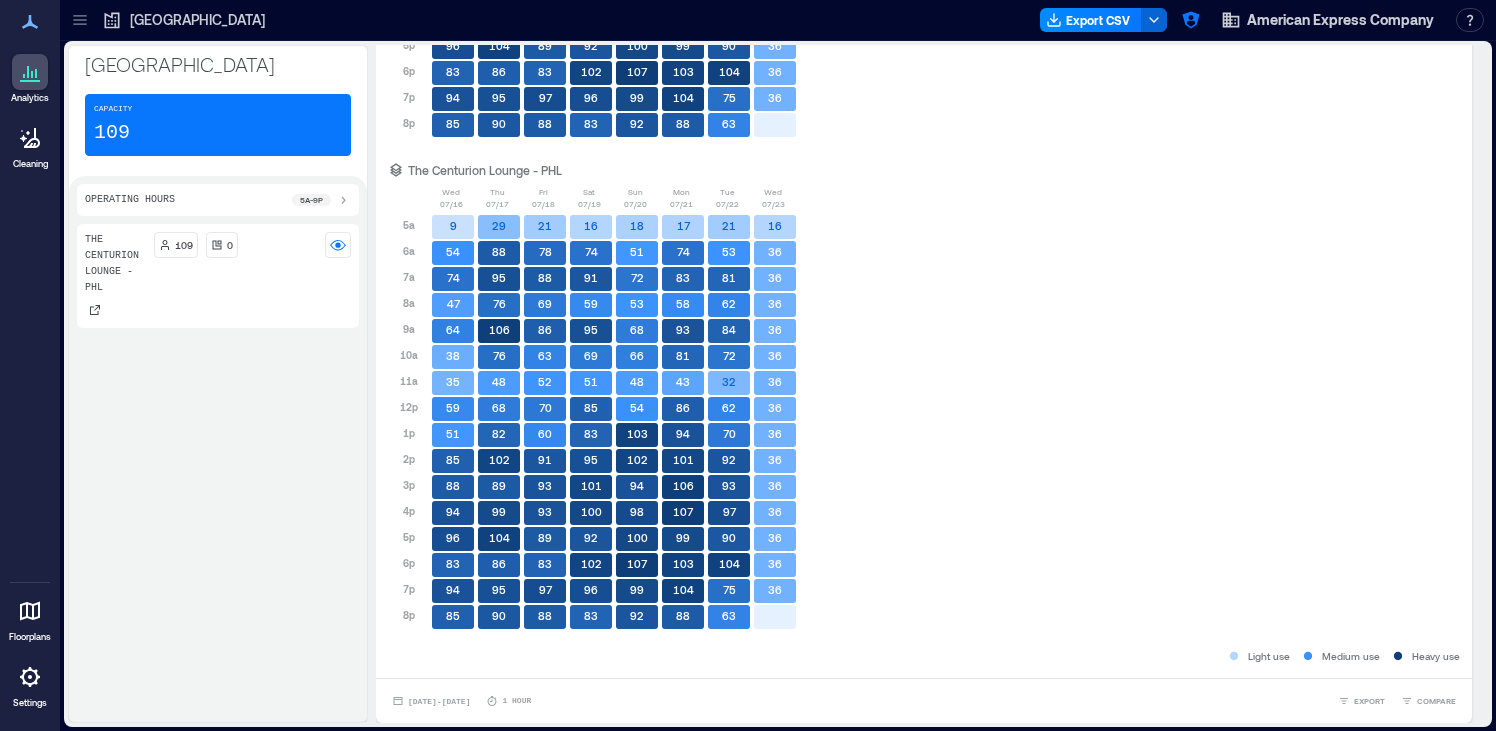 scroll, scrollTop: 283, scrollLeft: 0, axis: vertical 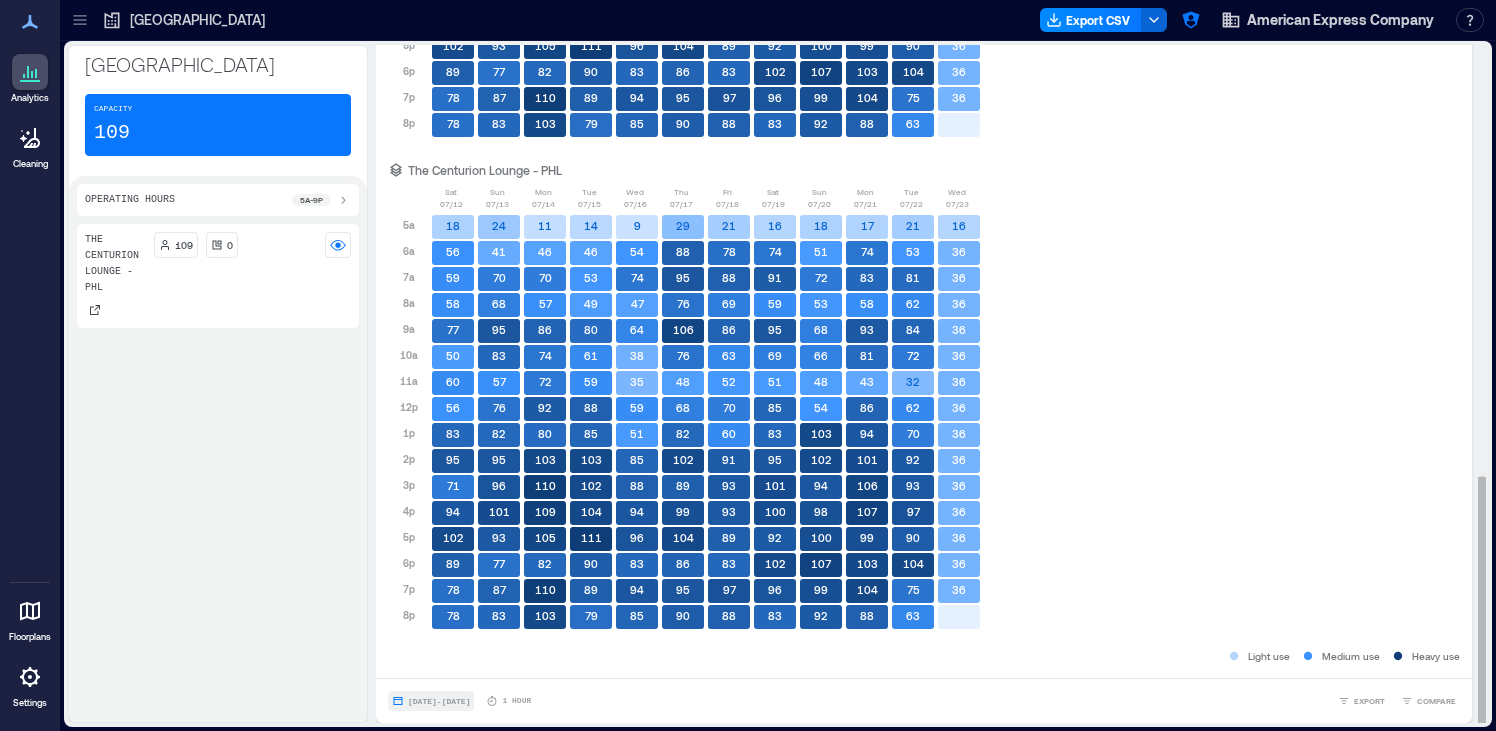 click on "Jul 12, 2025  -  Jul 23, 2025" at bounding box center (439, 701) 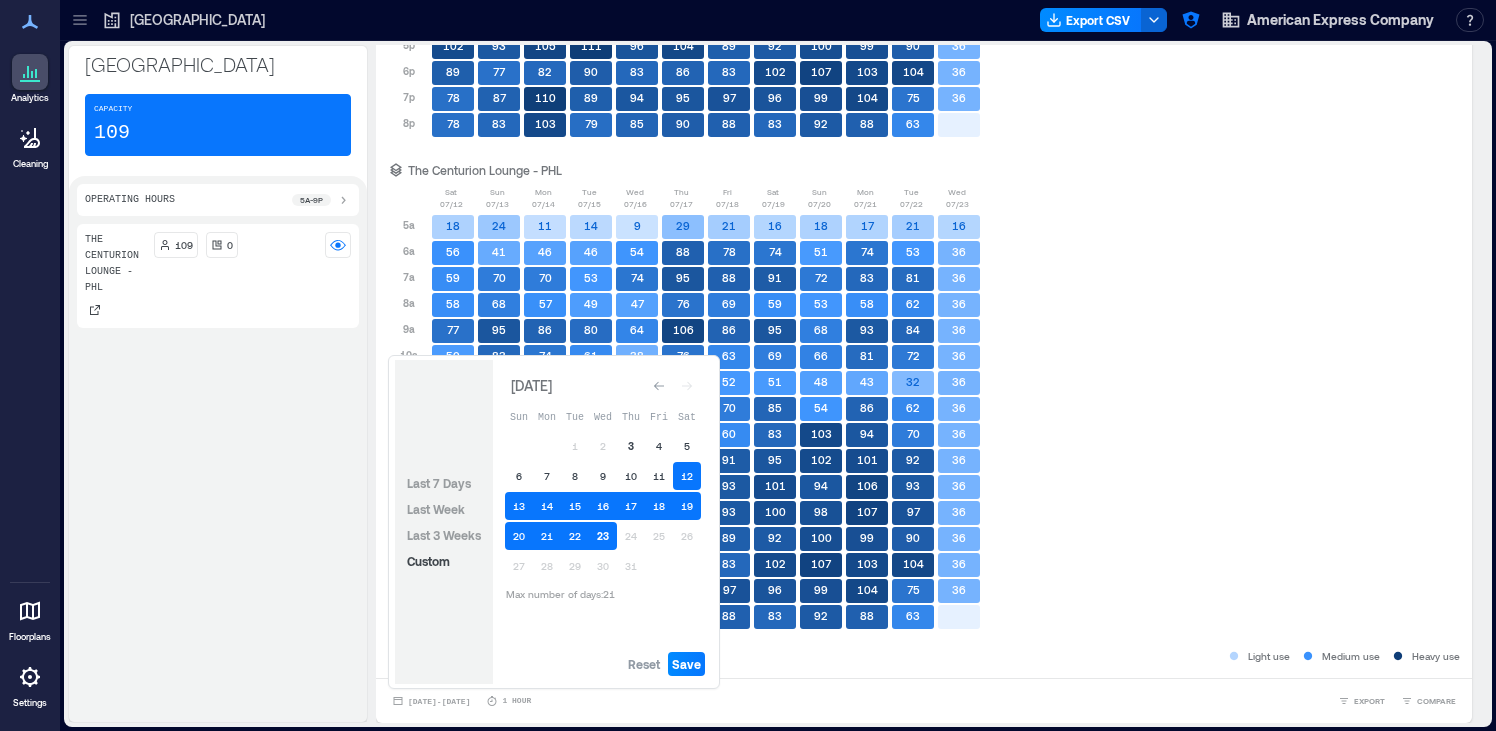 click on "3" at bounding box center (631, 446) 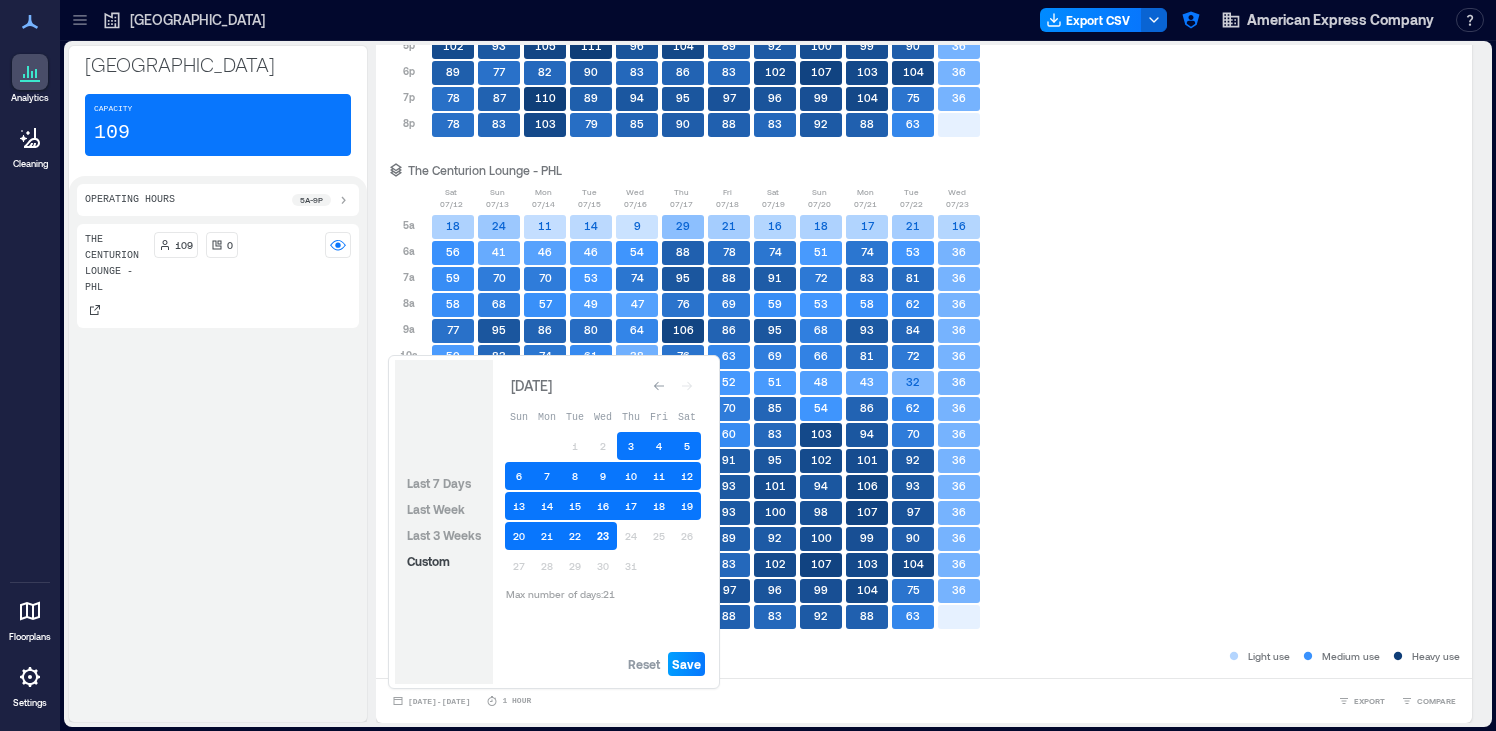 click on "Save" at bounding box center [686, 664] 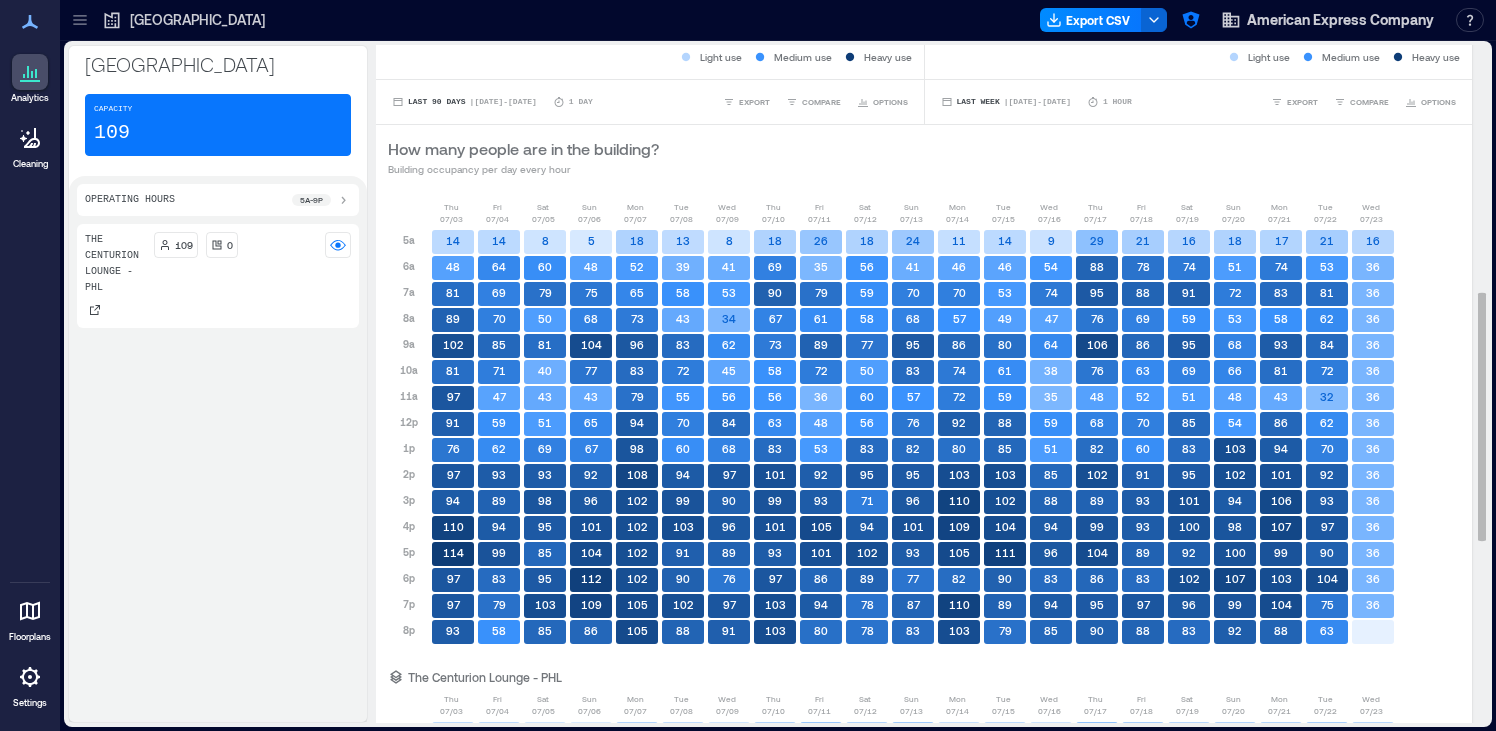 scroll, scrollTop: 678, scrollLeft: 0, axis: vertical 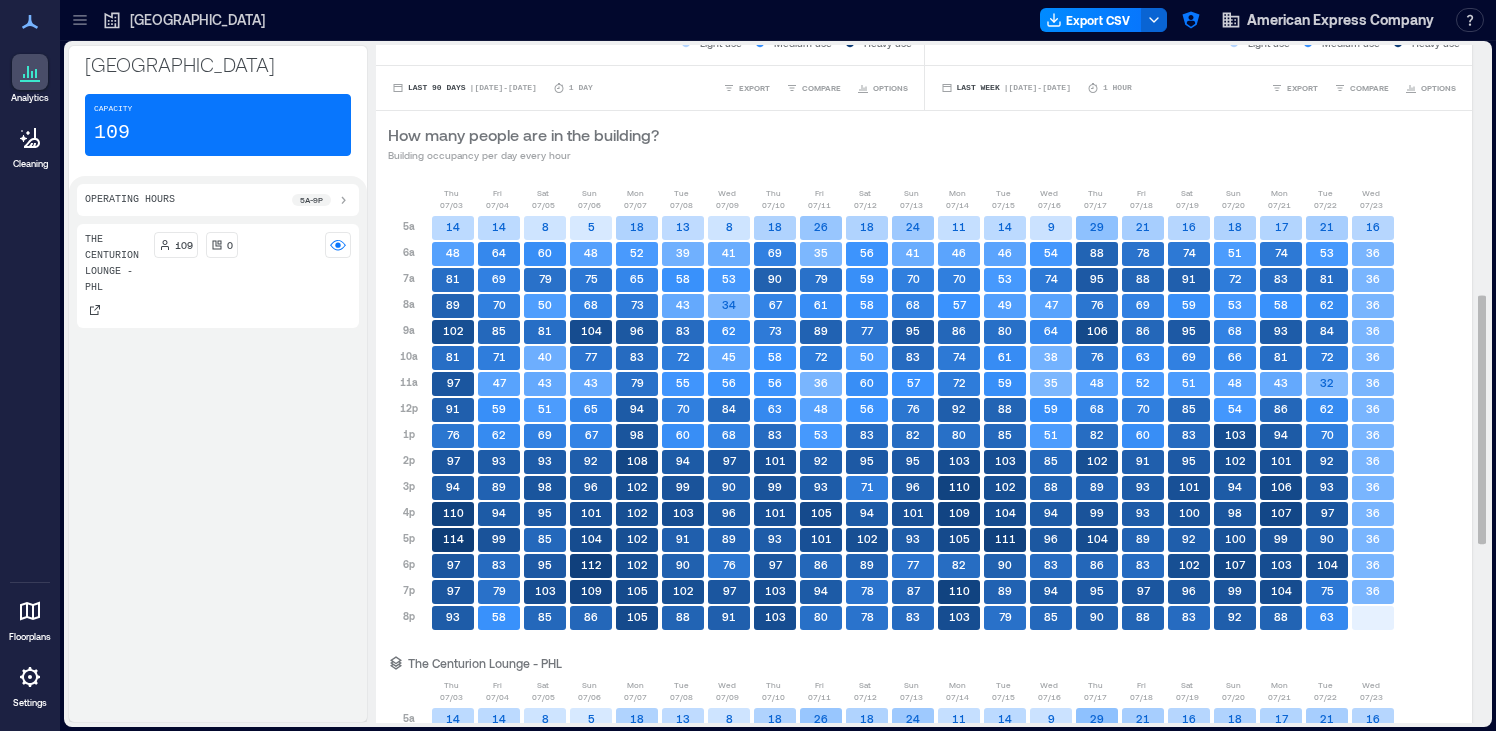 type 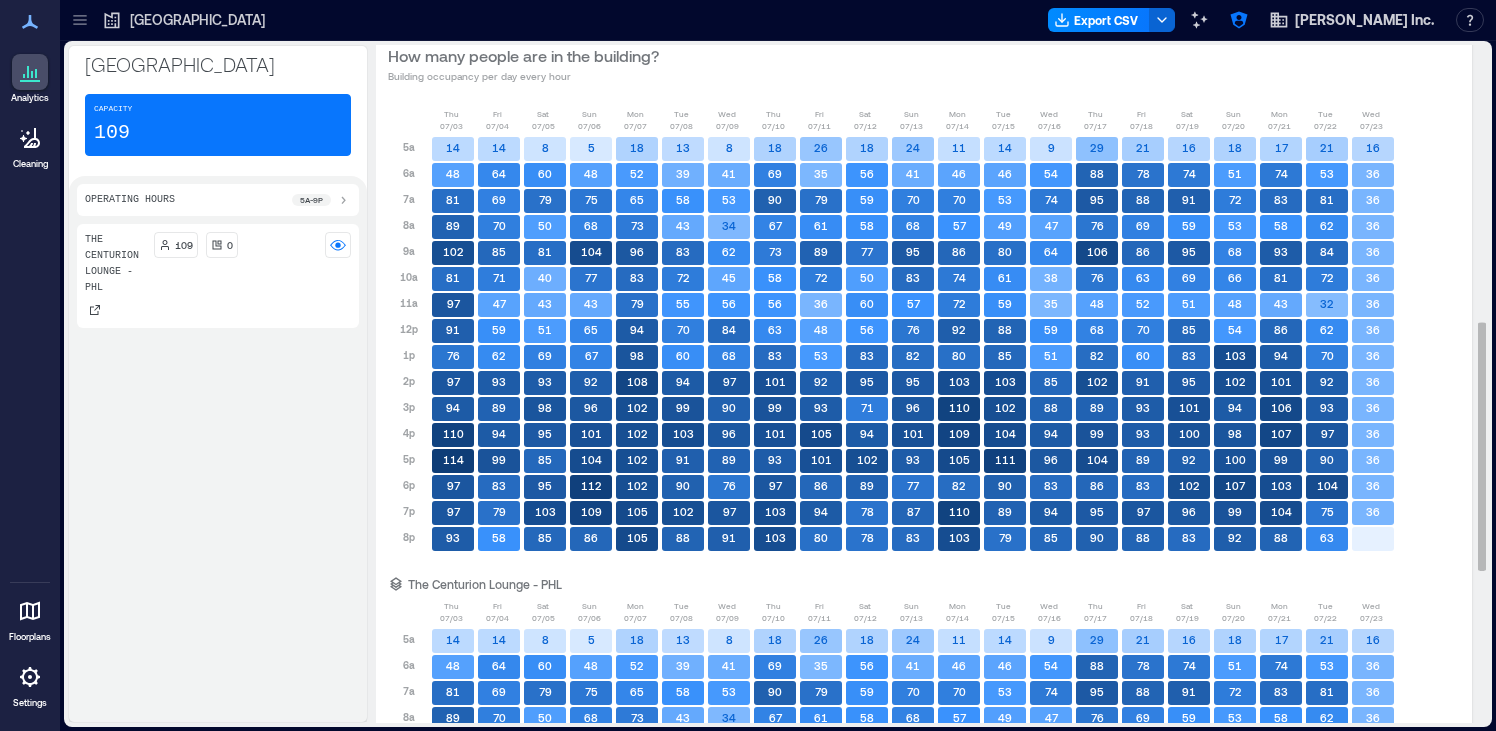 scroll, scrollTop: 737, scrollLeft: 0, axis: vertical 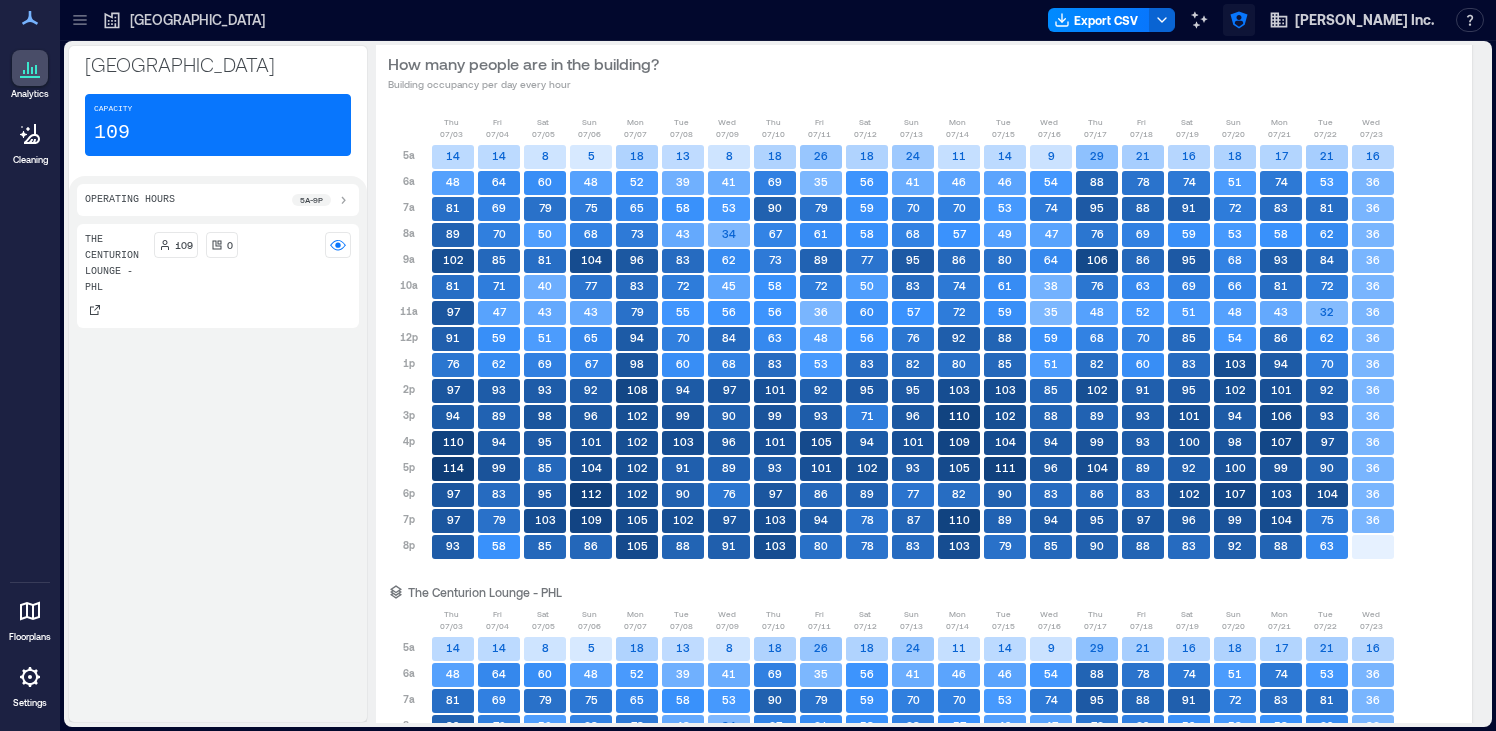 click 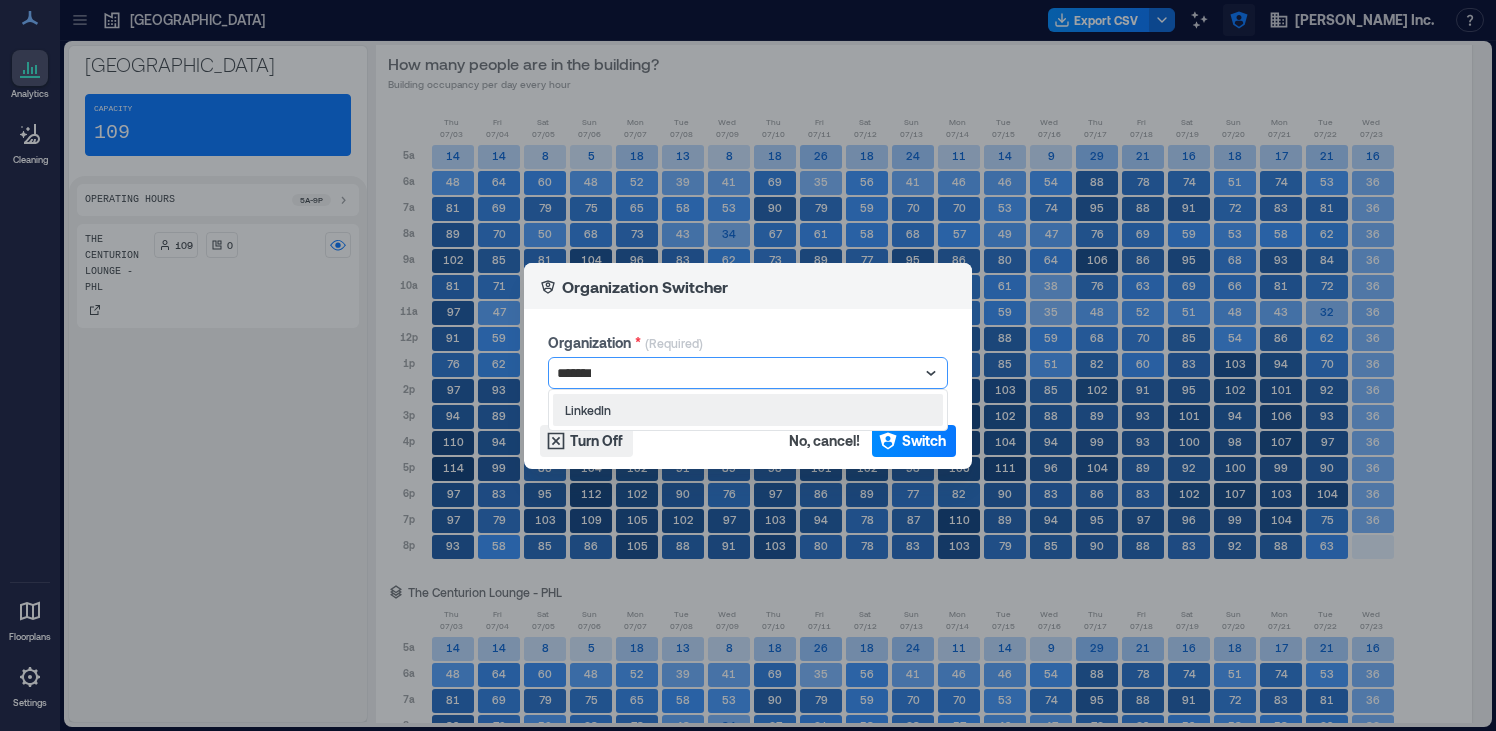 type on "********" 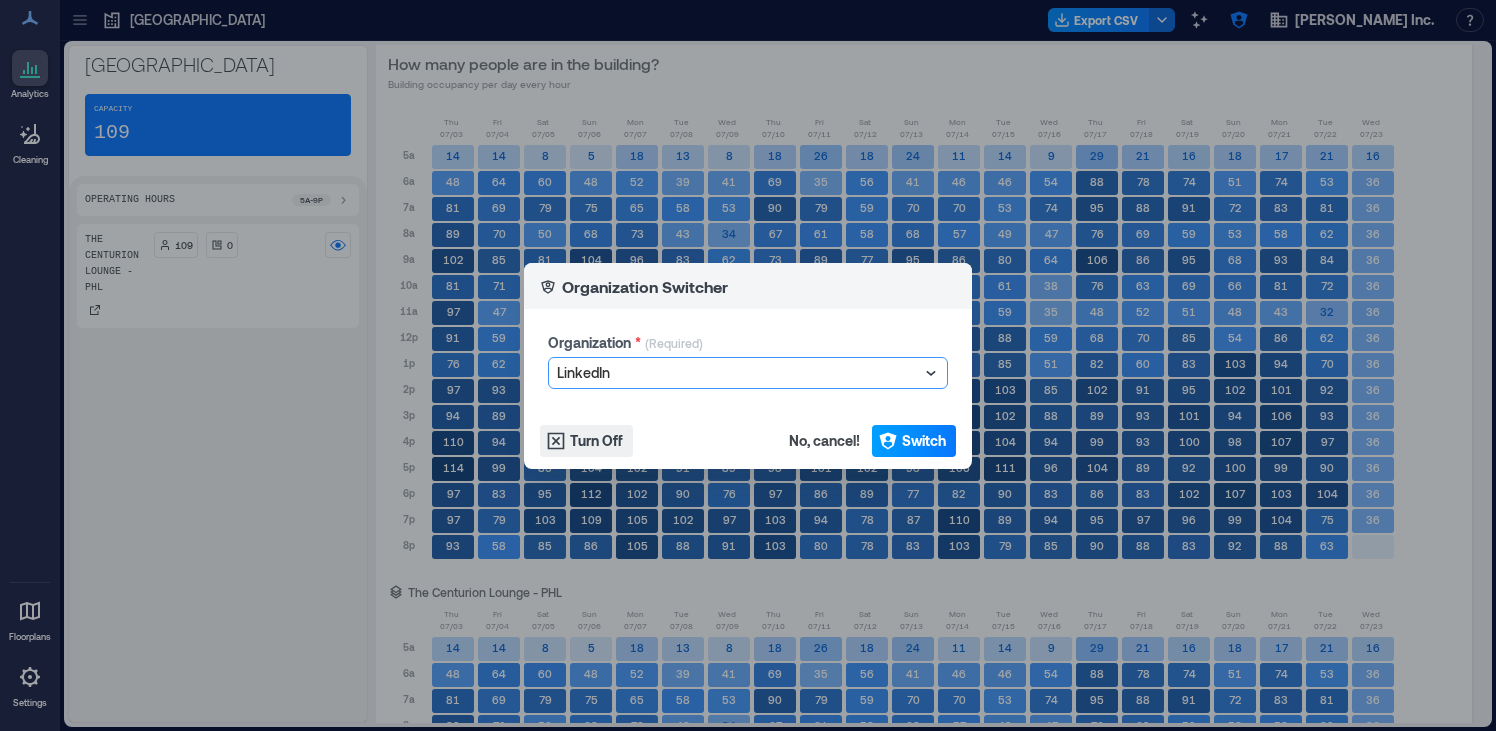 click on "Switch" at bounding box center [914, 441] 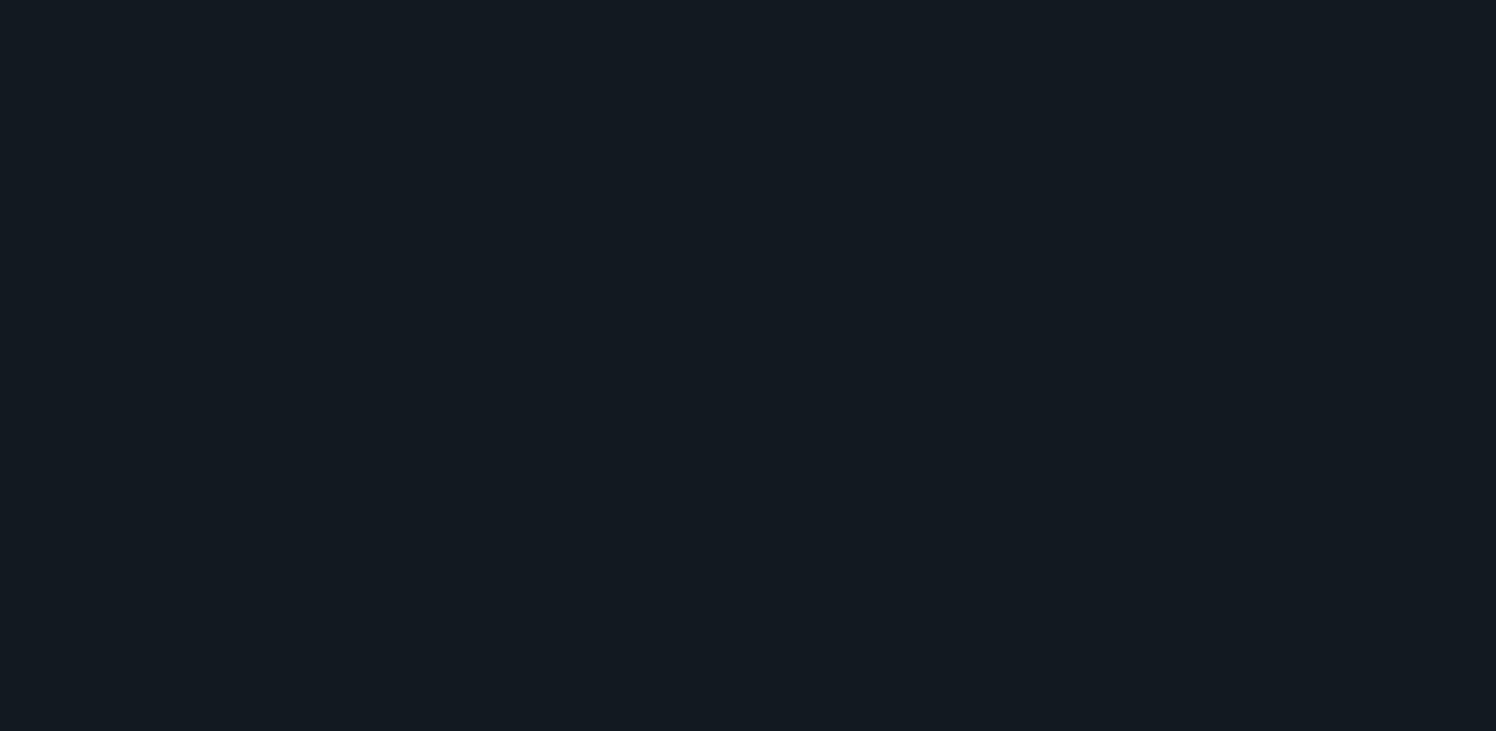 scroll, scrollTop: 0, scrollLeft: 0, axis: both 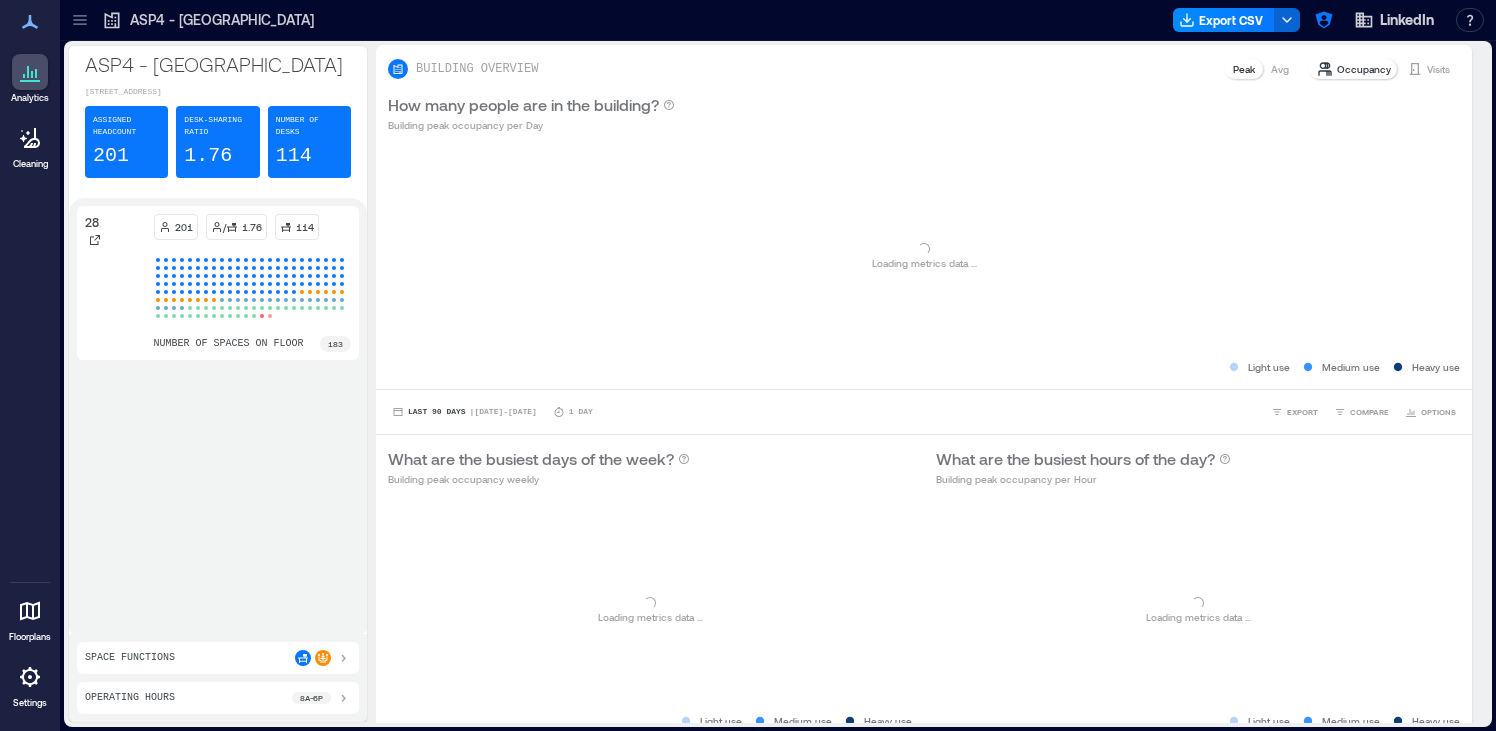 click 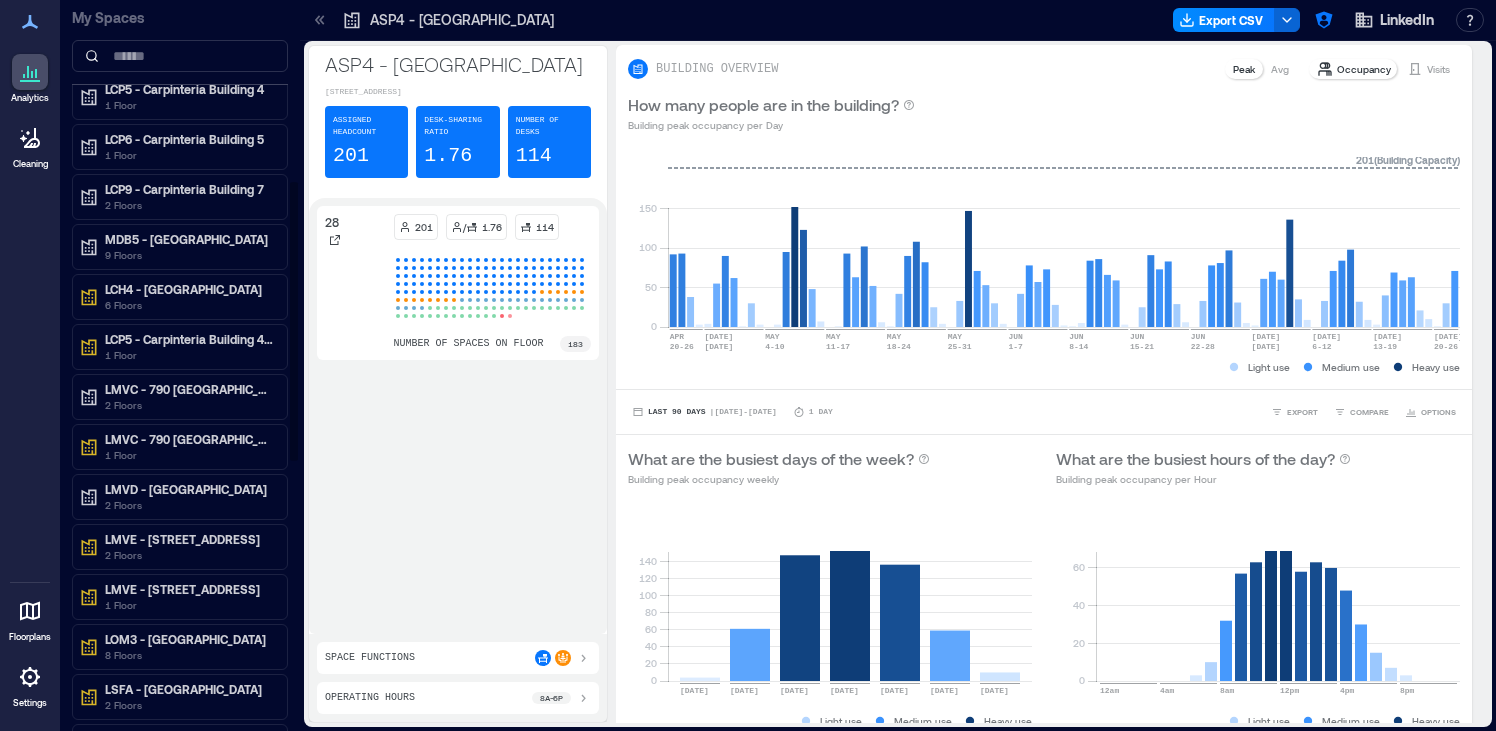 scroll, scrollTop: 472, scrollLeft: 0, axis: vertical 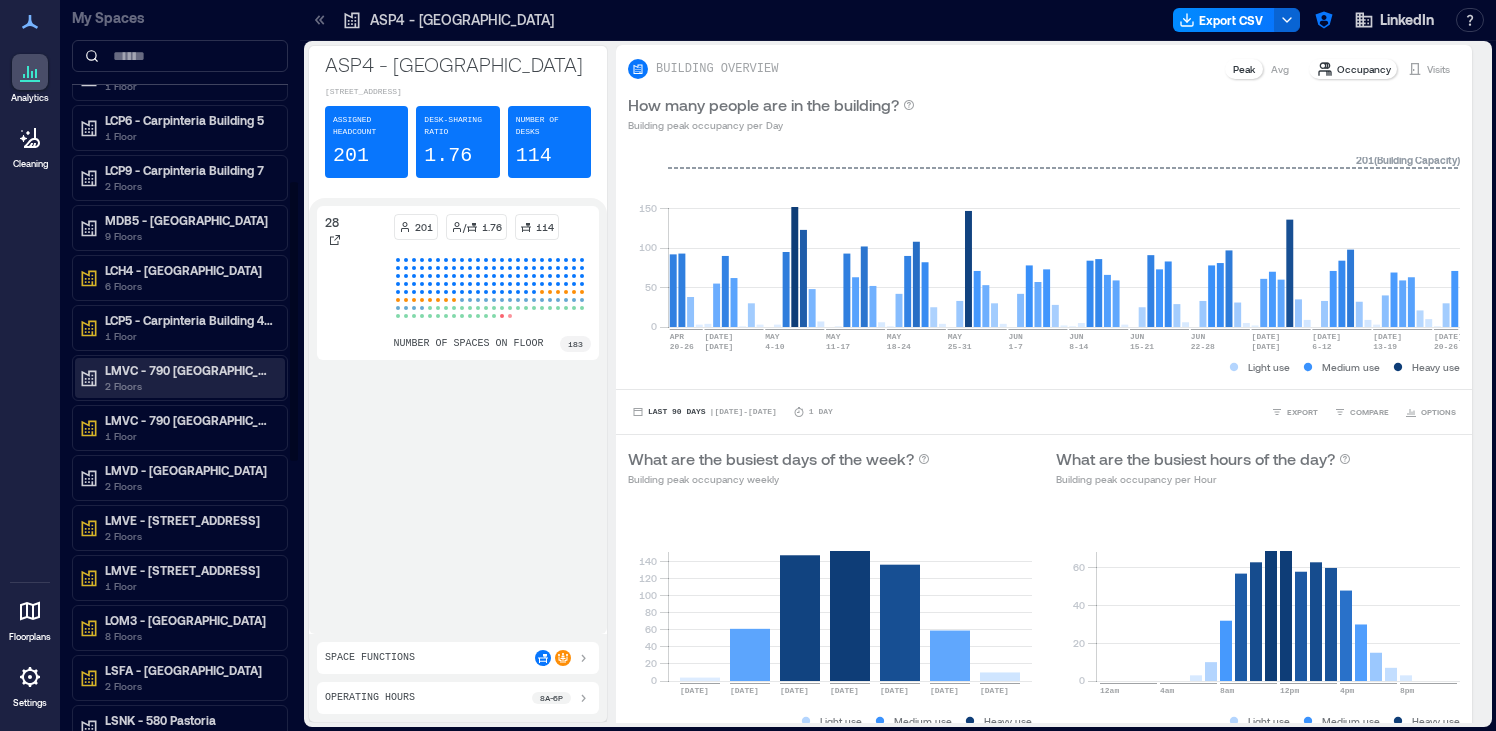 click on "2 Floors" at bounding box center [189, 386] 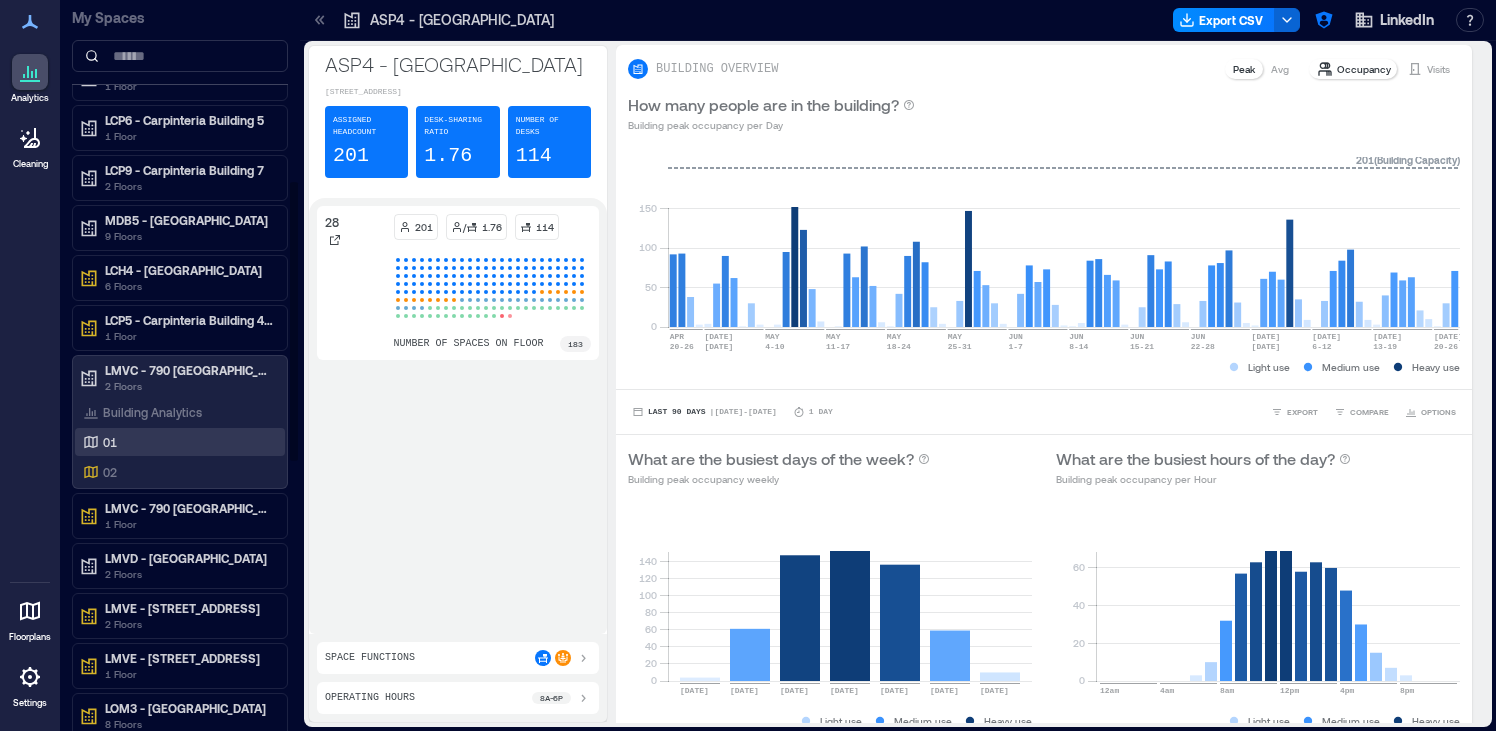 click on "01" at bounding box center (176, 442) 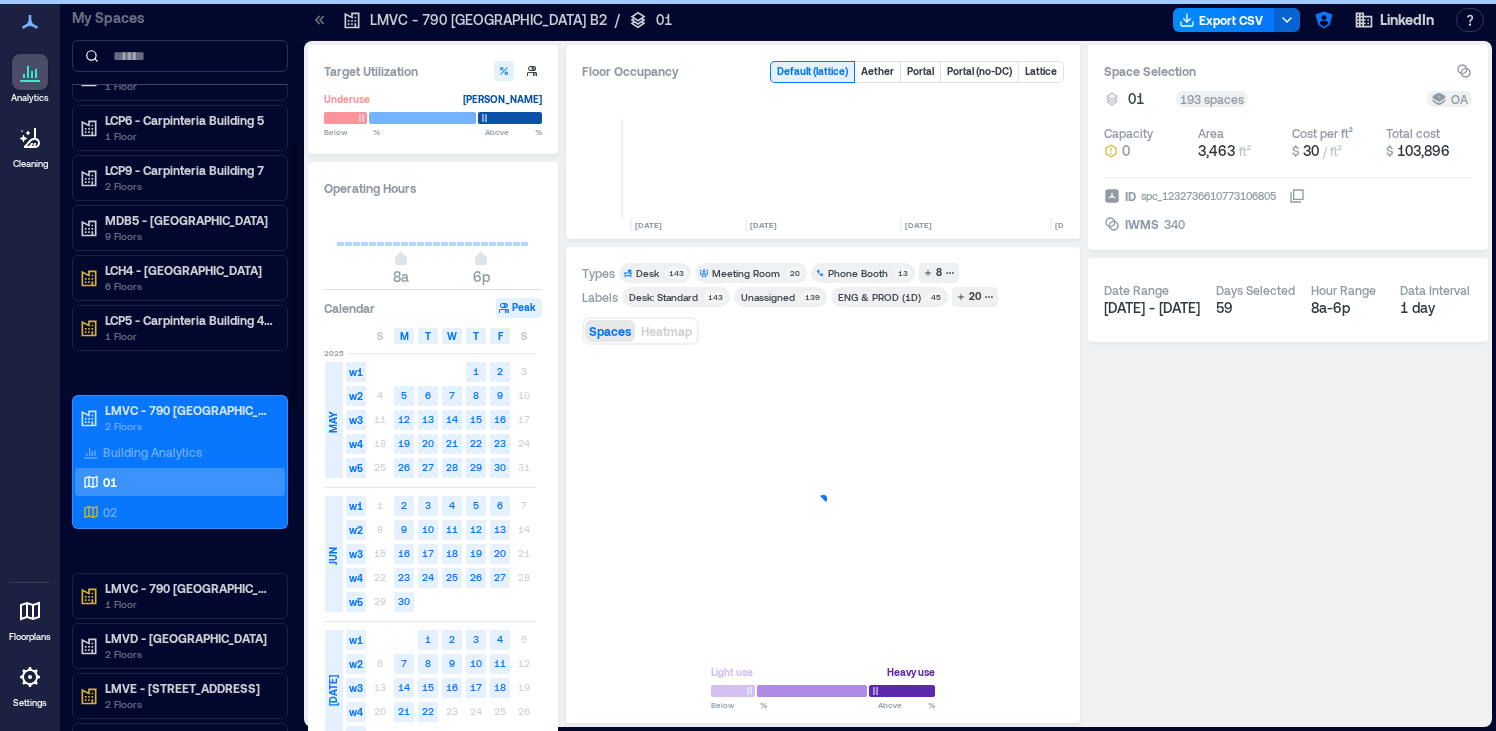 scroll, scrollTop: 392, scrollLeft: 0, axis: vertical 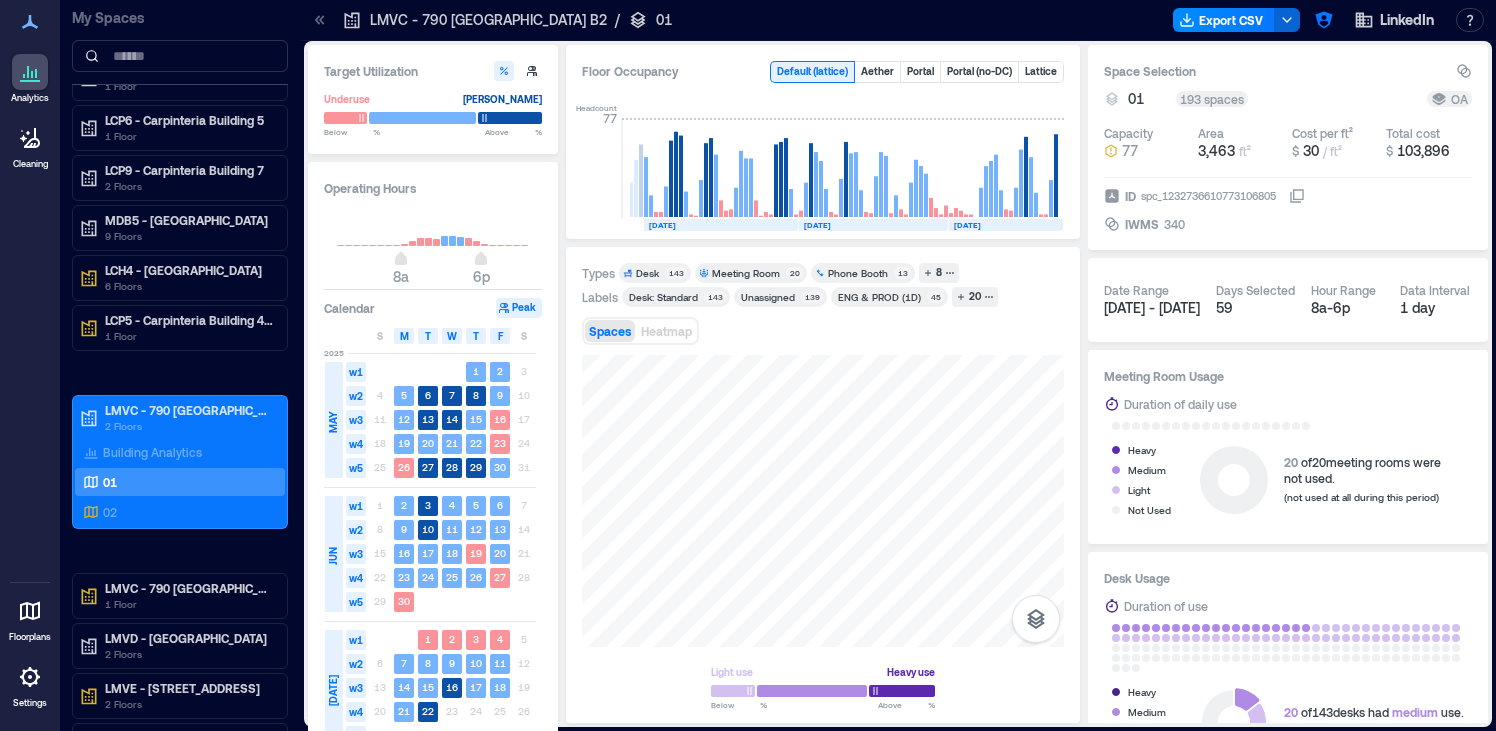 click 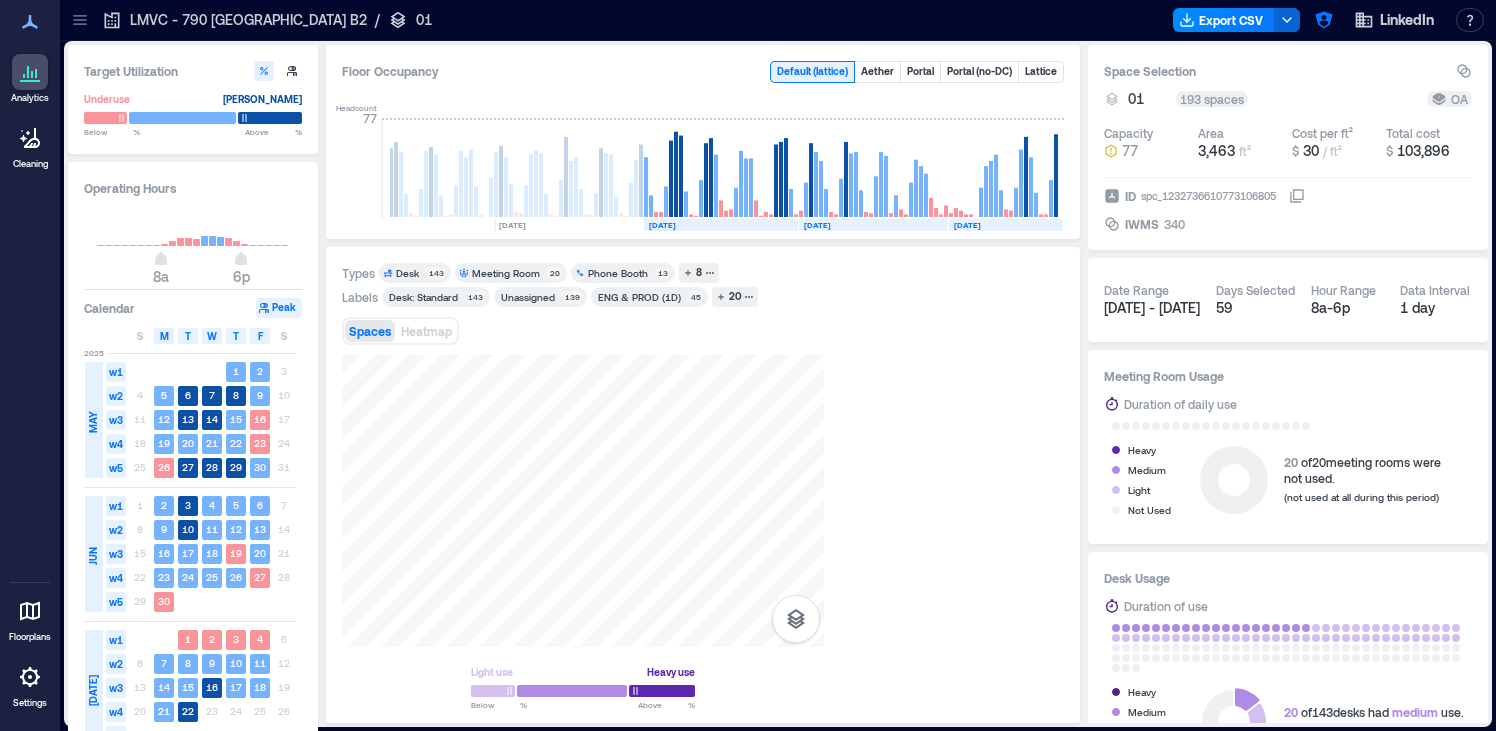 scroll, scrollTop: 0, scrollLeft: 2751, axis: horizontal 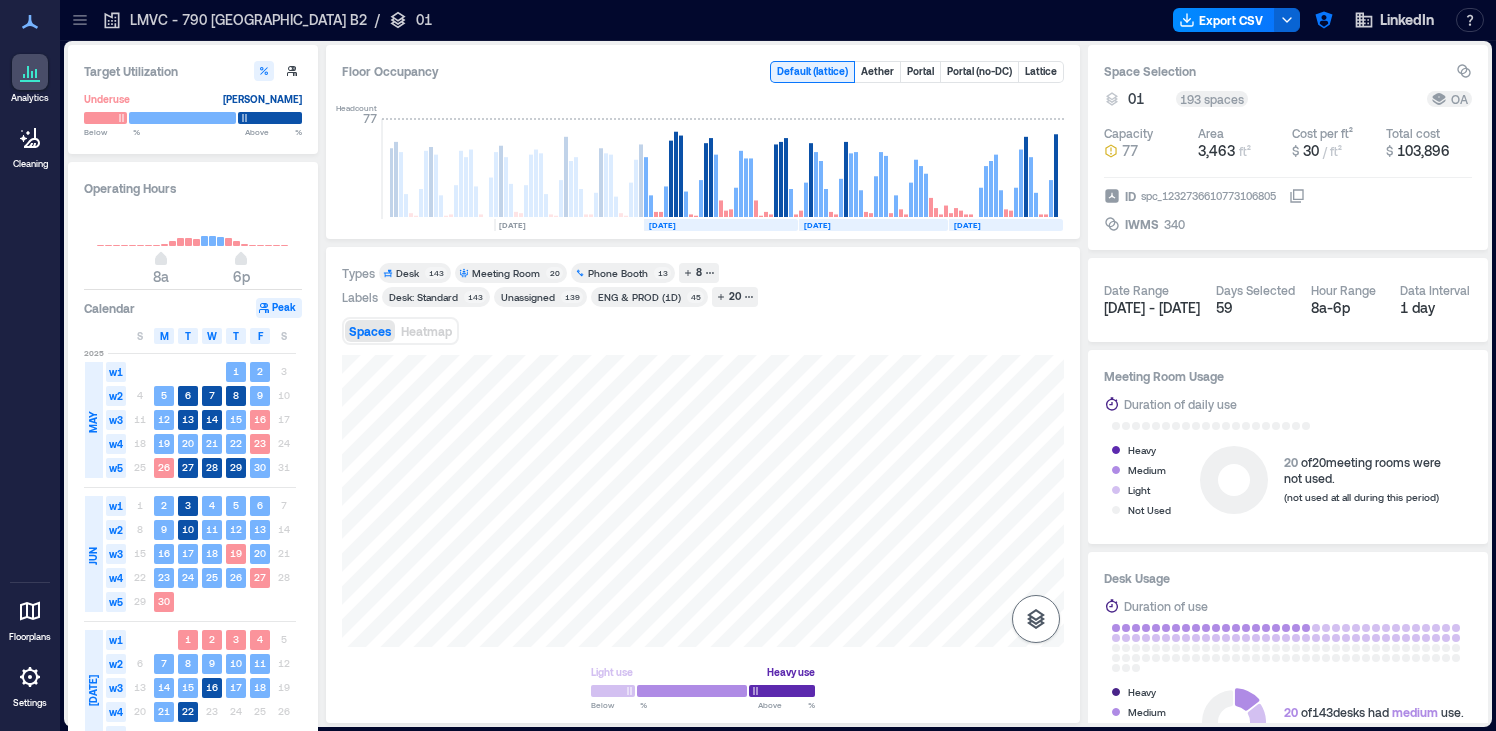 click 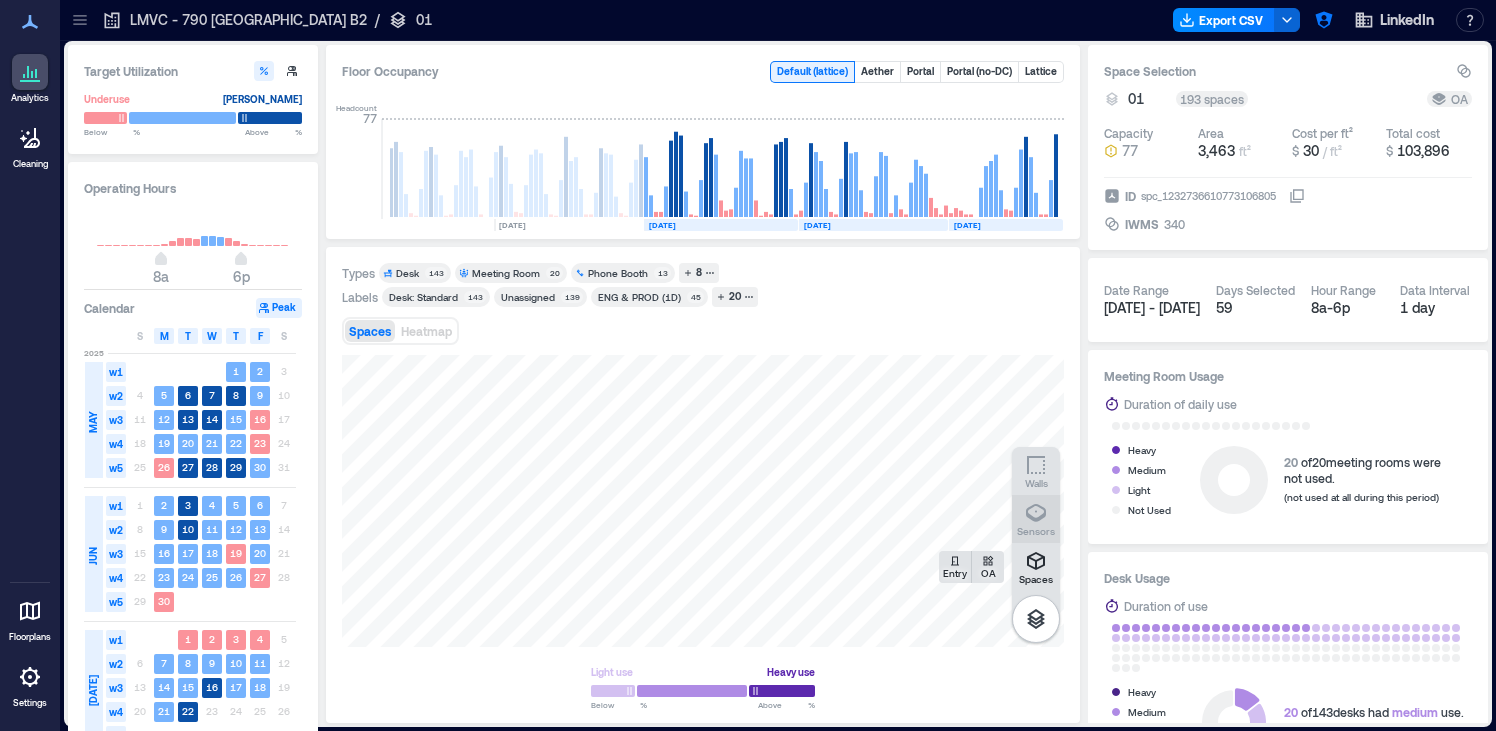 click 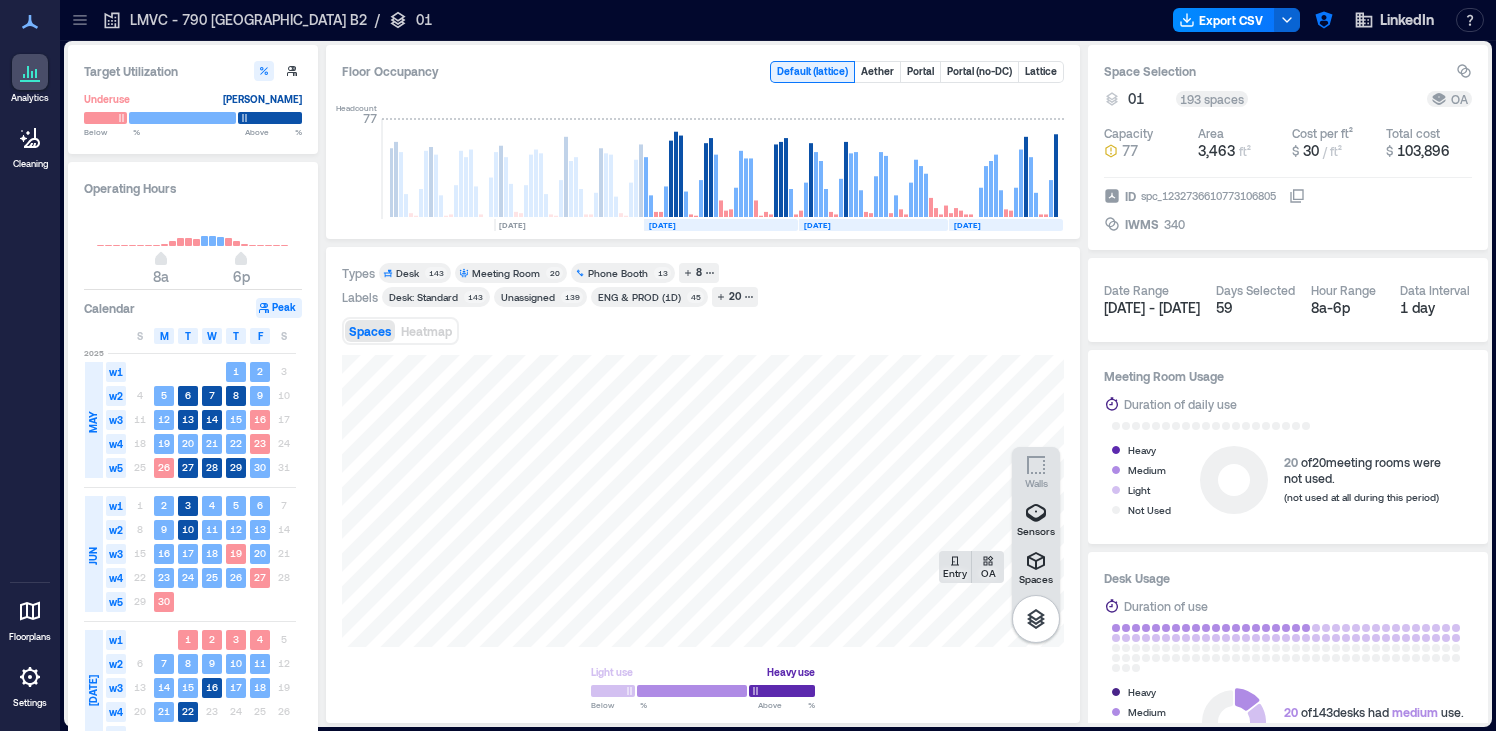 click 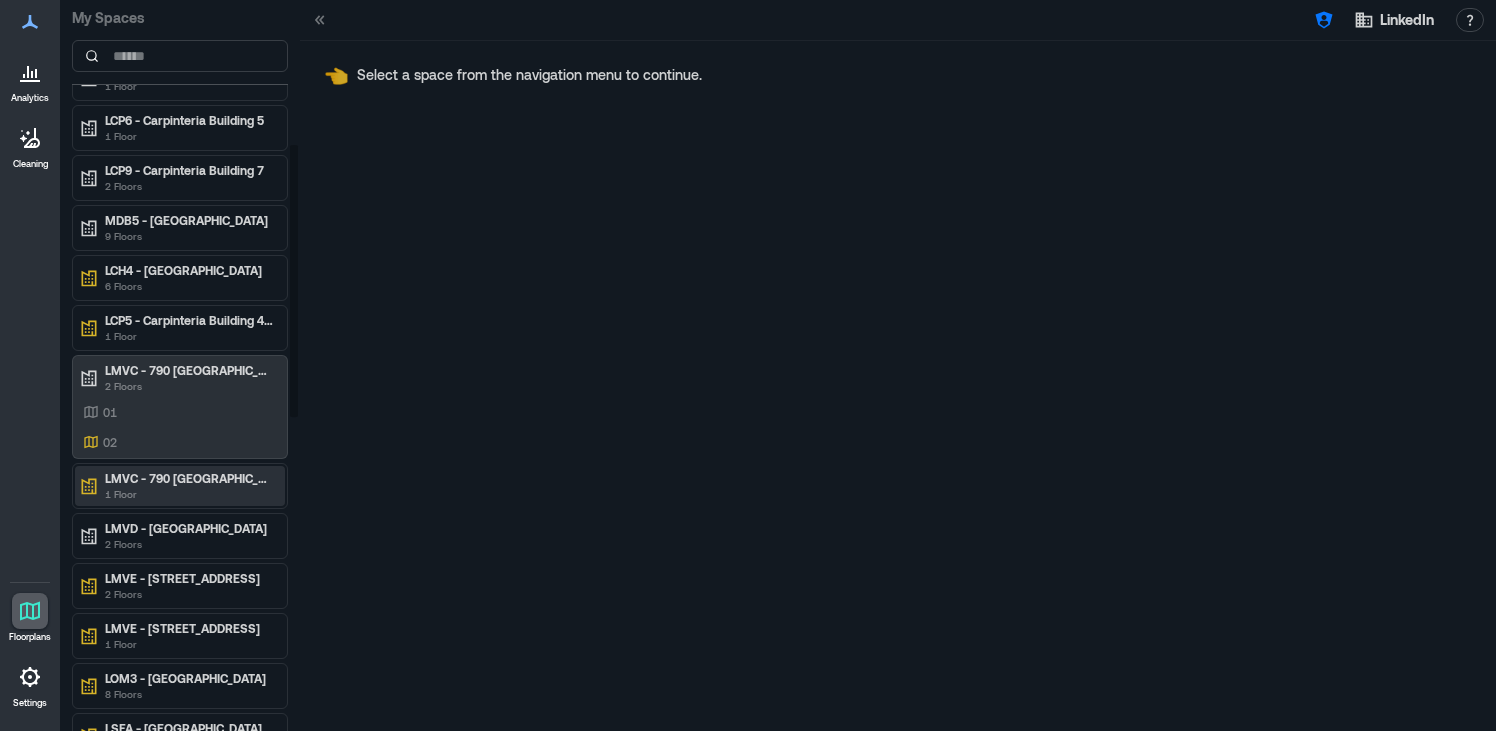 click on "1 Floor" at bounding box center [189, 494] 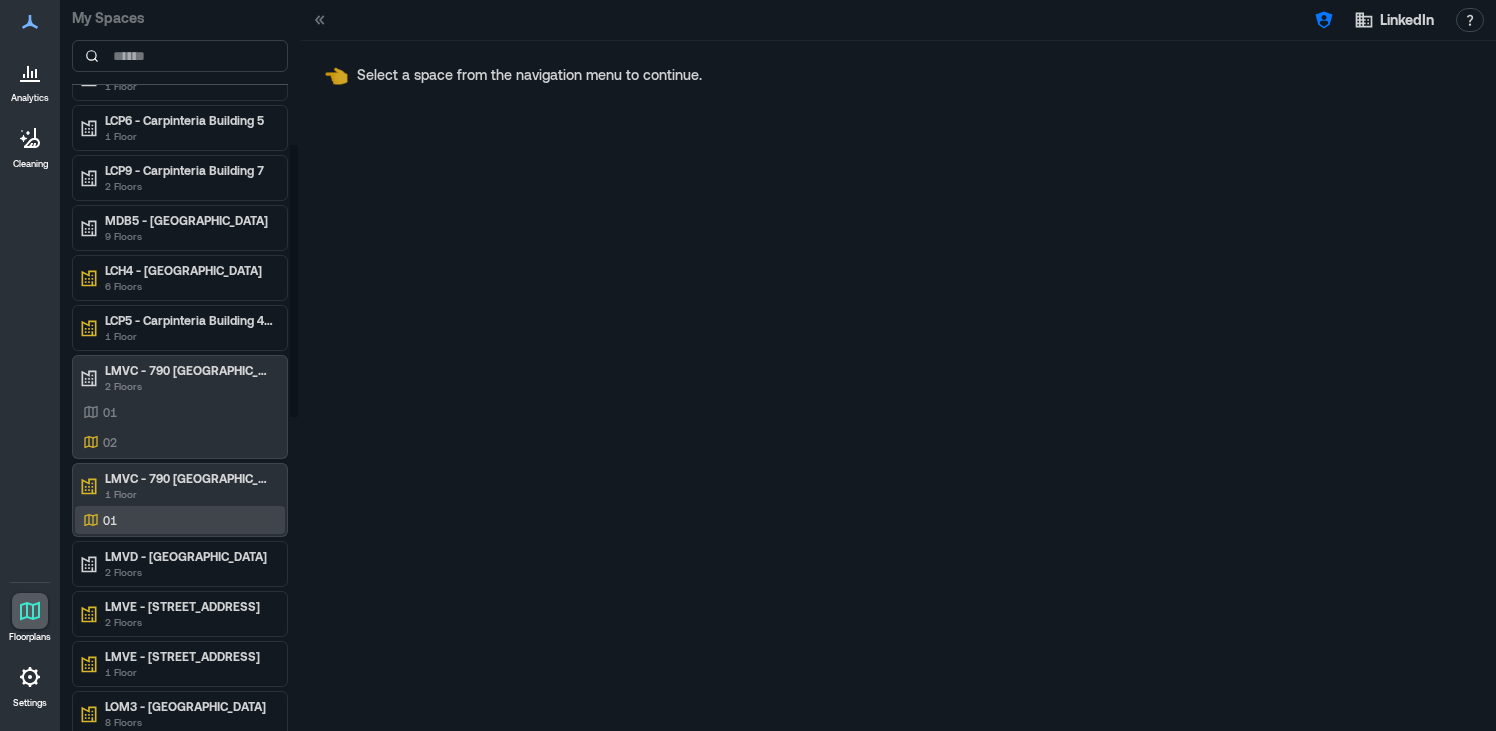 click on "01" at bounding box center (176, 520) 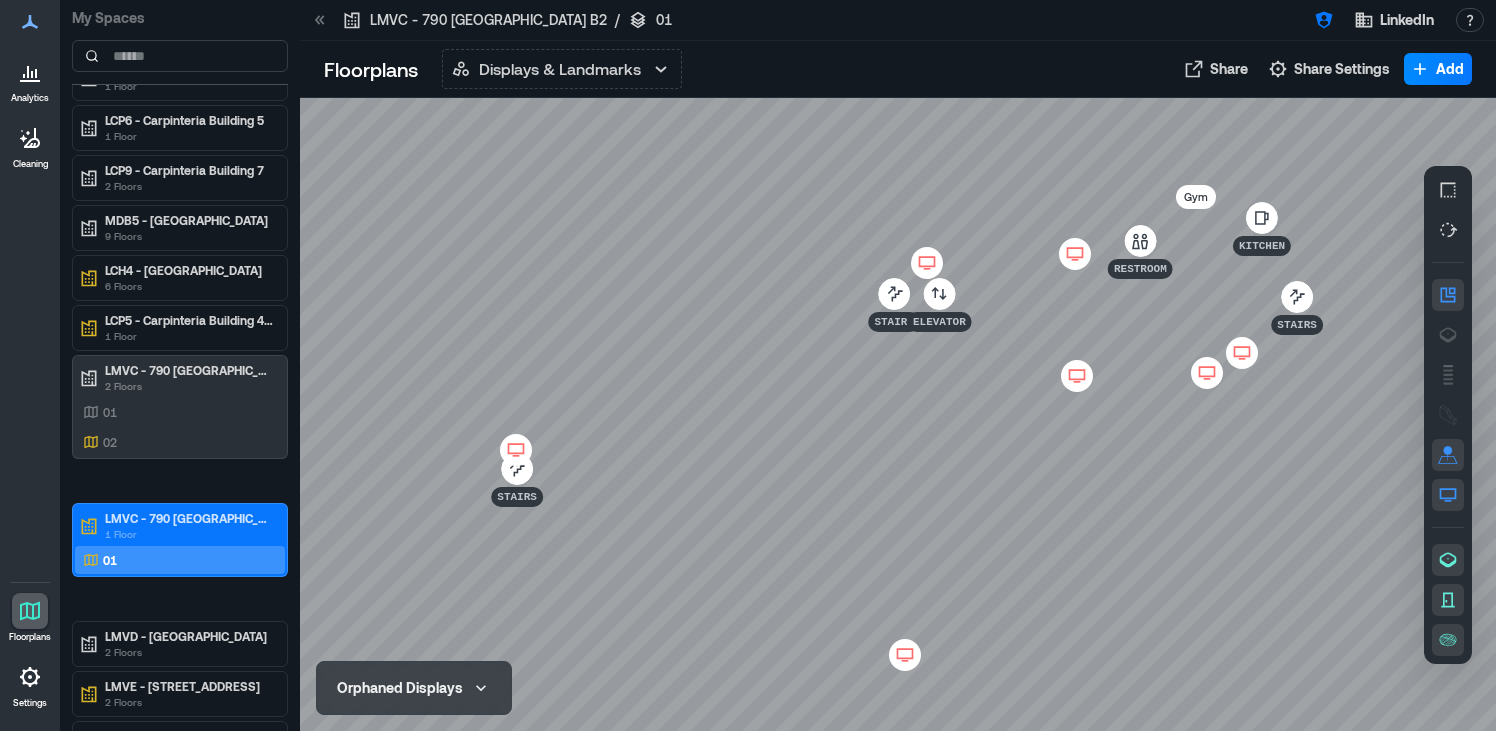 click 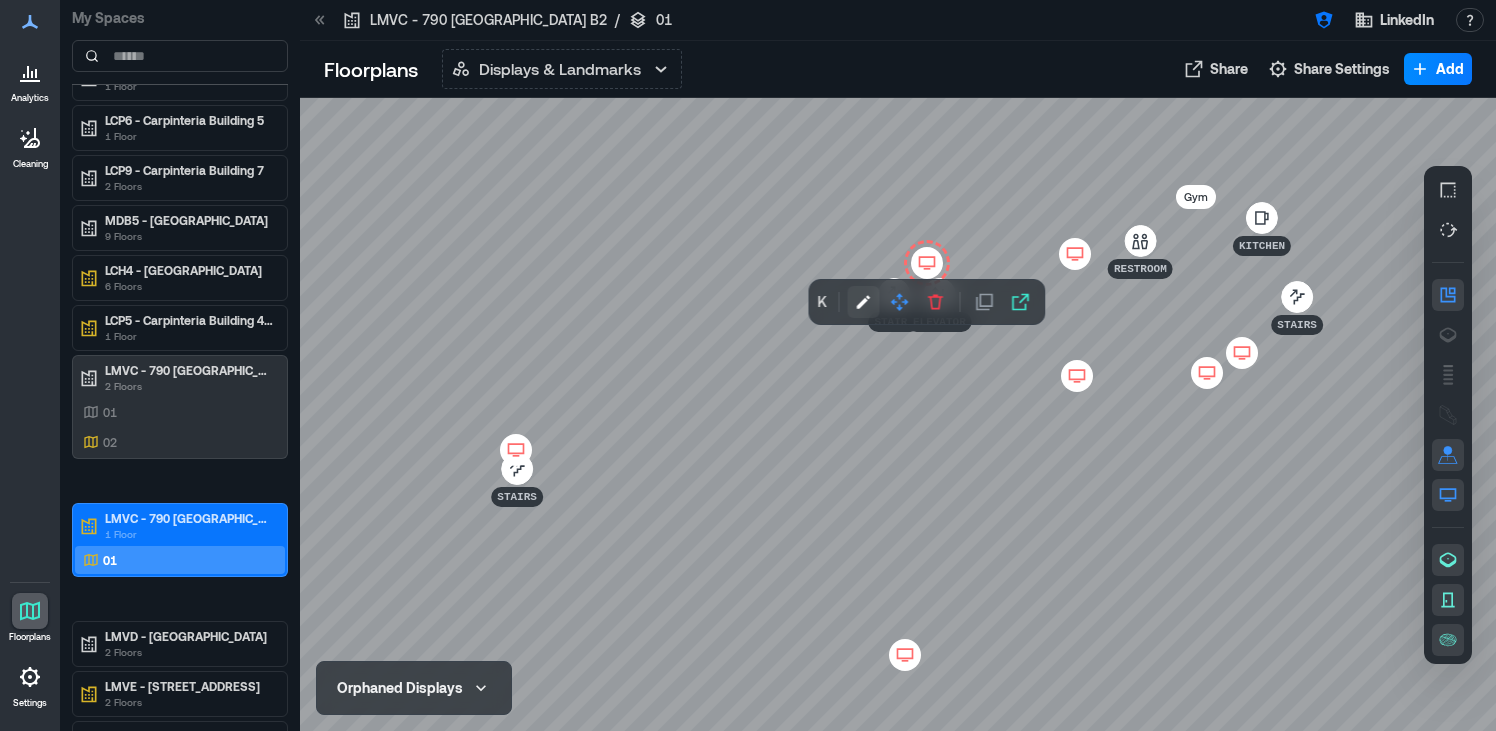 click at bounding box center [863, 302] 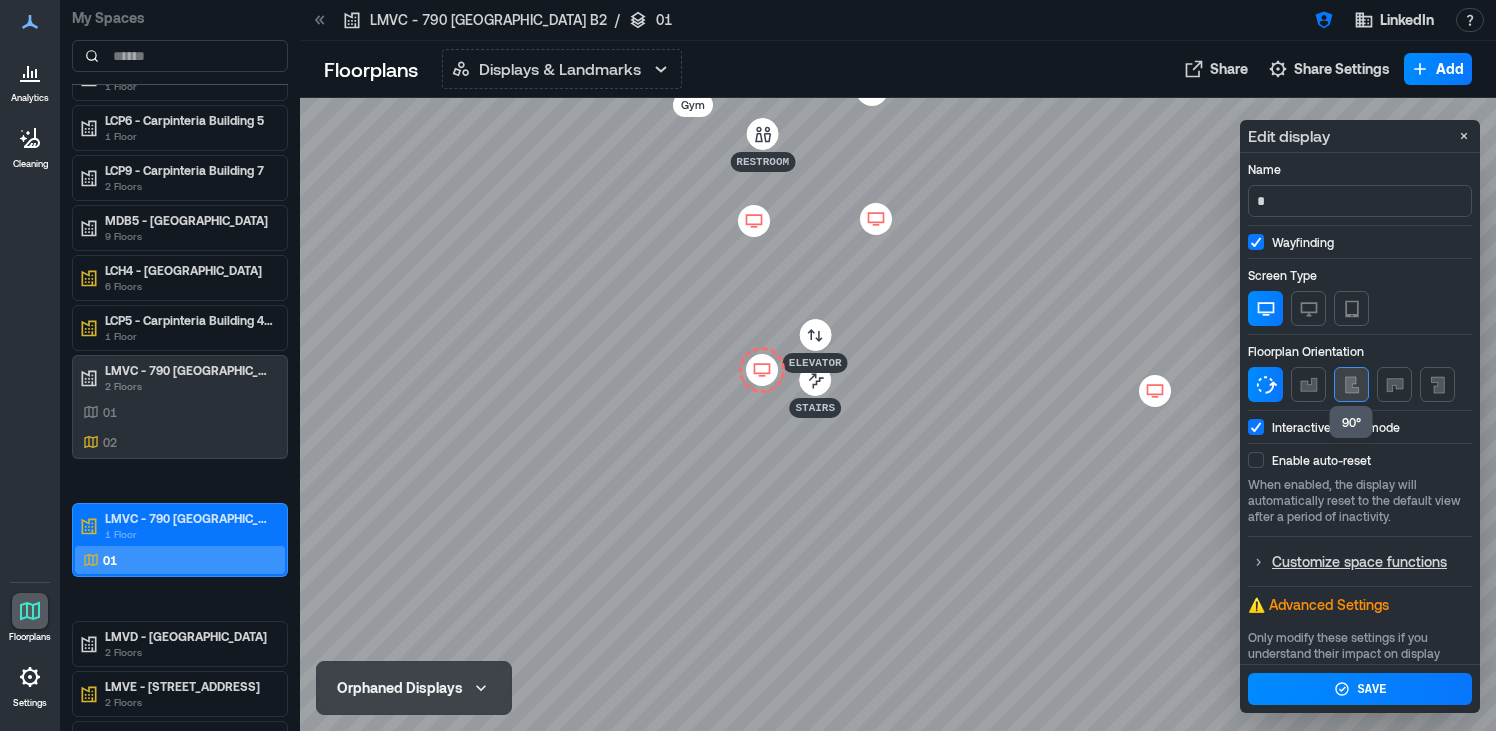 click 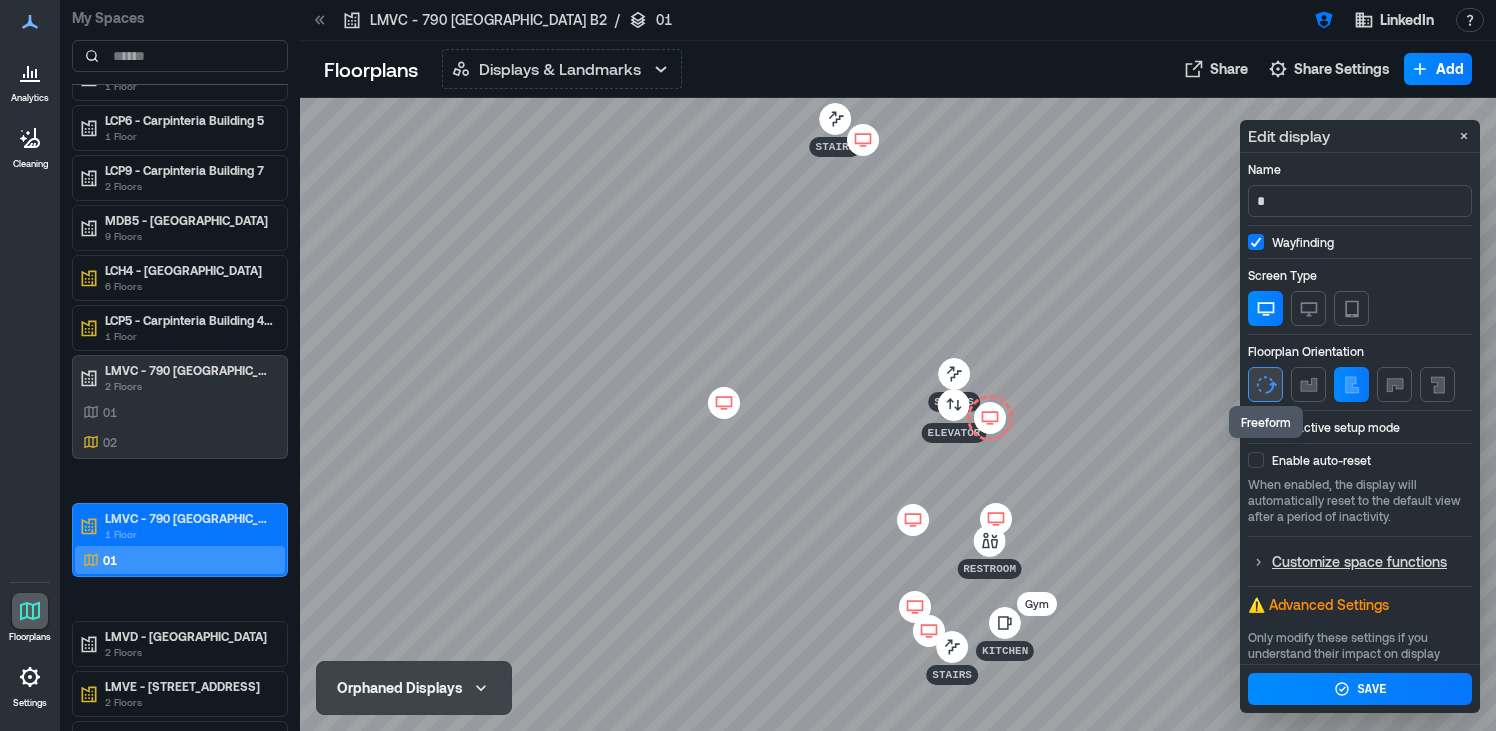 click 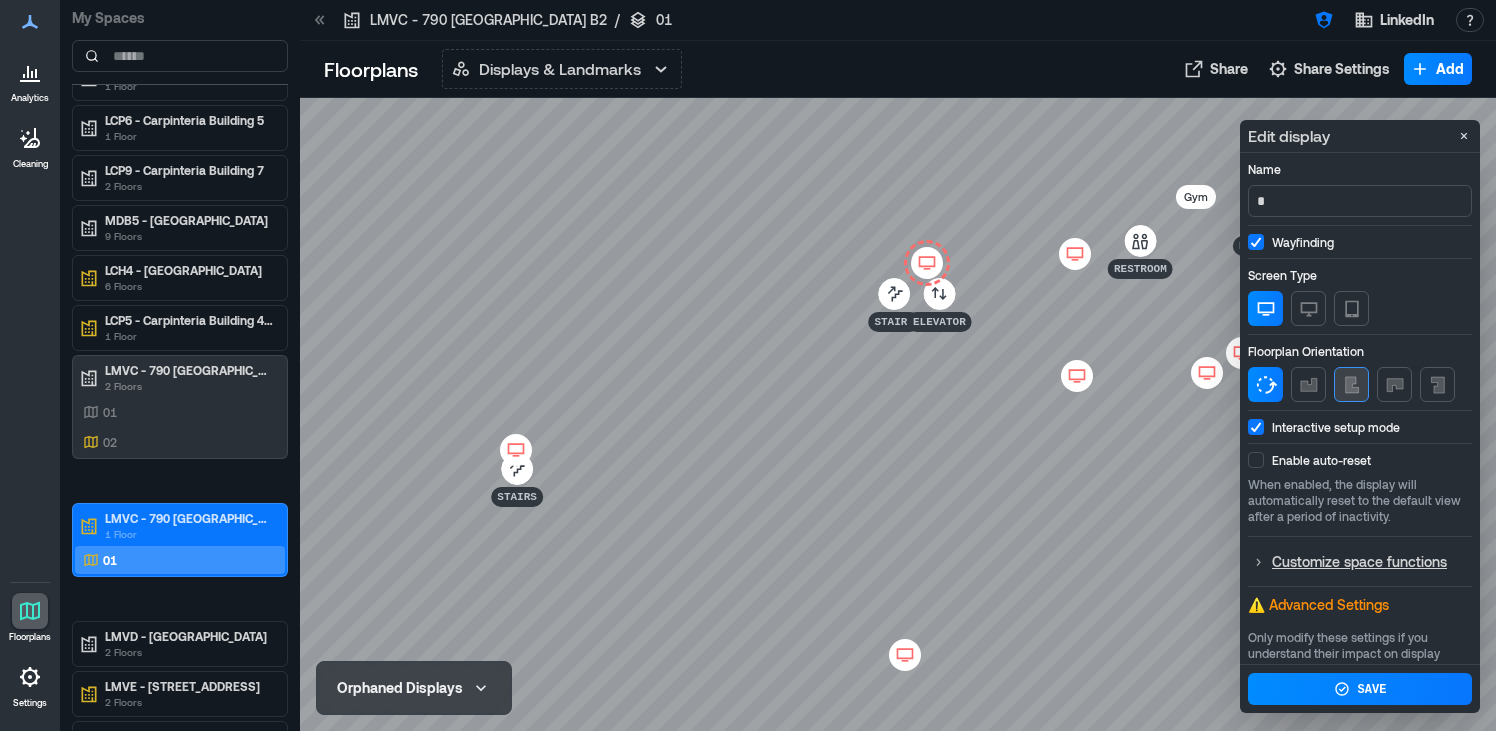 click 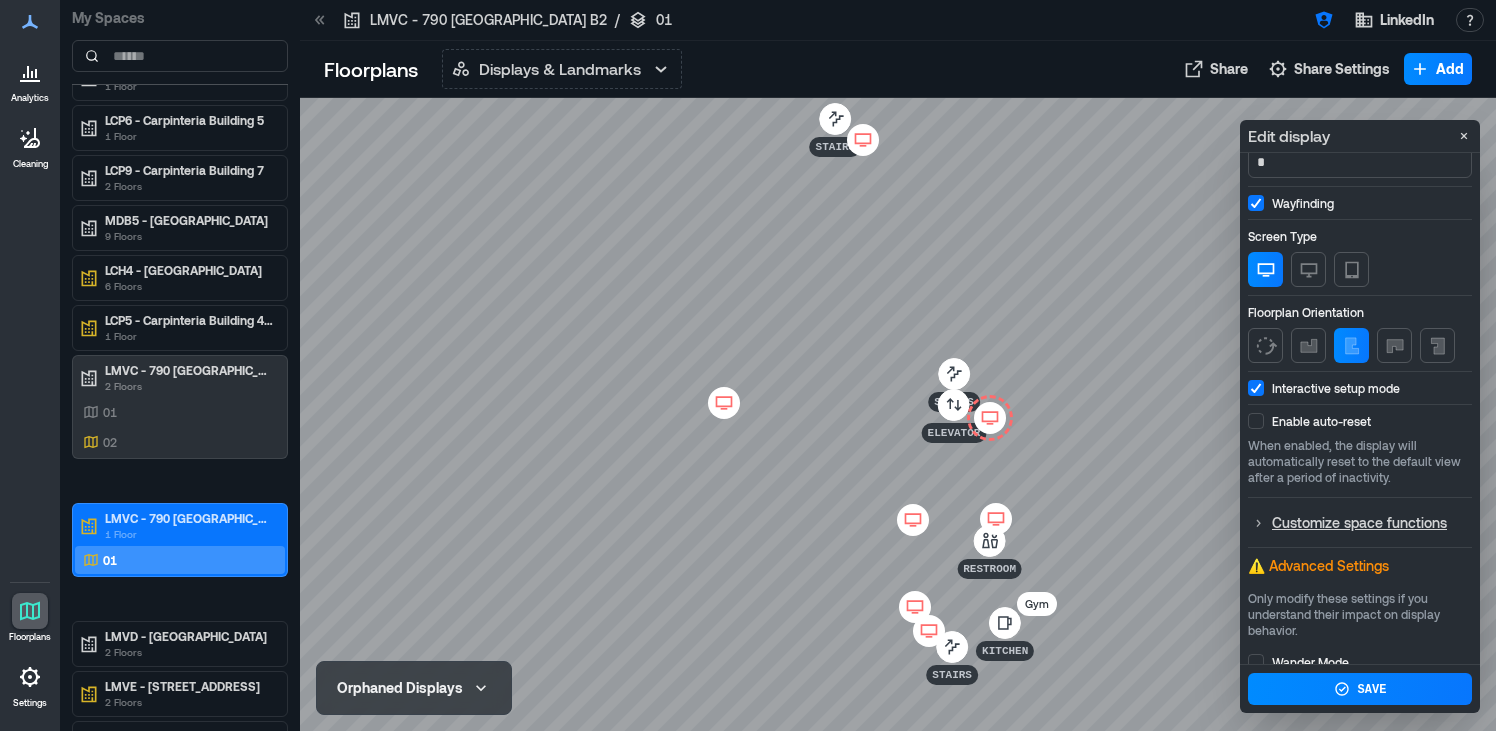 scroll, scrollTop: 0, scrollLeft: 0, axis: both 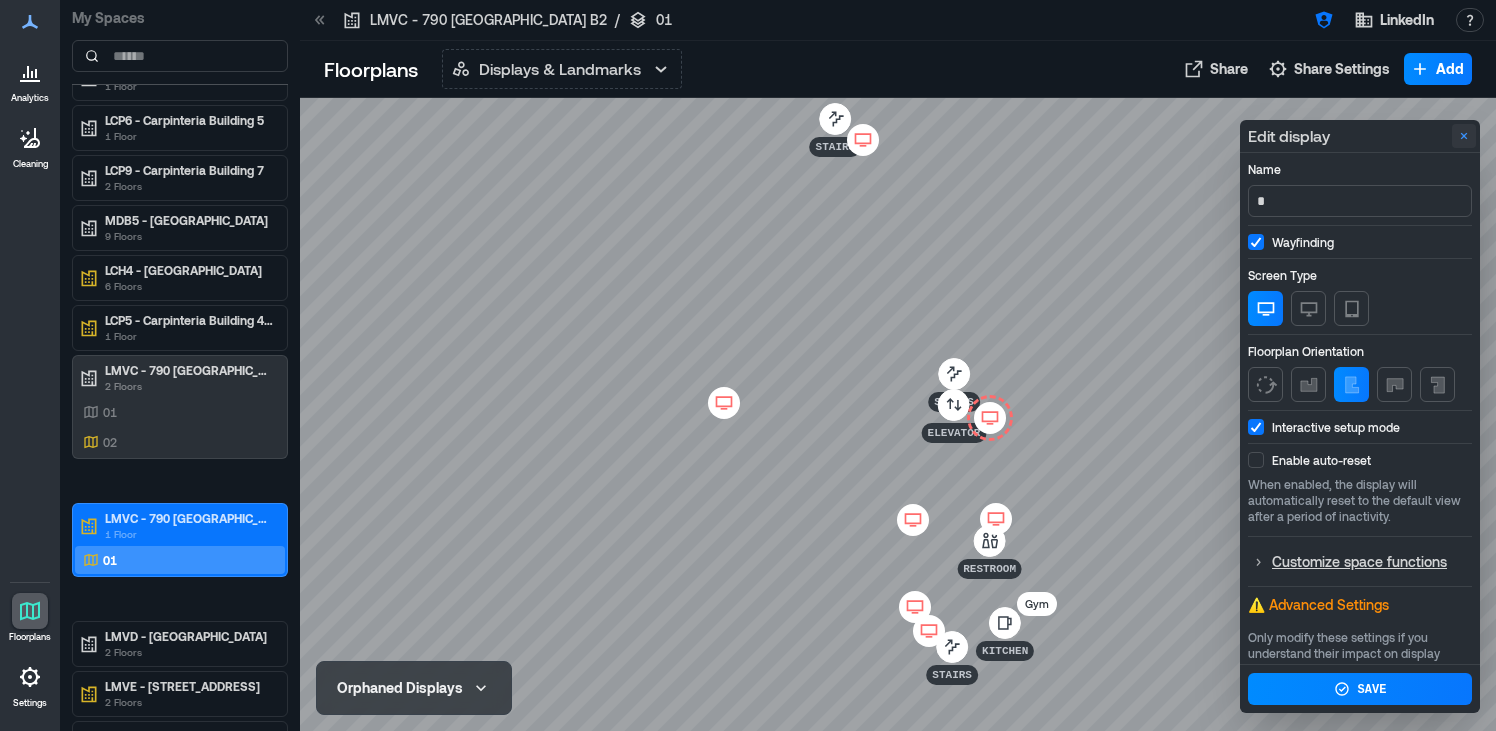click 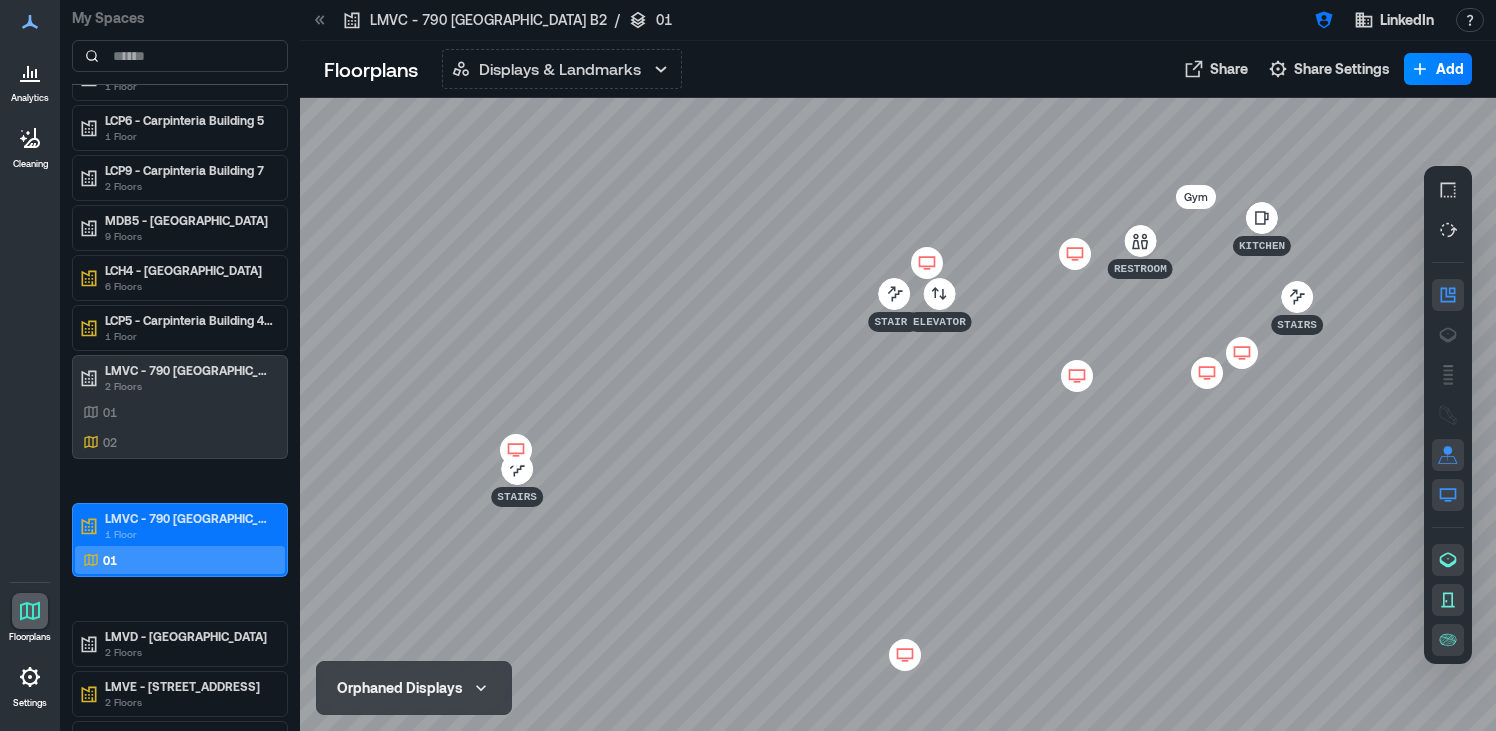 click 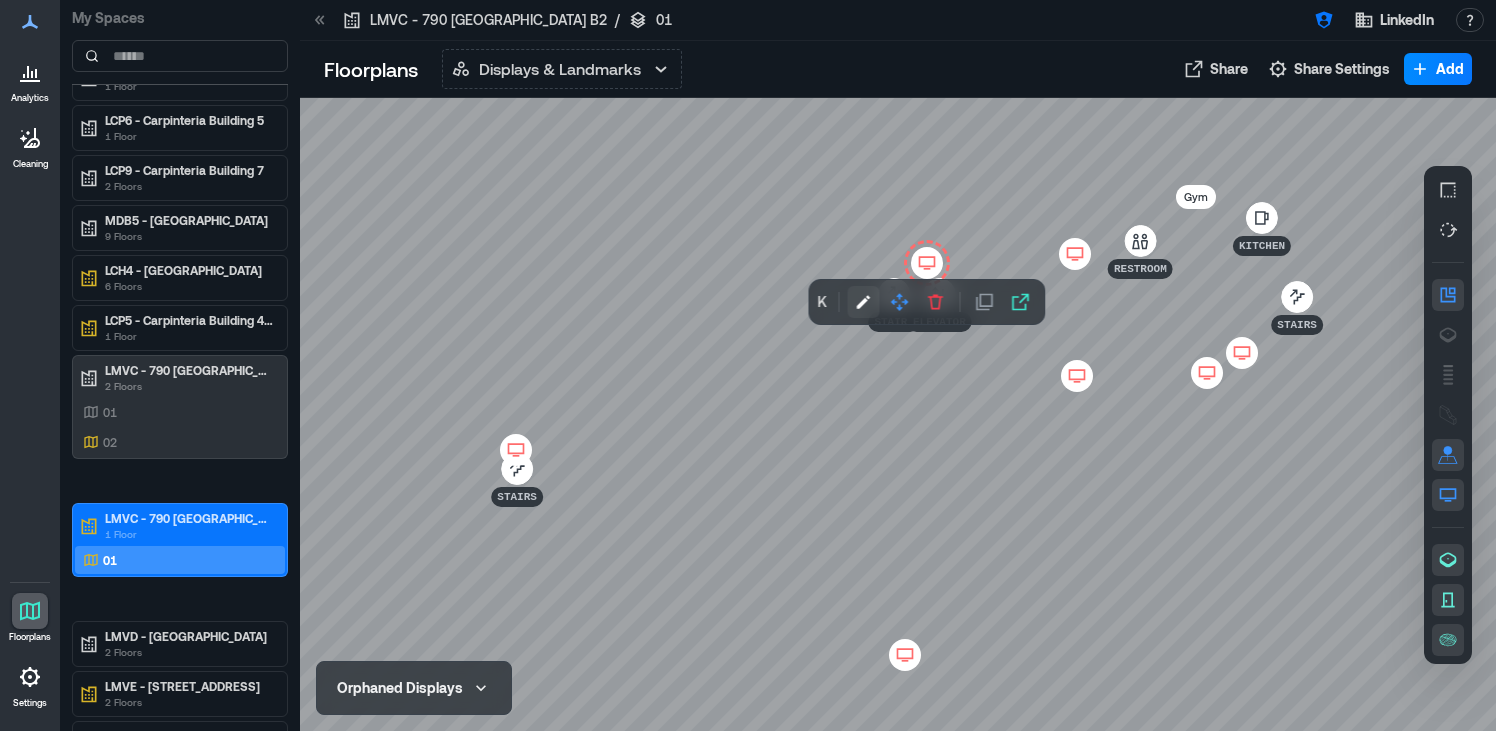 click 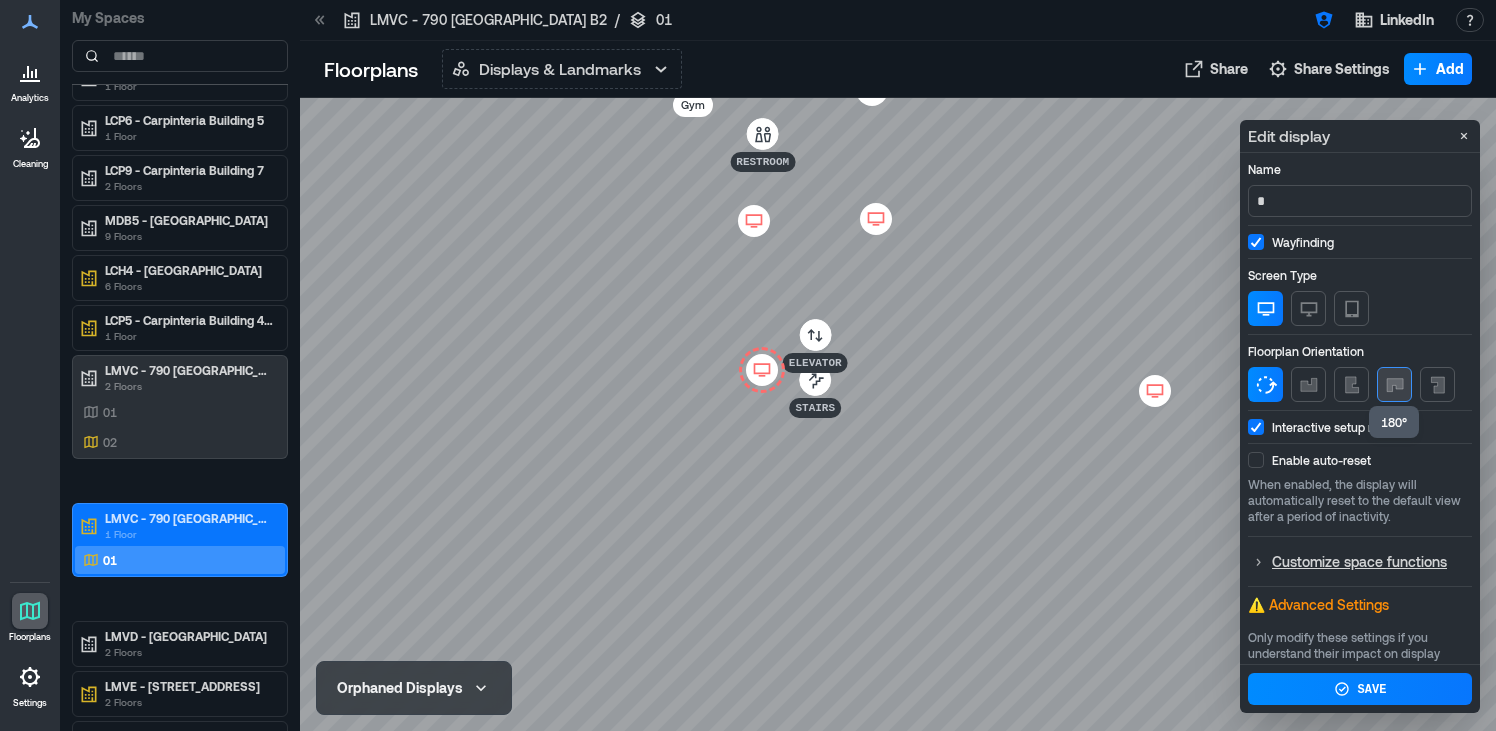 click 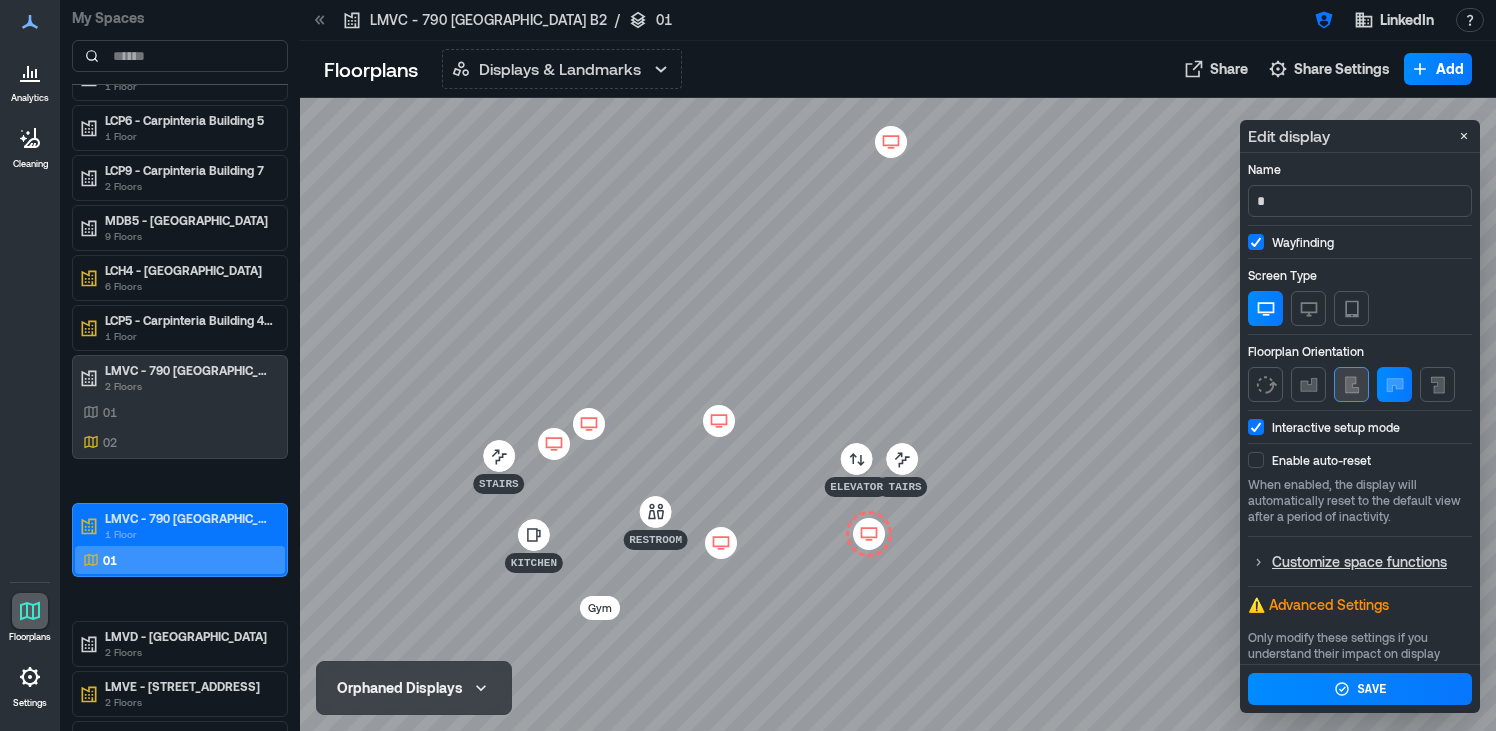 click at bounding box center (1351, 384) 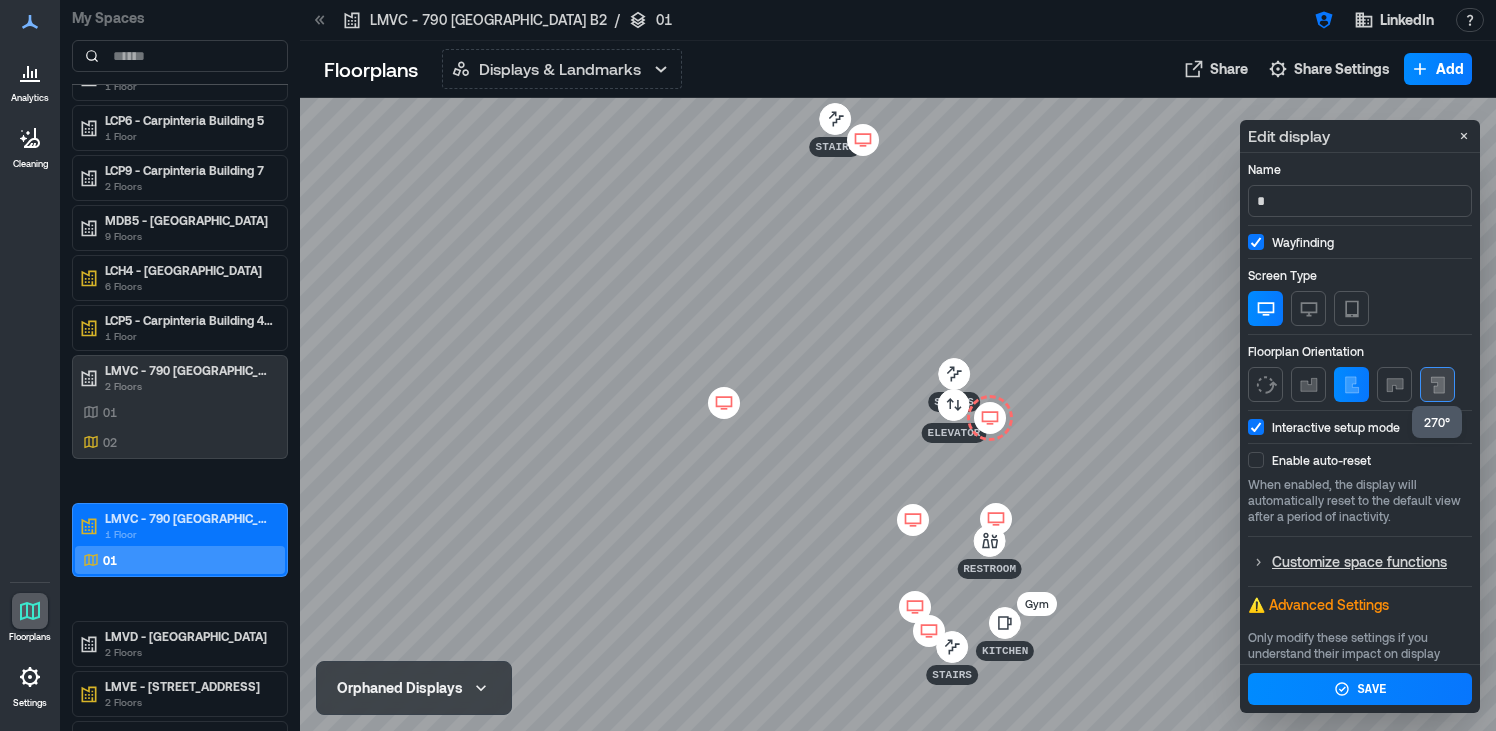 click 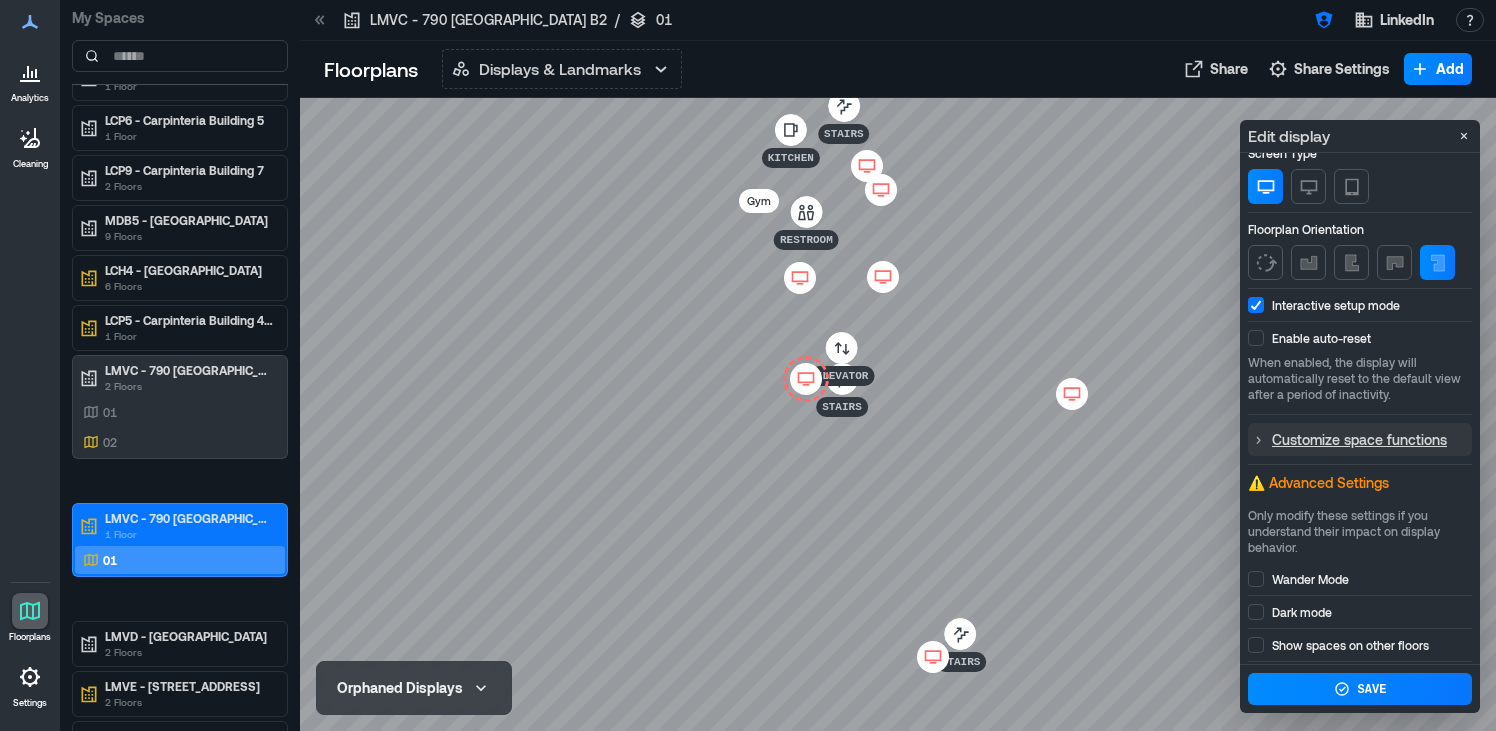 scroll, scrollTop: 169, scrollLeft: 0, axis: vertical 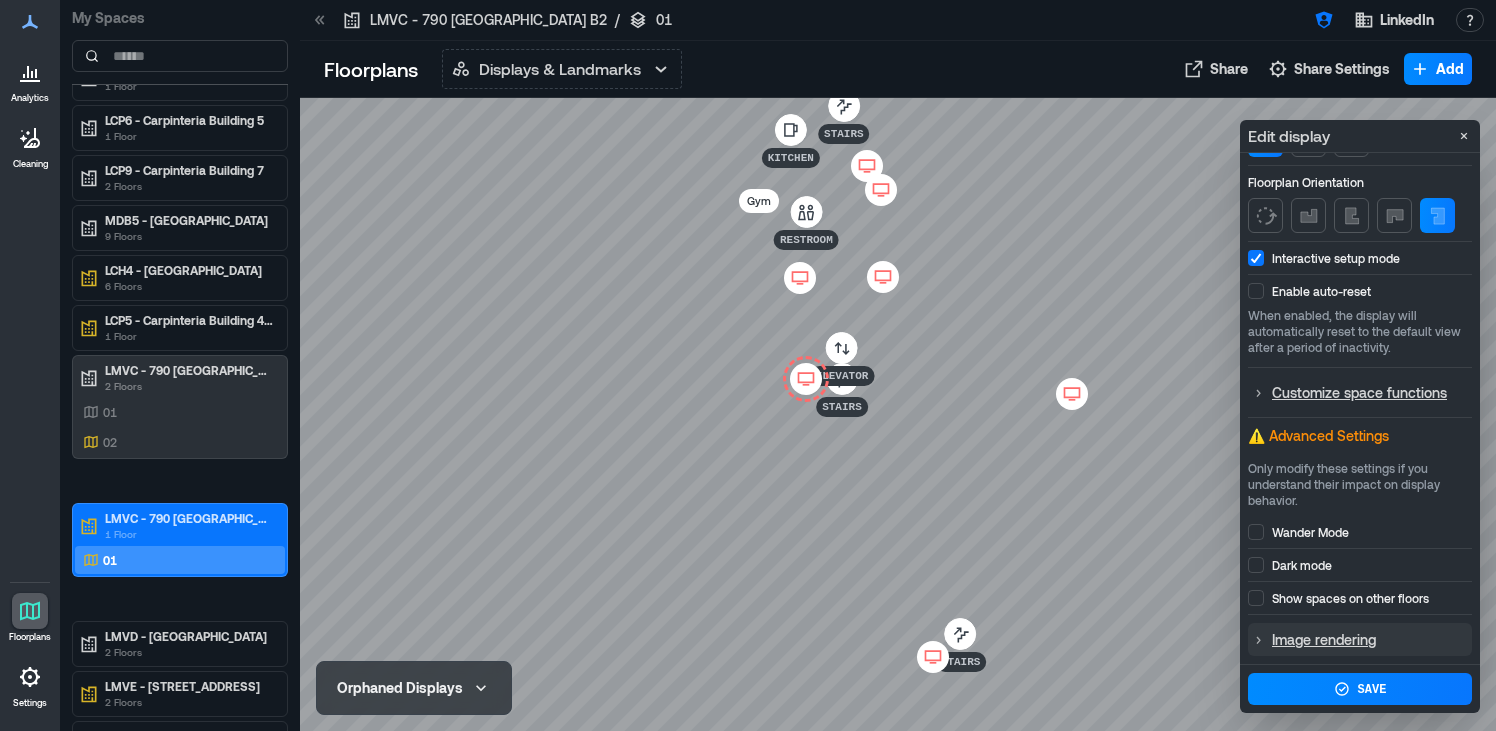 click on "Image rendering" at bounding box center [1371, 639] 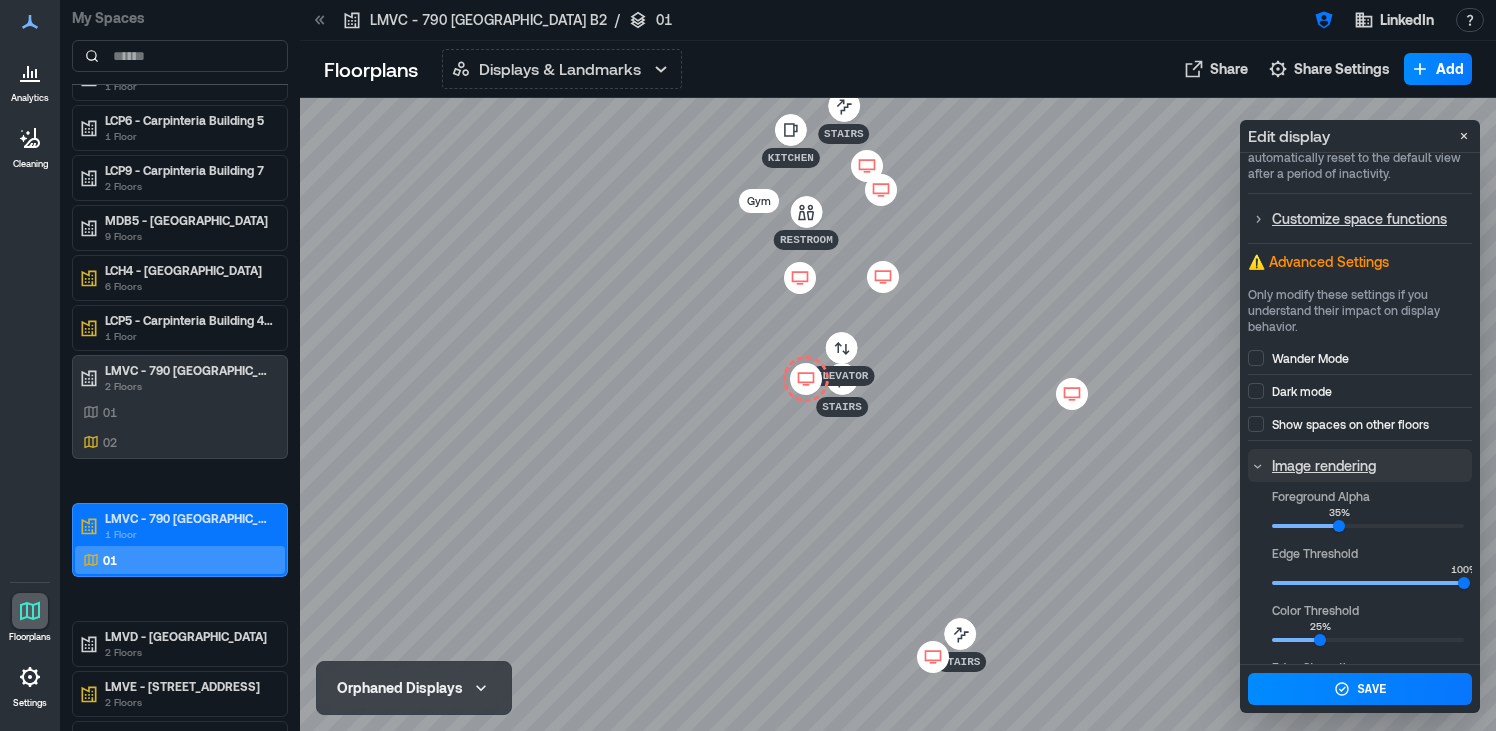 scroll, scrollTop: 393, scrollLeft: 0, axis: vertical 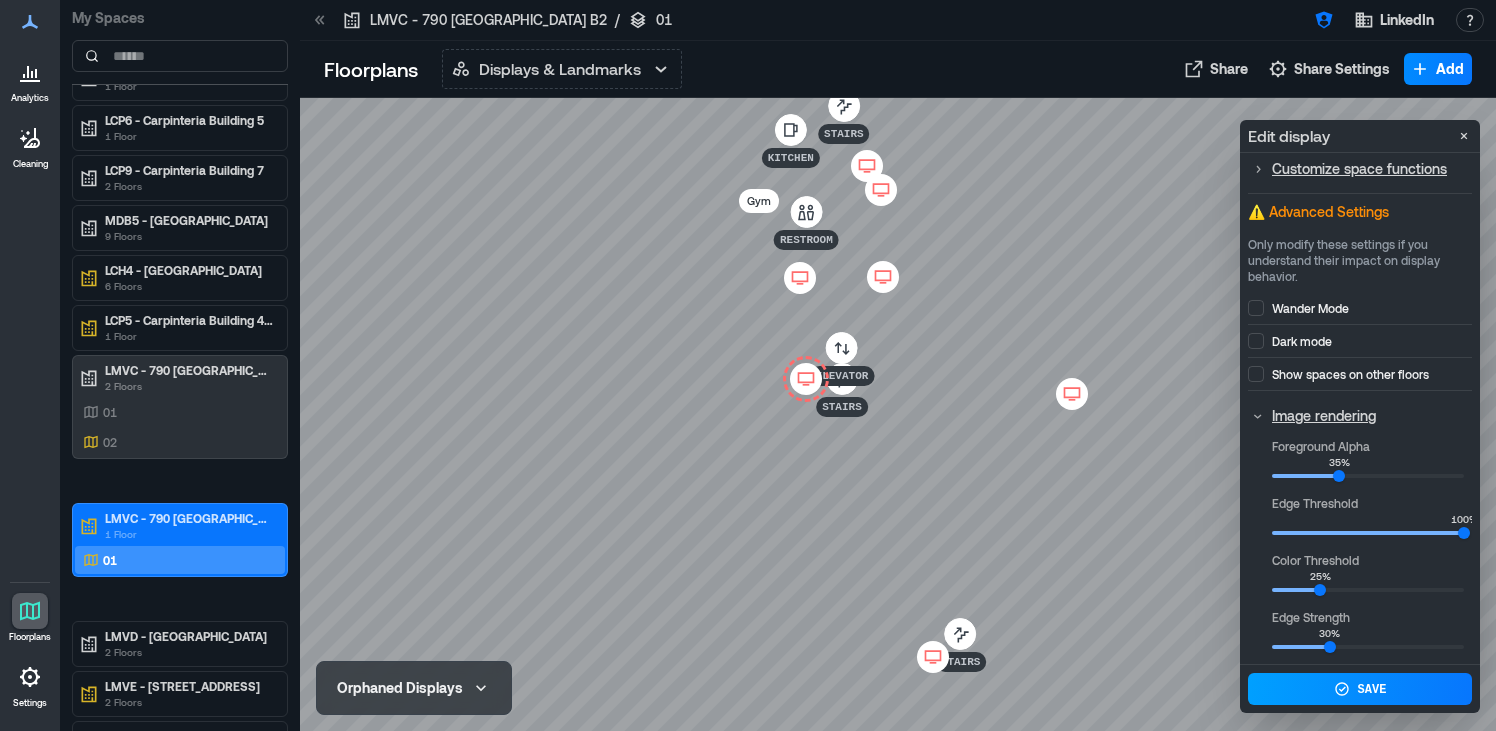 click on "Save" at bounding box center (1360, 689) 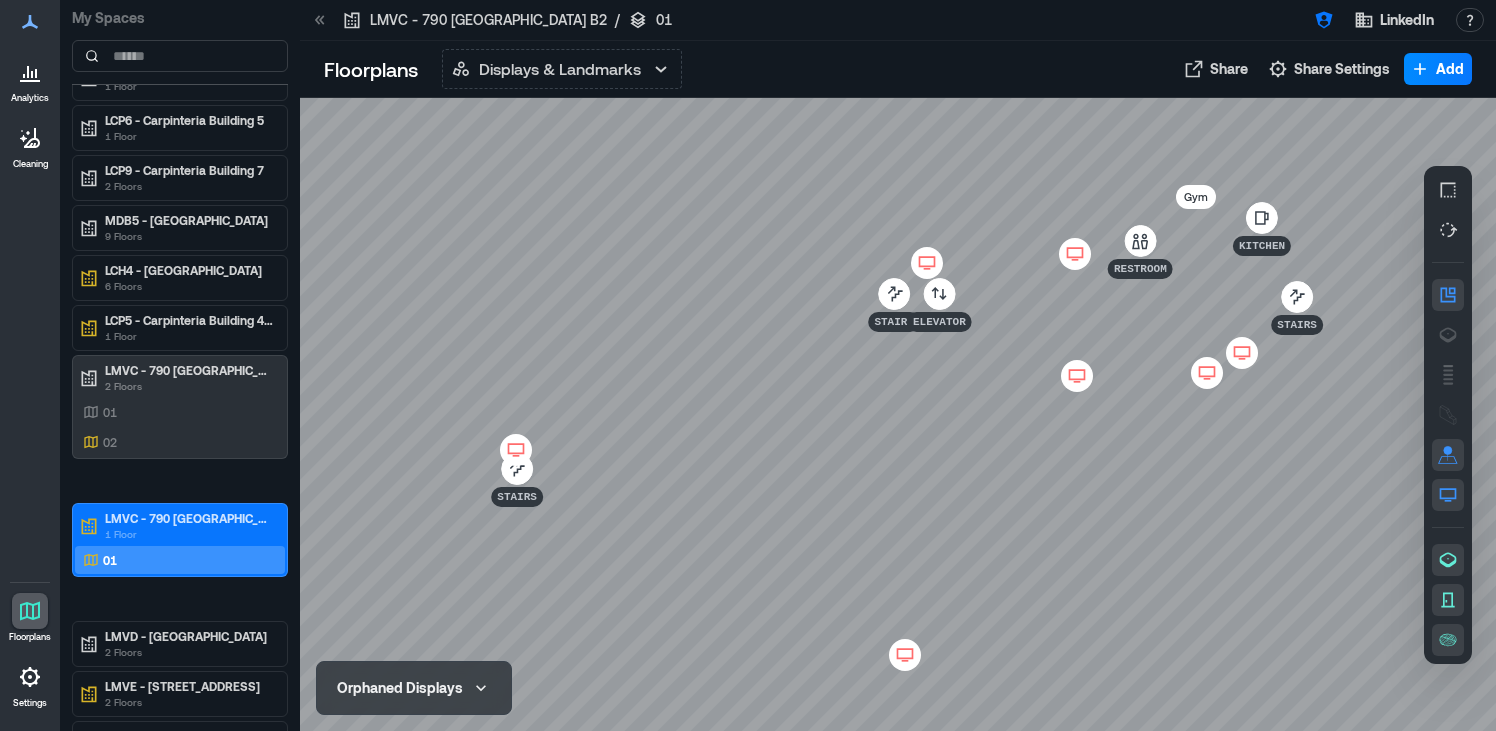 scroll, scrollTop: 0, scrollLeft: 0, axis: both 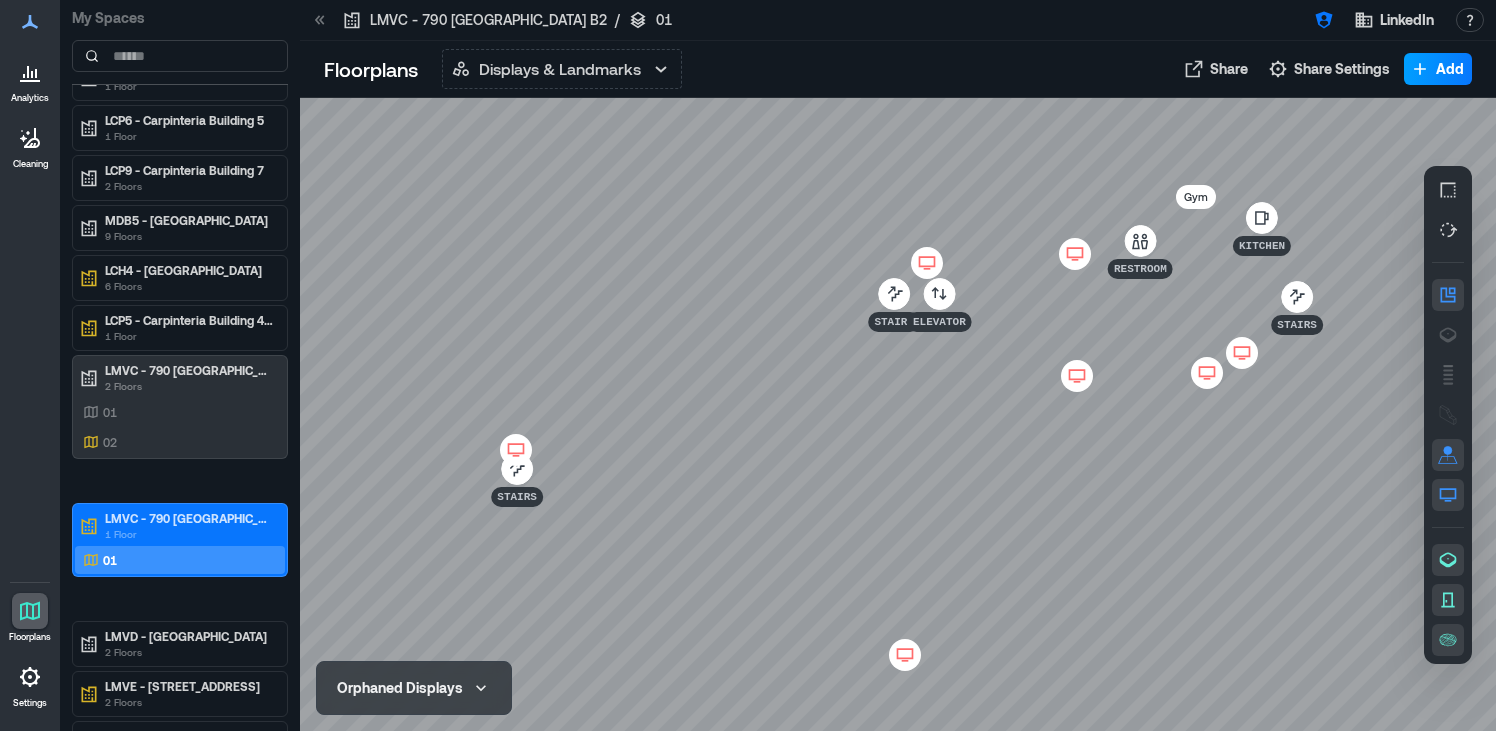 click 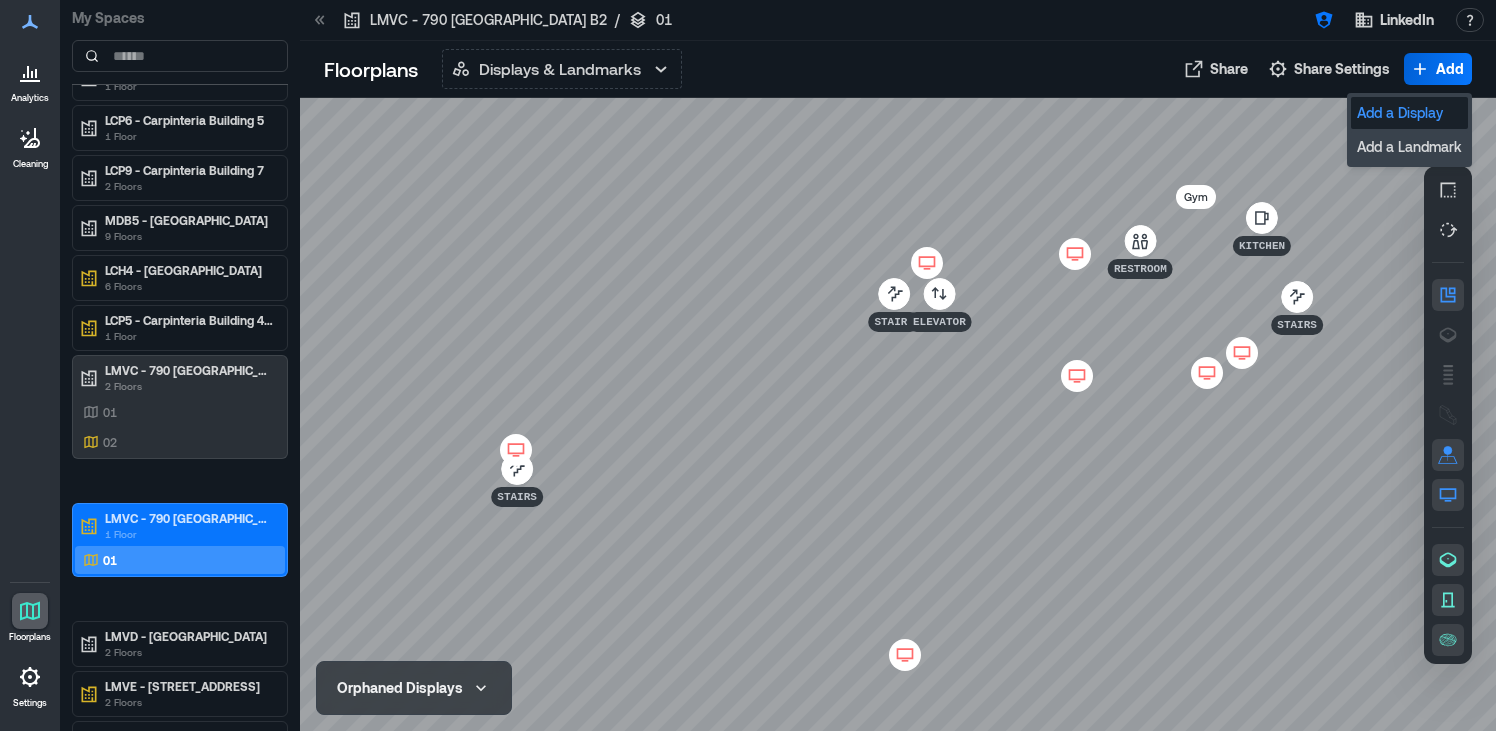 click on "Add a Display" at bounding box center [1409, 113] 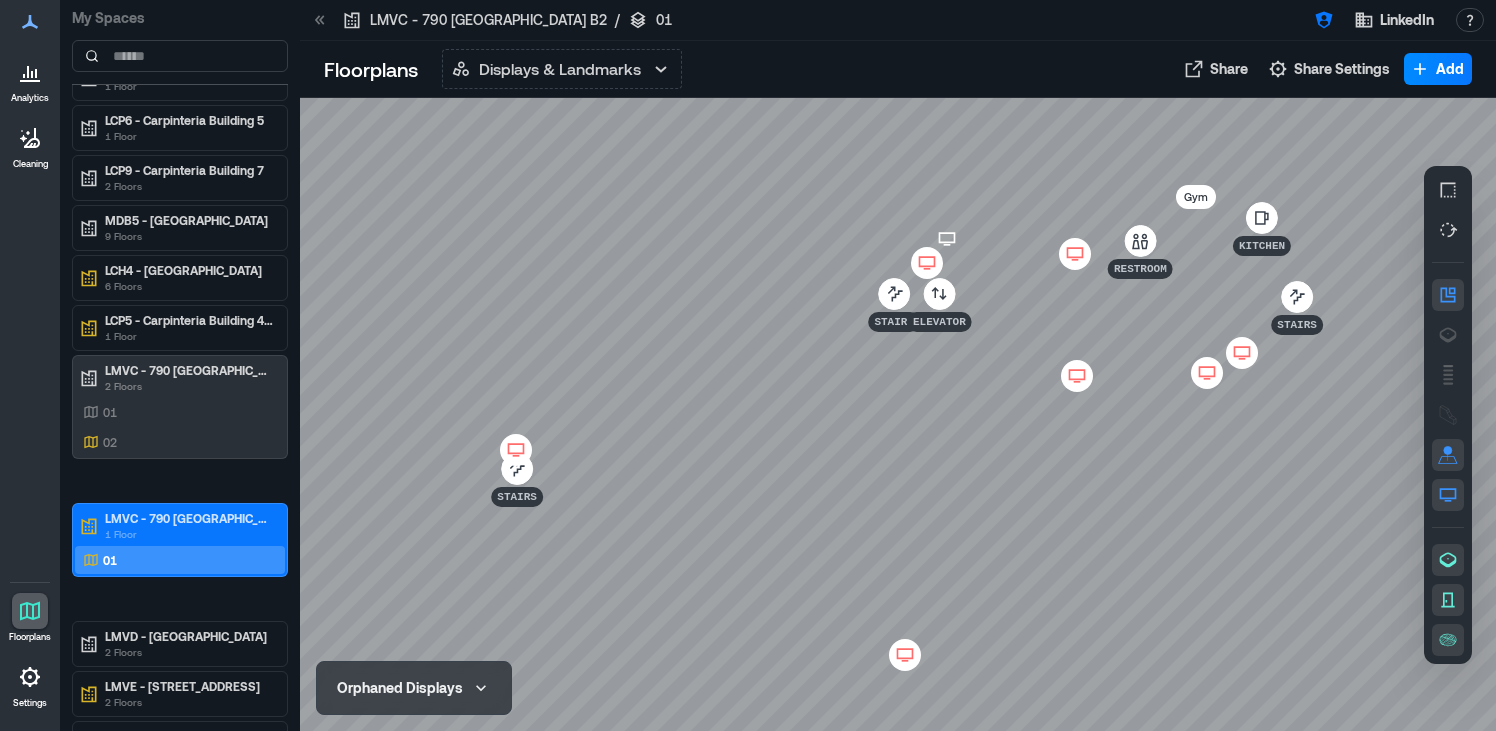 click at bounding box center [898, 414] 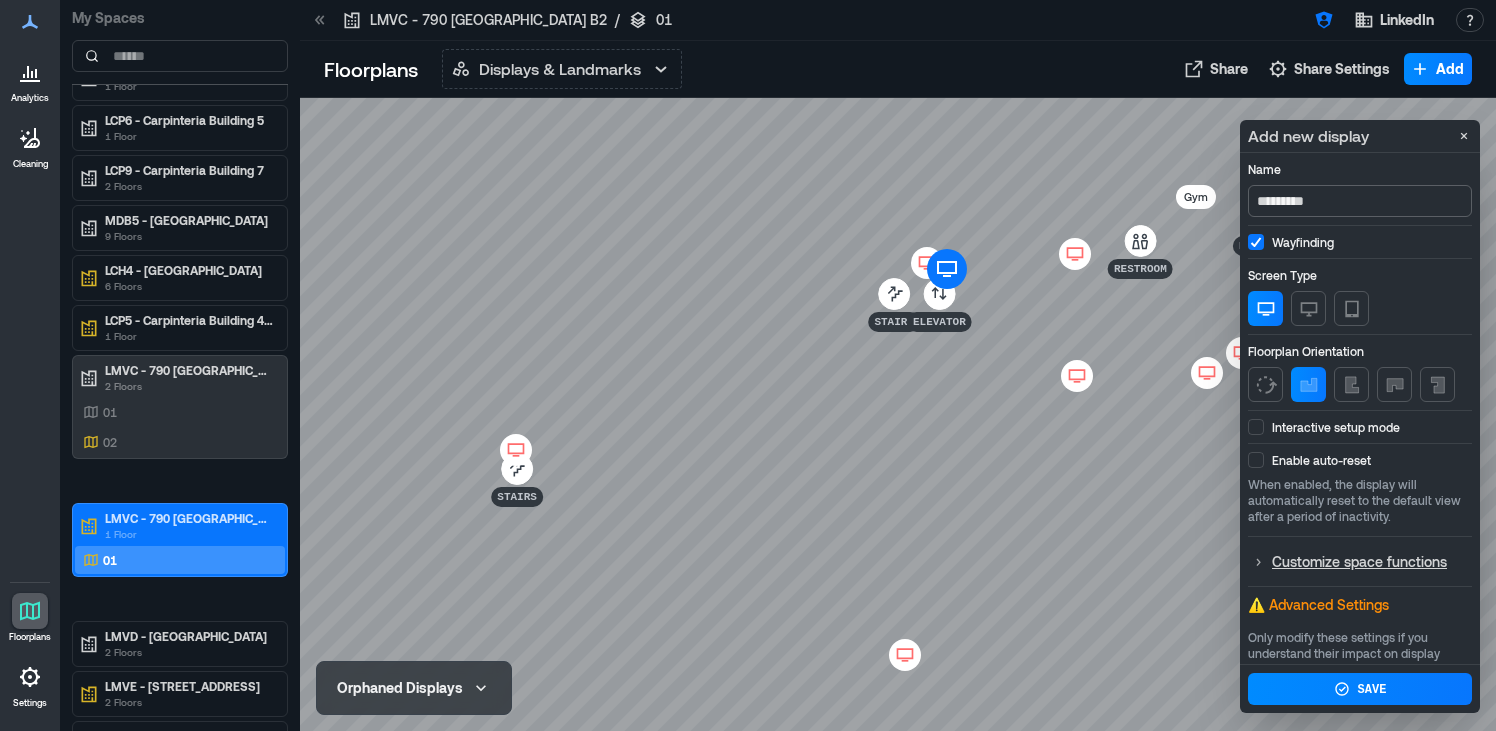 click on "*********" at bounding box center [1360, 201] 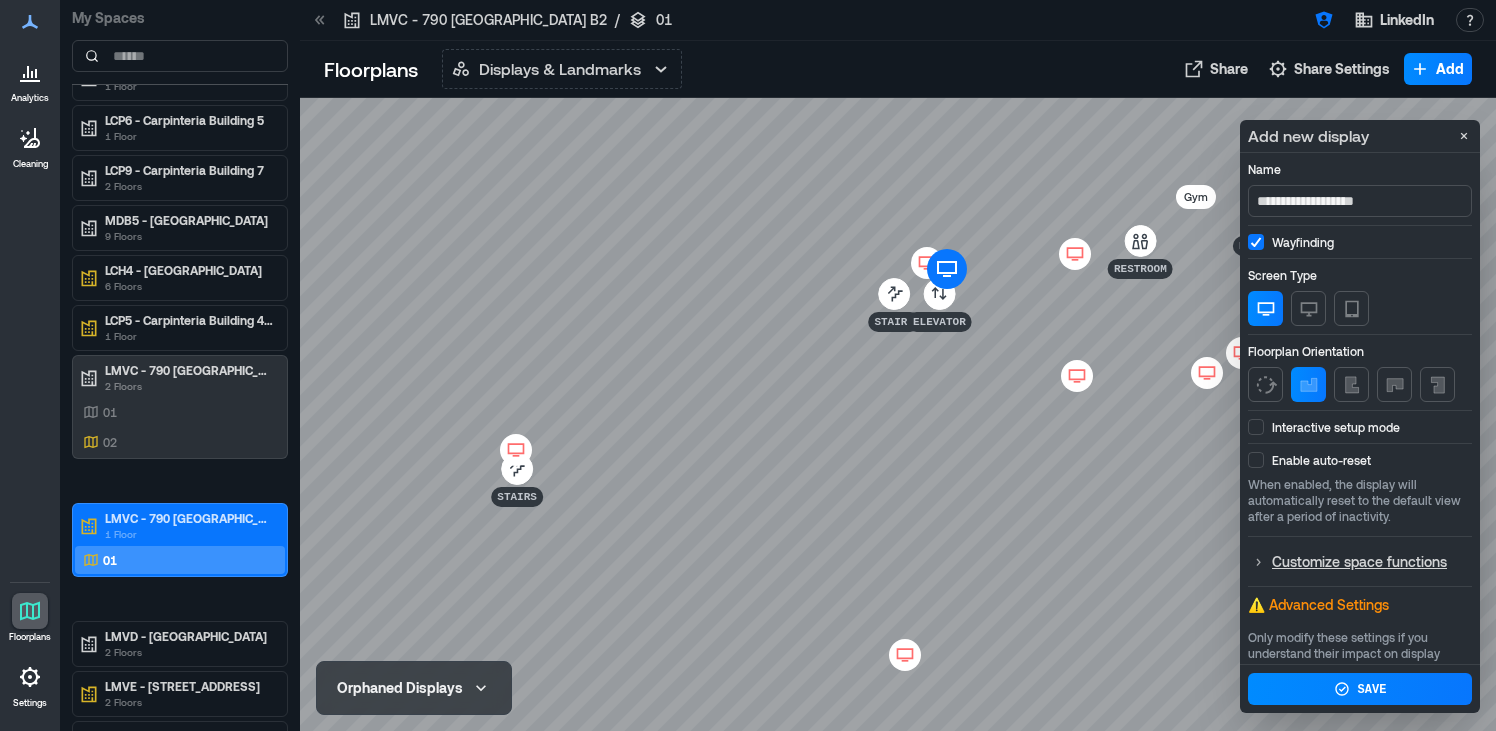 type on "**********" 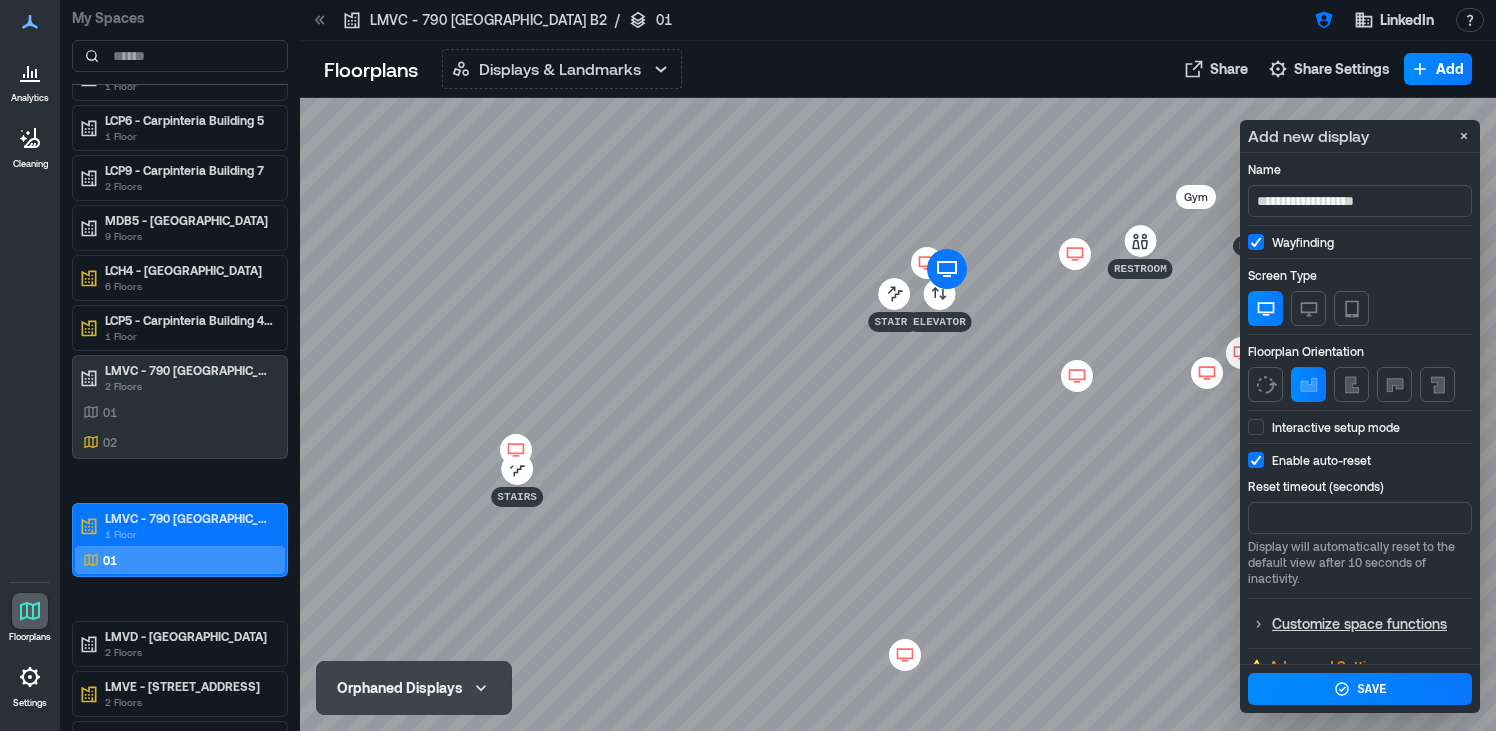 click at bounding box center (1256, 427) 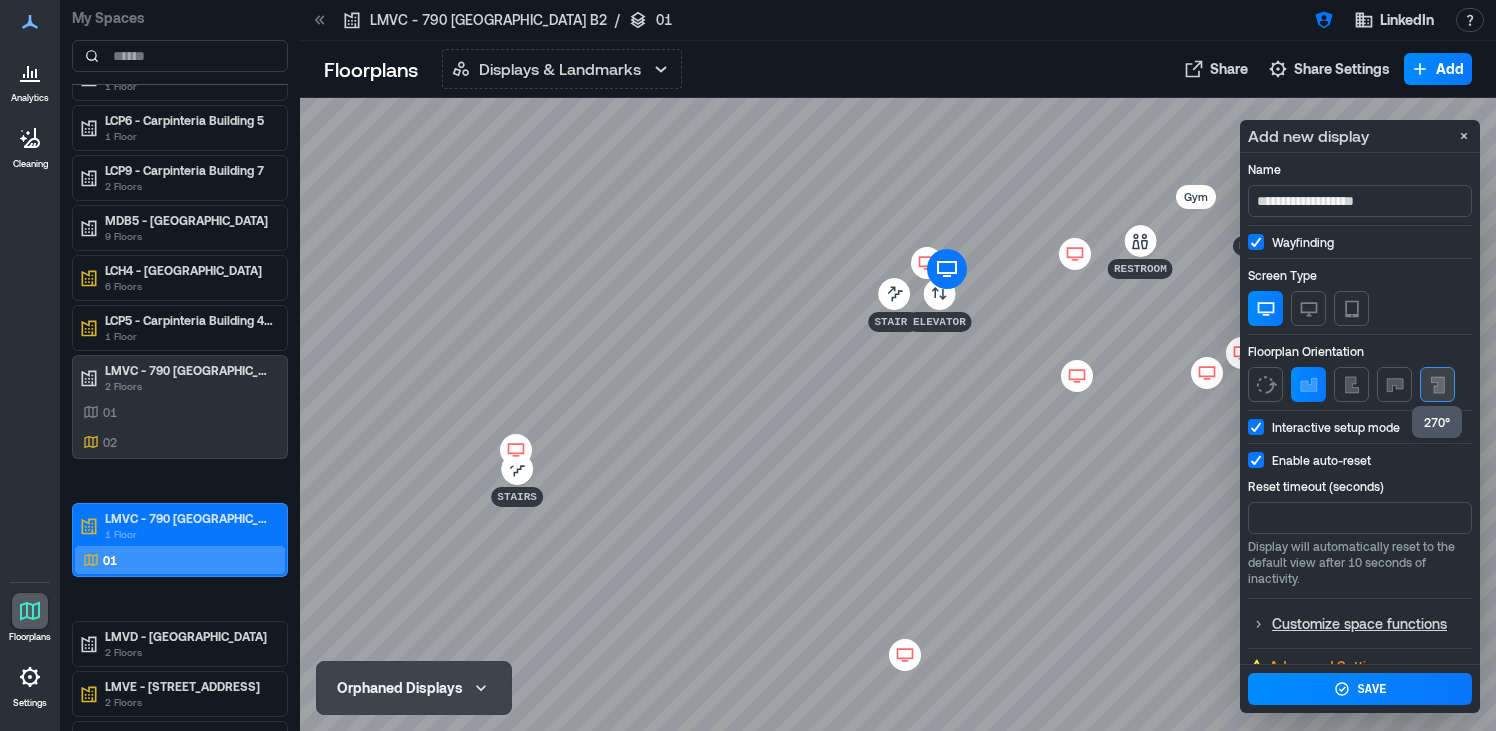 click 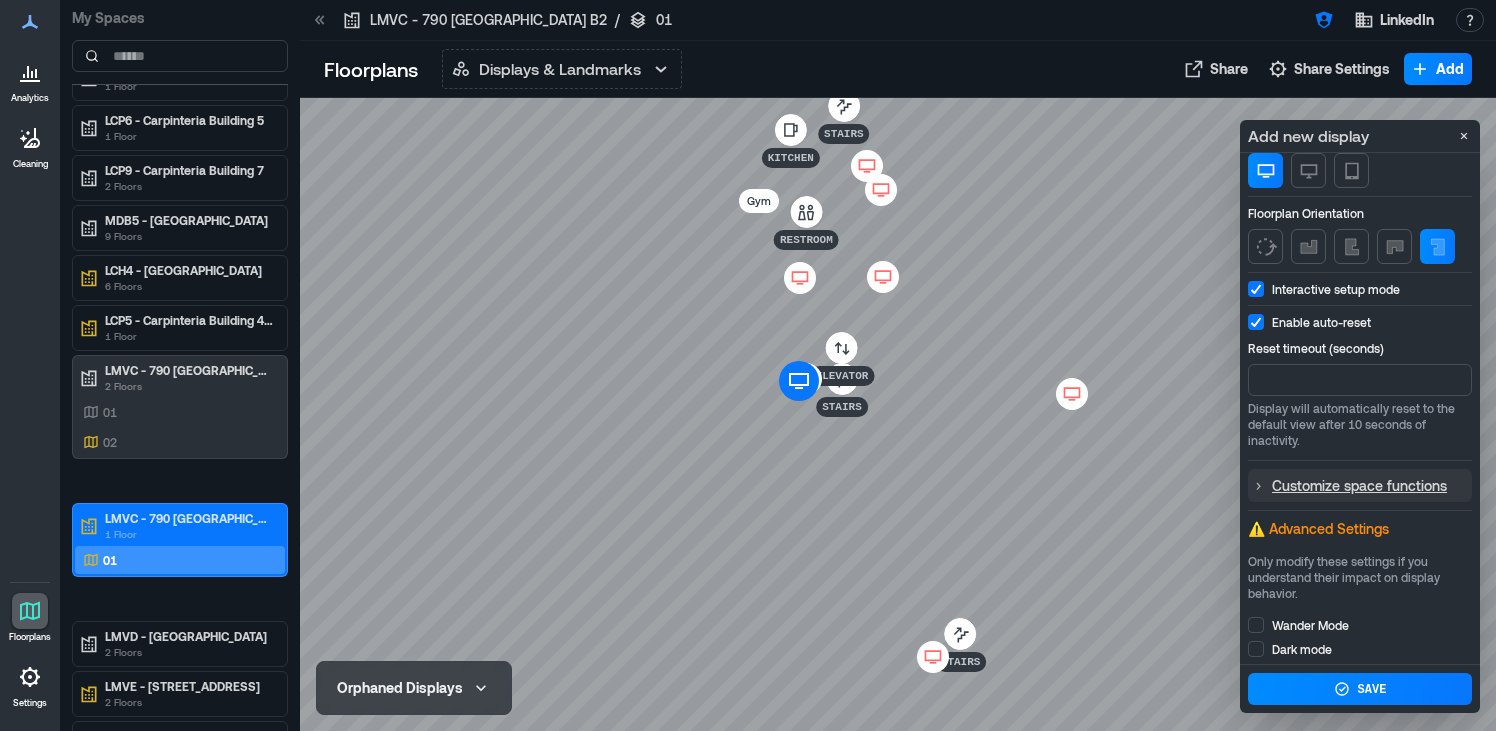 scroll, scrollTop: 172, scrollLeft: 0, axis: vertical 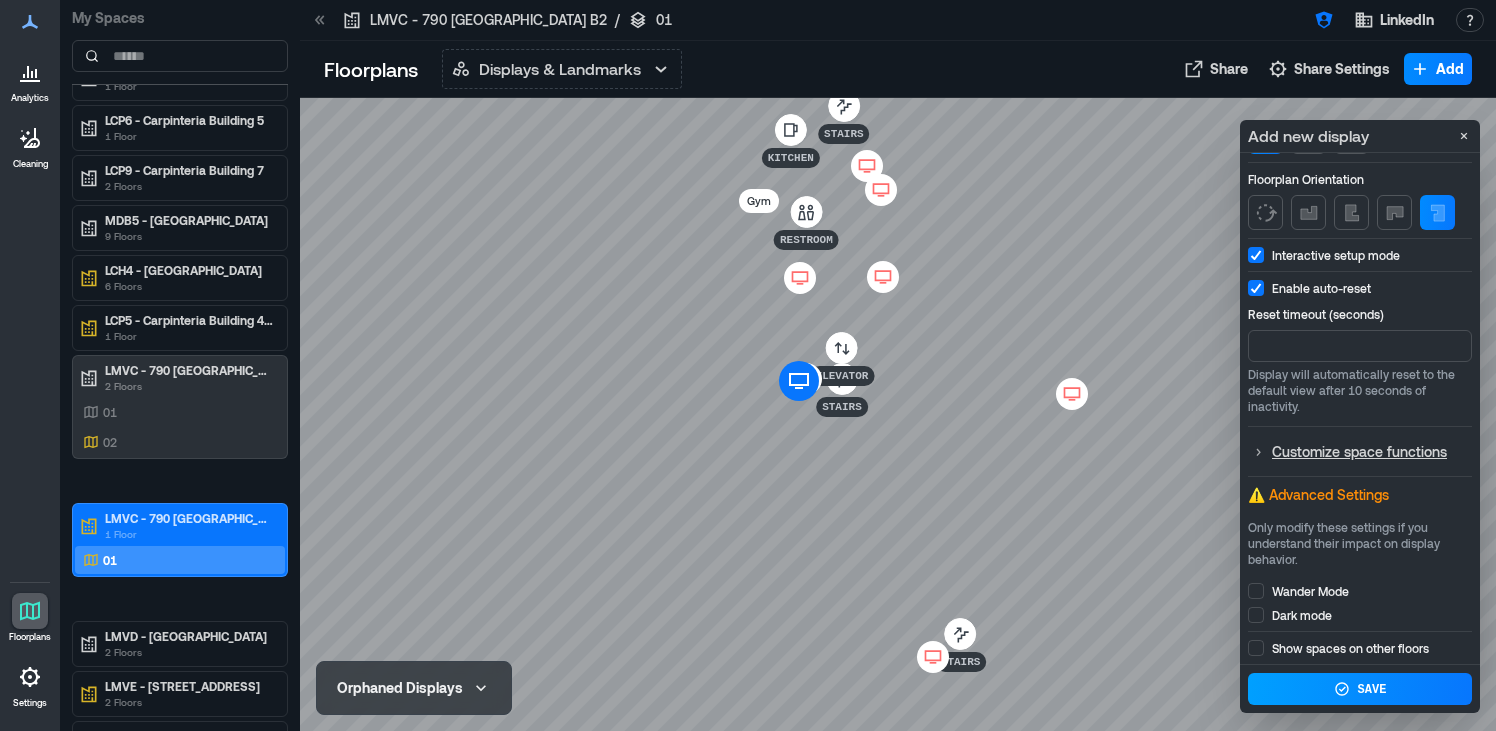 click on "Save" at bounding box center (1360, 689) 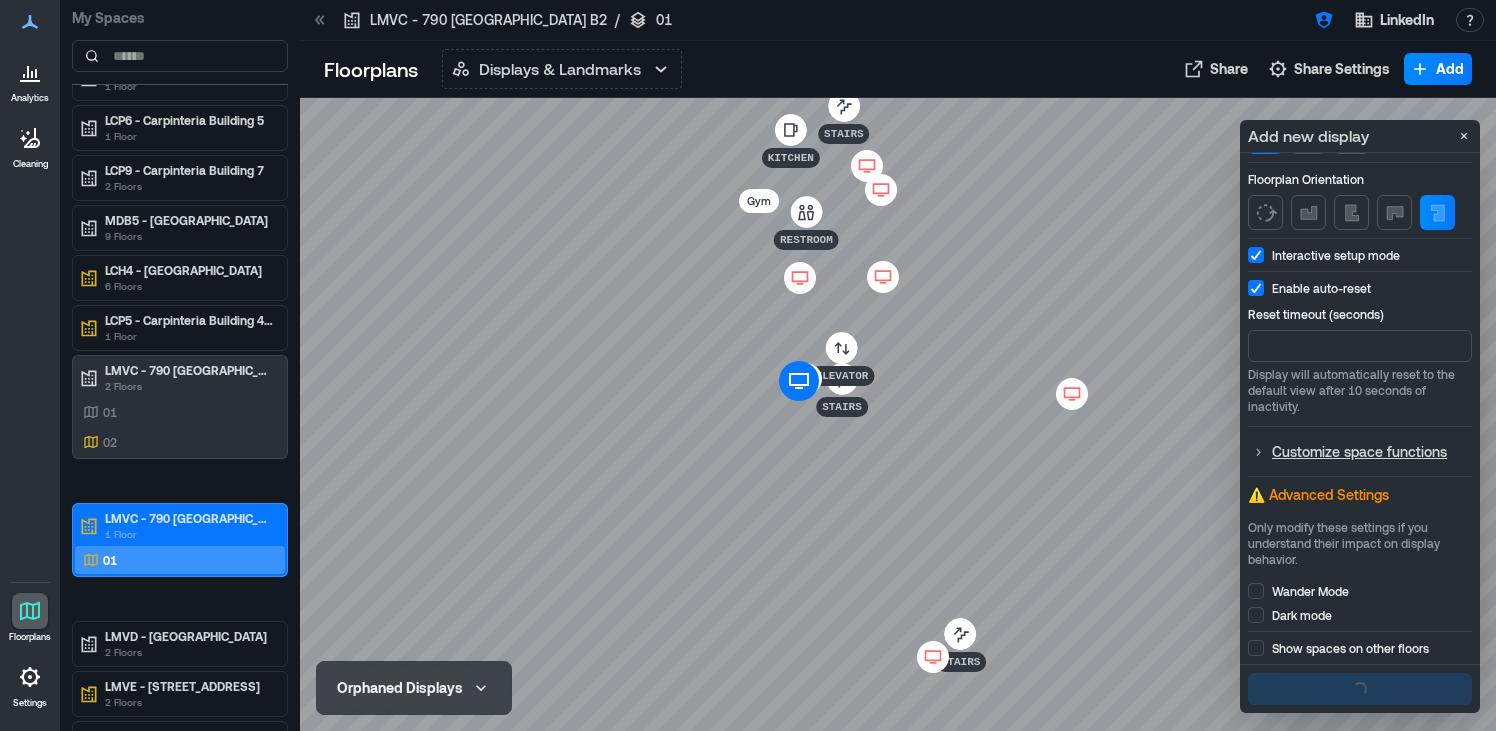 scroll, scrollTop: 0, scrollLeft: 0, axis: both 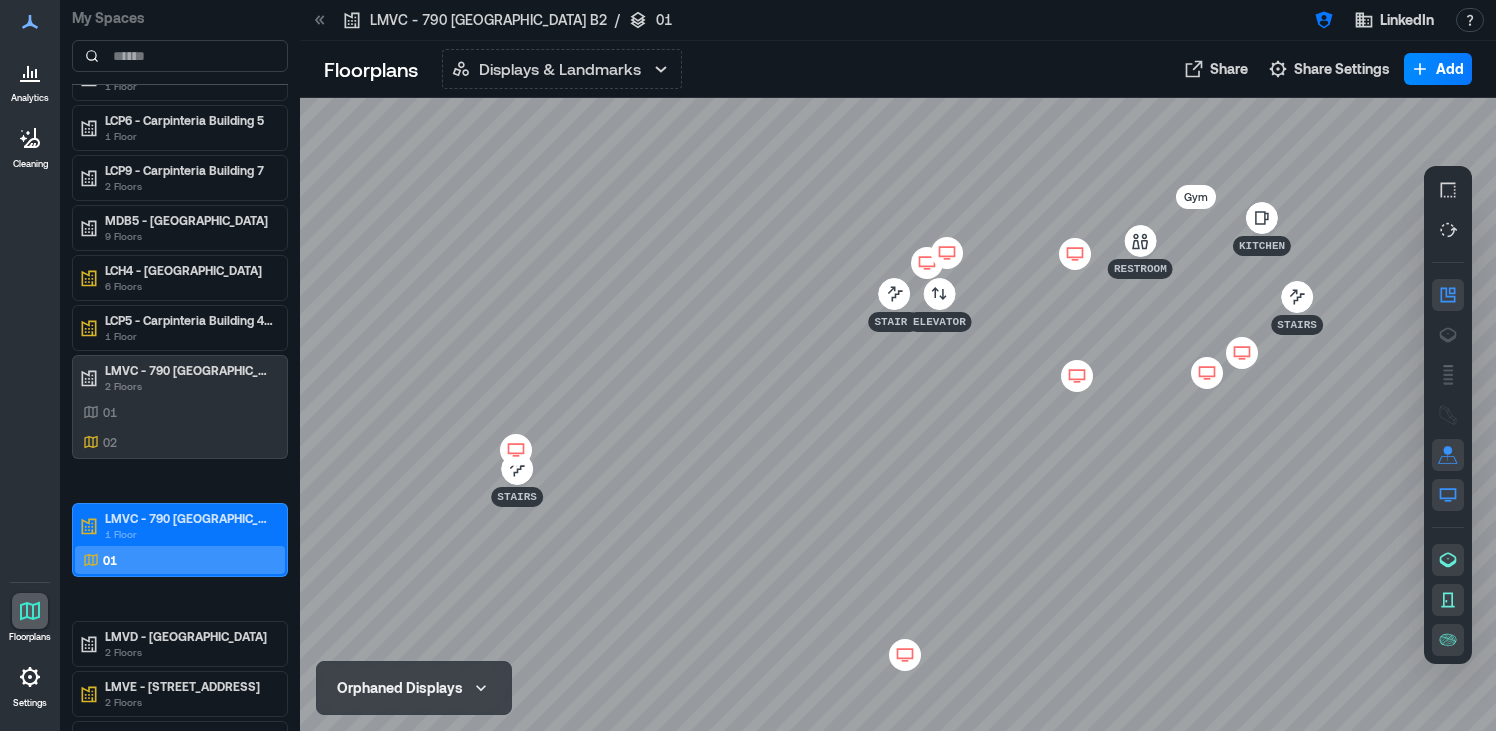click 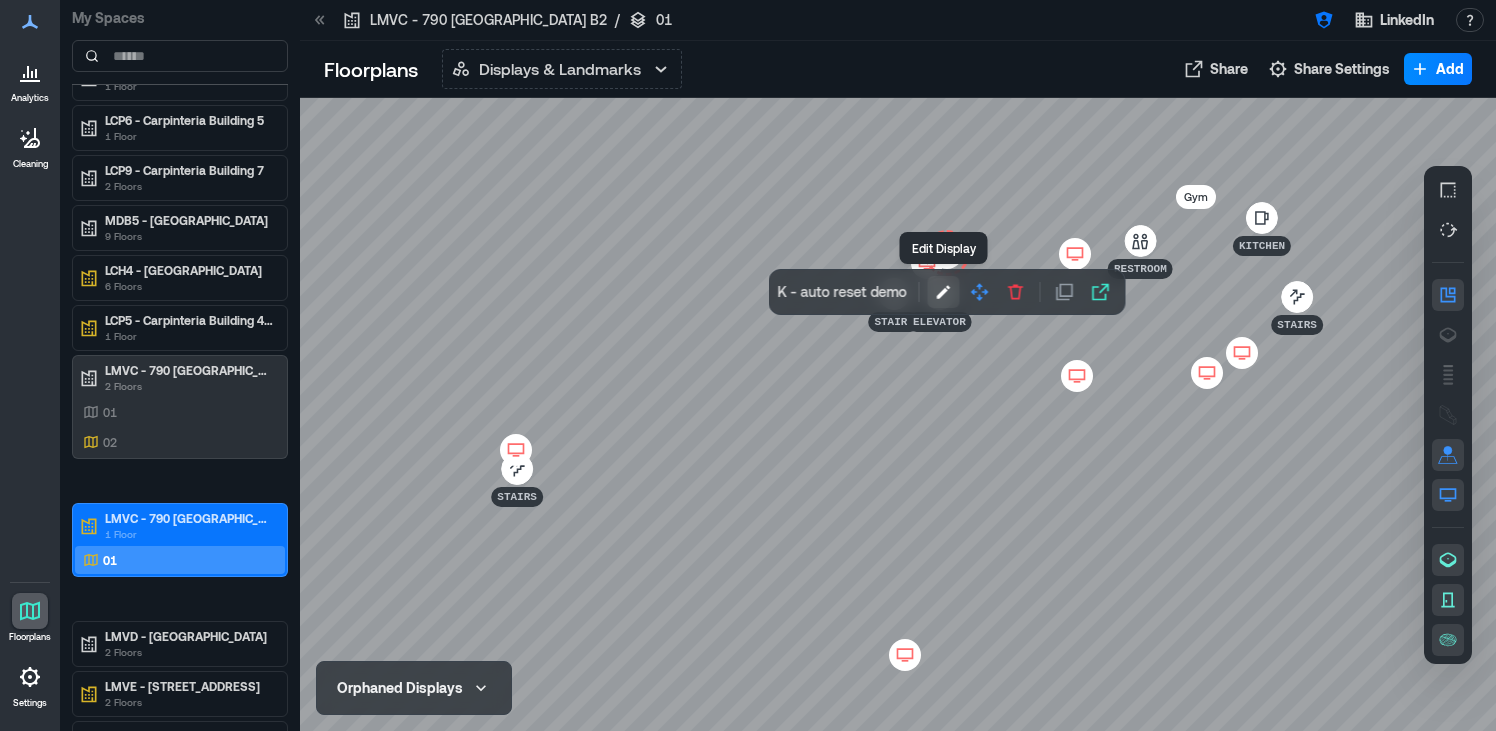 click 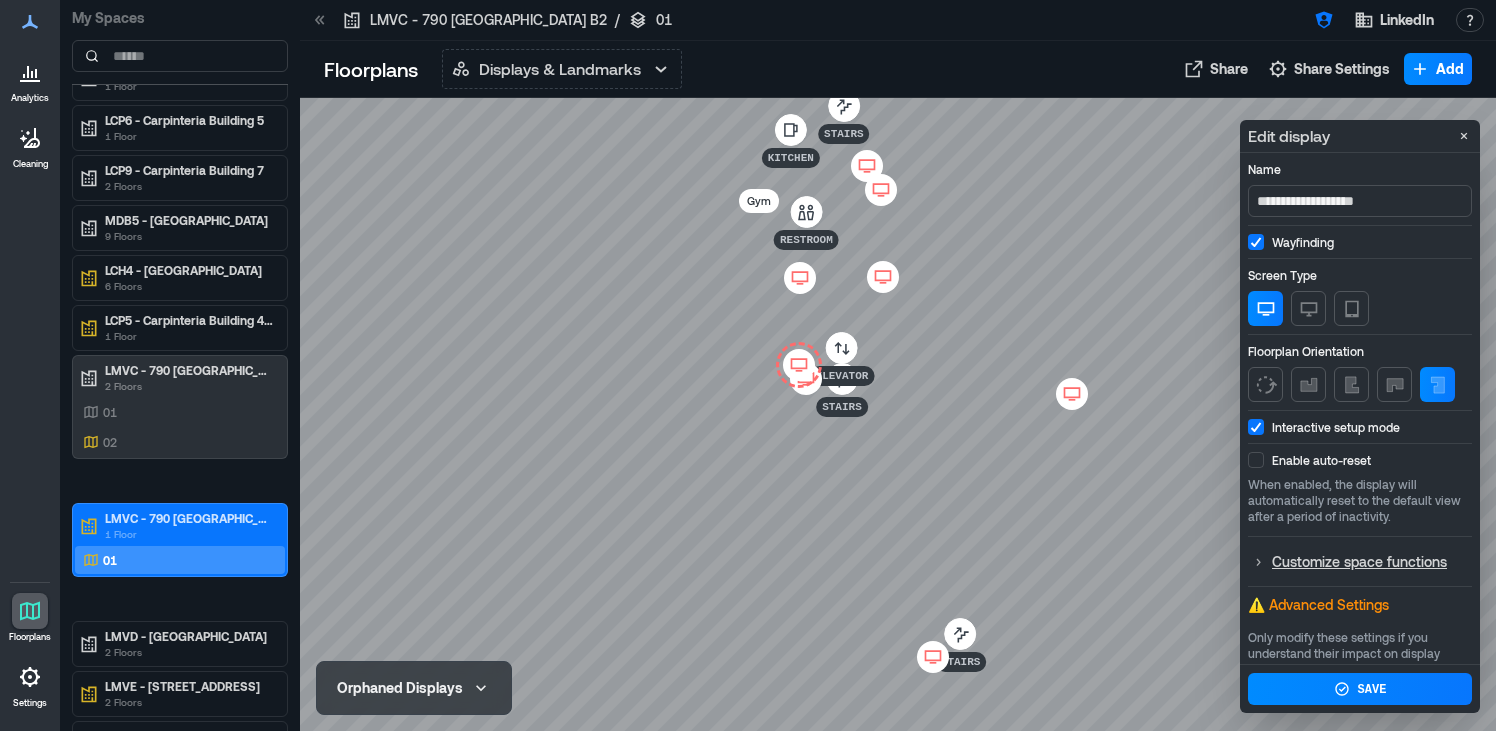 click on "Enable auto-reset When enabled, the display will automatically reset to the default view after a period of inactivity." at bounding box center [1360, 490] 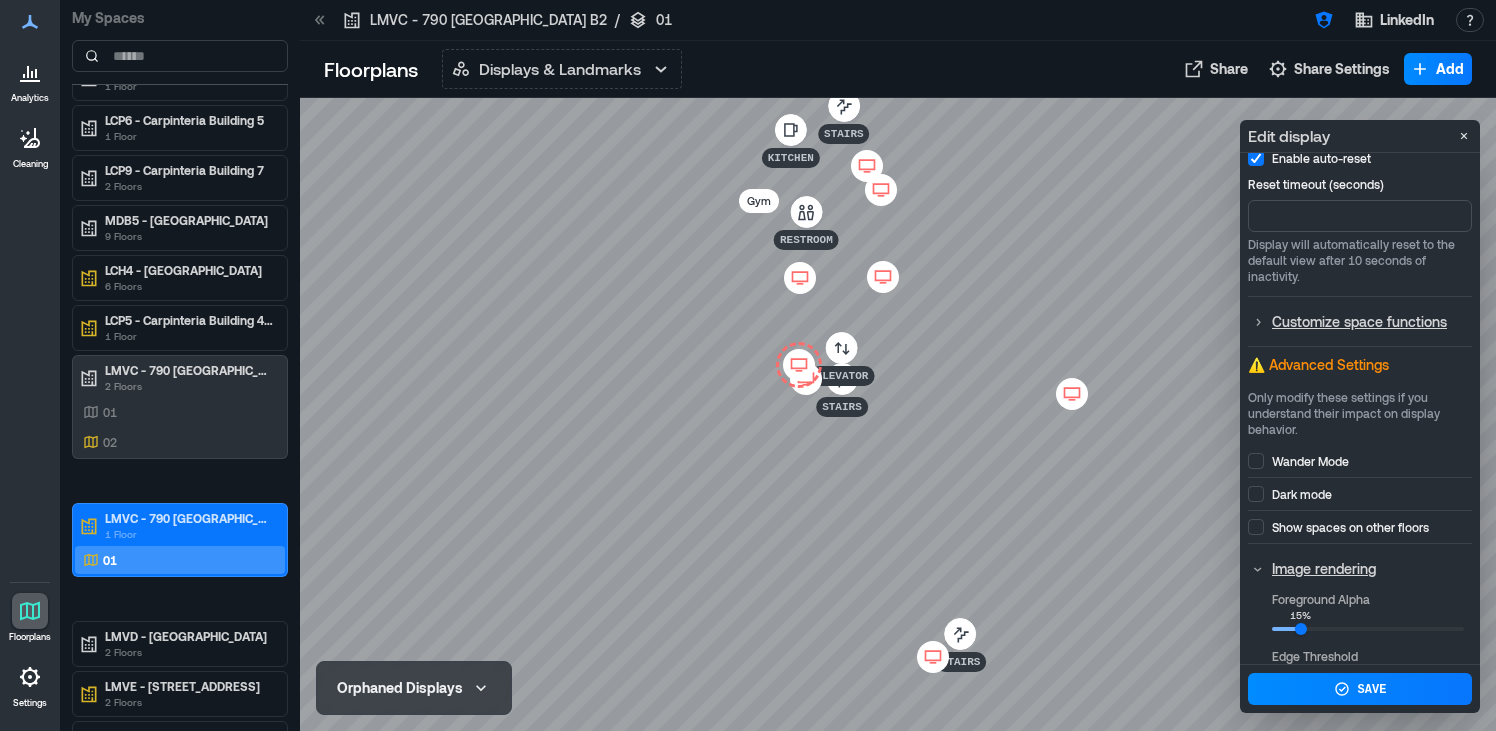 scroll, scrollTop: 419, scrollLeft: 0, axis: vertical 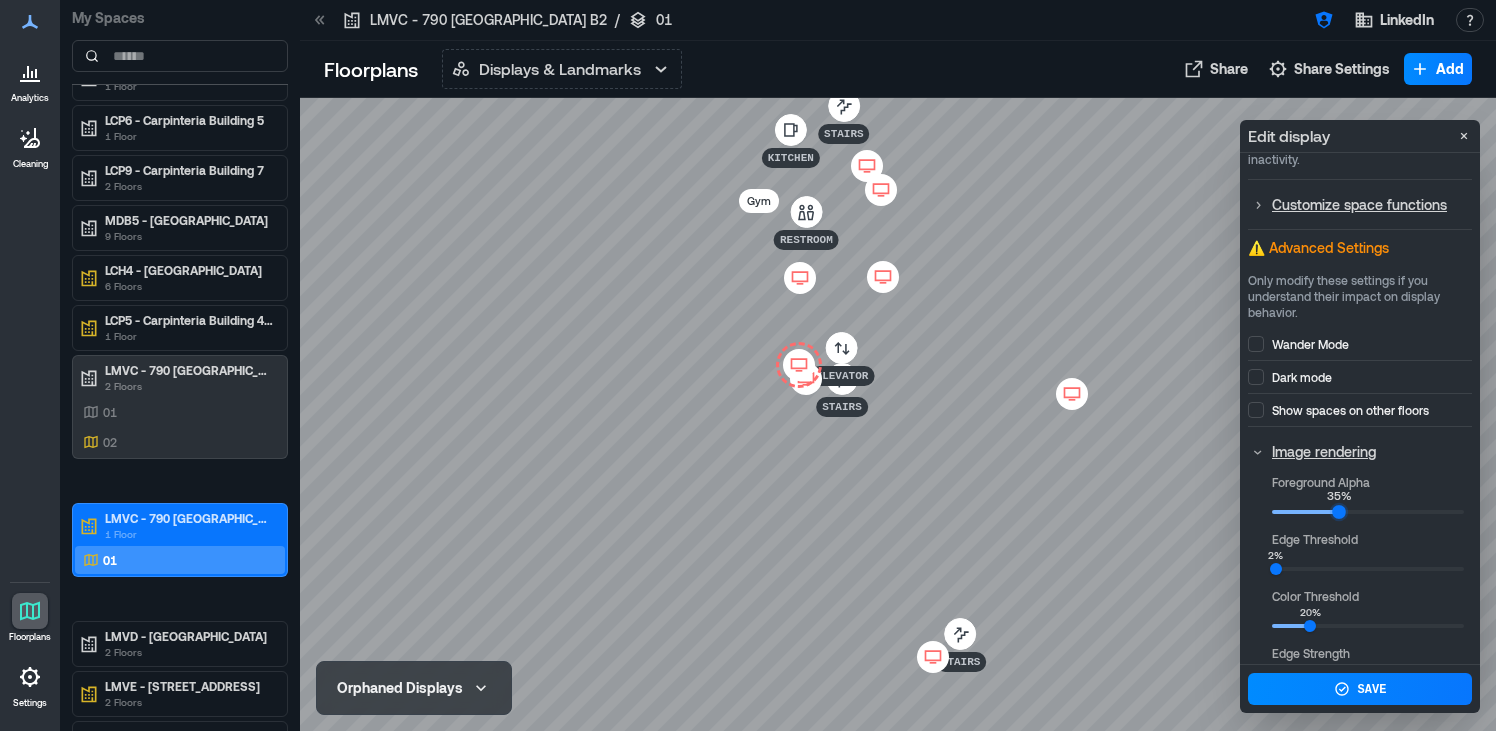 click on "35%" at bounding box center (1339, 513) 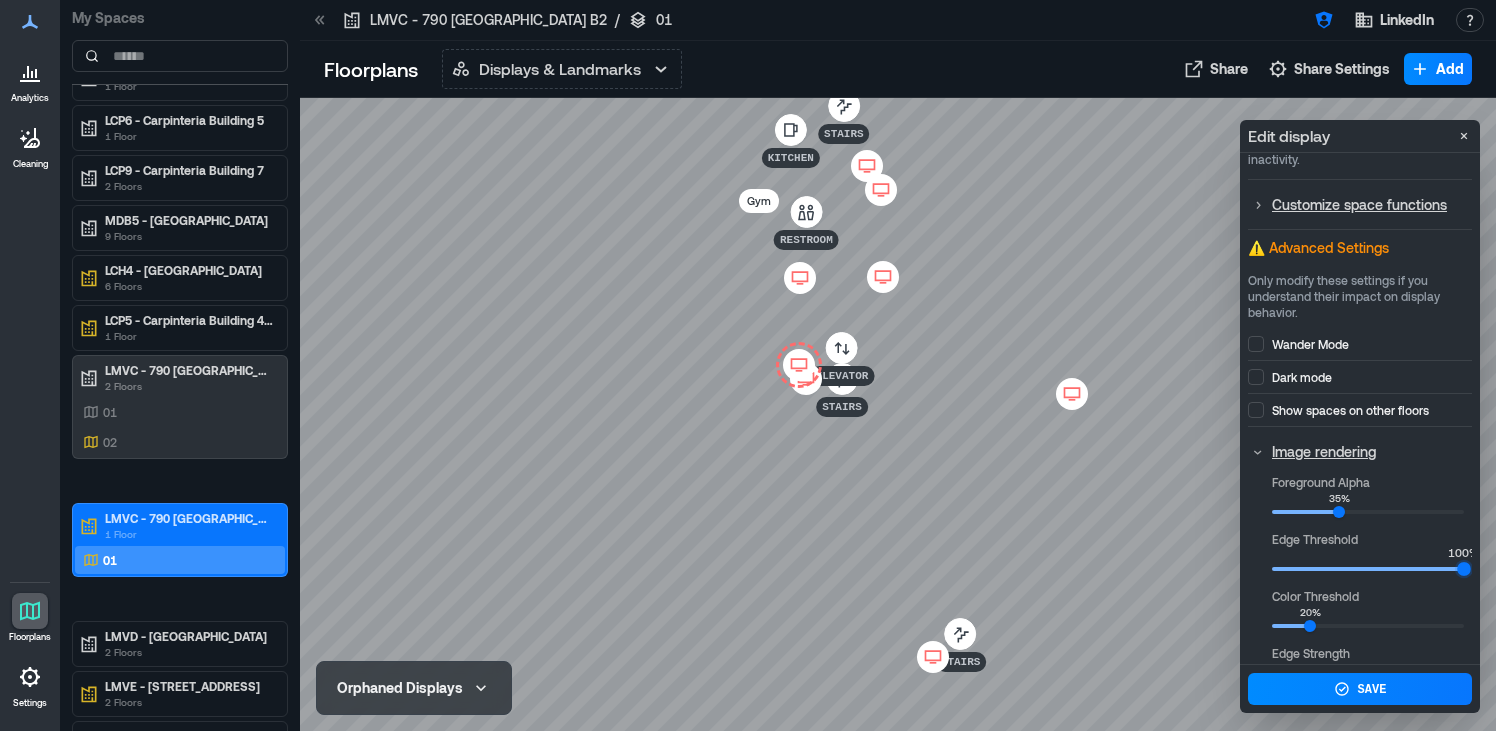 click on "Analytics Cleaning Floorplans Settings My Spaces 1000 [PERSON_NAME] 4 Floors AKL1 - [GEOGRAPHIC_DATA] (CEO Suites) 2 Floors ASP4 - Singapore 1 Floor LCP1 - Carpinteria HQ 2 Floors LCP2 - Carpinteria Building 1 1 Floor LCP3 - Carpinteria Building 2 1 Floor LCP4 - Carpinteria Building 3 1 Floor LCP5 - Carpinteria Building 4 1 Floor LCP6 - Carpinteria Building 5 1 Floor LCP9 - Carpinteria Building 7 2 Floors MDB5 - [GEOGRAPHIC_DATA] 9 Floors LCH4 - [GEOGRAPHIC_DATA] 6 Floors LCP5 - Carpinteria Building 4 WAFFLE DEMO 1 Floor LMVC - [GEOGRAPHIC_DATA] 2 Floors 01 02 LMVC - [GEOGRAPHIC_DATA] 2 Floors LMVE - [GEOGRAPHIC_DATA] 2 Floors LMVE - [GEOGRAPHIC_DATA] 4 1 Floor LOM3 - [GEOGRAPHIC_DATA] 8 Floors LSFA - [GEOGRAPHIC_DATA] 2 Floors LSNK - 580 Pastoria 1 Floor LSNS - 1000 [PERSON_NAME] 4 Floors MLN8 - The Ray 1 Floor LDT2 - 1515 [PERSON_NAME] 5 Floors LMVF - [GEOGRAPHIC_DATA] - [GEOGRAPHIC_DATA] 2 Floors LSP3 - [GEOGRAPHIC_DATA] Floors 2 Floors" at bounding box center (748, 365) 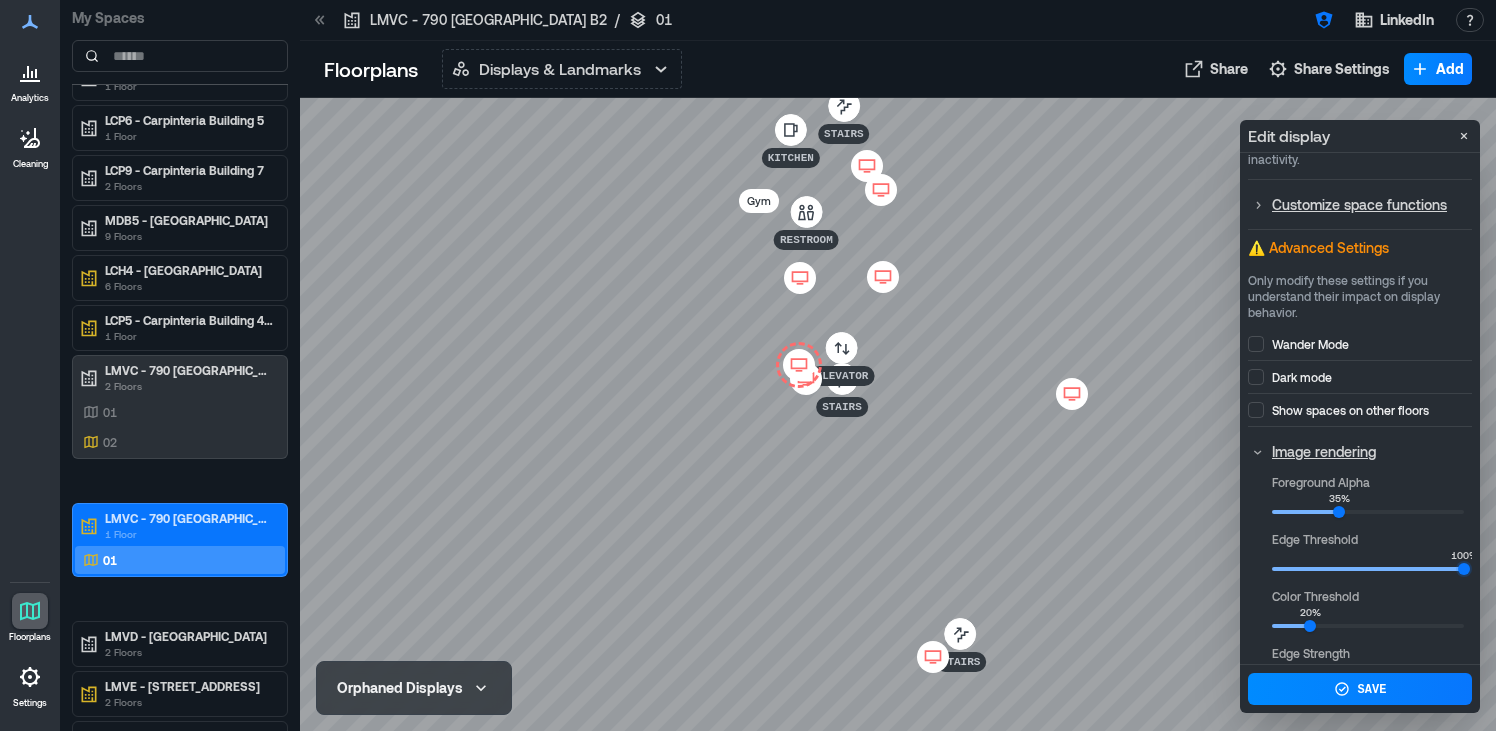 scroll, scrollTop: 455, scrollLeft: 0, axis: vertical 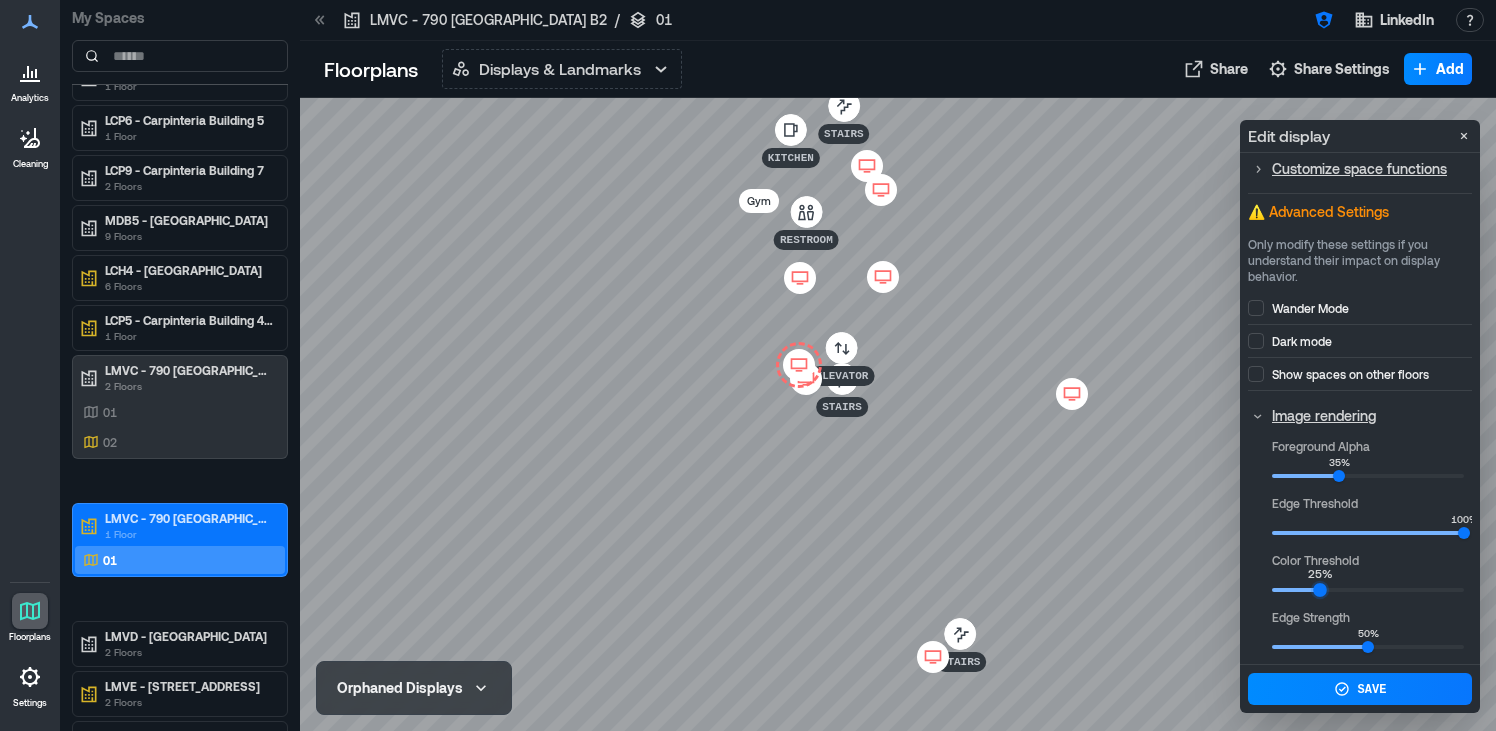 click on "25%" at bounding box center [1320, 591] 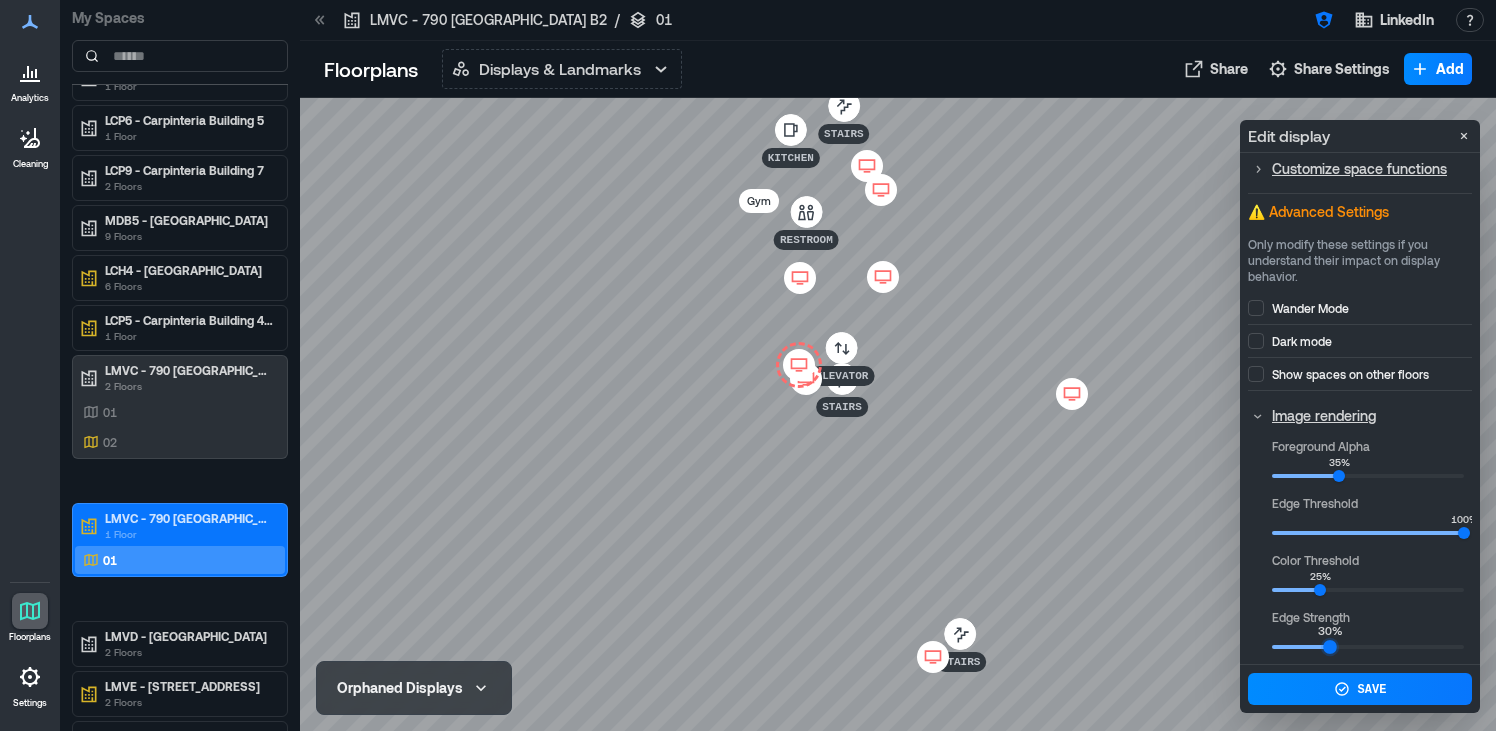 click on "30%" at bounding box center (1330, 648) 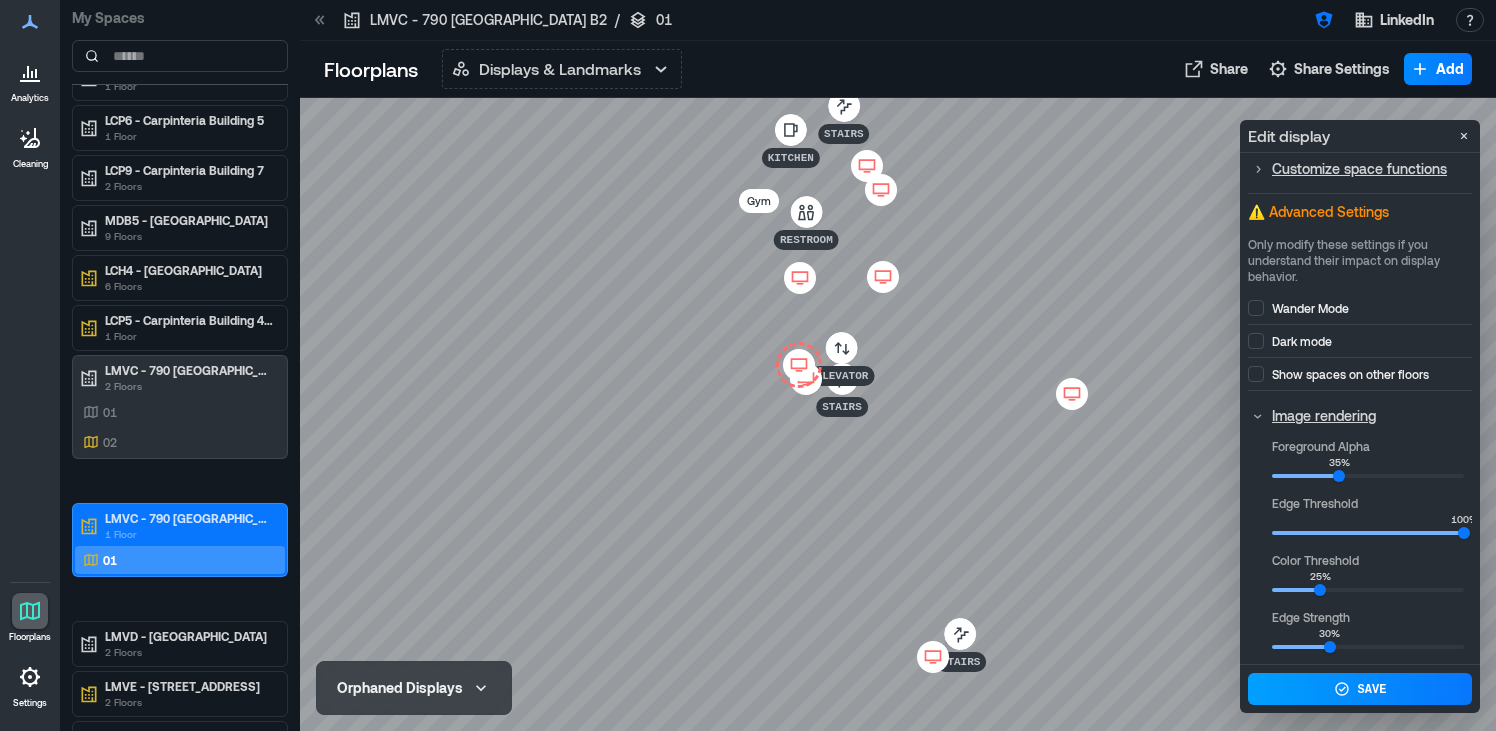 click 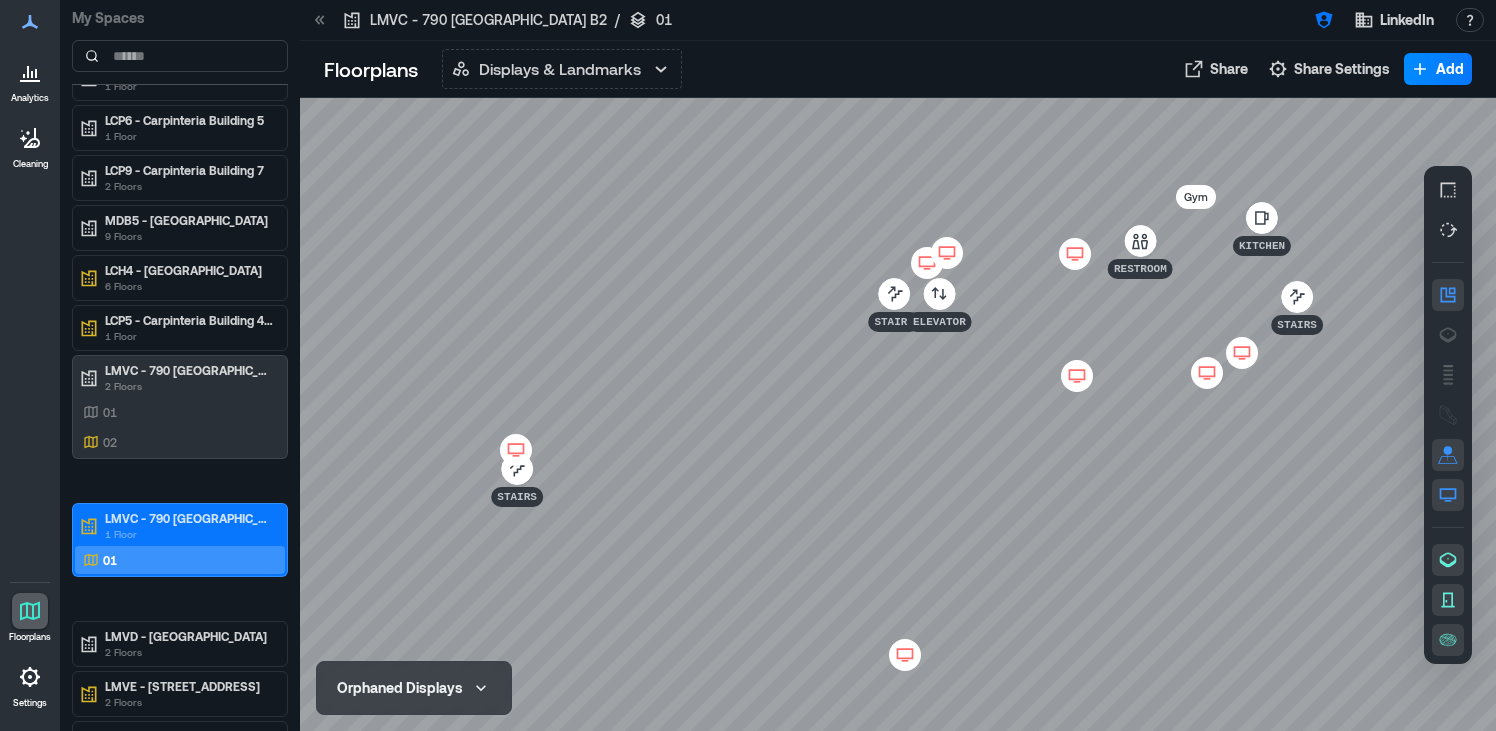 scroll, scrollTop: 0, scrollLeft: 0, axis: both 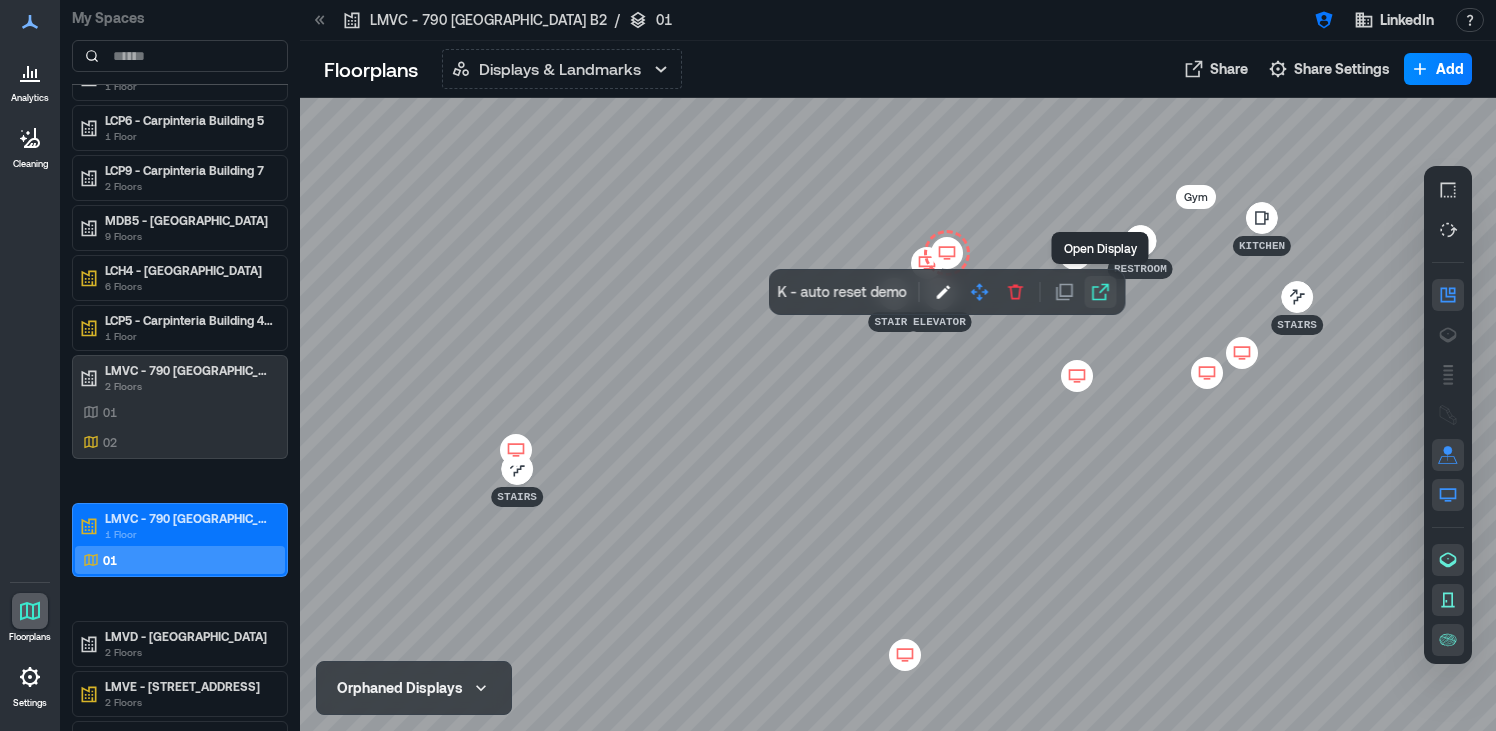 click 